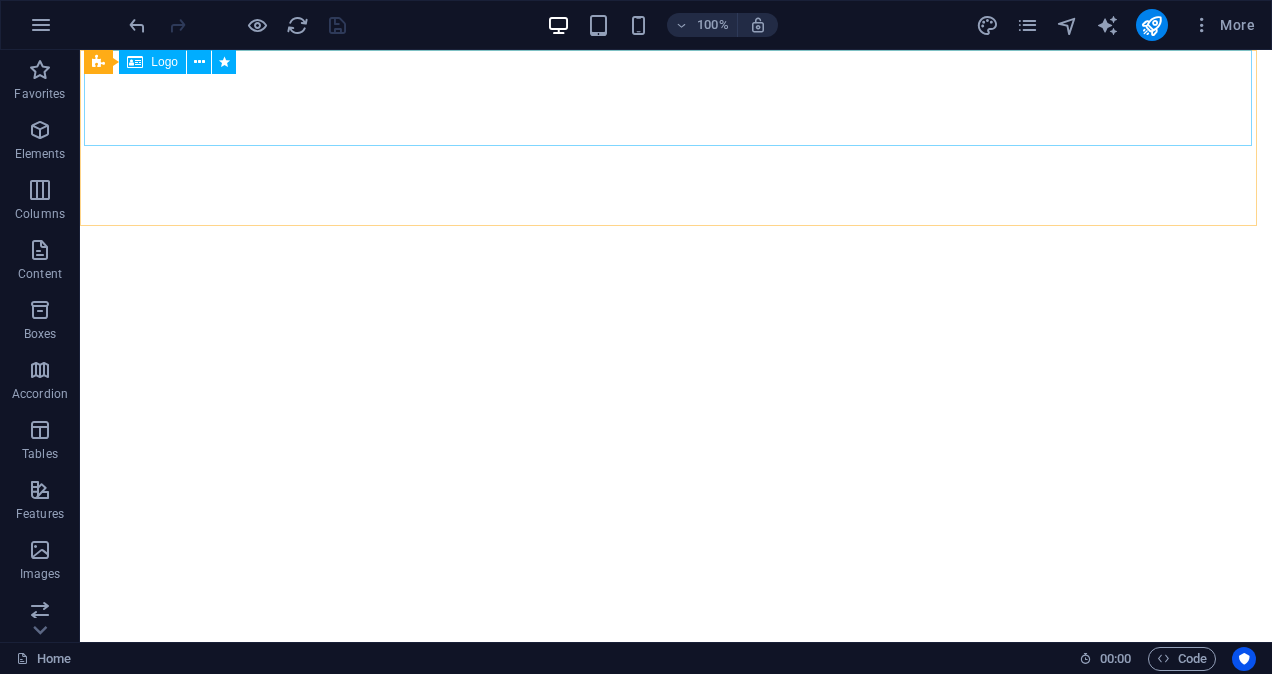 scroll, scrollTop: 0, scrollLeft: 0, axis: both 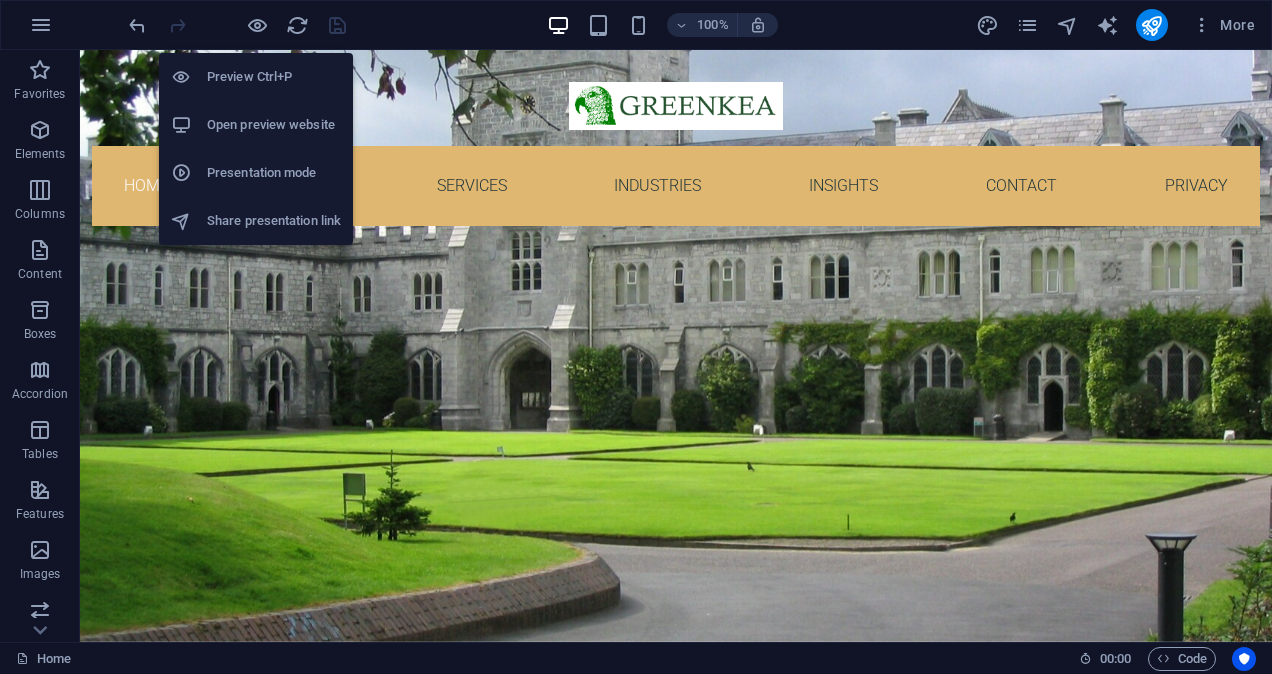 click on "Presentation mode" at bounding box center [274, 173] 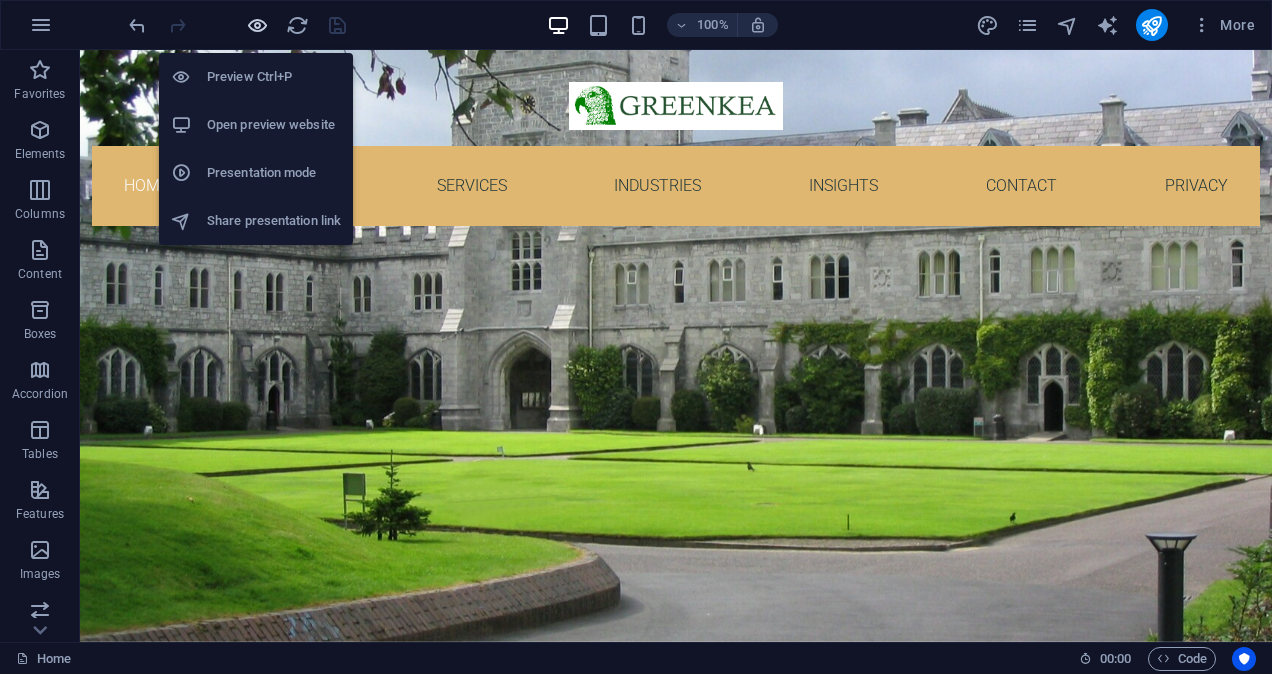 click at bounding box center [257, 25] 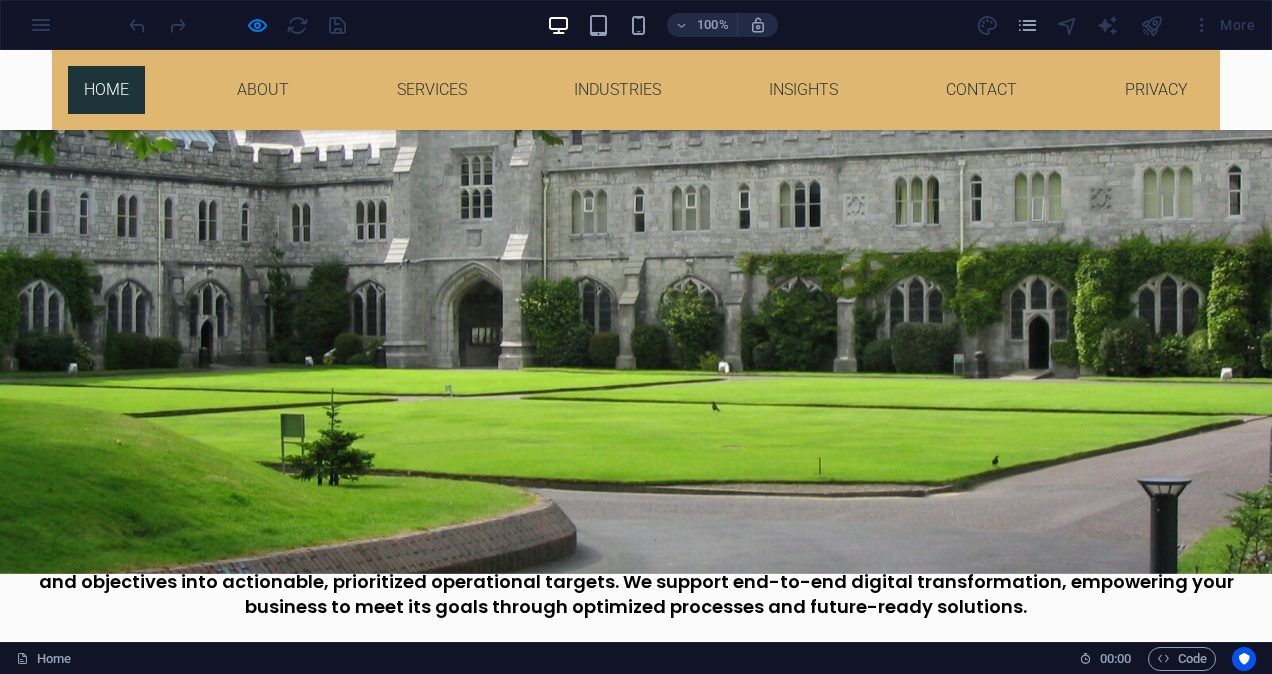 scroll, scrollTop: 0, scrollLeft: 0, axis: both 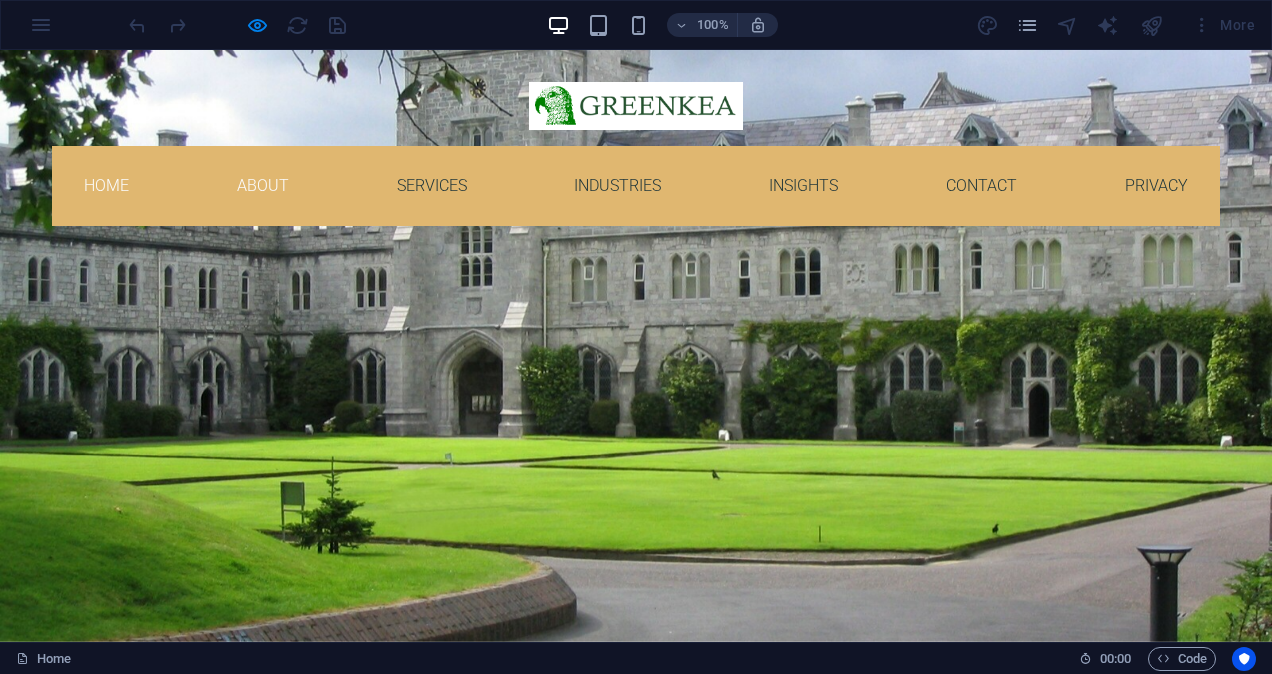 click on "About" at bounding box center [263, 186] 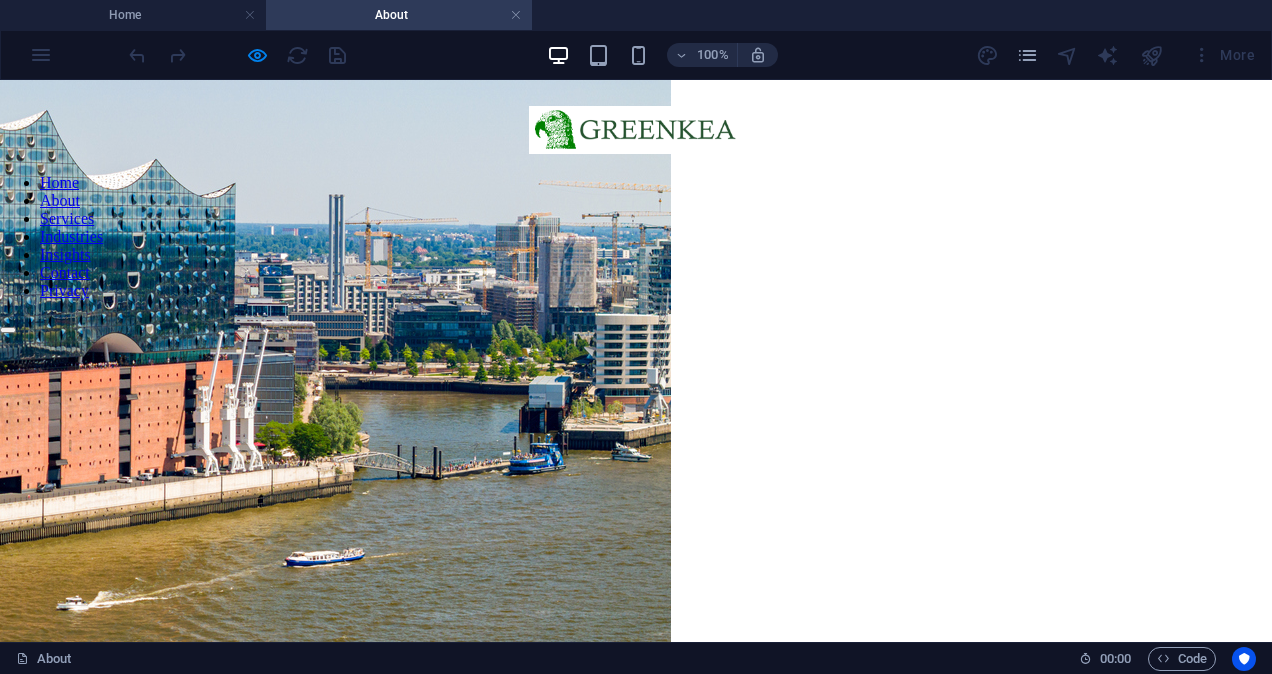 scroll, scrollTop: 2480, scrollLeft: 0, axis: vertical 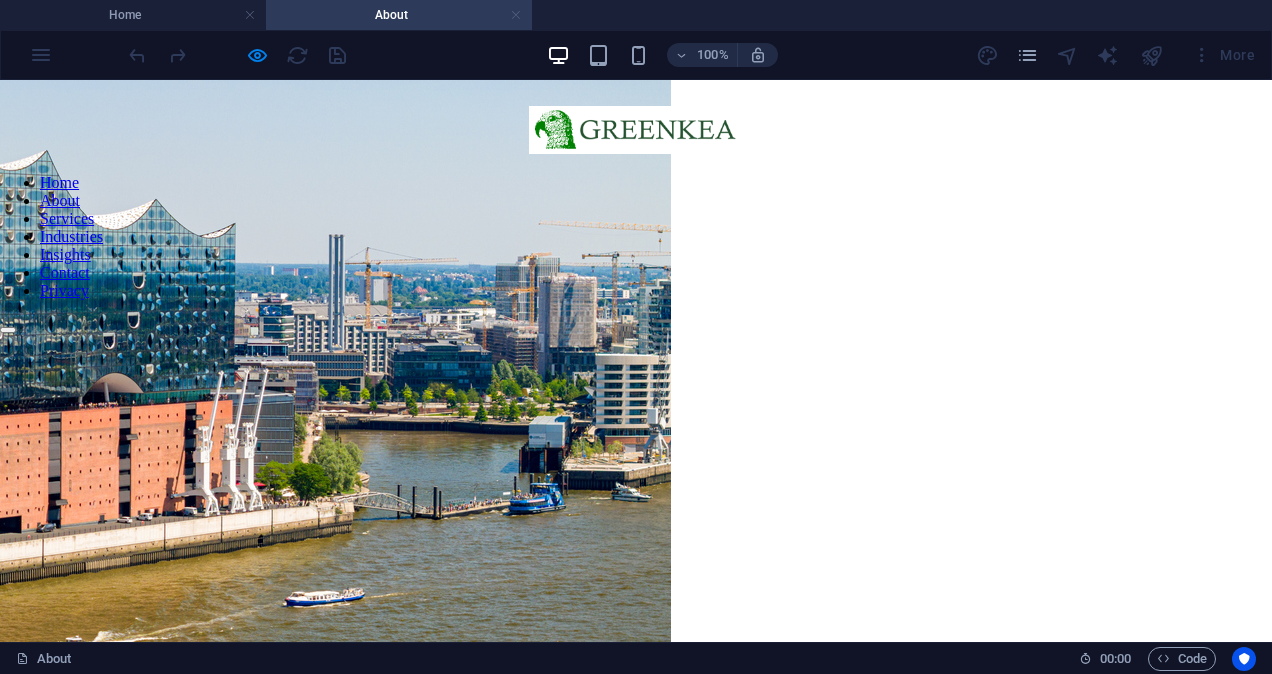 click at bounding box center [516, 15] 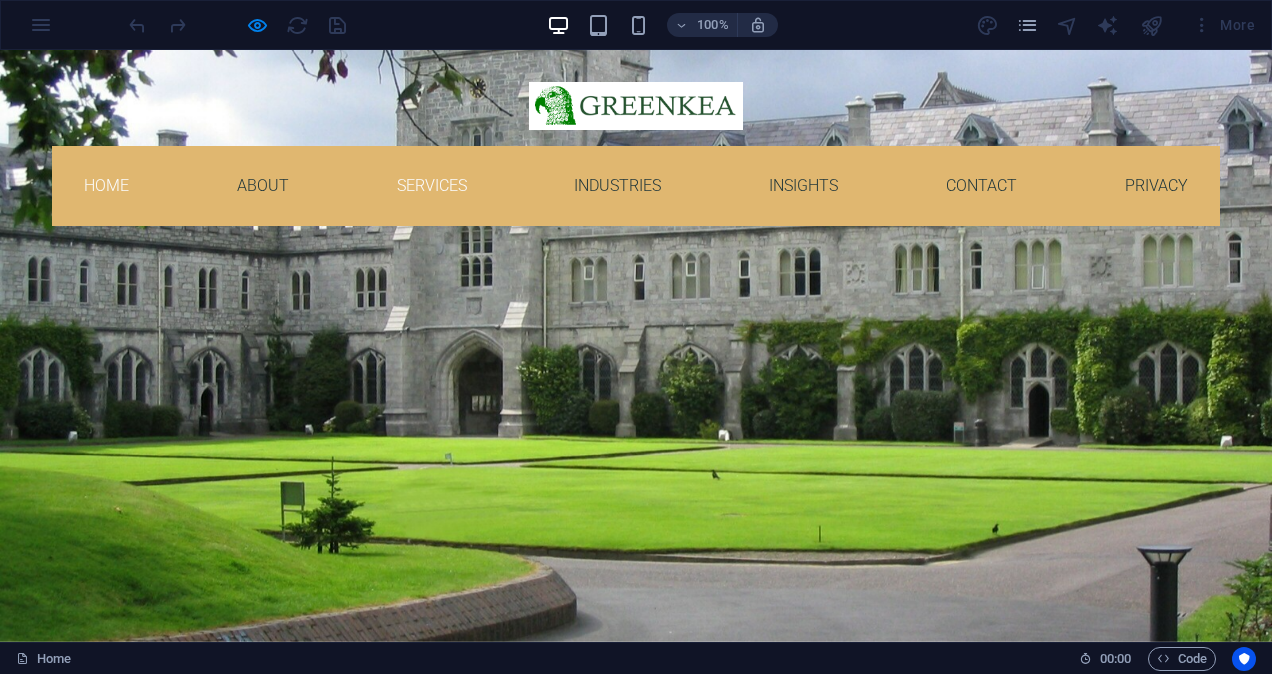 click on "Services" at bounding box center (432, 186) 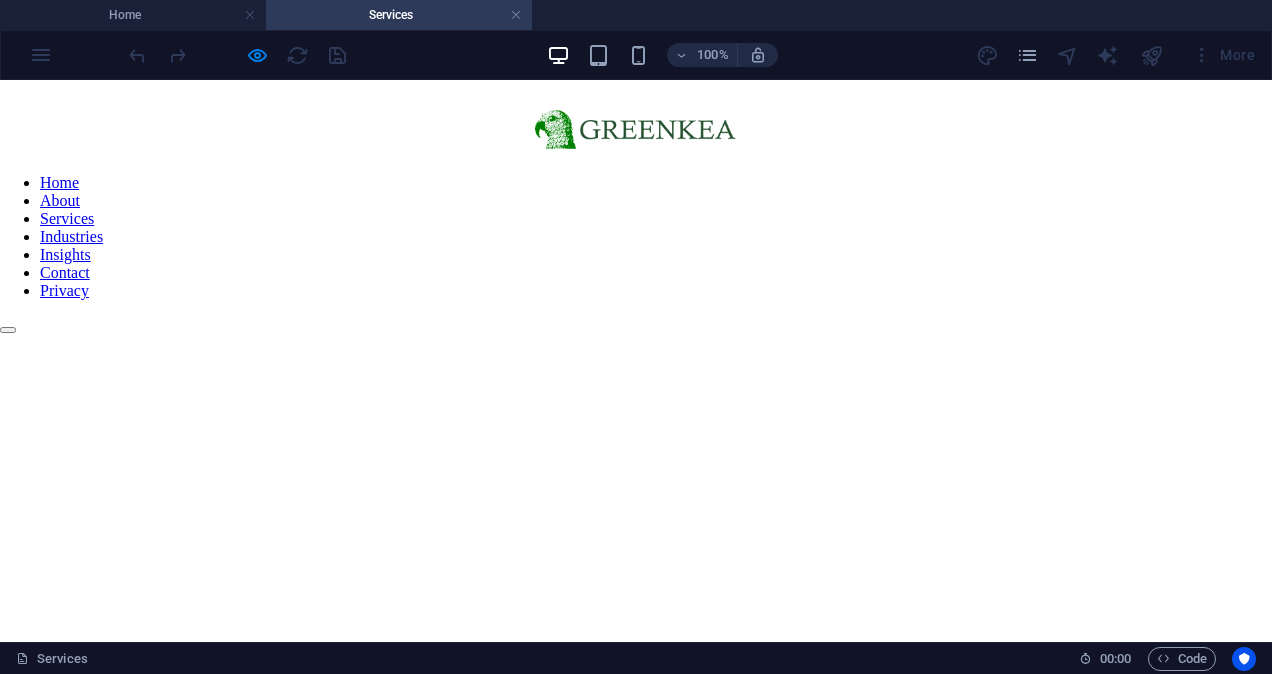 scroll, scrollTop: 0, scrollLeft: 0, axis: both 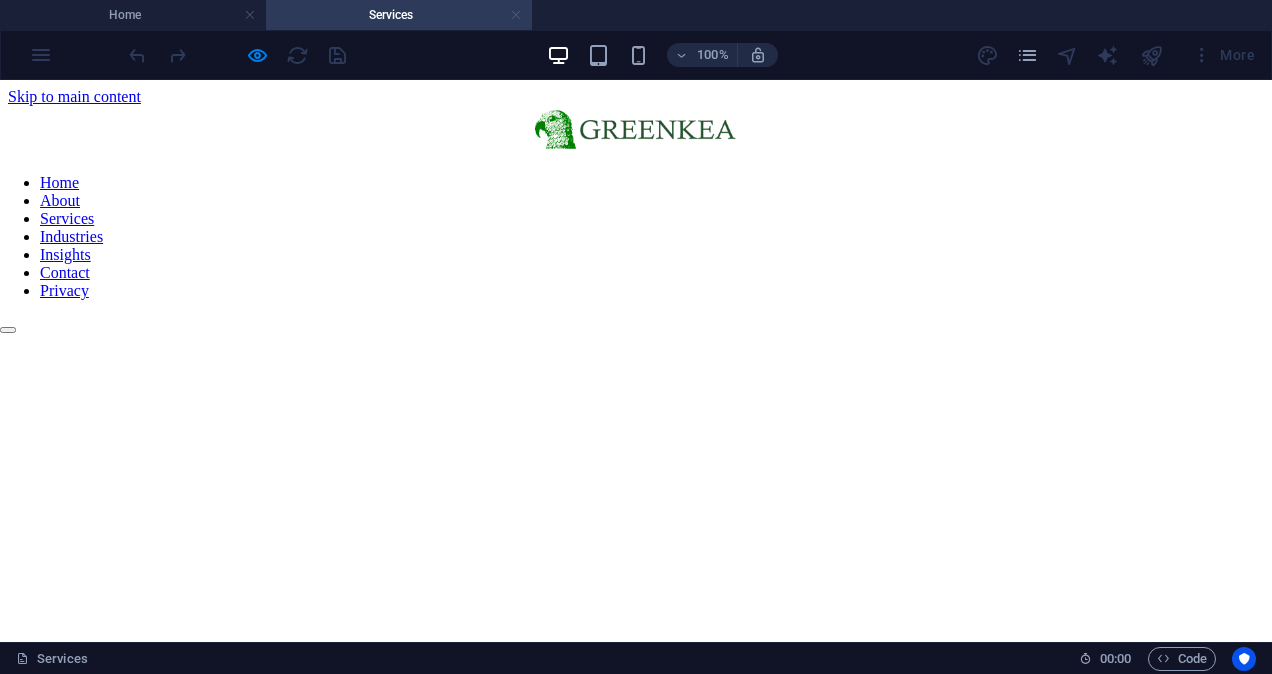 click at bounding box center [516, 15] 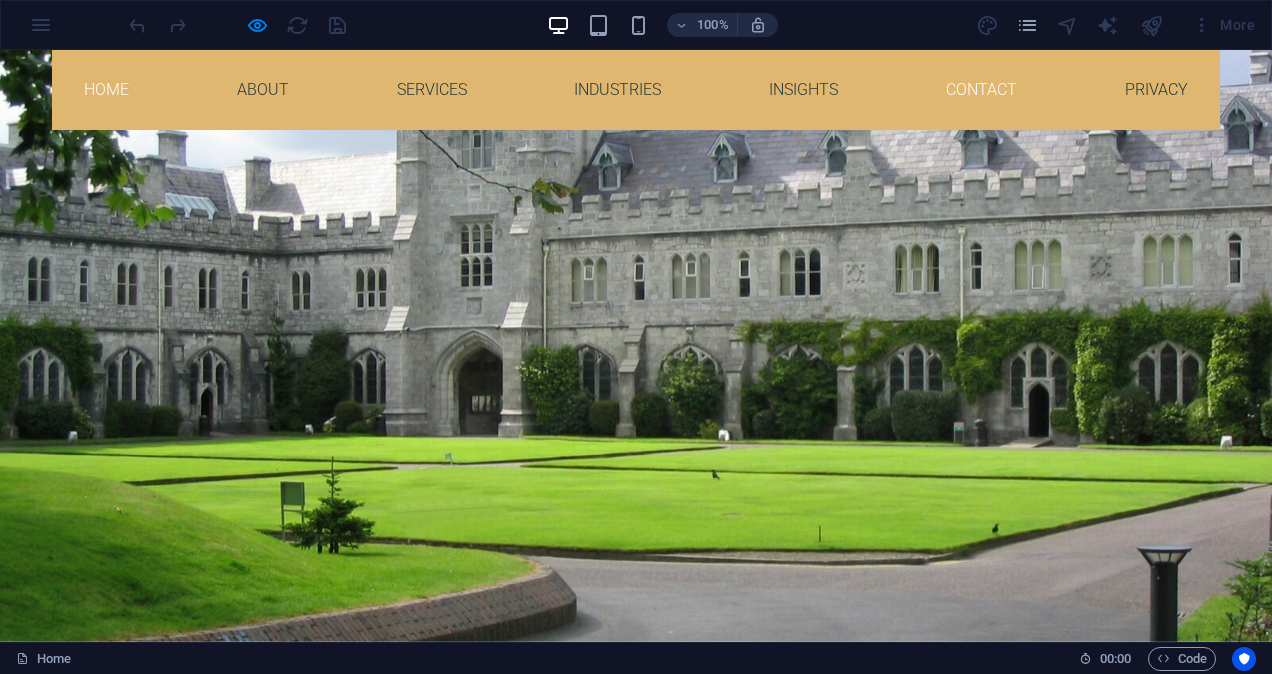 click on "Contact" at bounding box center [981, 90] 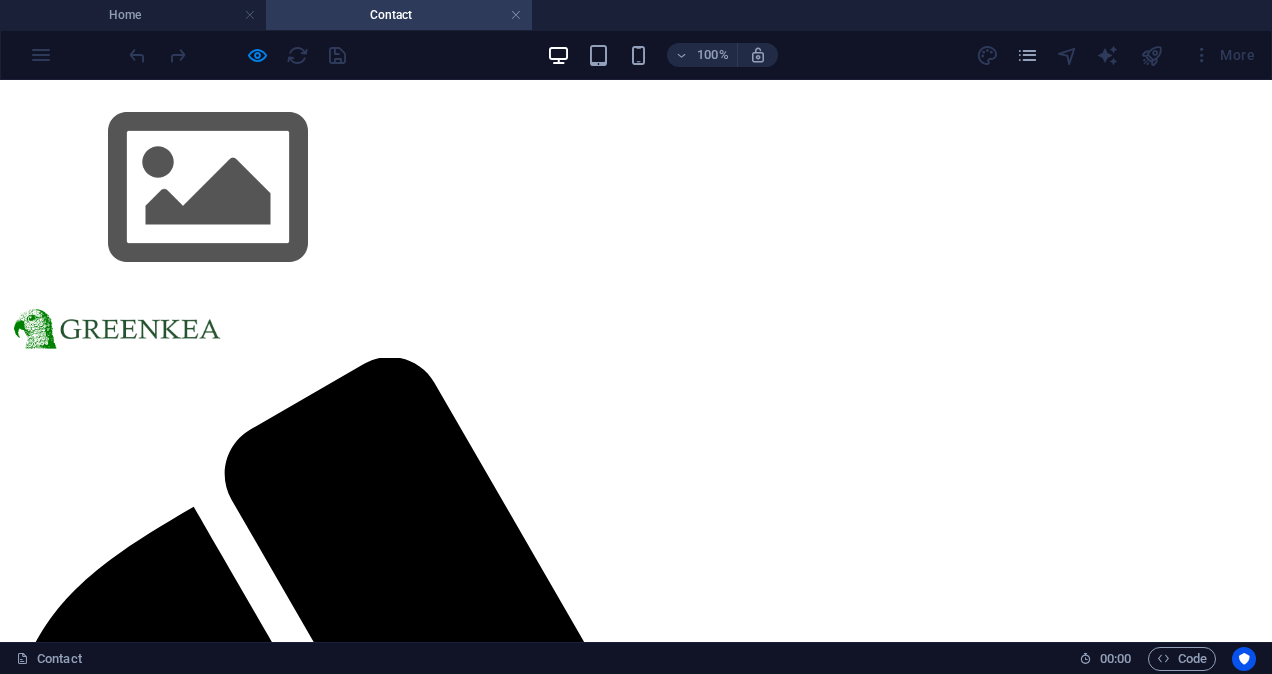 scroll, scrollTop: 0, scrollLeft: 0, axis: both 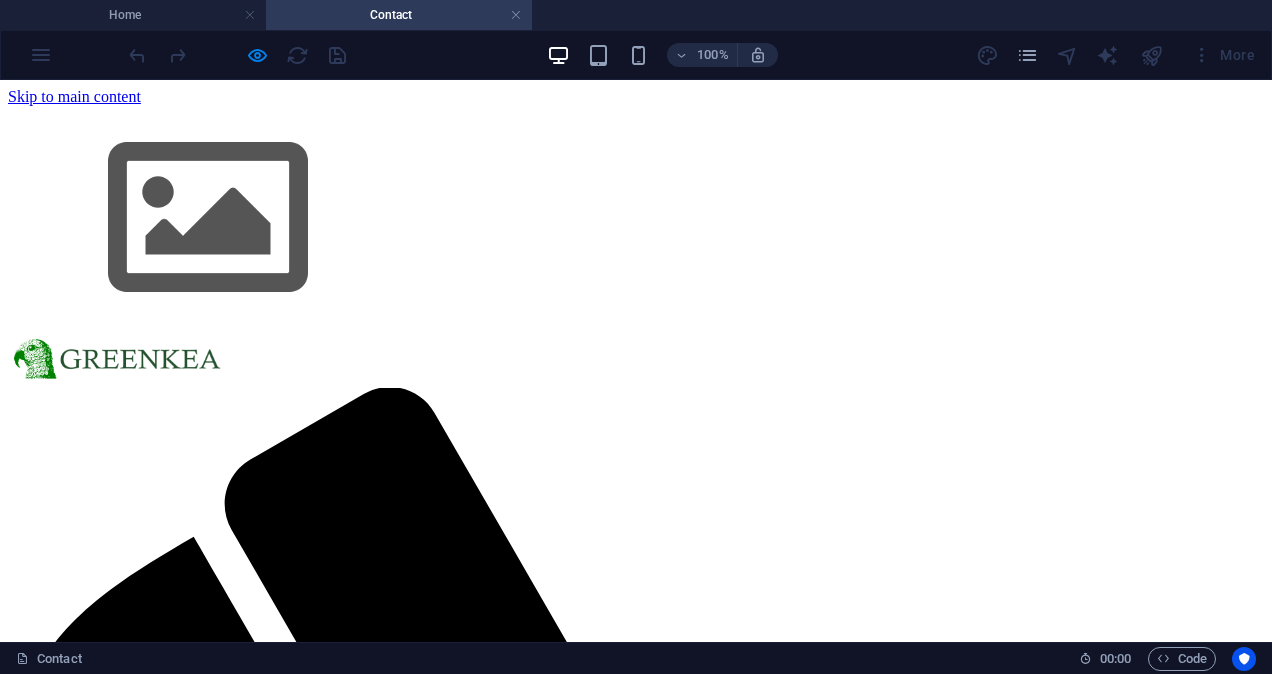 click on "Contact" at bounding box center (399, 15) 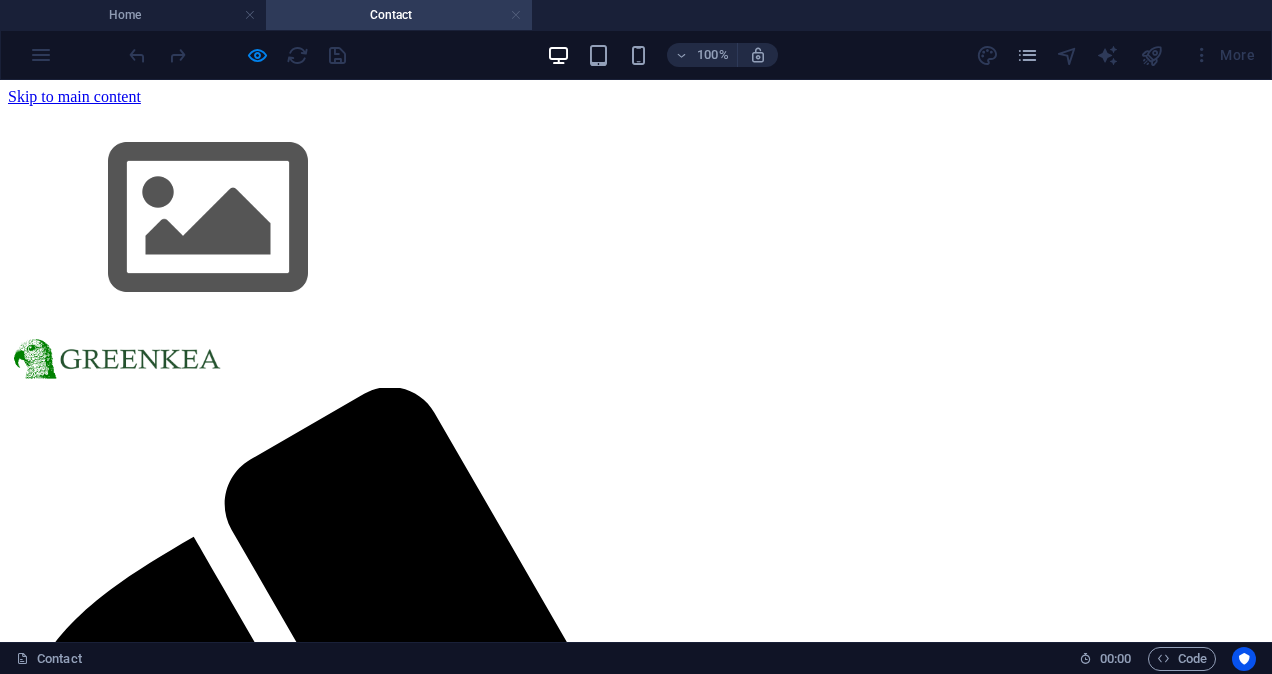 click at bounding box center (516, 15) 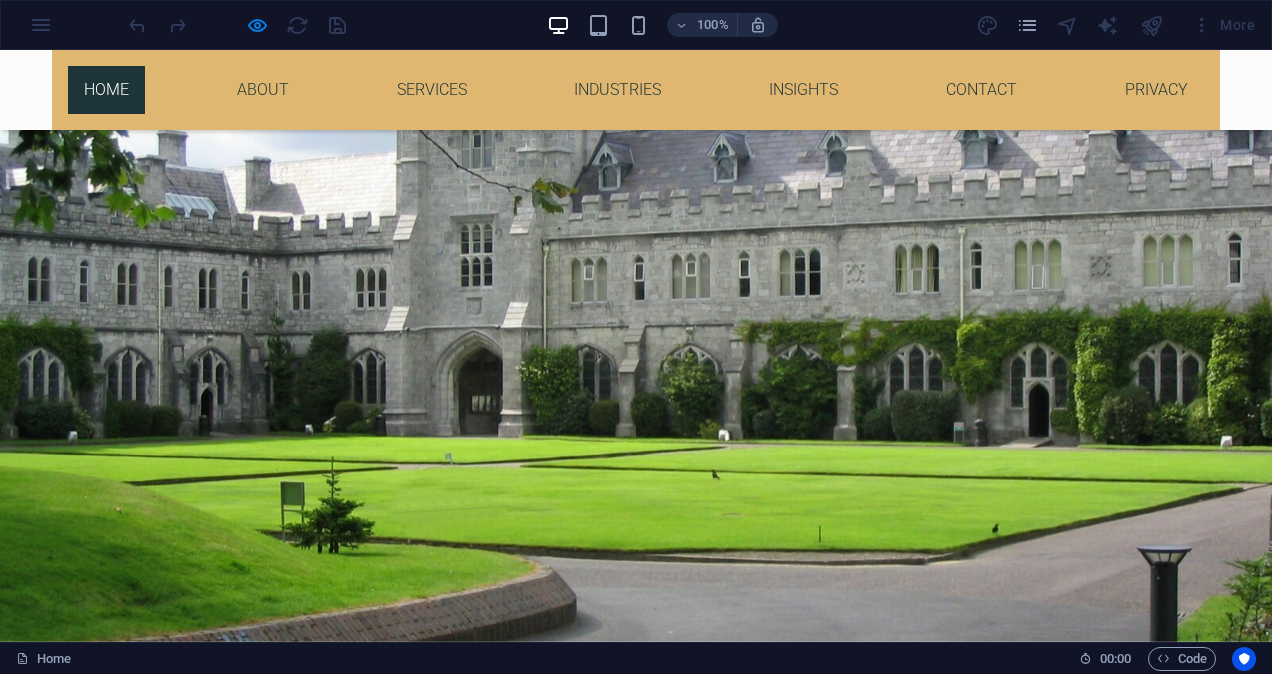 scroll, scrollTop: 0, scrollLeft: 0, axis: both 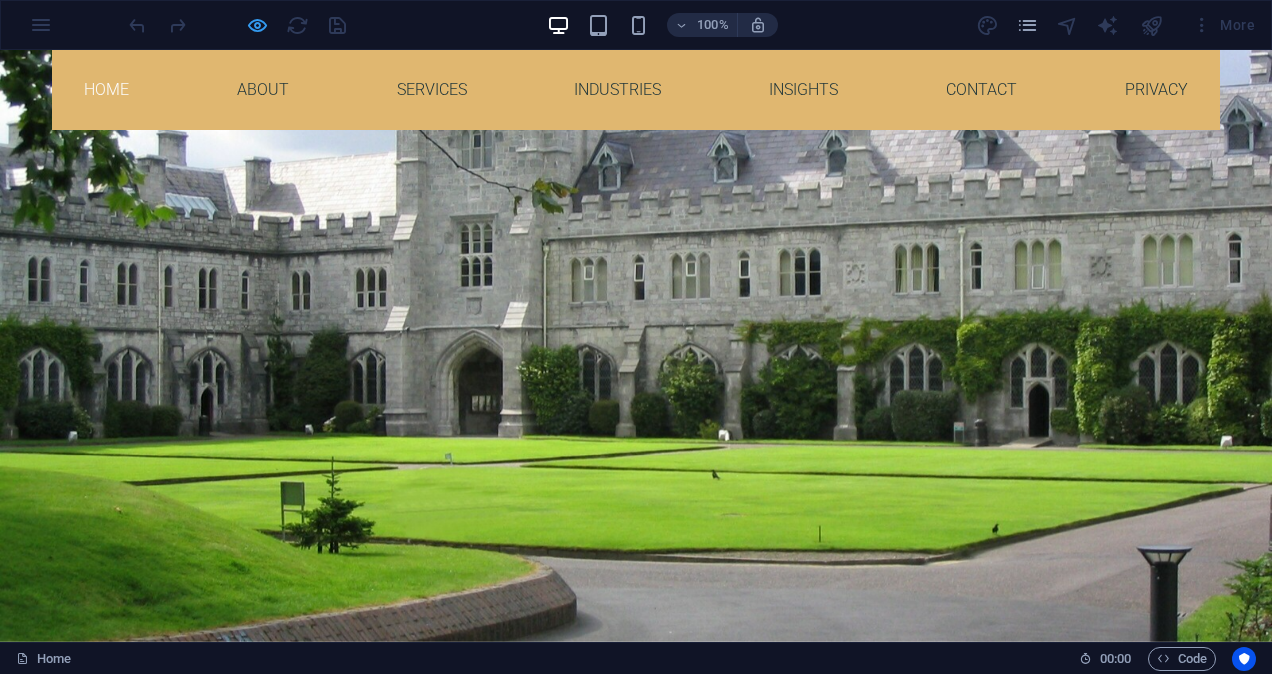 click at bounding box center (257, 25) 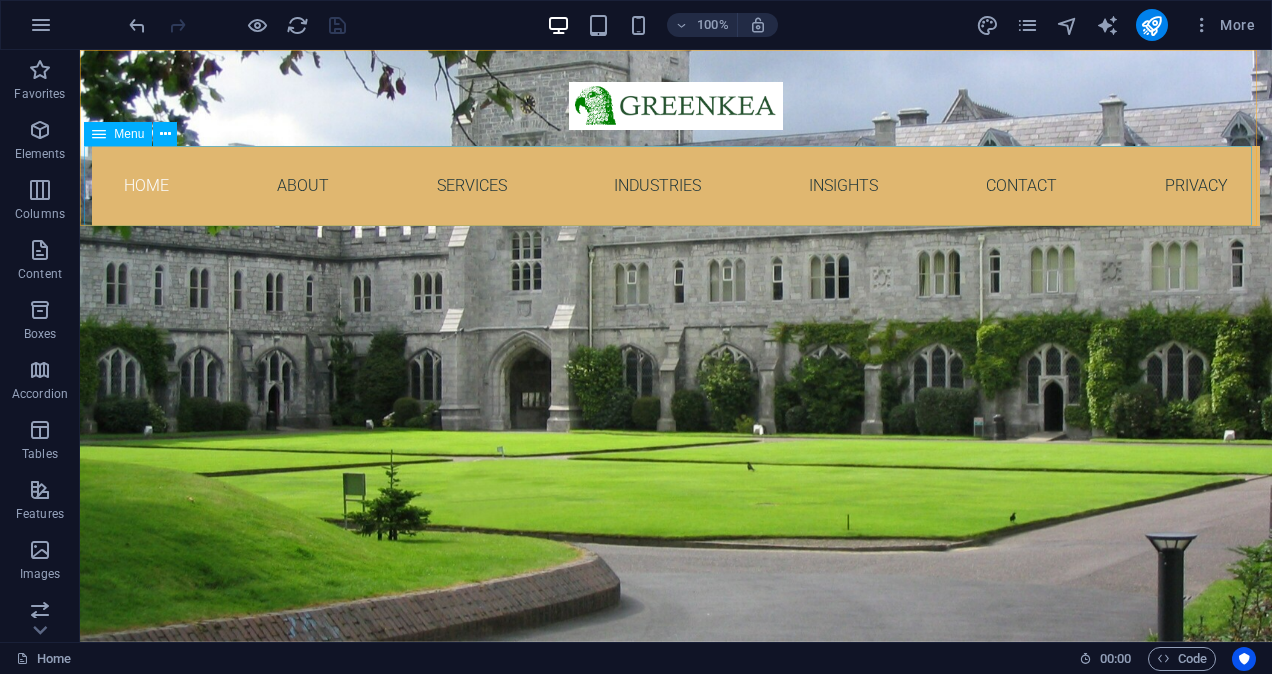 click on "Home About Services Industries Insights Contact Privacy" at bounding box center (676, 186) 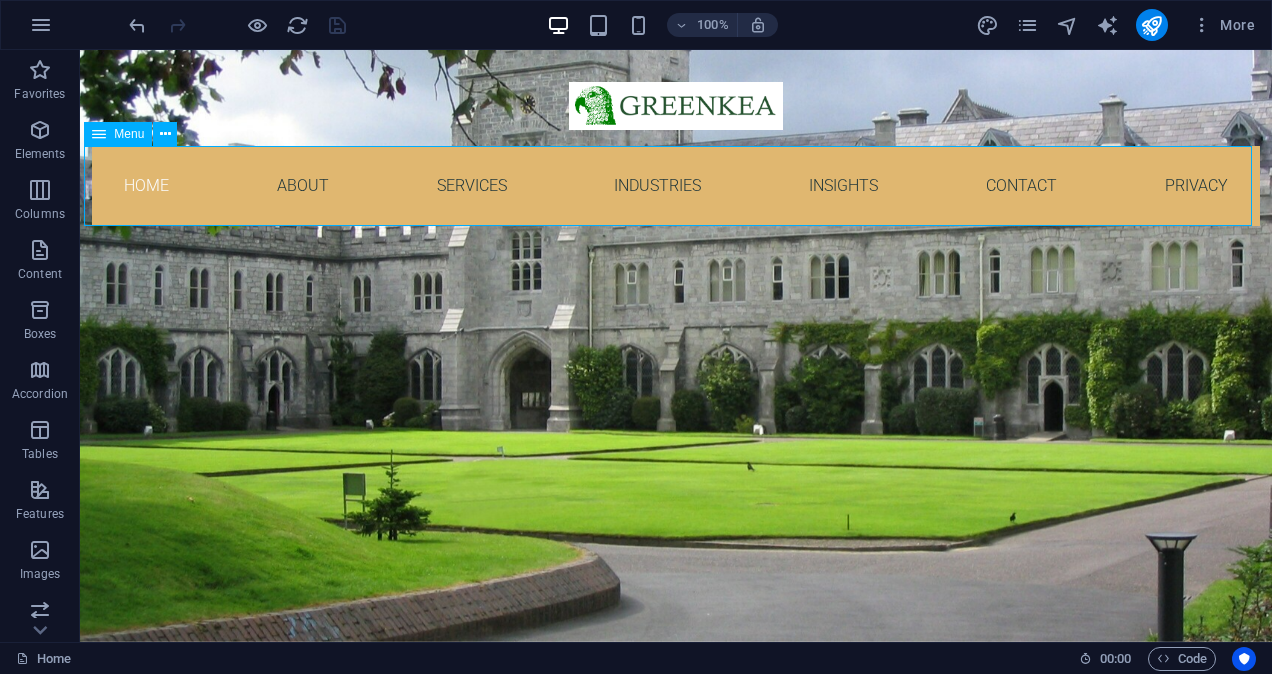 click on "Home About Services Industries Insights Contact Privacy" at bounding box center [676, 186] 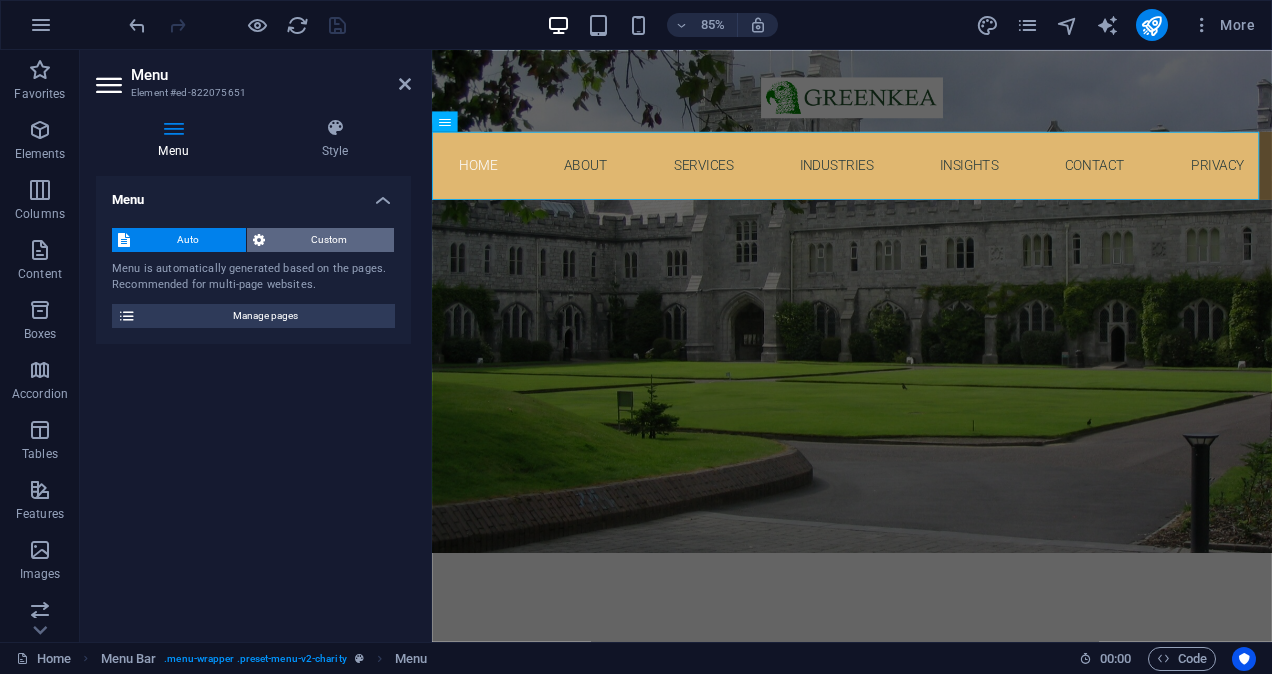 click on "Custom" at bounding box center [330, 240] 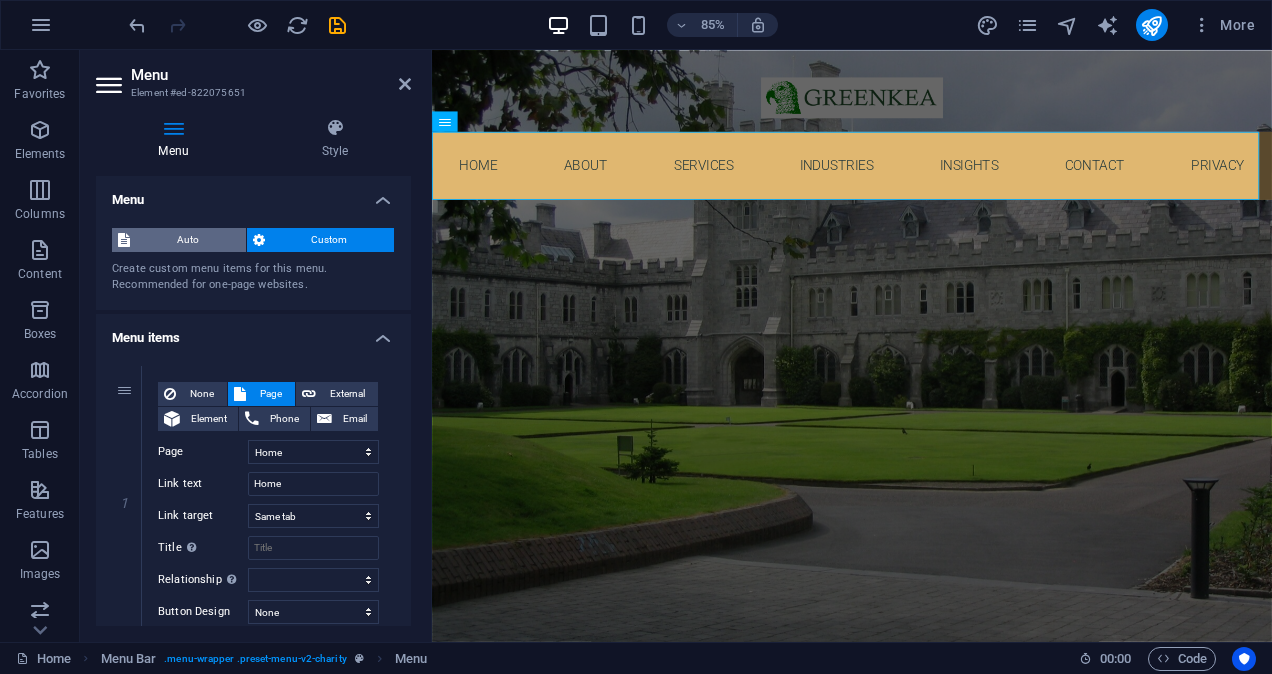 click on "Auto" at bounding box center [188, 240] 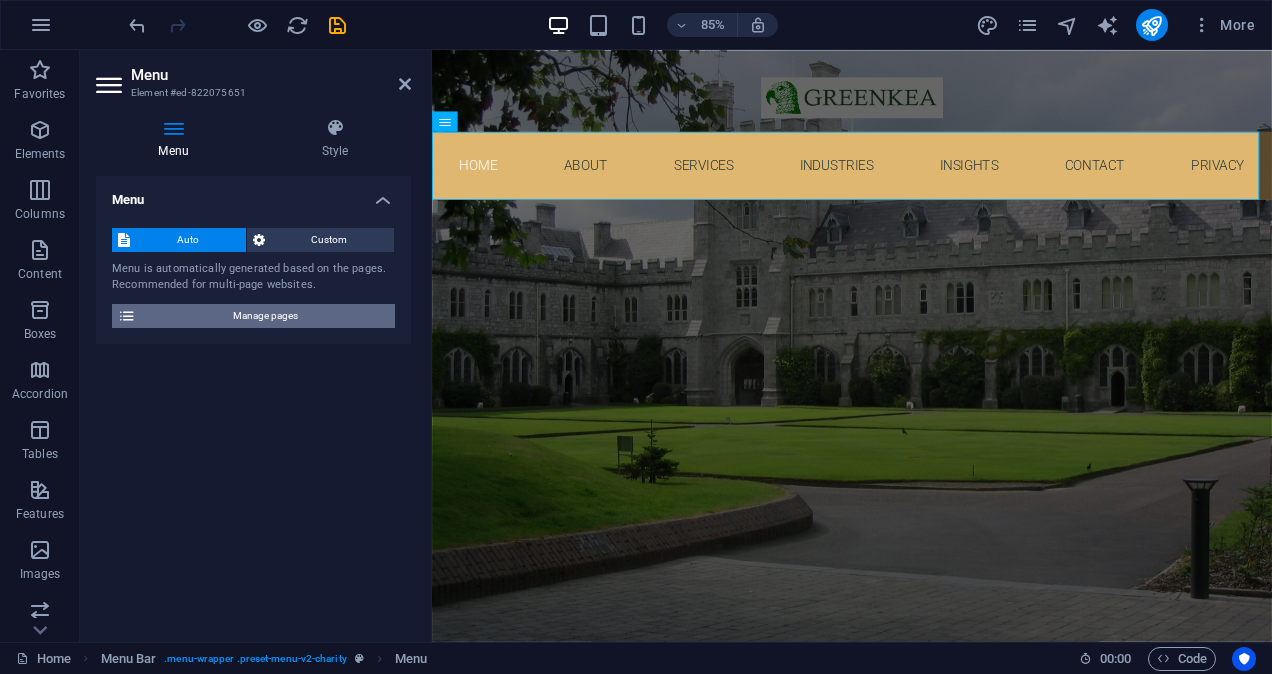 click on "Manage pages" at bounding box center [265, 316] 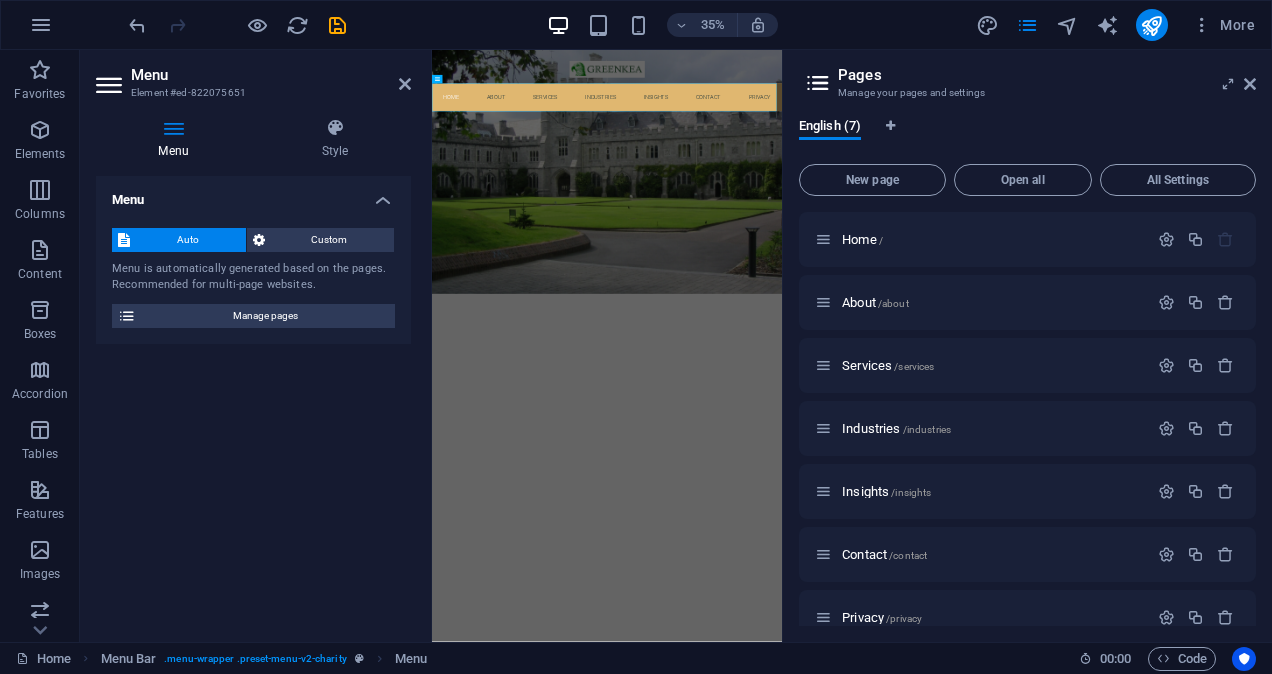 click on "Auto" at bounding box center [188, 240] 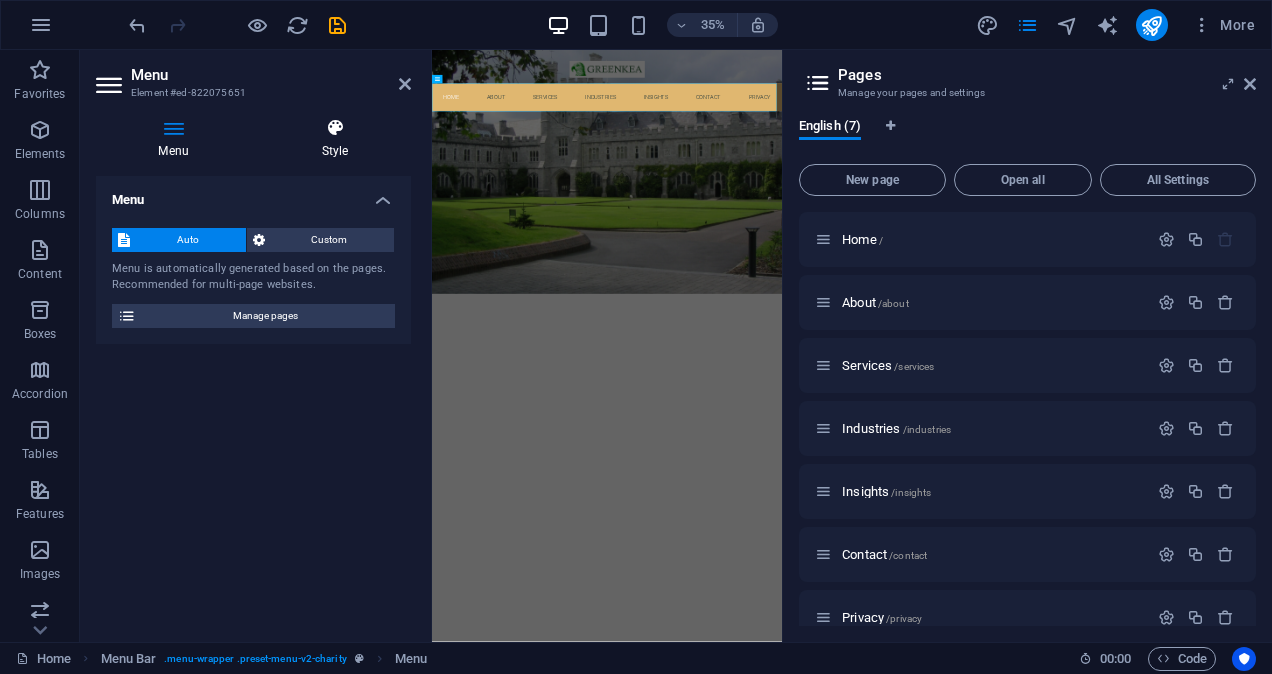 click at bounding box center (335, 128) 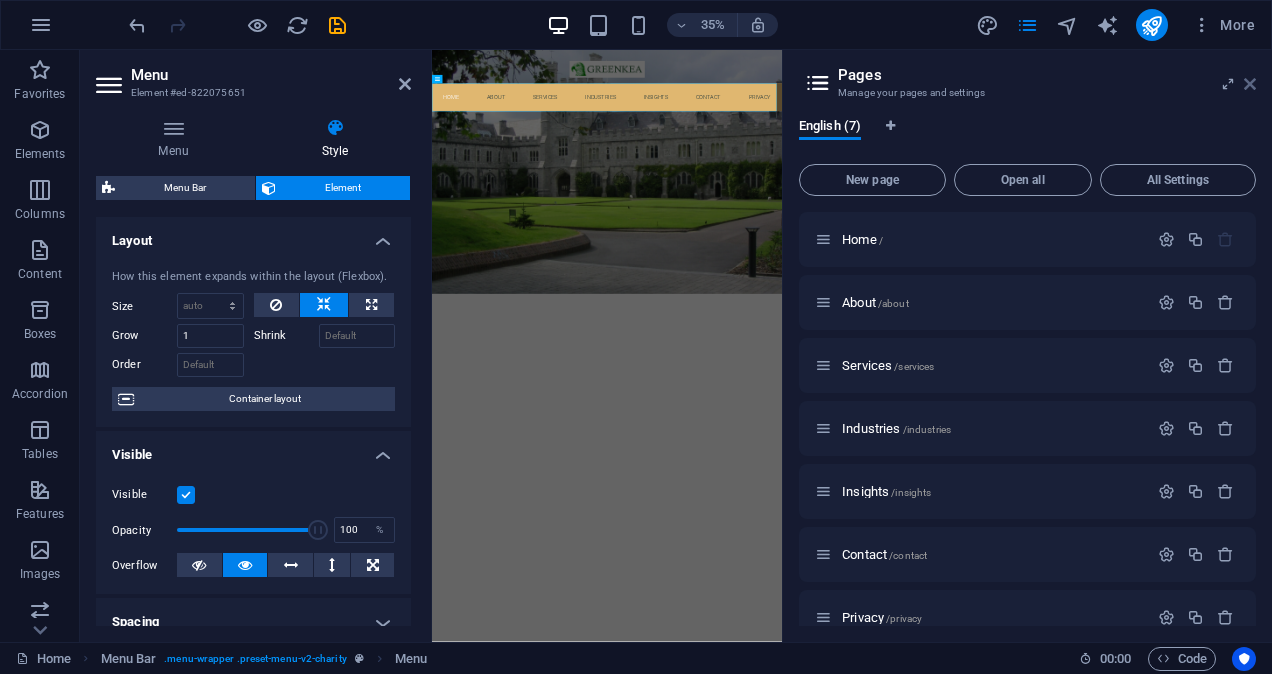 click at bounding box center (1250, 84) 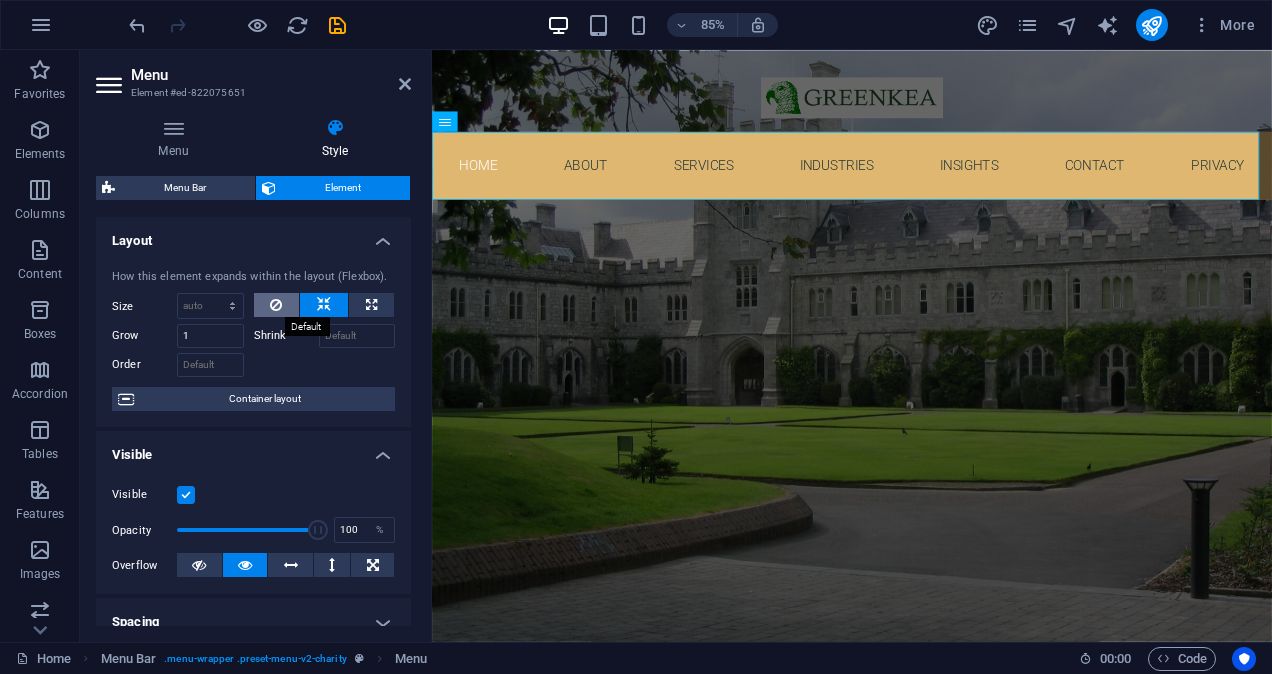 click at bounding box center (277, 305) 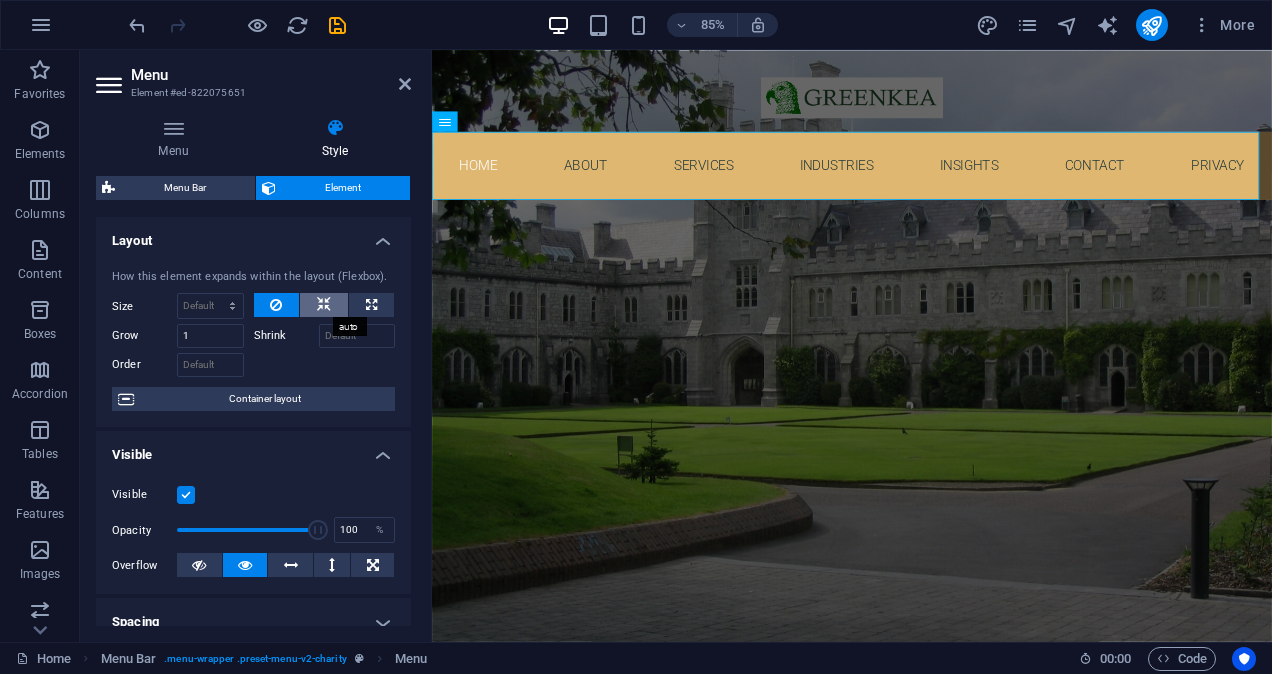 click at bounding box center (324, 305) 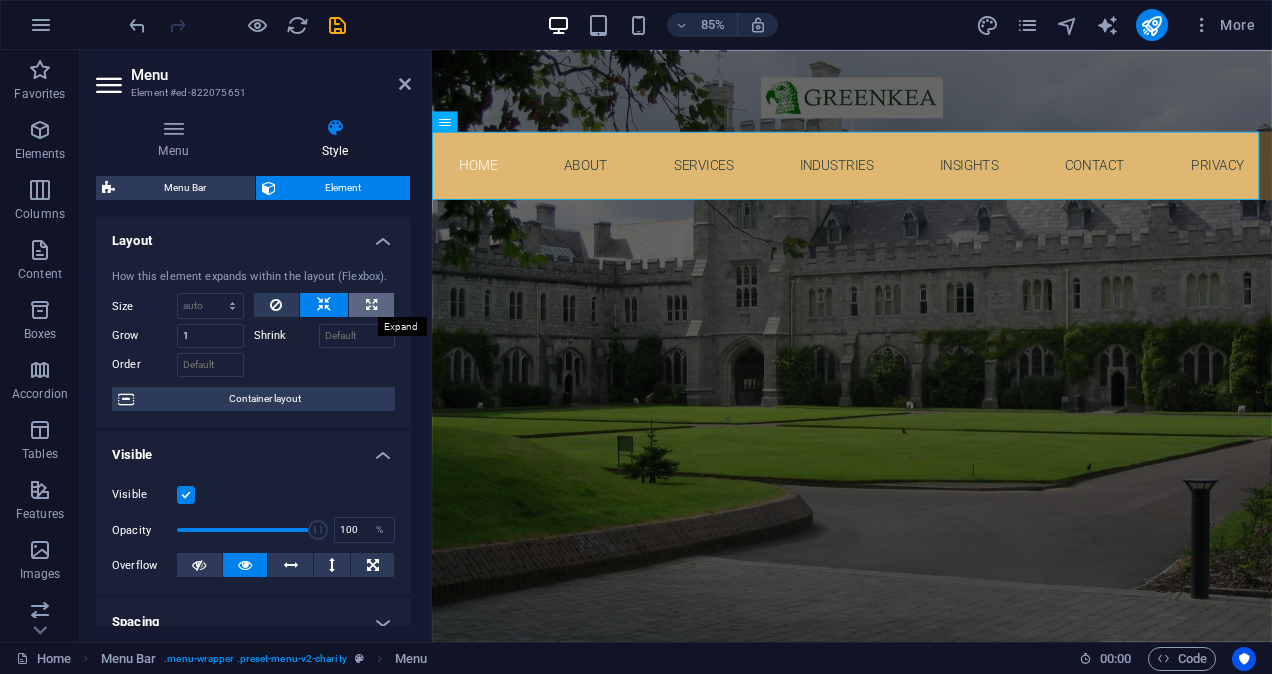 click at bounding box center (371, 305) 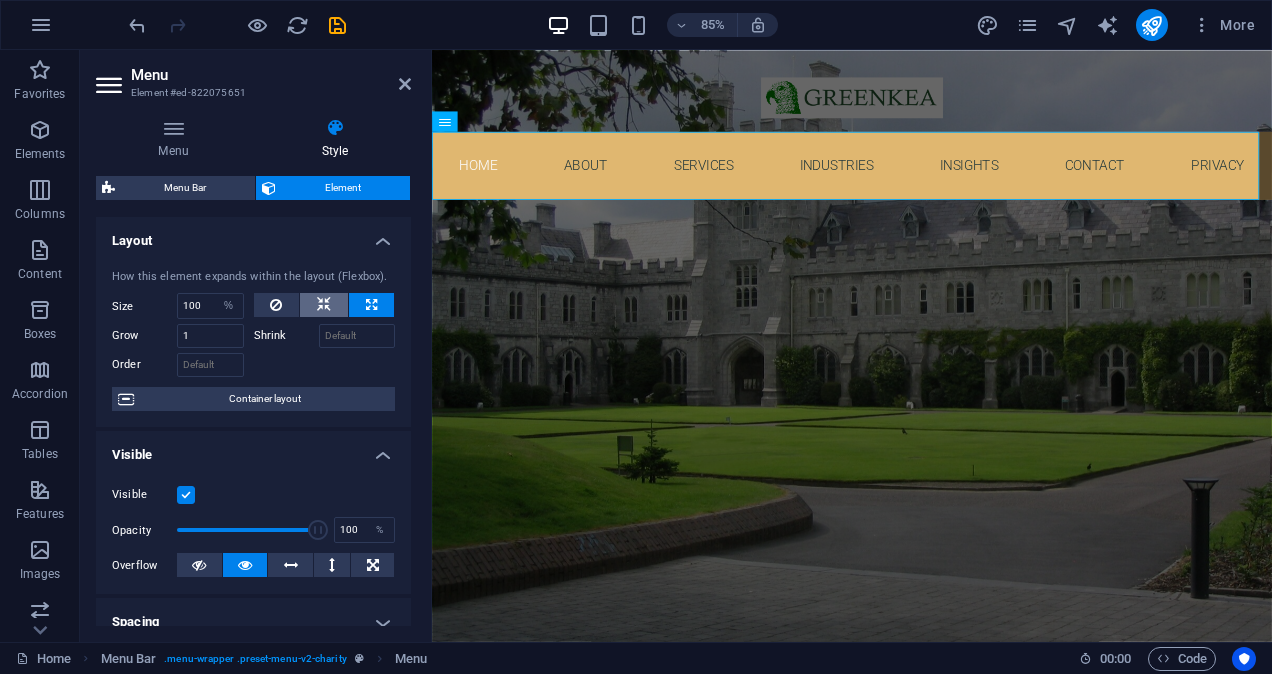 click at bounding box center [324, 305] 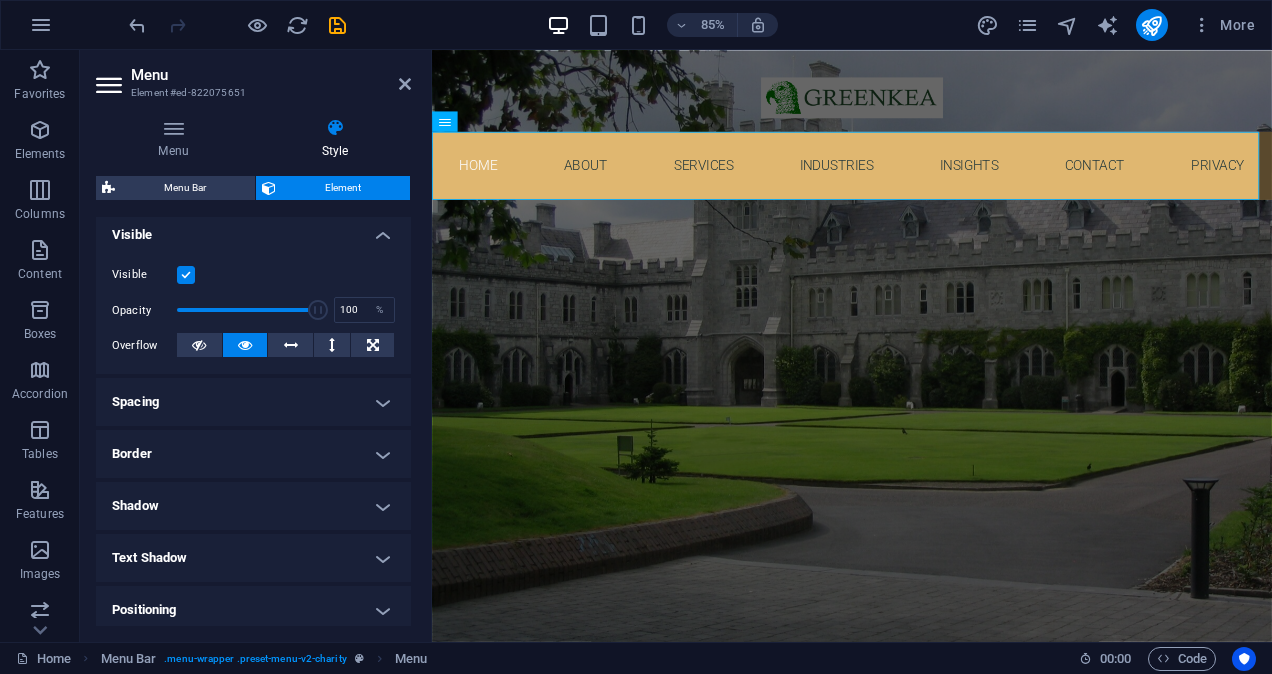 scroll, scrollTop: 0, scrollLeft: 0, axis: both 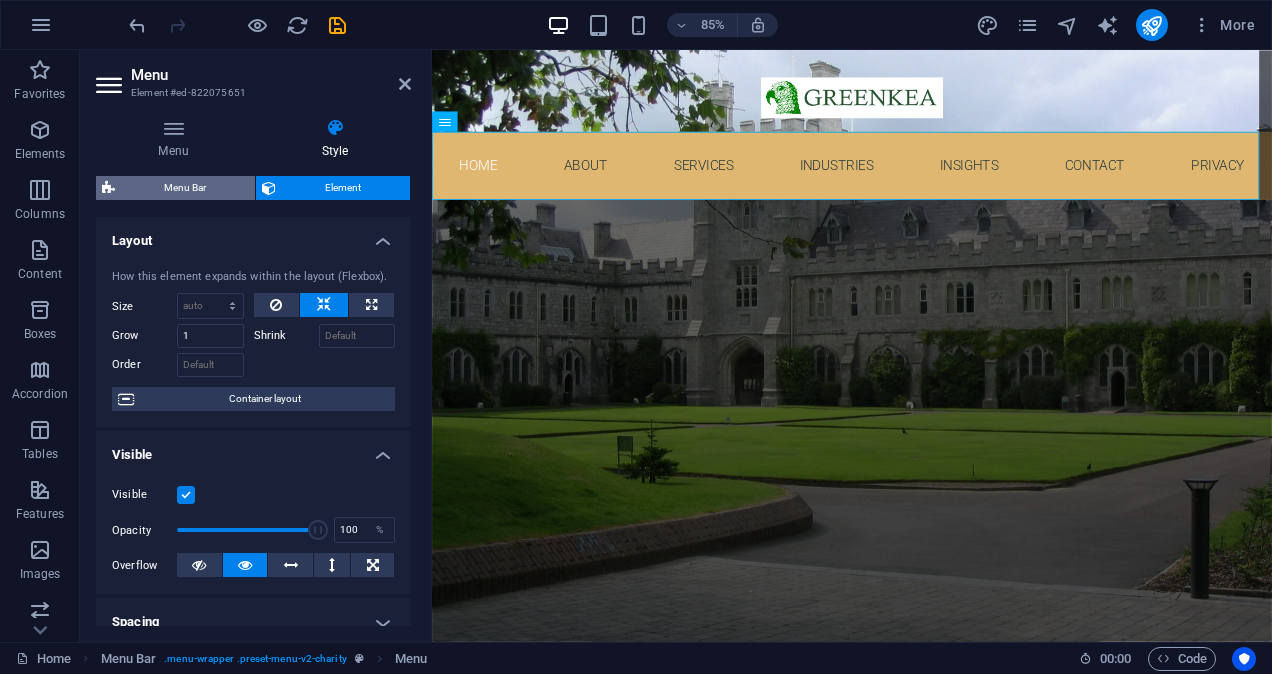 click on "Menu Bar" at bounding box center (185, 188) 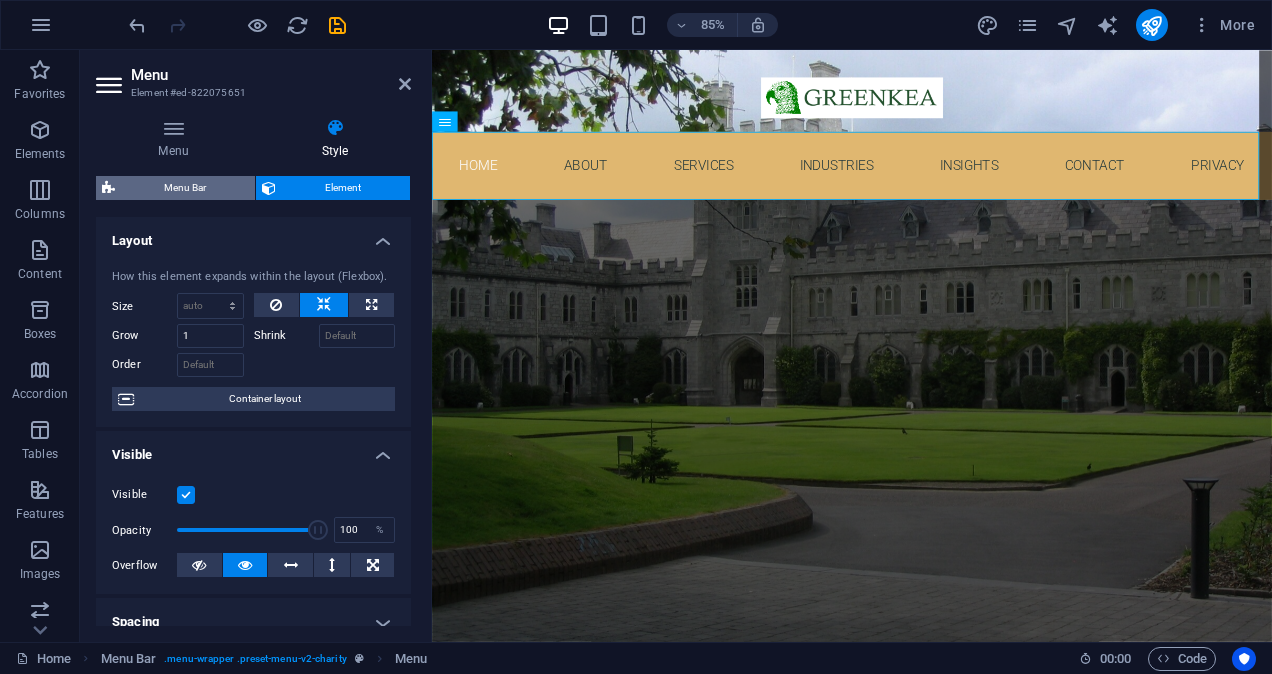 select on "rem" 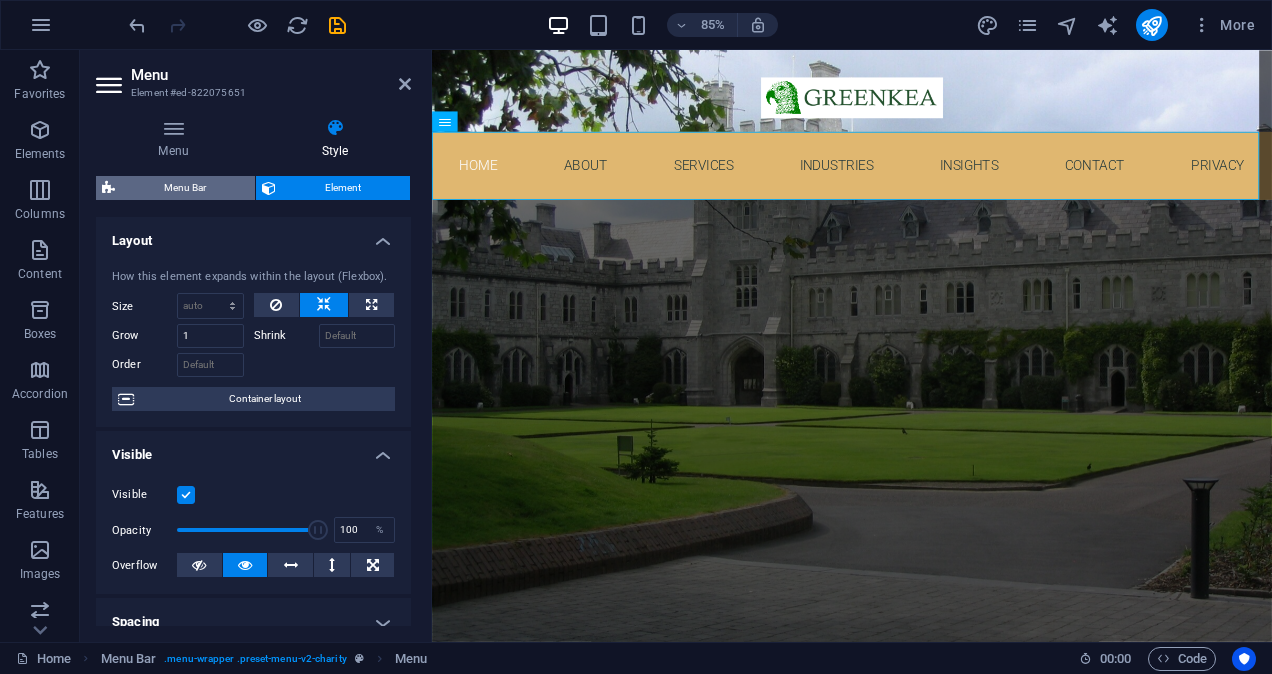 select on "rem" 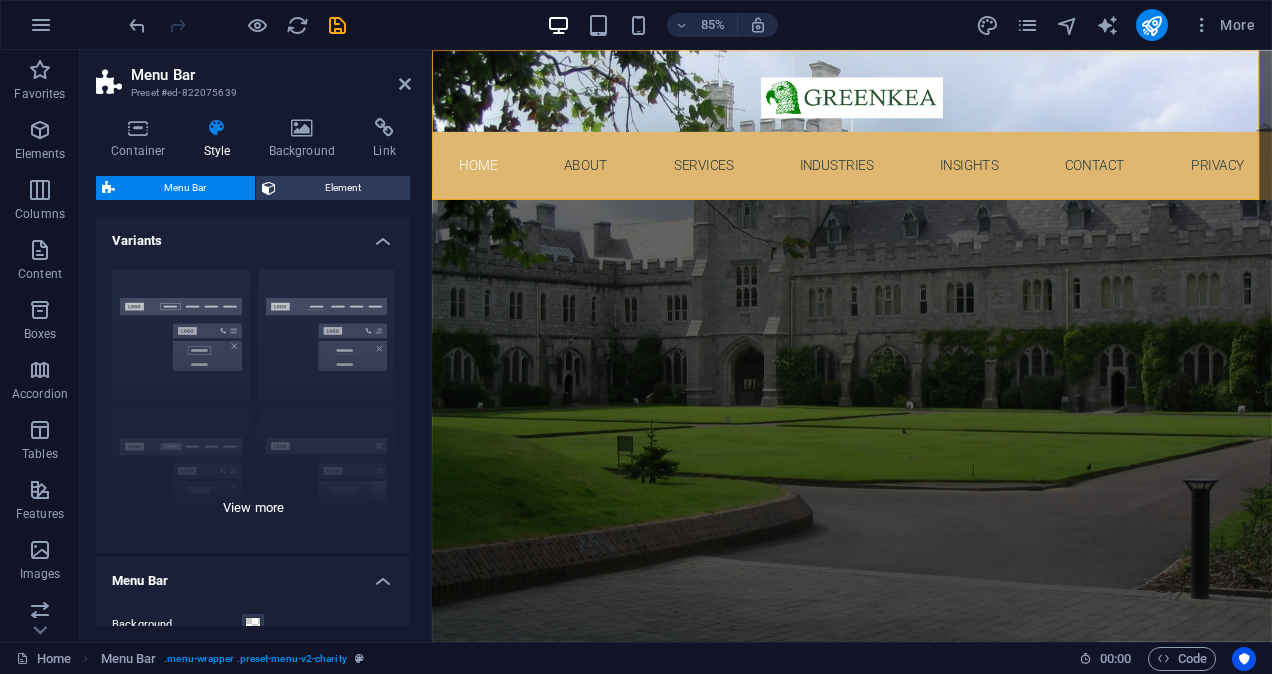click on "Border Centered Default Fixed Loki Trigger Wide XXL" at bounding box center [253, 403] 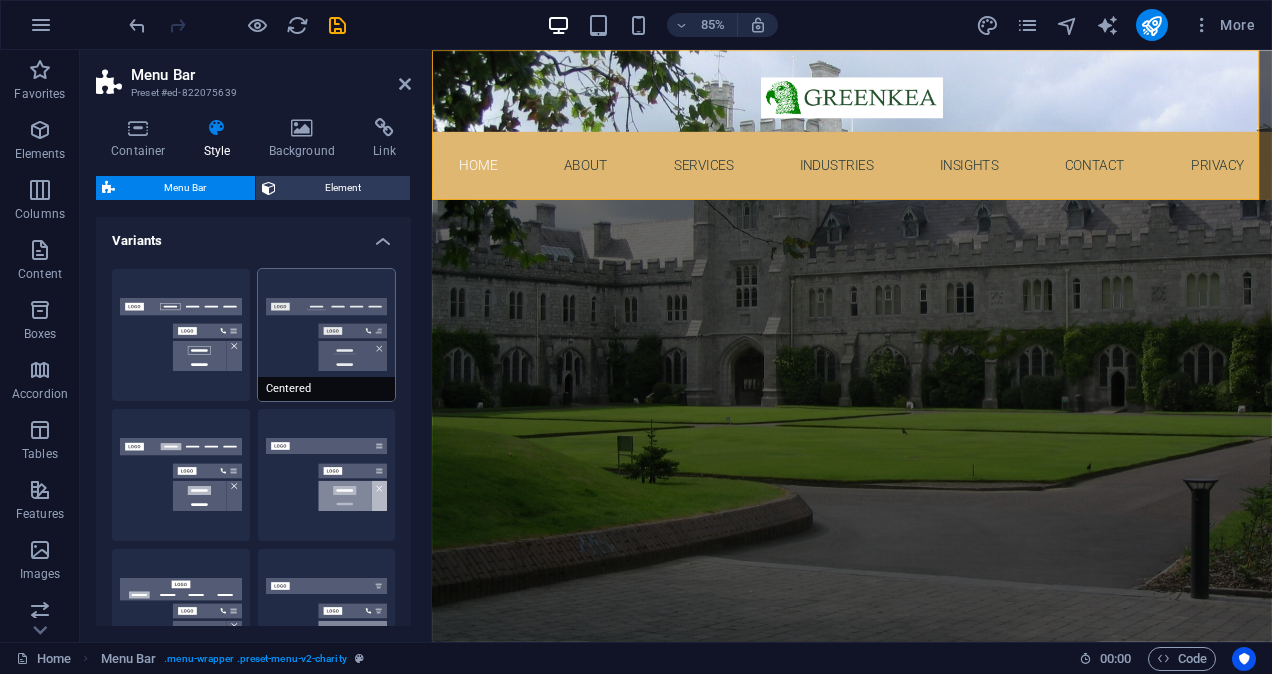 click on "Centered" at bounding box center [327, 335] 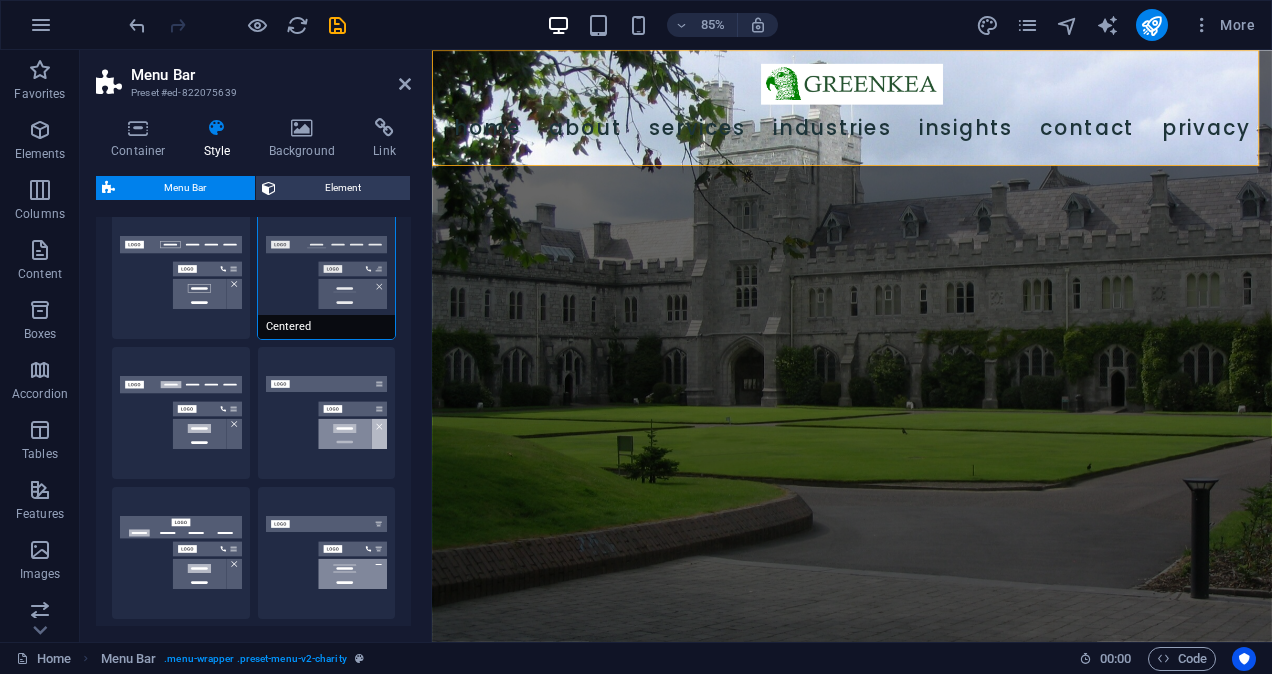scroll, scrollTop: 100, scrollLeft: 0, axis: vertical 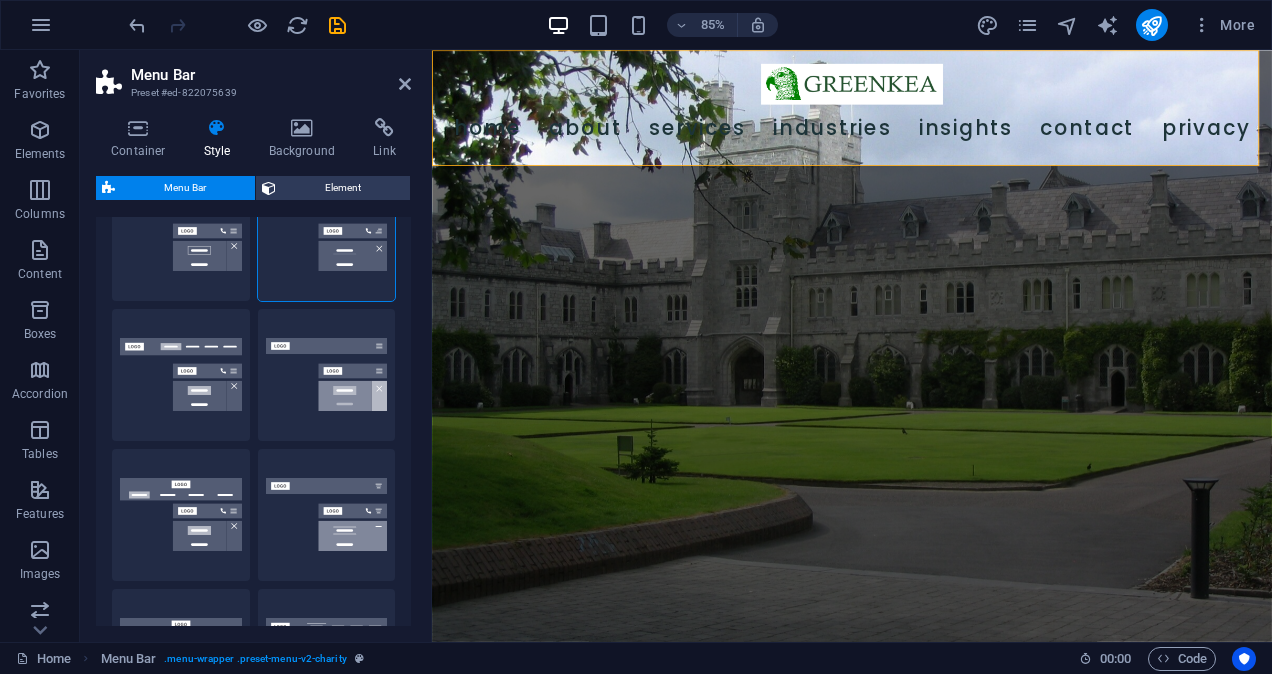 click on "Default" at bounding box center (181, 375) 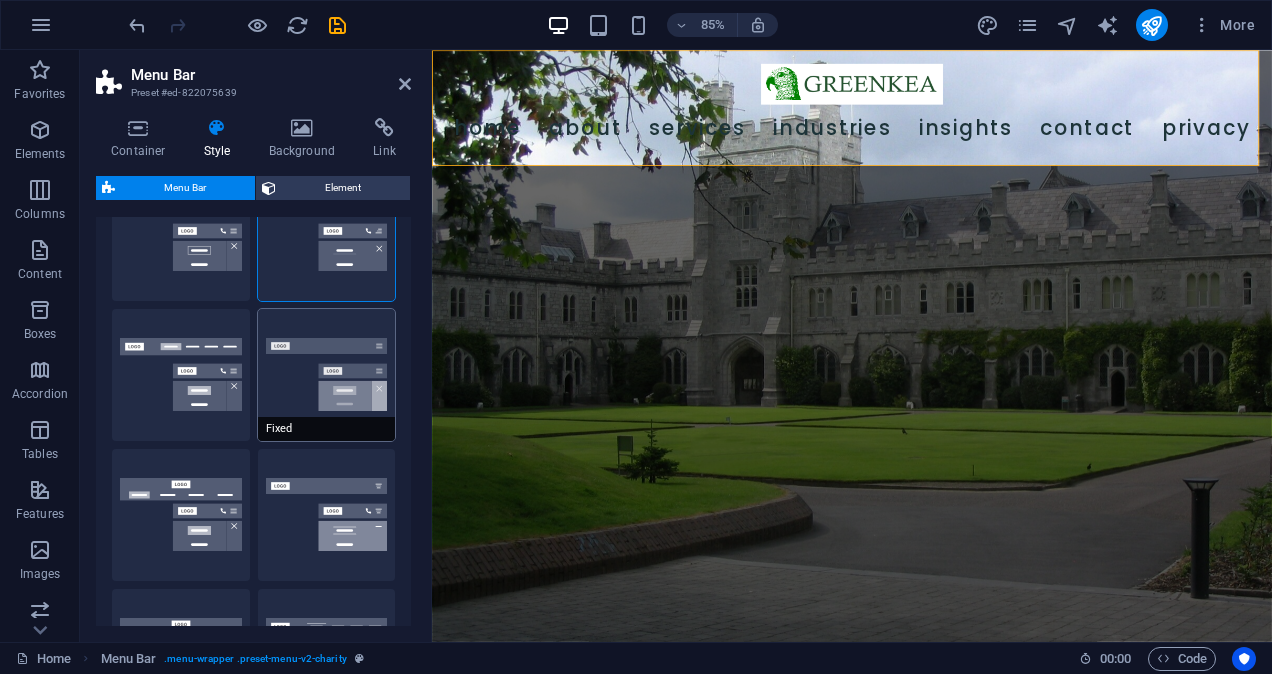 click on "Fixed" at bounding box center (327, 375) 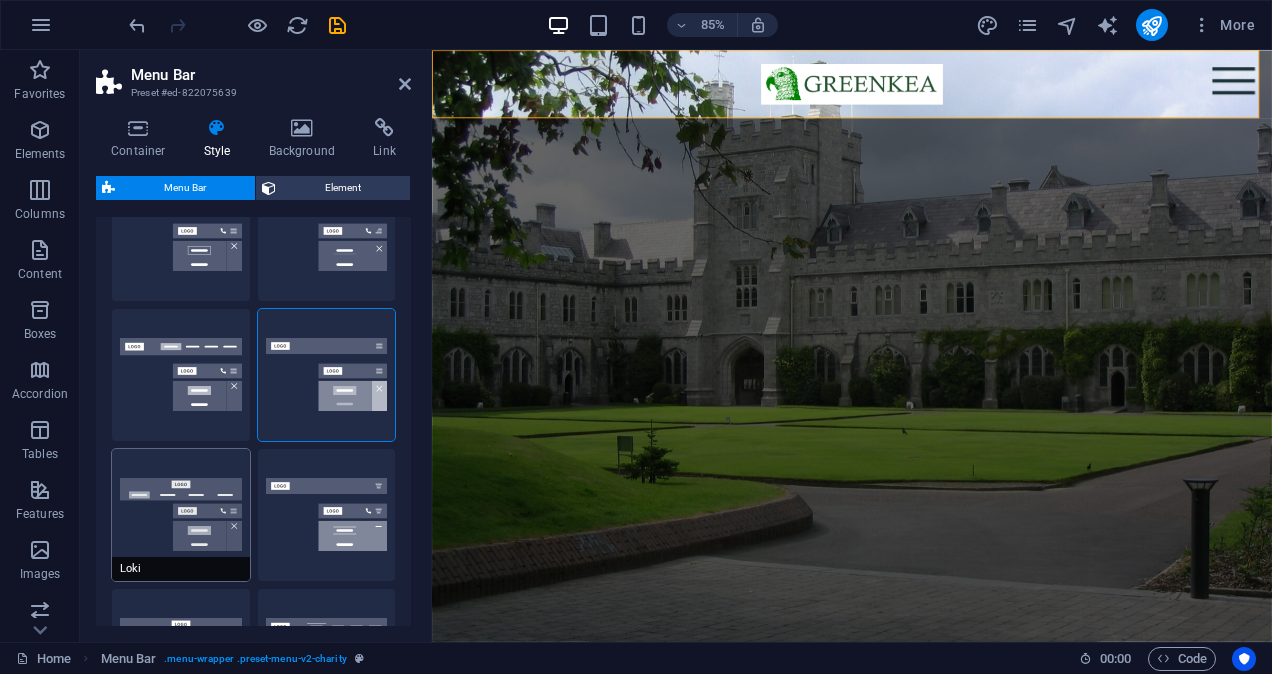 click on "Loki" at bounding box center (181, 515) 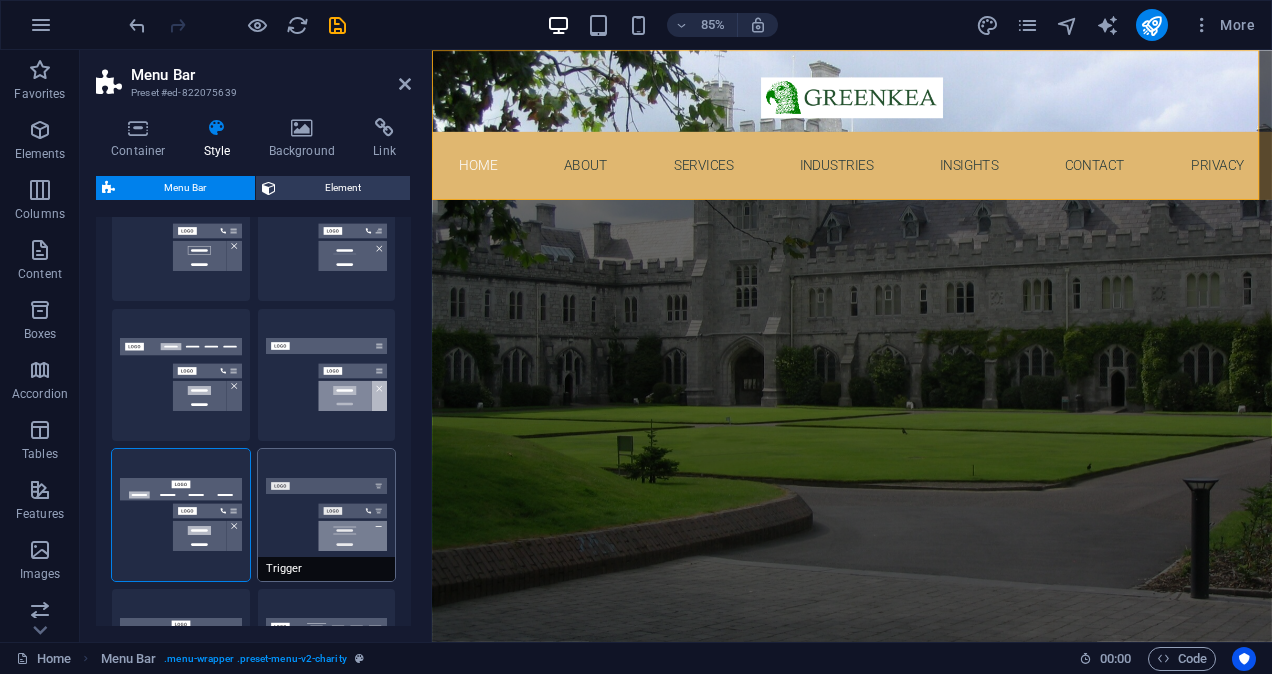 click on "Trigger" at bounding box center (327, 515) 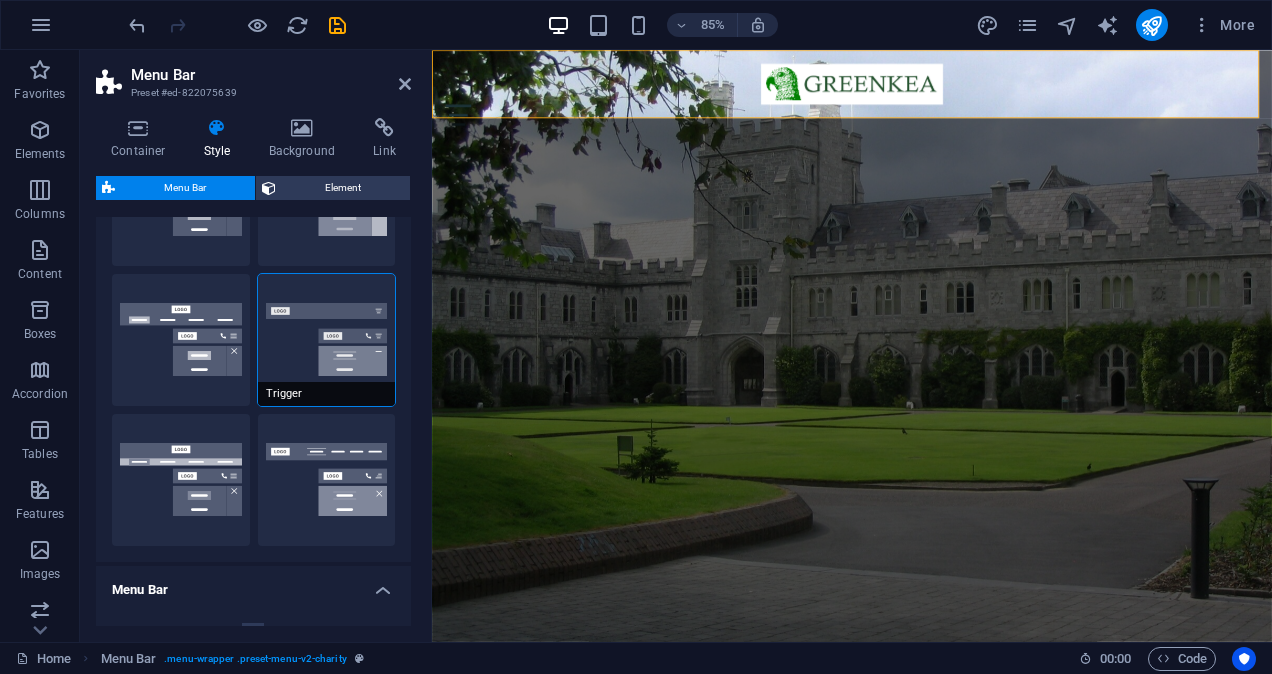scroll, scrollTop: 300, scrollLeft: 0, axis: vertical 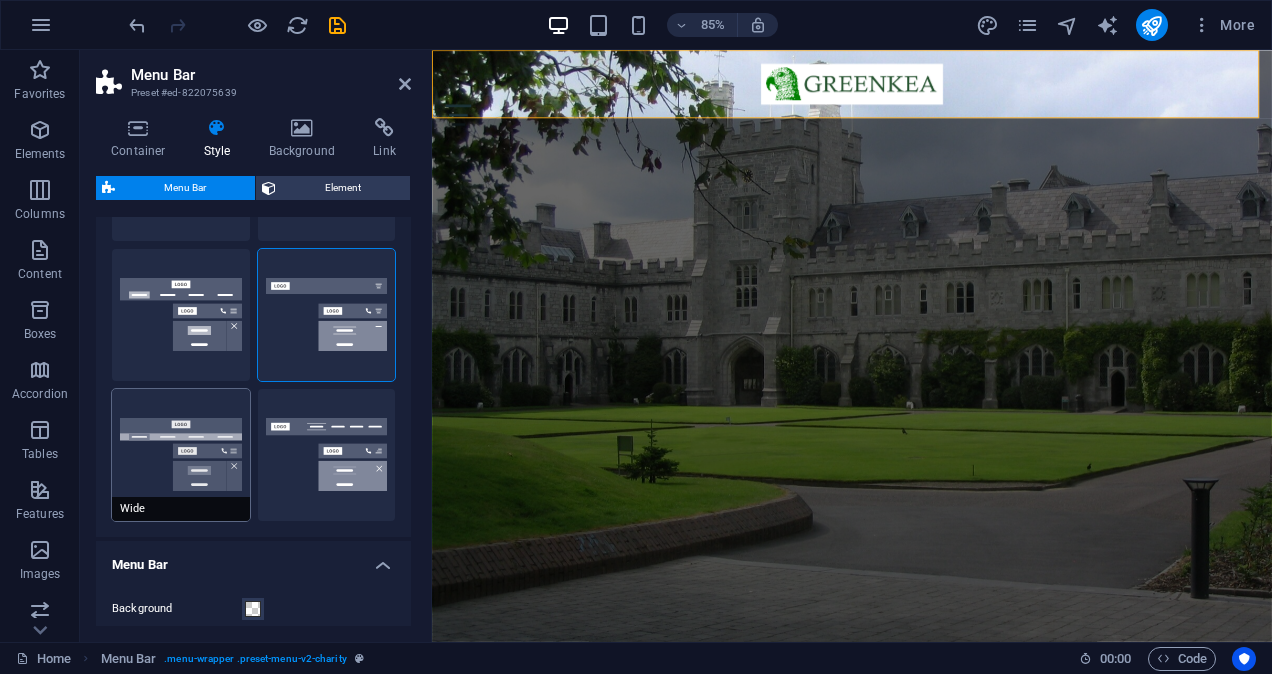 click on "Wide" at bounding box center [181, 455] 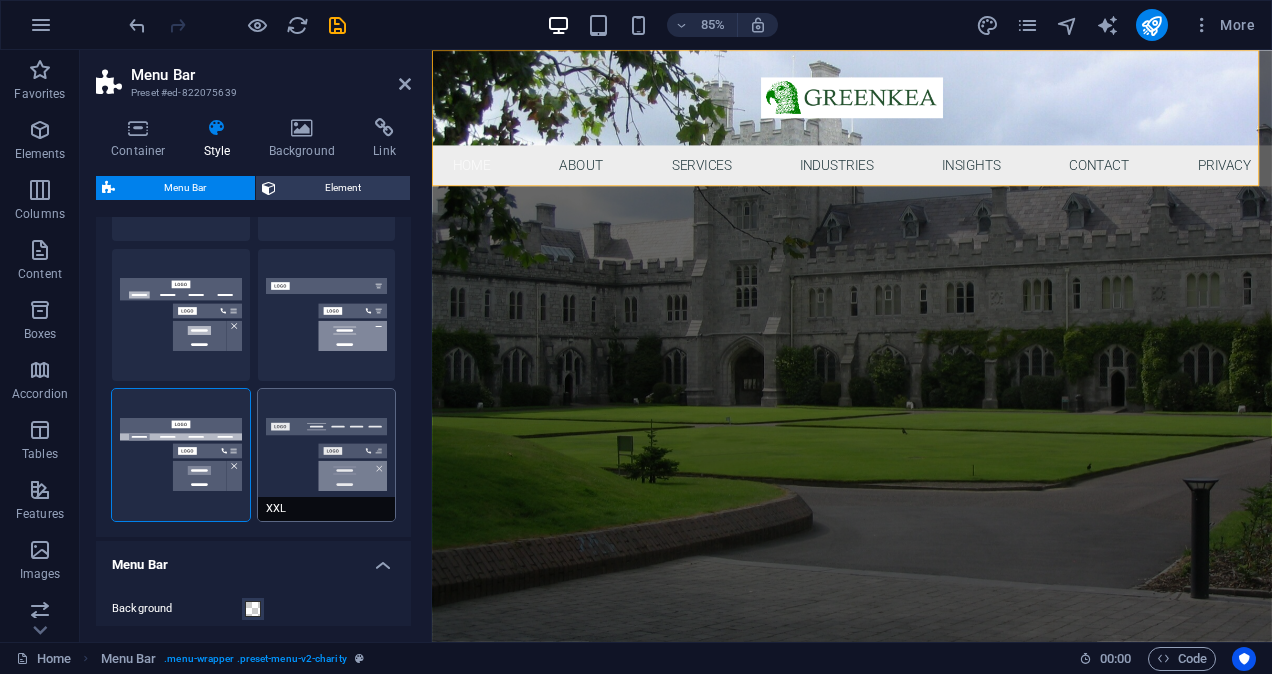 click on "XXL" at bounding box center [327, 455] 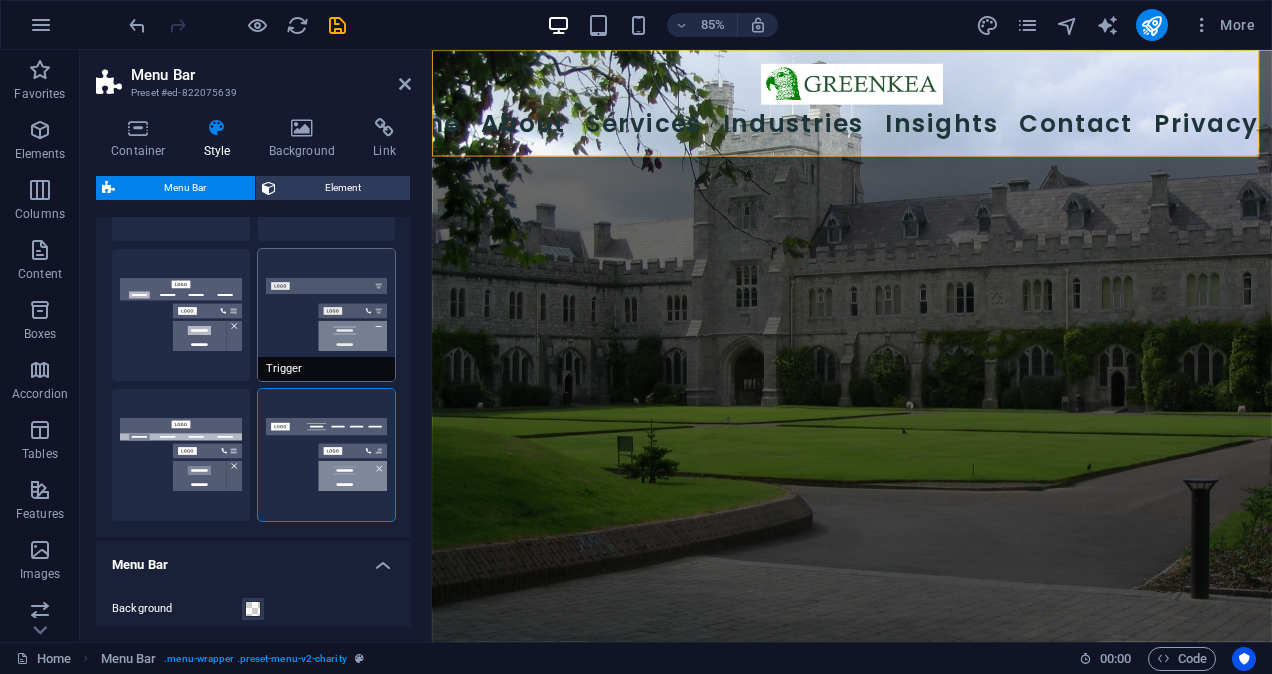 click on "Trigger" at bounding box center [327, 315] 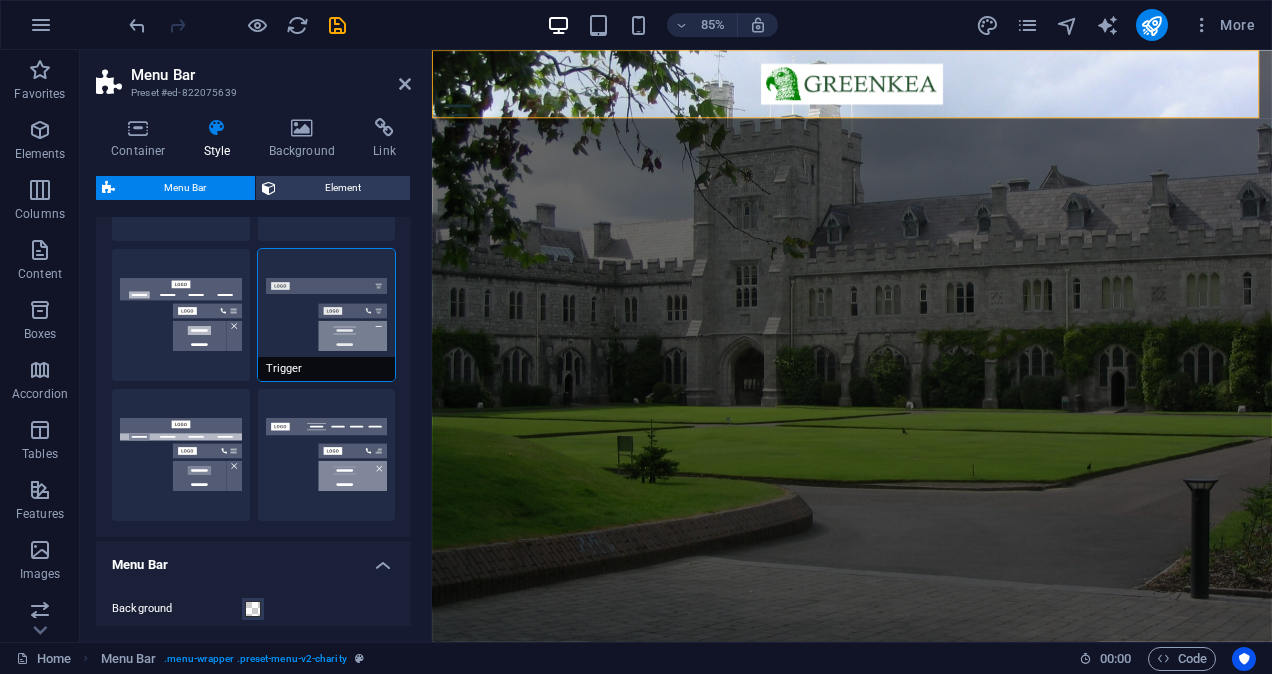 scroll, scrollTop: 100, scrollLeft: 0, axis: vertical 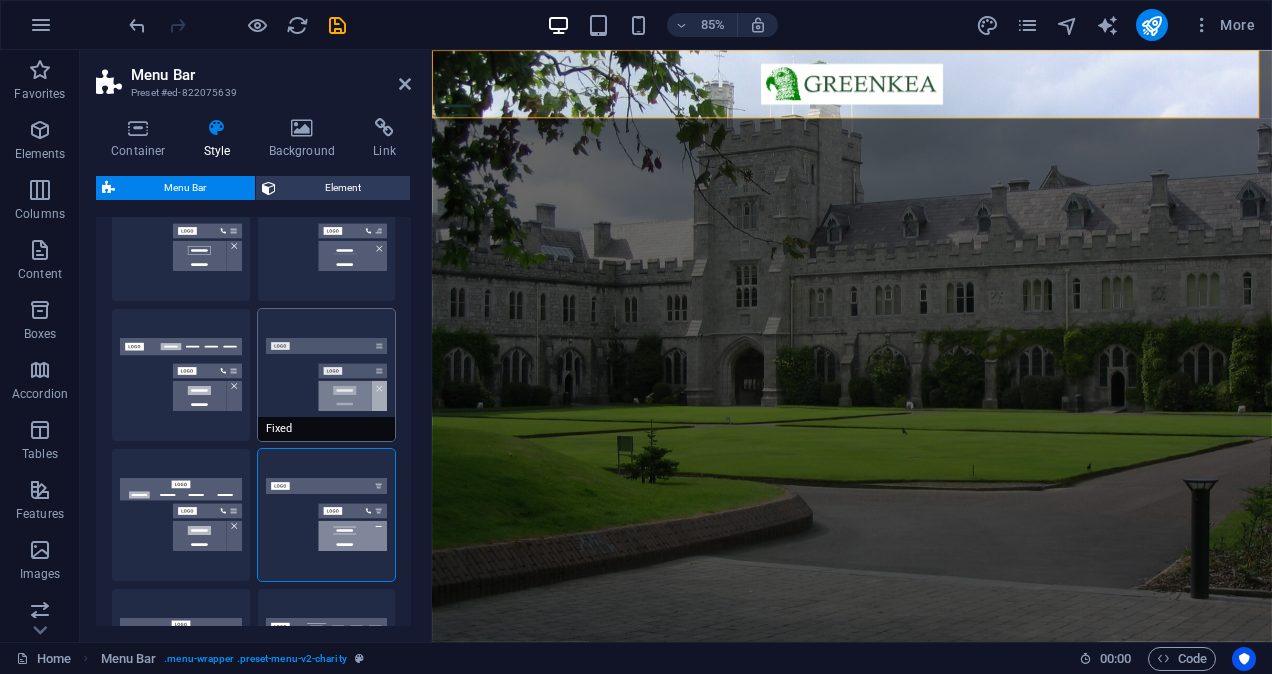 click on "Fixed" at bounding box center [327, 375] 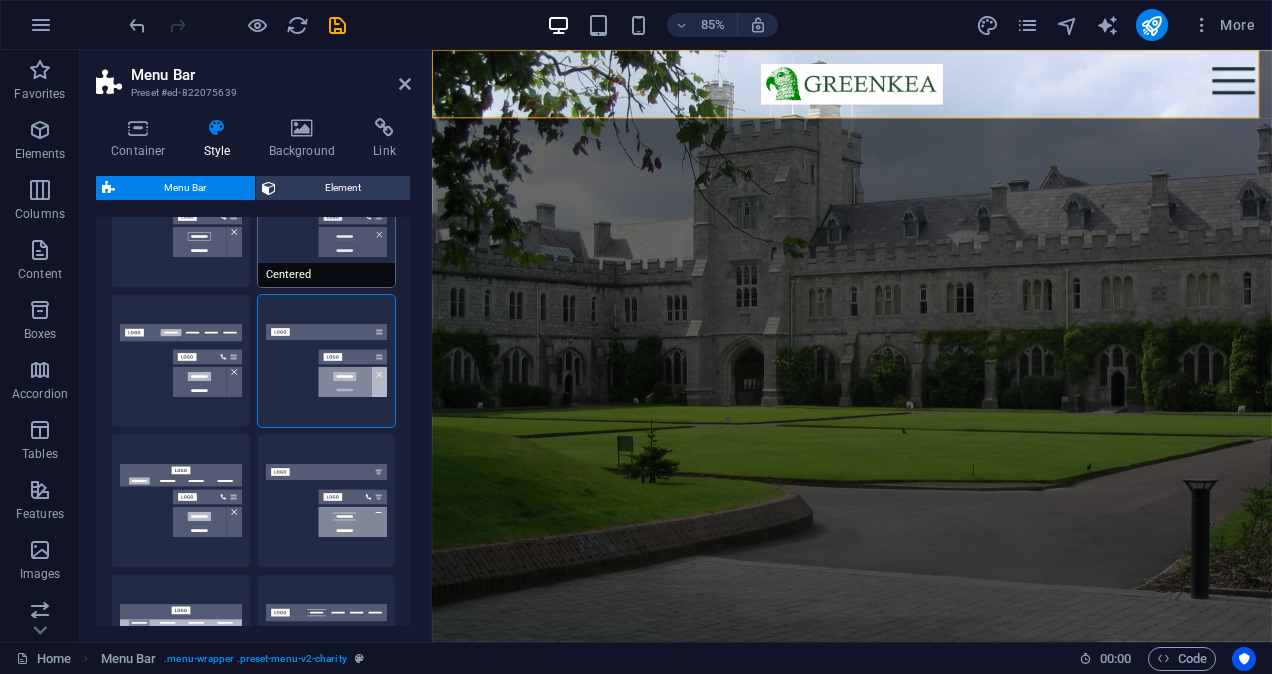 scroll, scrollTop: 200, scrollLeft: 0, axis: vertical 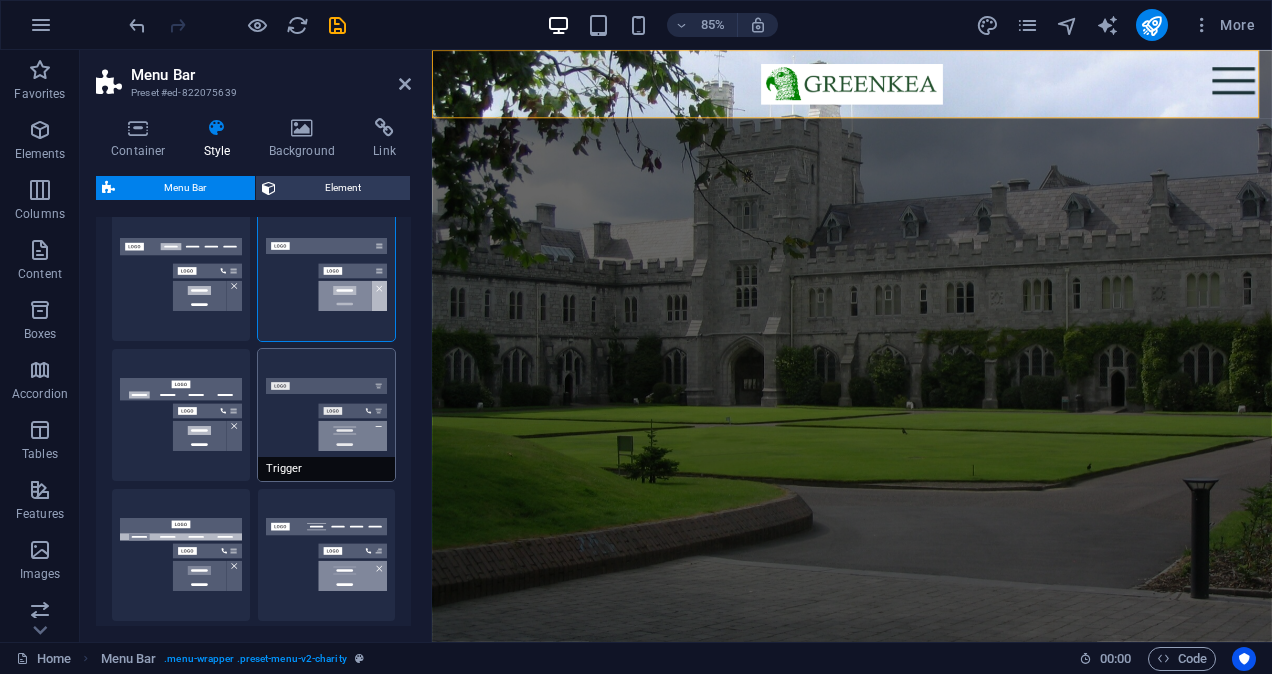 click on "Trigger" at bounding box center (327, 415) 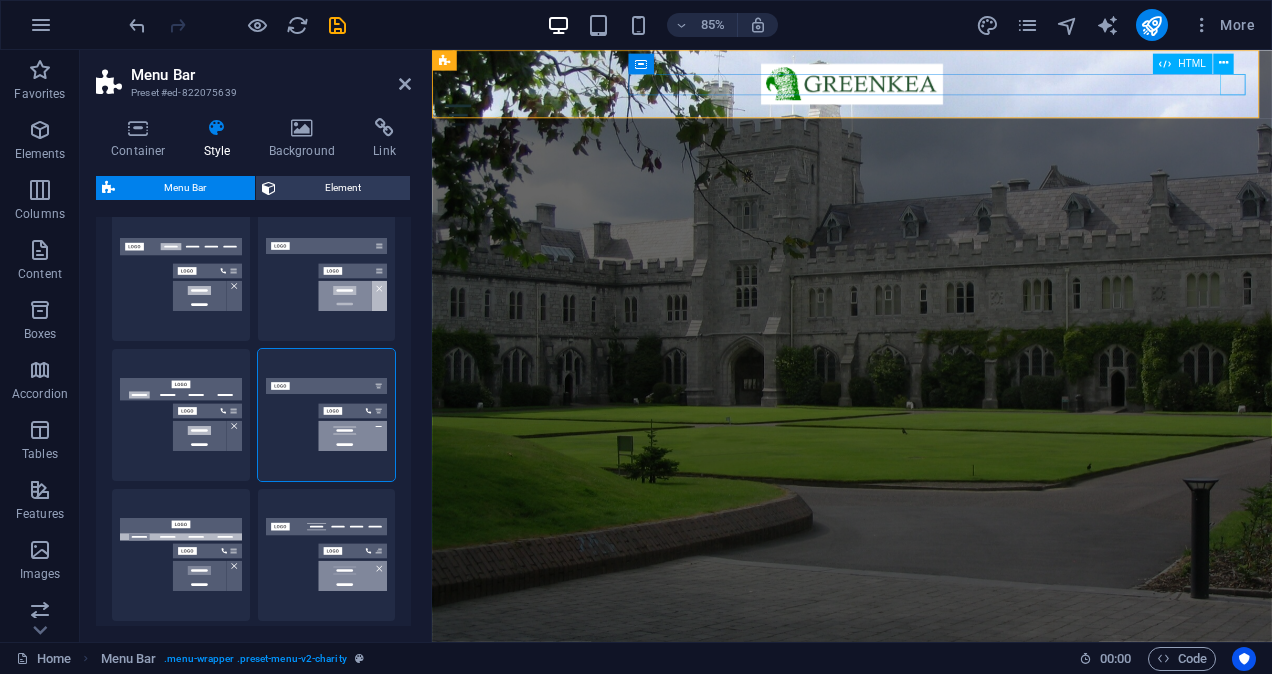 click at bounding box center [926, 126] 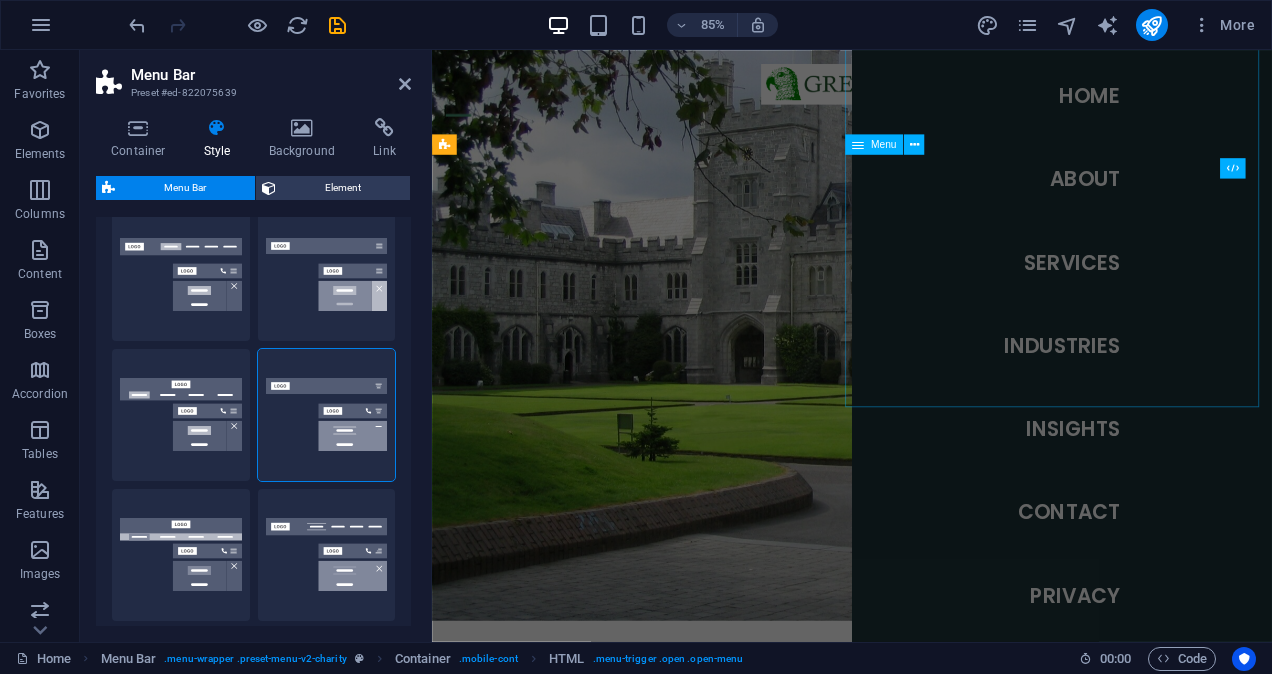 scroll, scrollTop: 0, scrollLeft: 0, axis: both 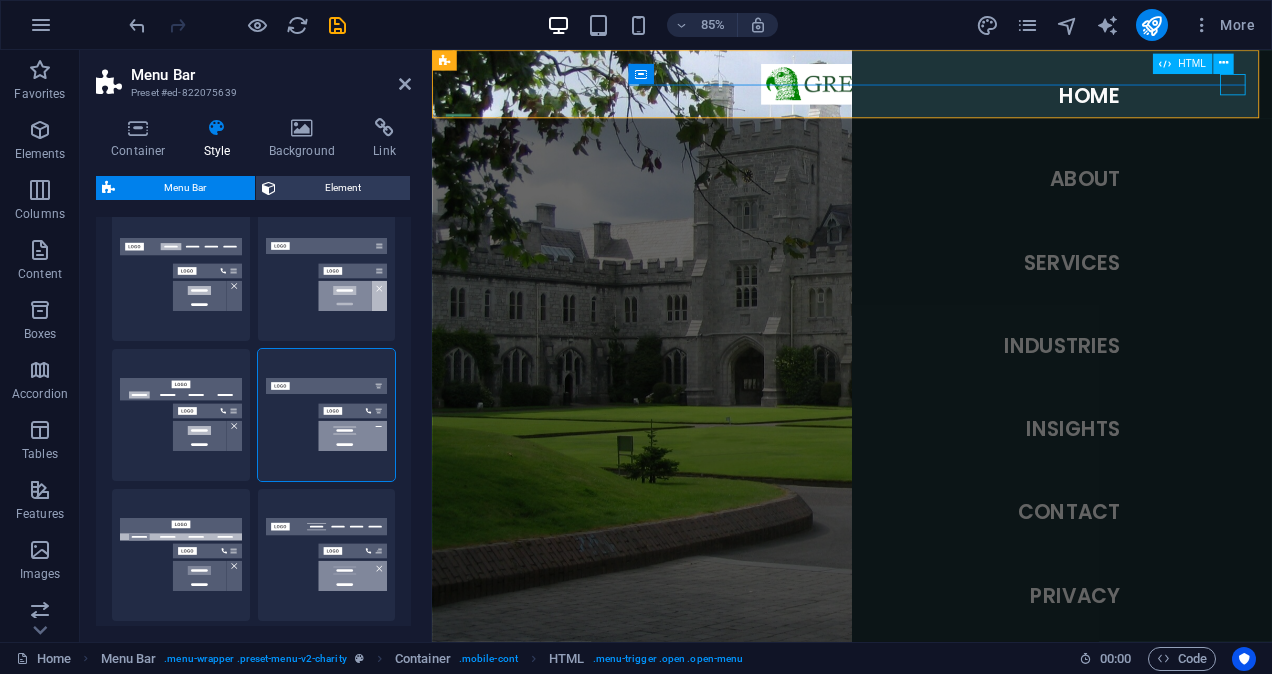 click at bounding box center (463, 126) 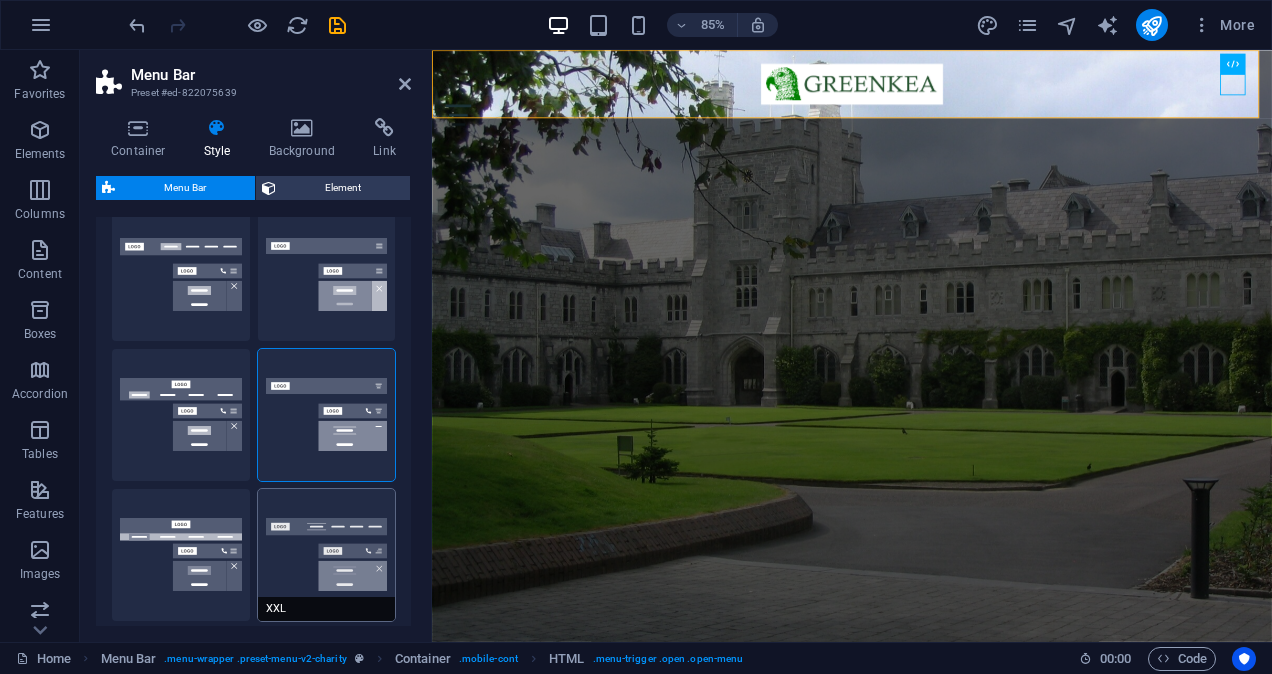 click on "XXL" at bounding box center (327, 555) 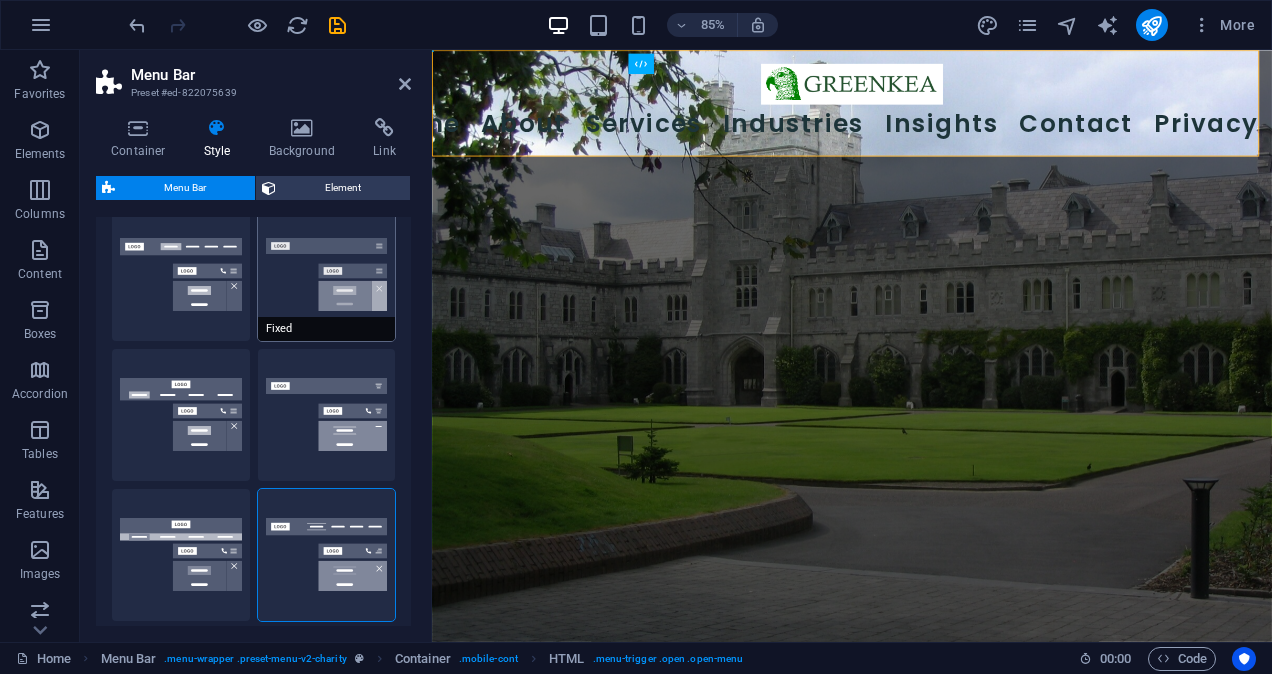 click on "Fixed" at bounding box center (327, 275) 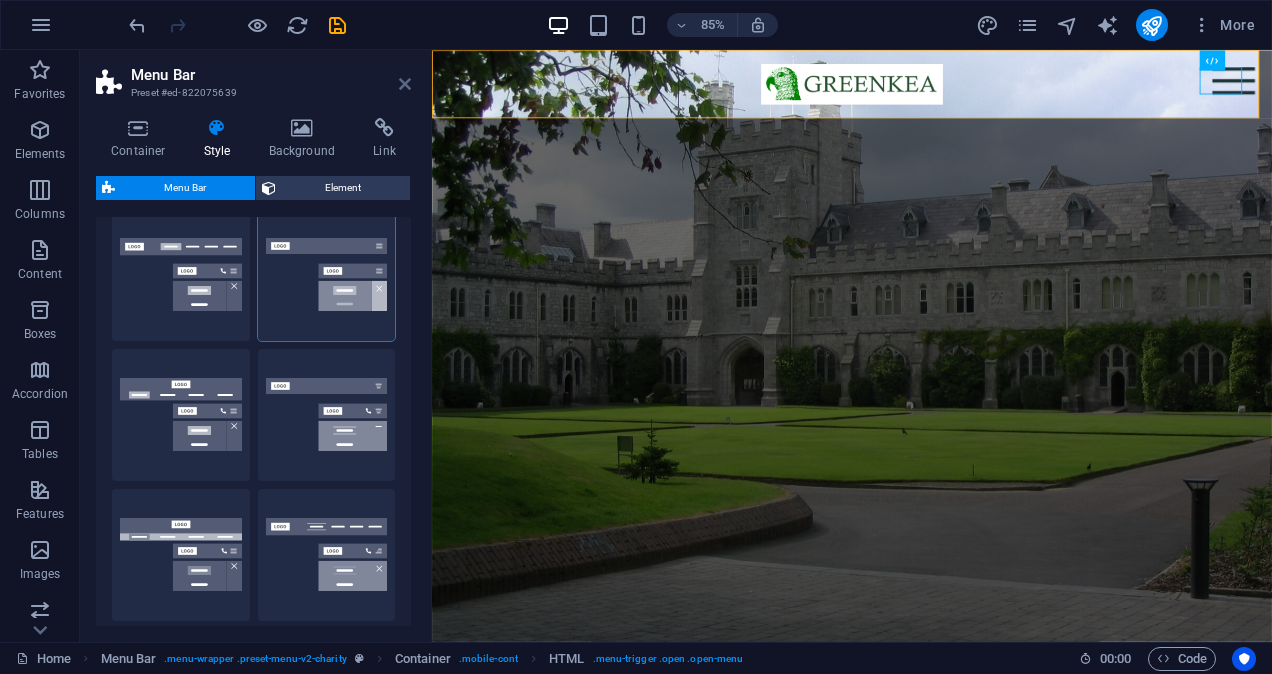 click at bounding box center [405, 84] 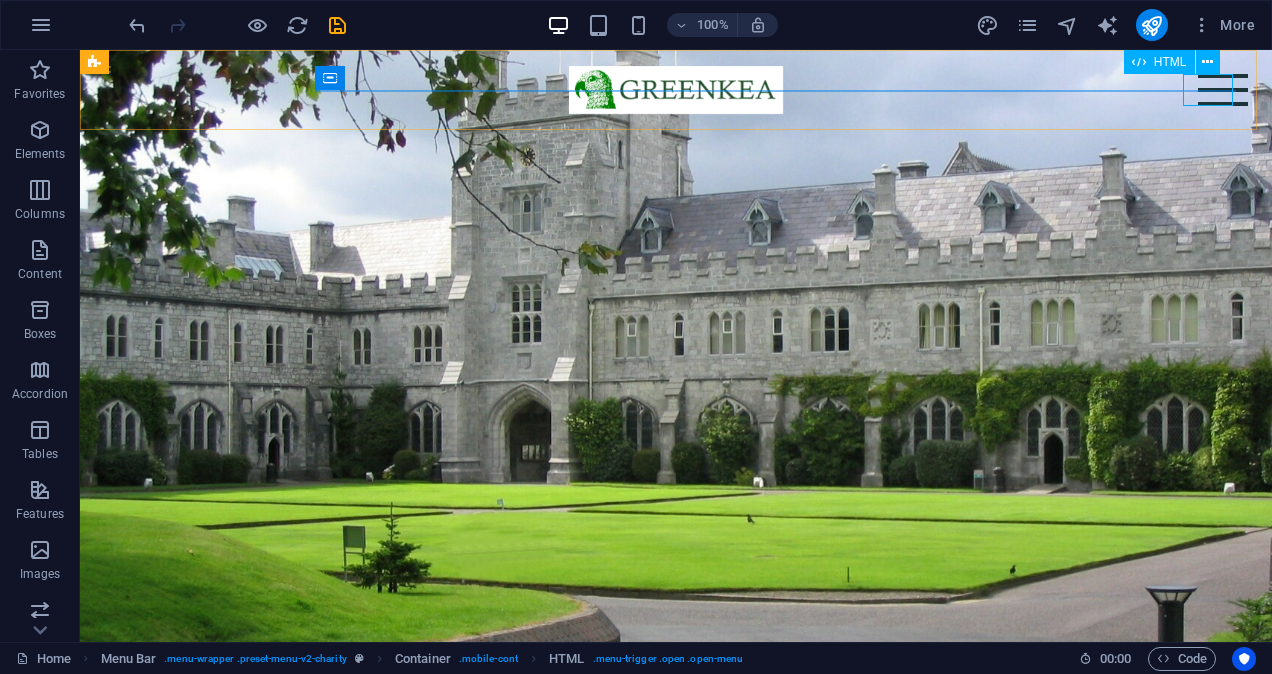 click at bounding box center [1223, 90] 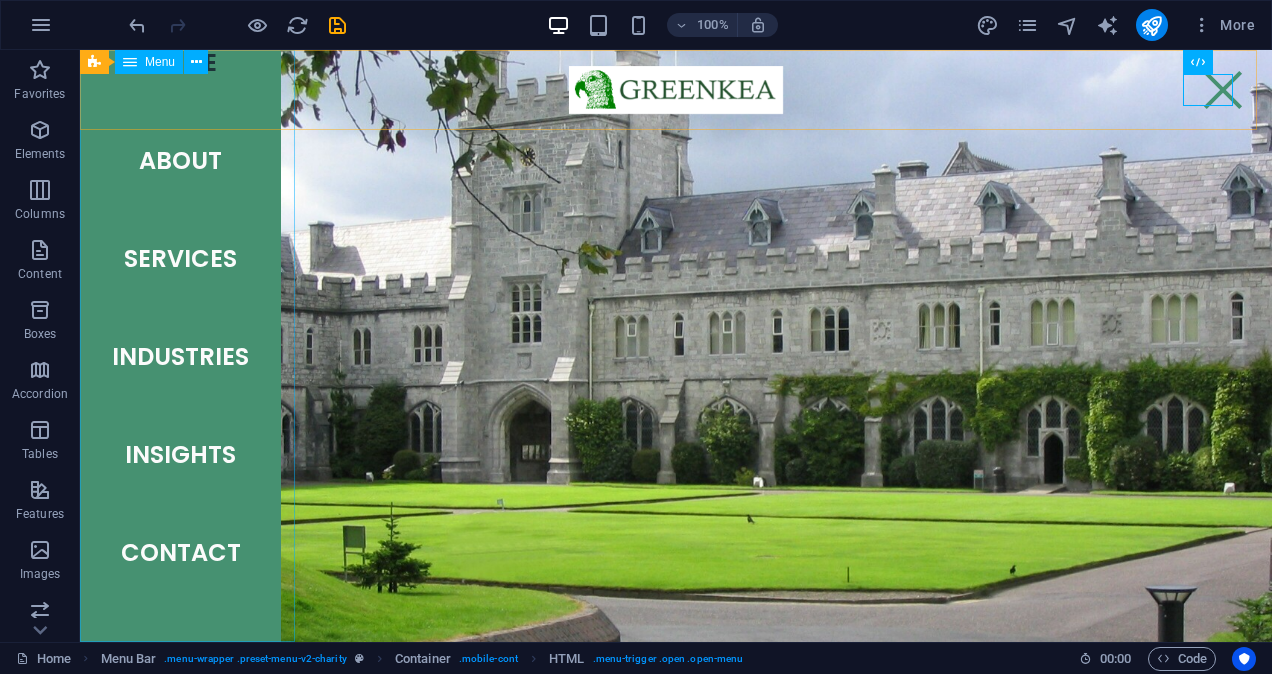 scroll, scrollTop: 0, scrollLeft: 0, axis: both 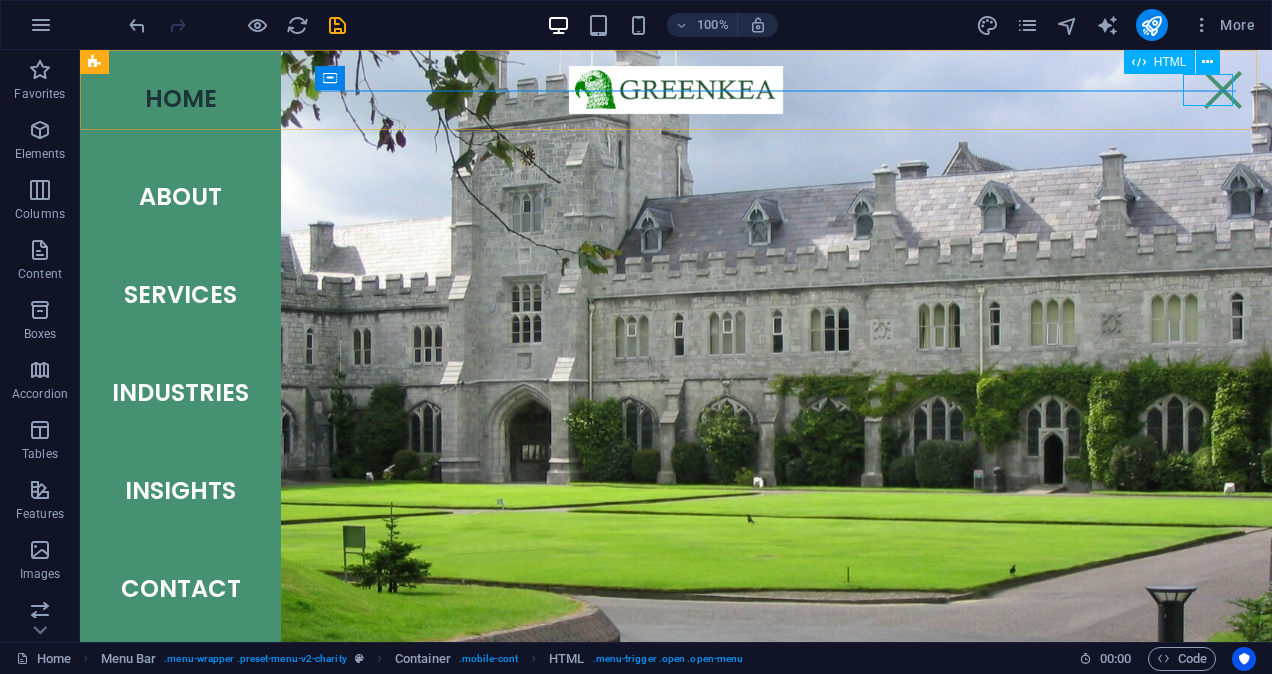click at bounding box center [1223, 90] 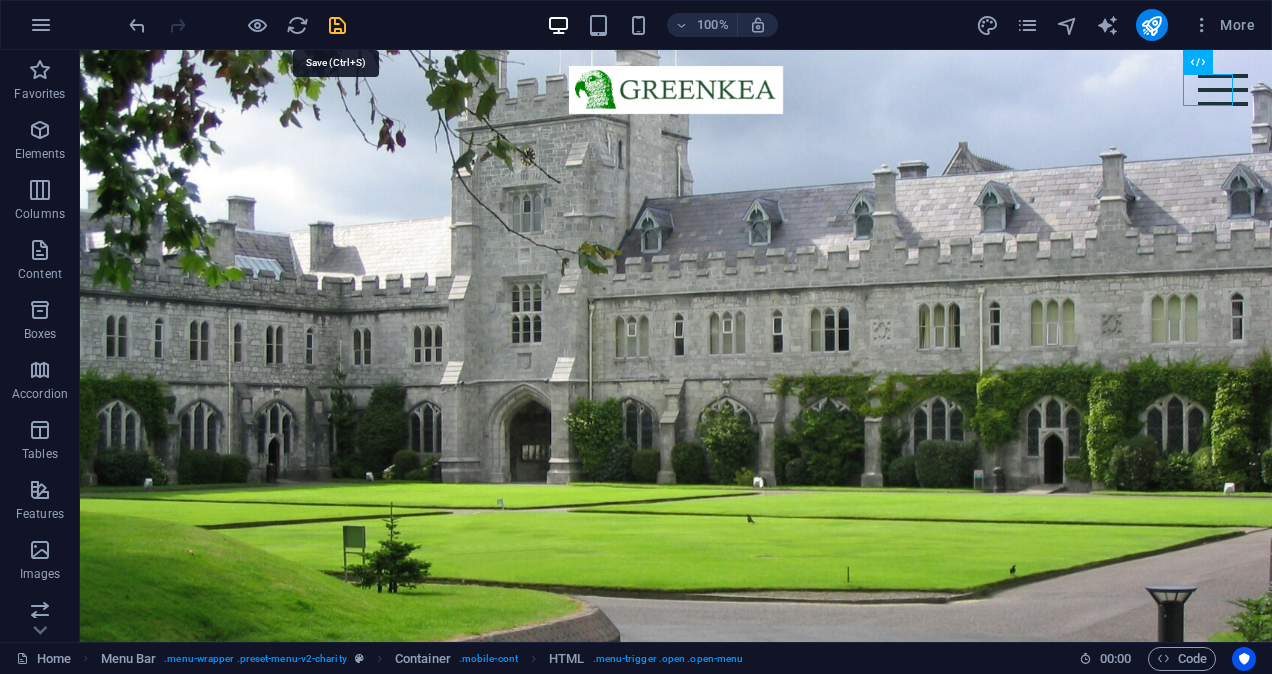 click at bounding box center (337, 25) 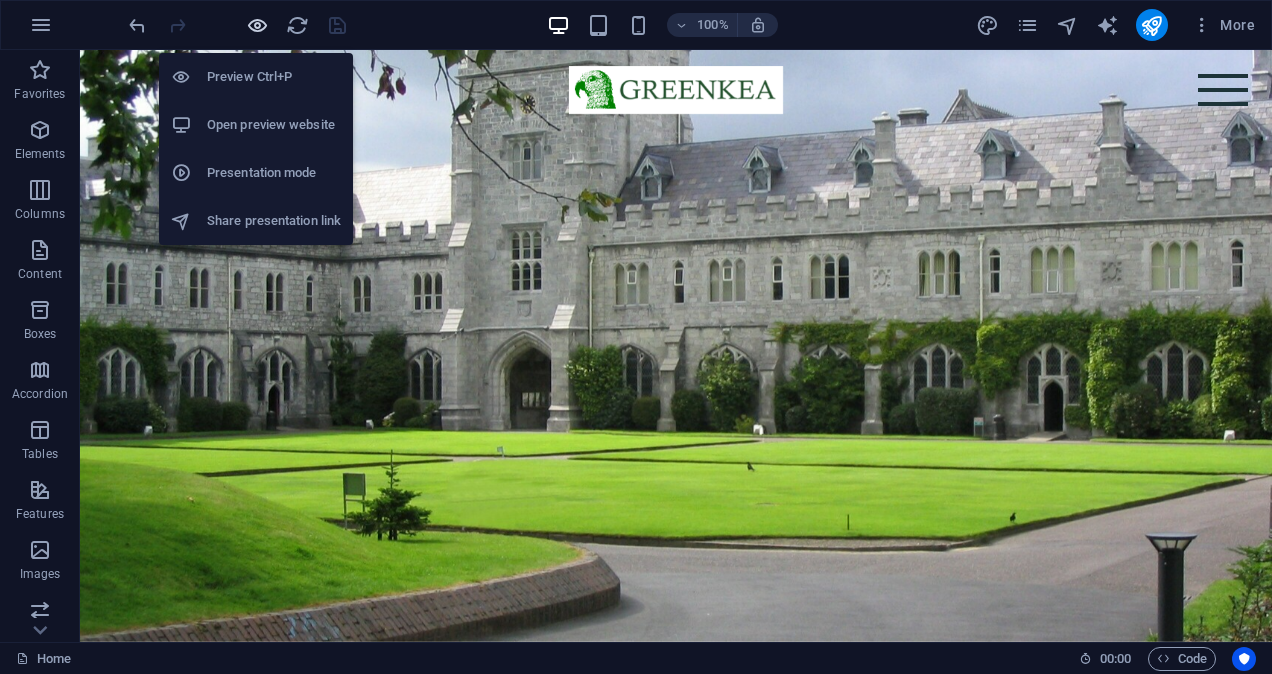click at bounding box center [257, 25] 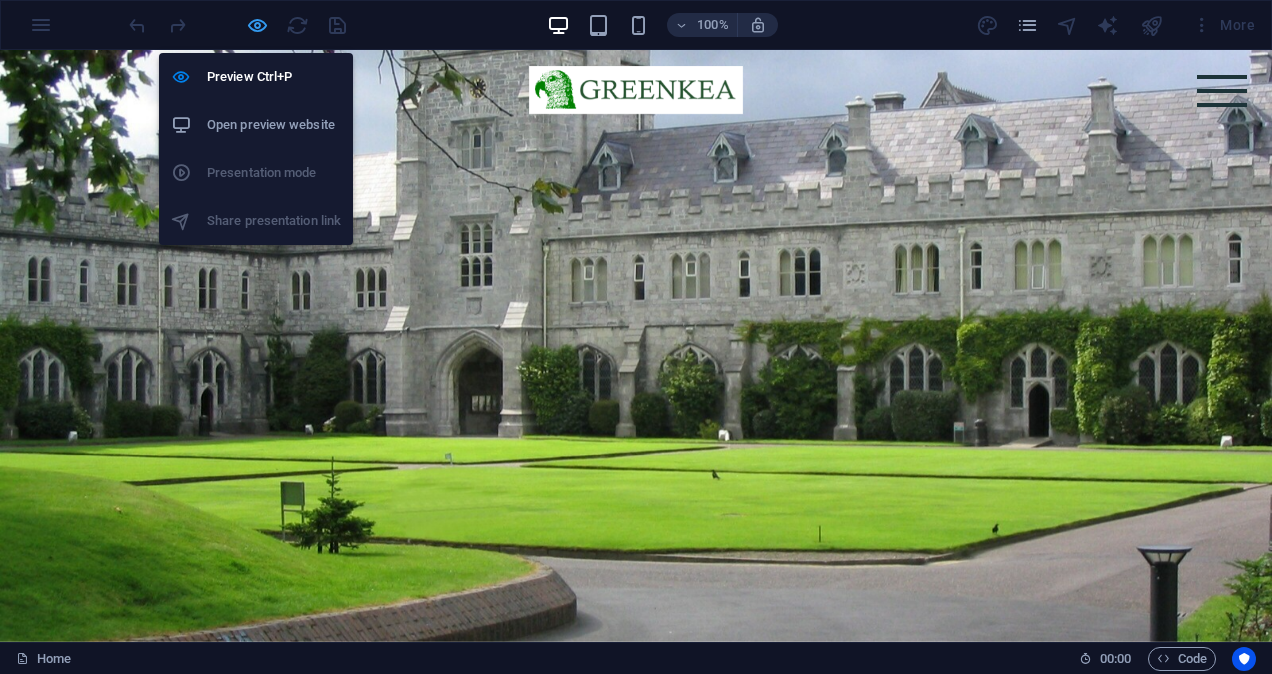 click at bounding box center [257, 25] 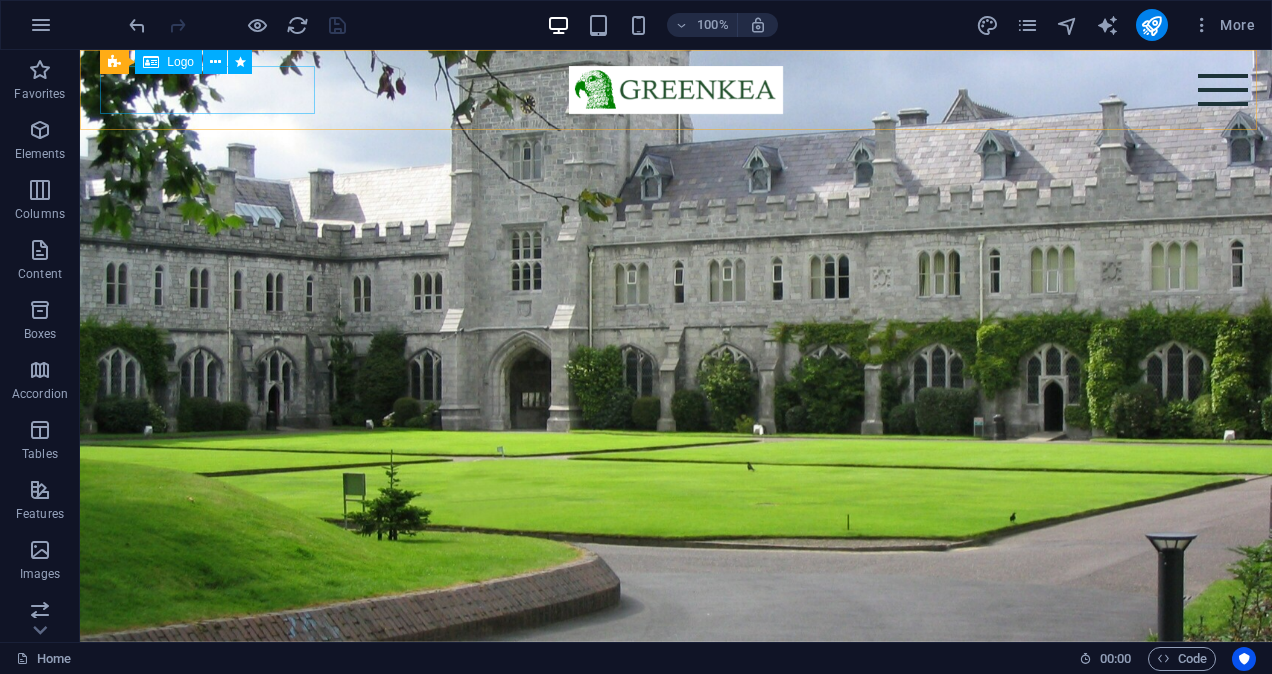 click at bounding box center (676, 90) 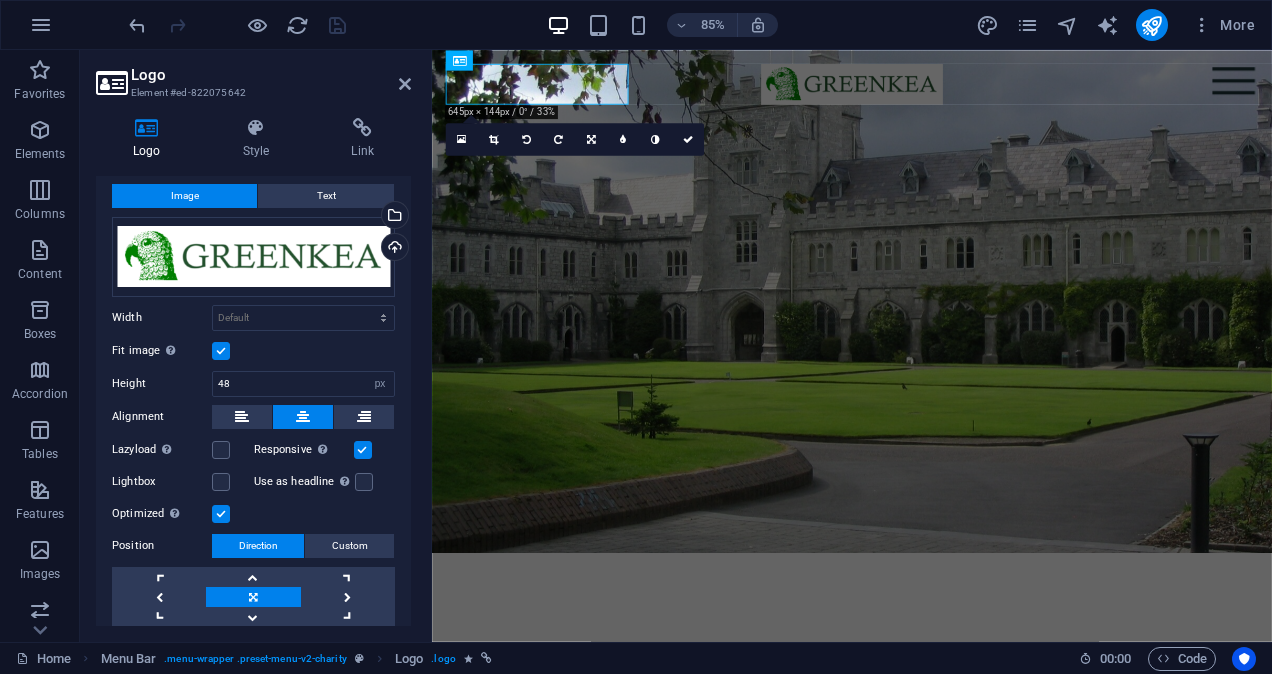 scroll, scrollTop: 0, scrollLeft: 0, axis: both 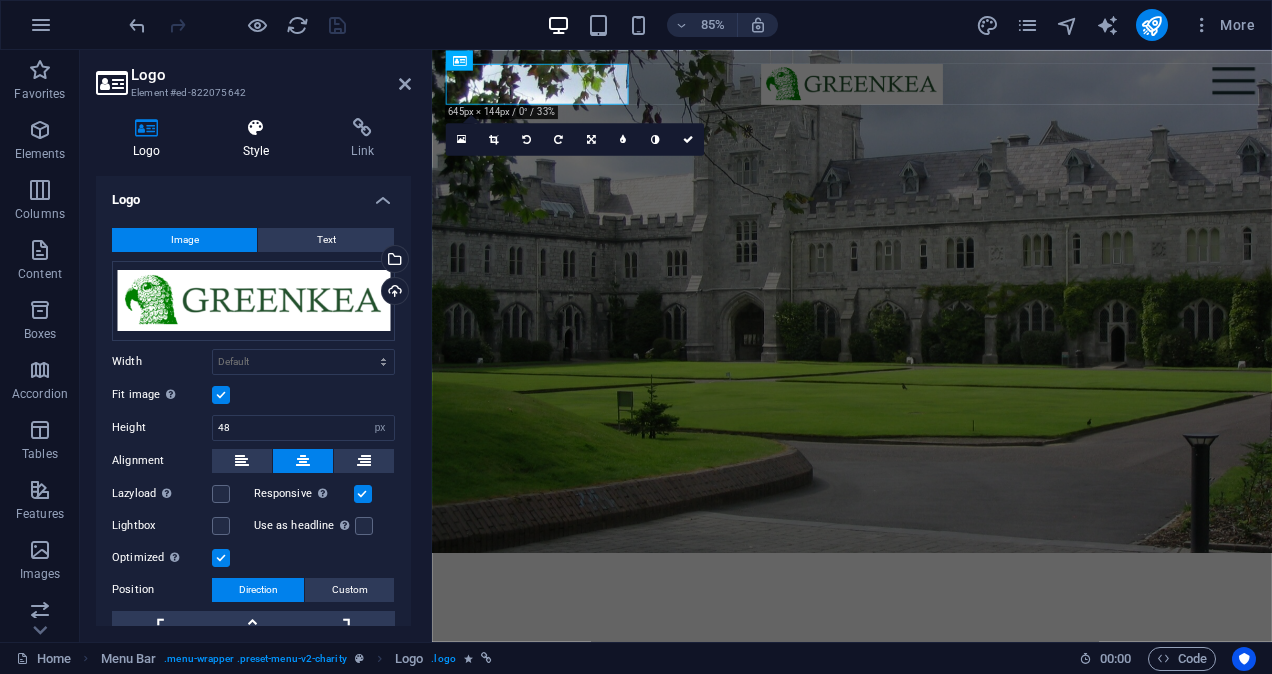 click on "Style" at bounding box center [260, 139] 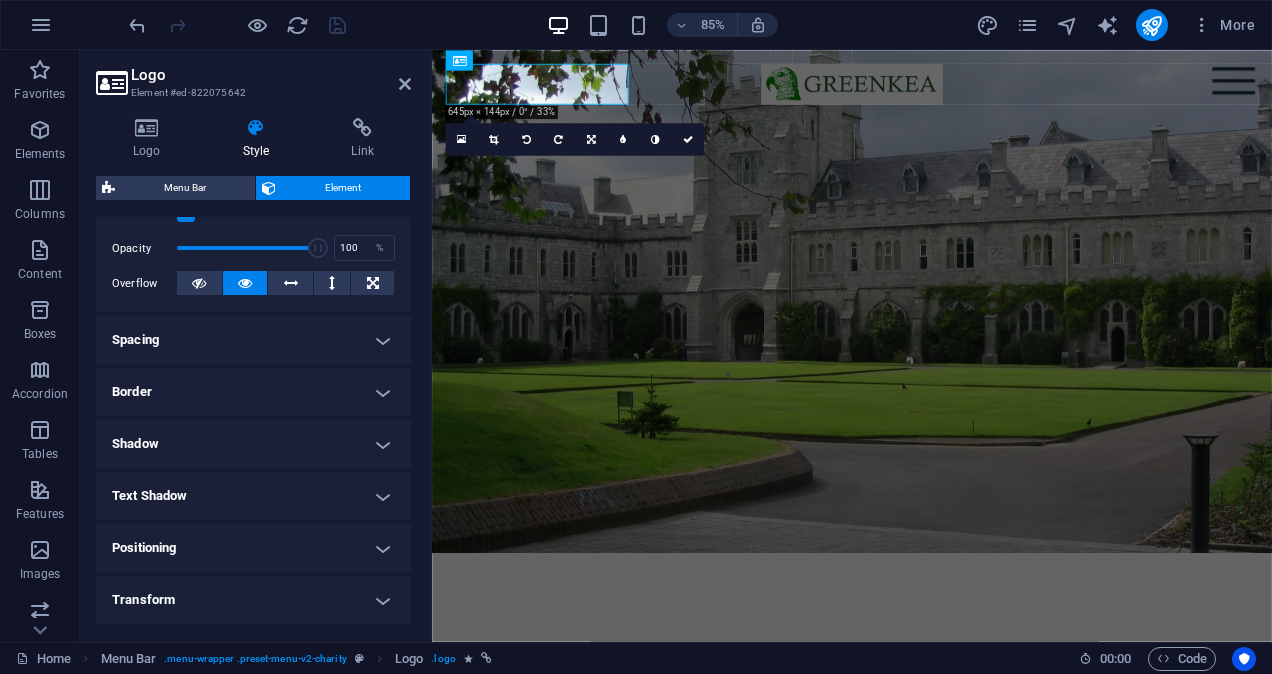 scroll, scrollTop: 300, scrollLeft: 0, axis: vertical 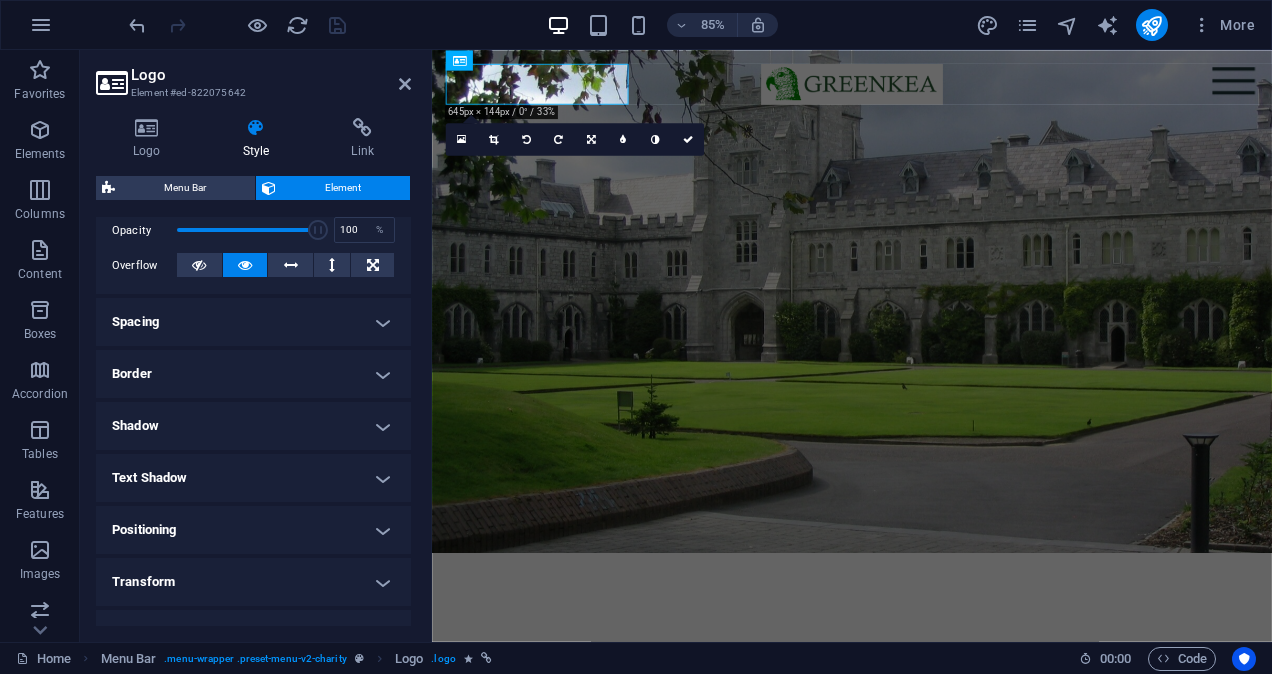 click on "Spacing" at bounding box center (253, 322) 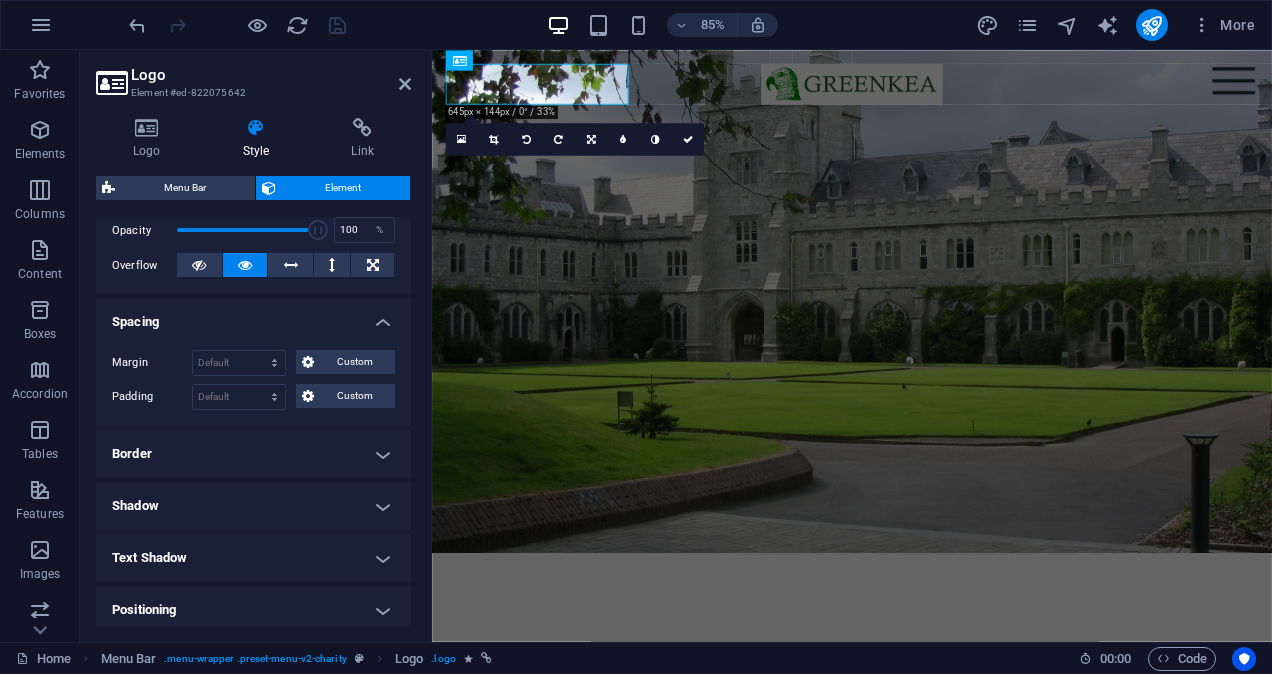click on "Spacing" at bounding box center (253, 316) 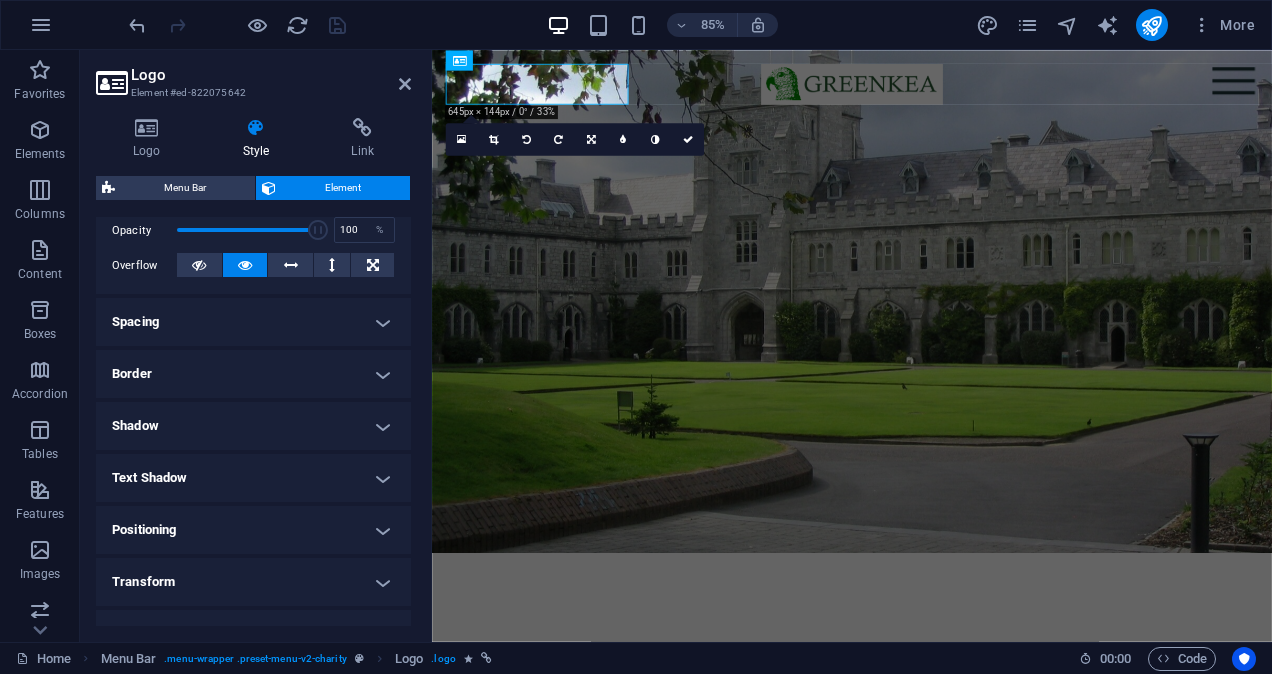 click on "Border" at bounding box center (253, 374) 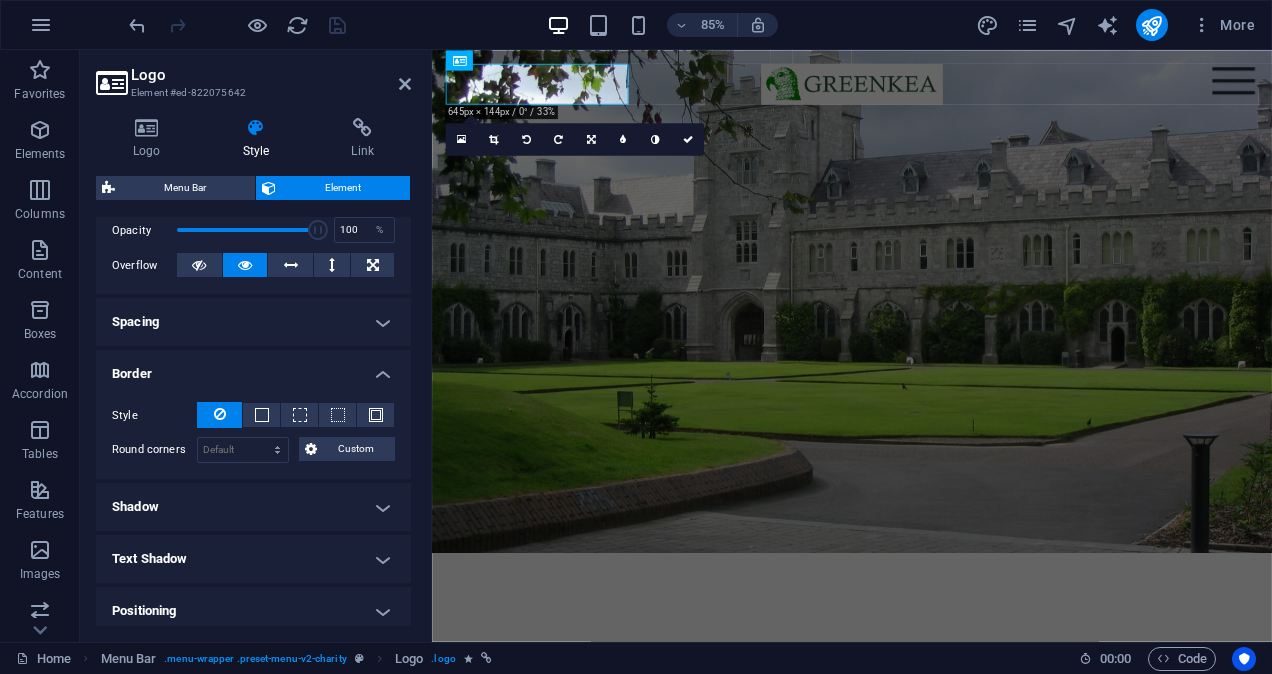 click on "Border" at bounding box center (253, 368) 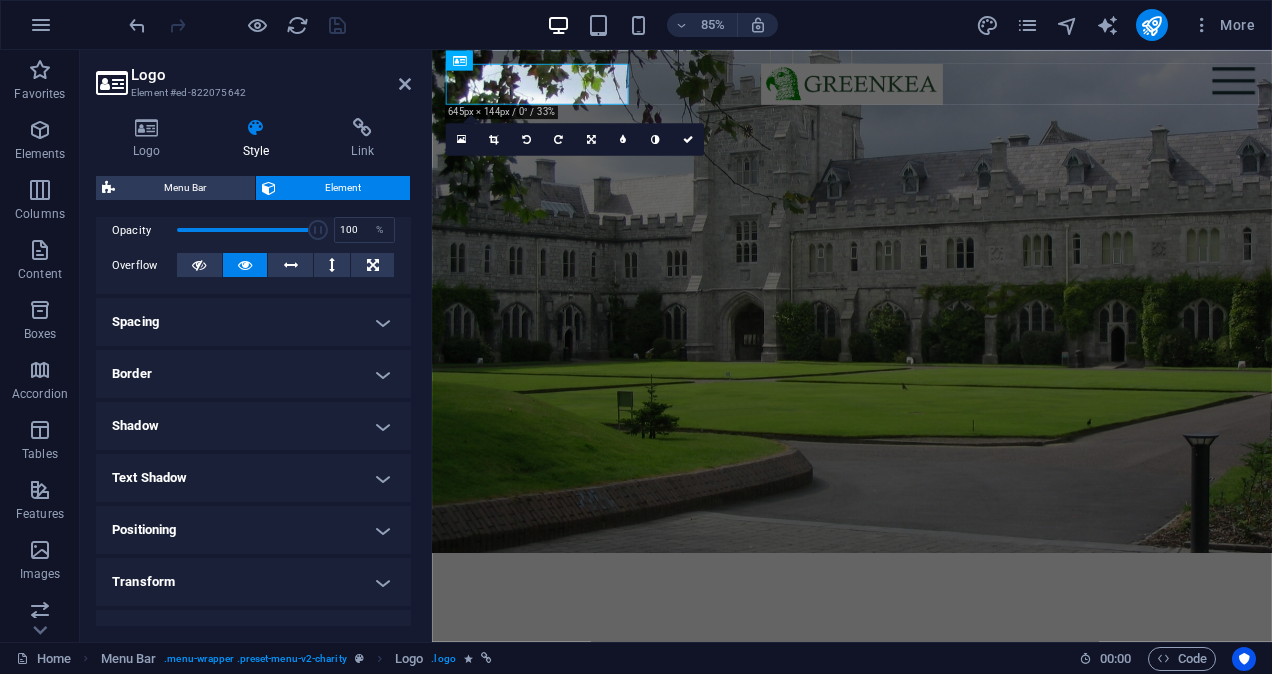 click on "Shadow" at bounding box center [253, 426] 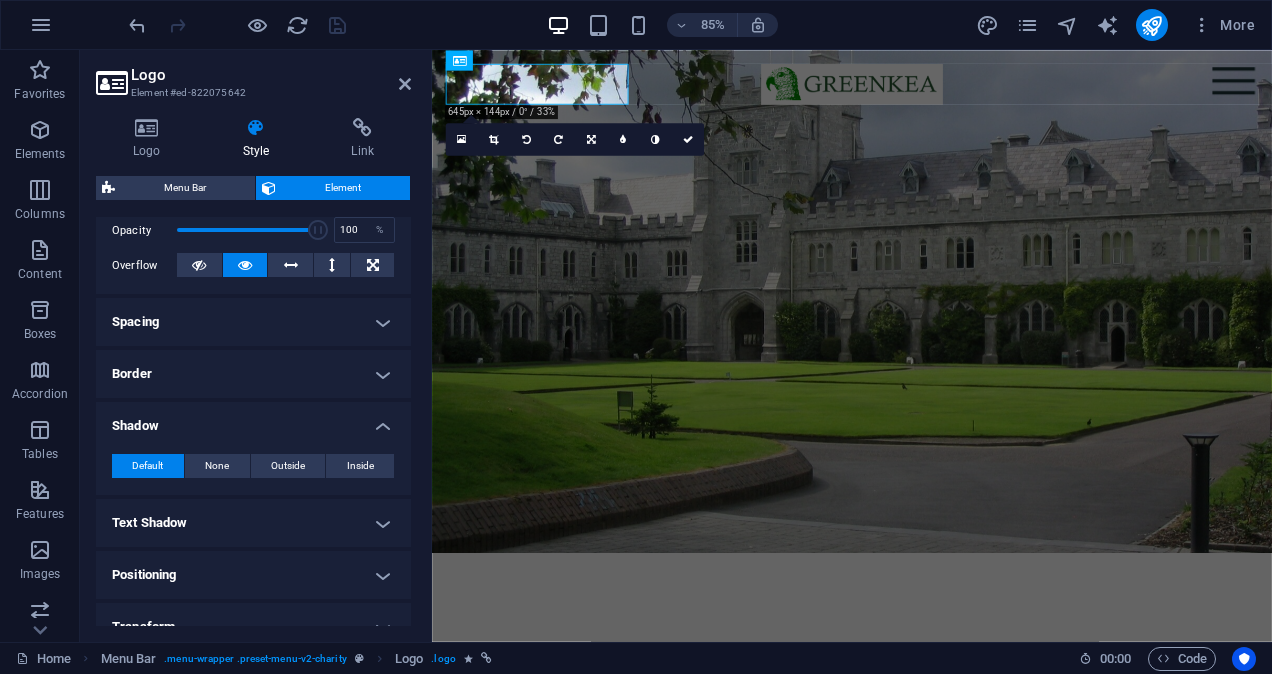 click on "Shadow" at bounding box center [253, 420] 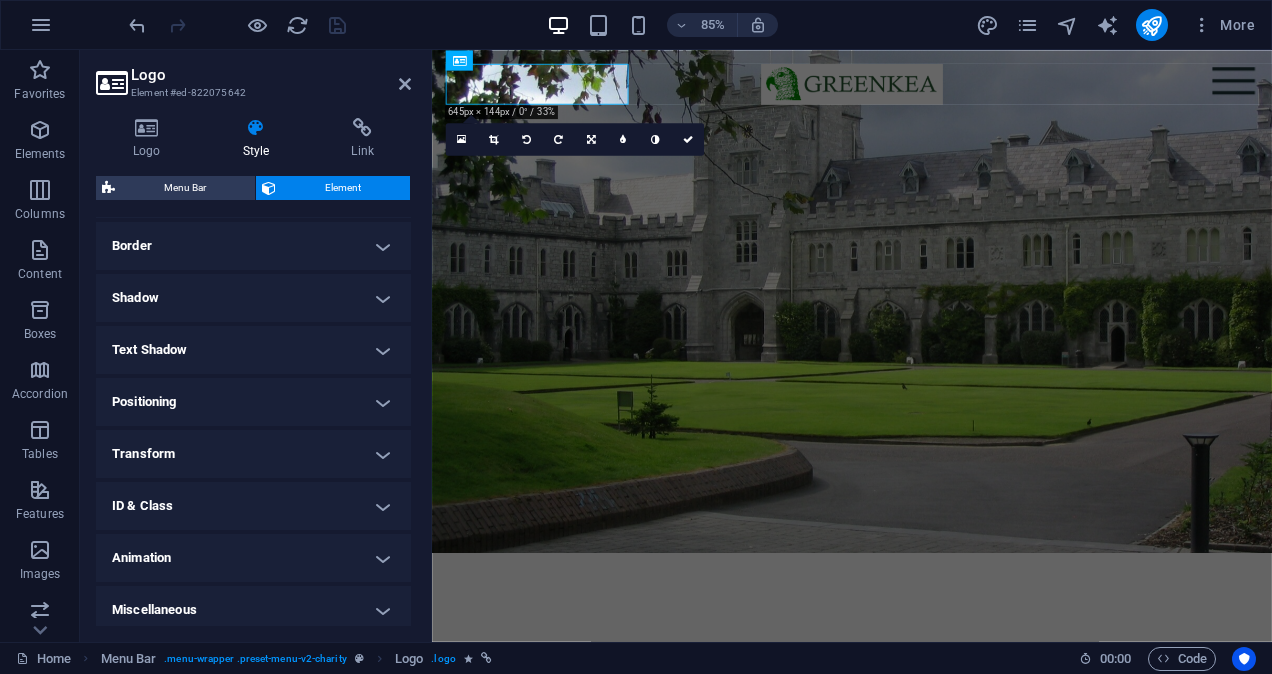 scroll, scrollTop: 435, scrollLeft: 0, axis: vertical 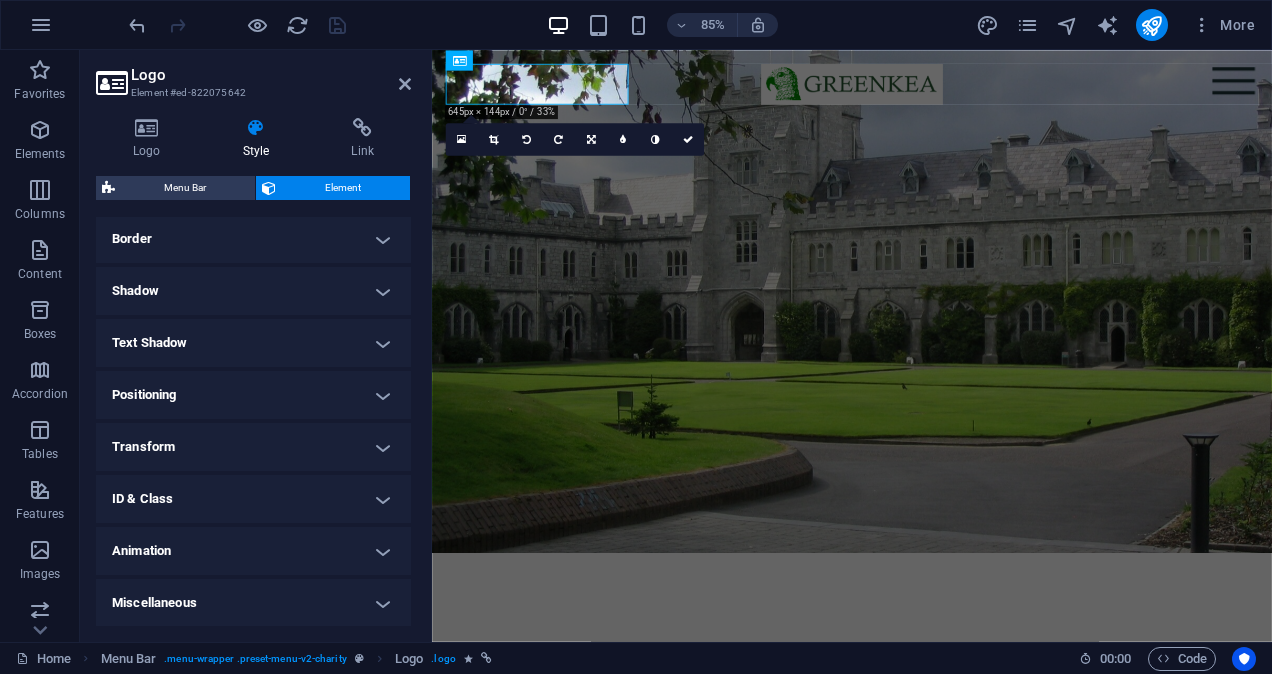 click on "Animation" at bounding box center (253, 551) 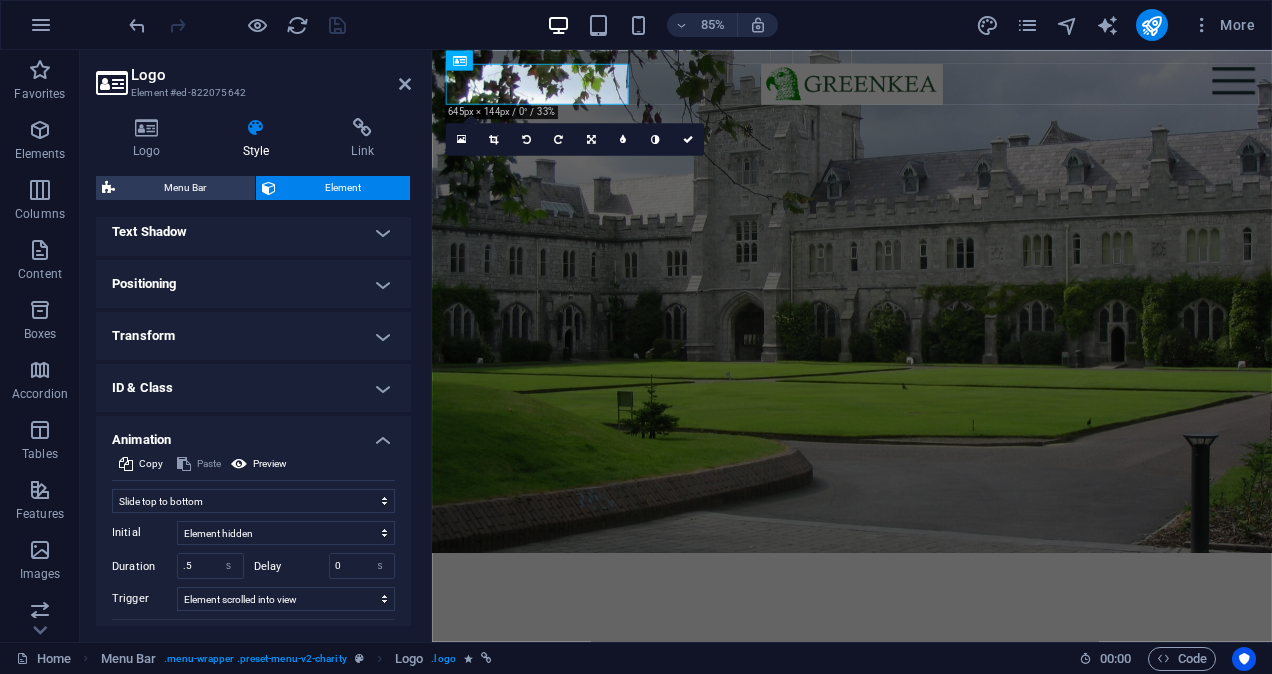 scroll, scrollTop: 635, scrollLeft: 0, axis: vertical 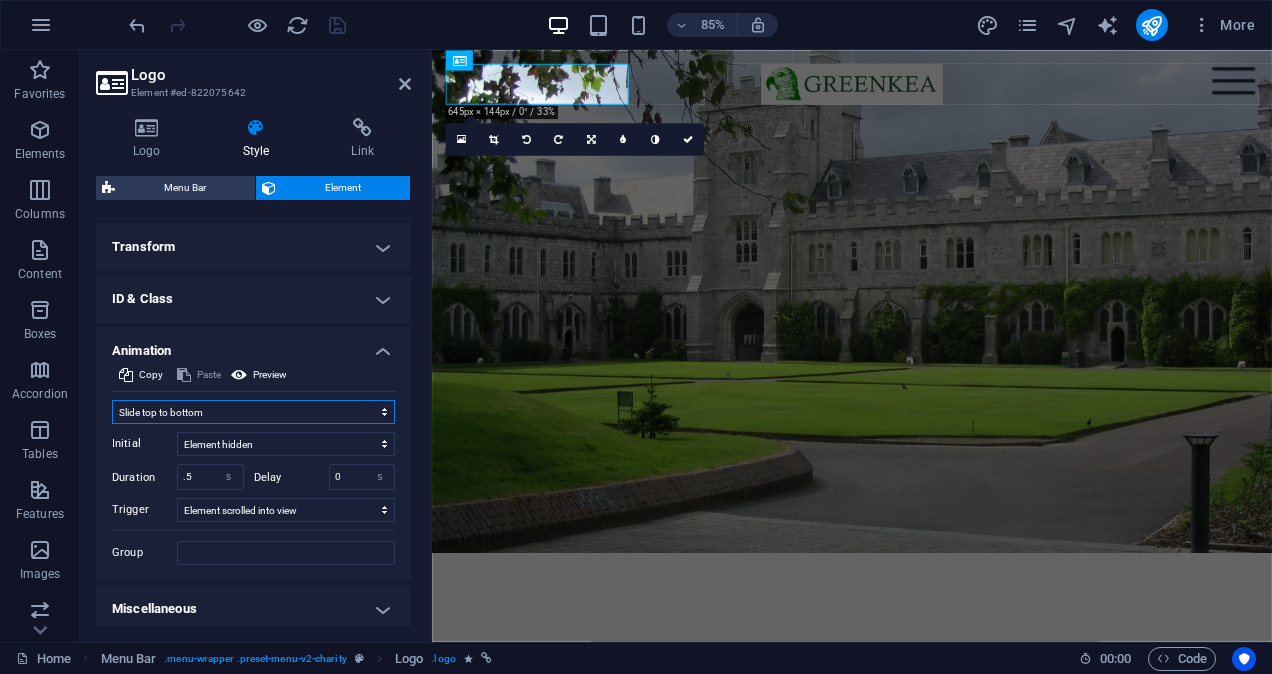 click on "Don't animate Show / Hide Slide up/down Zoom in/out Slide left to right Slide right to left Slide top to bottom Slide bottom to top Pulse Blink Open as overlay" at bounding box center (253, 412) 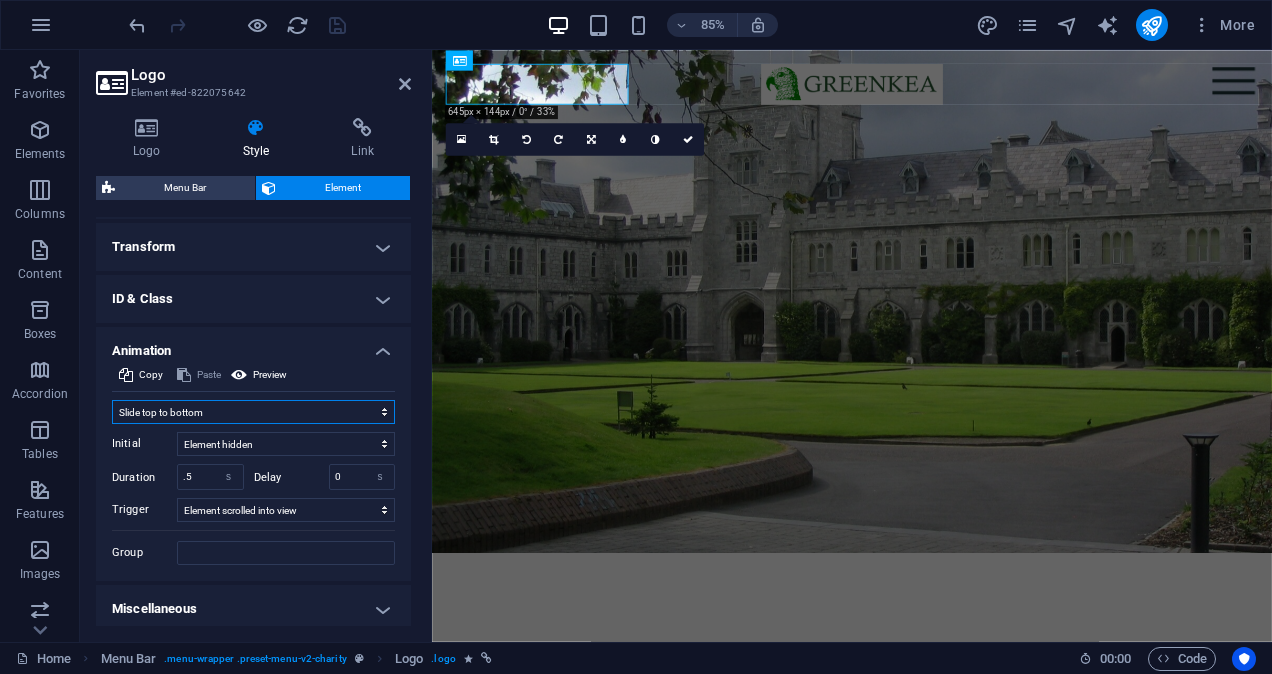 select on "none" 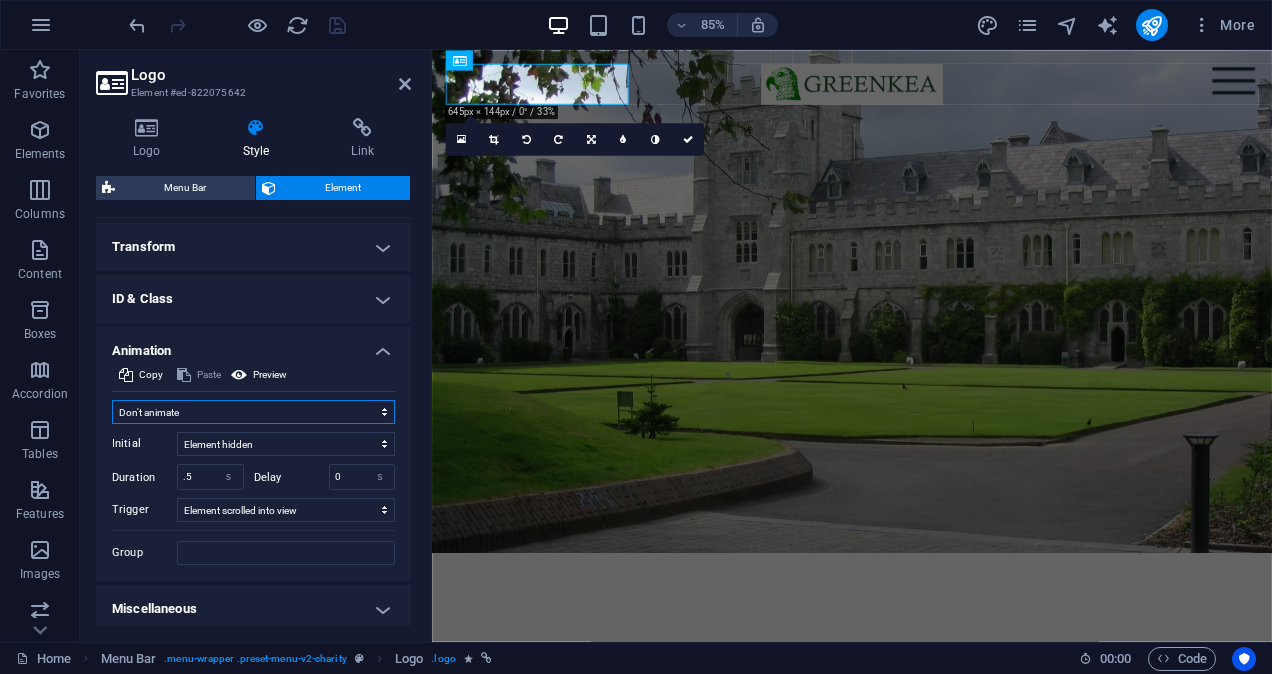click on "Don't animate Show / Hide Slide up/down Zoom in/out Slide left to right Slide right to left Slide top to bottom Slide bottom to top Pulse Blink Open as overlay" at bounding box center [253, 412] 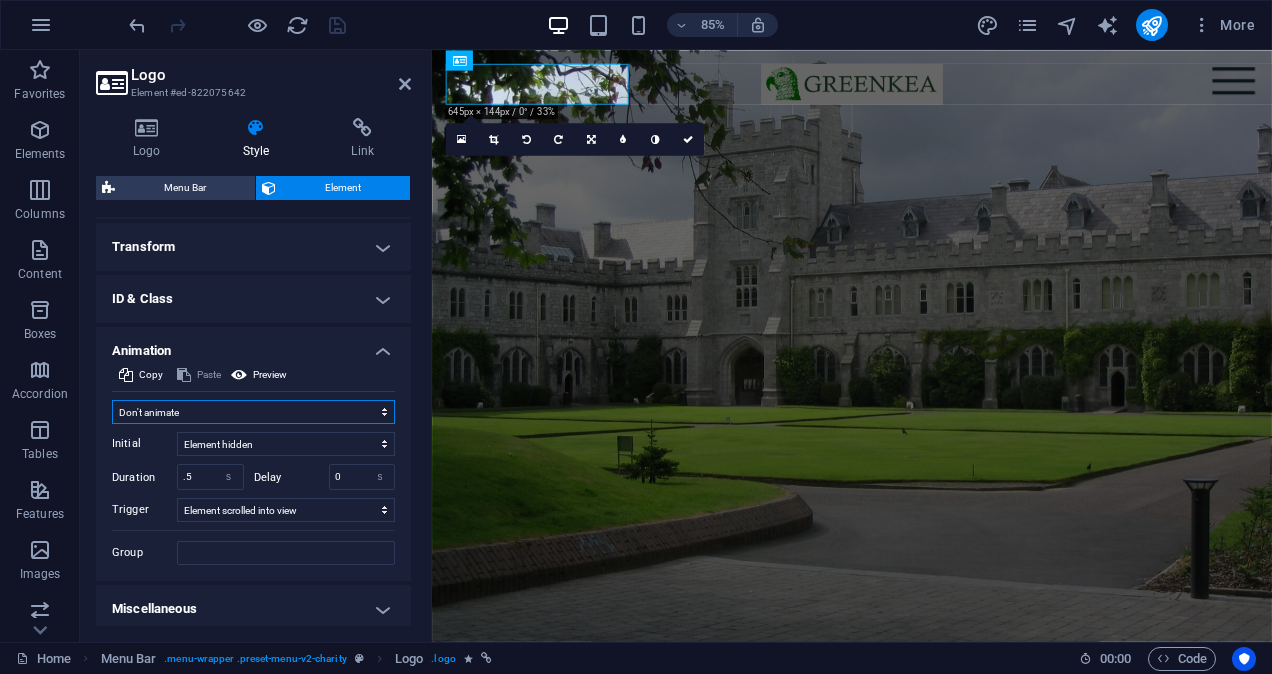 scroll, scrollTop: 500, scrollLeft: 0, axis: vertical 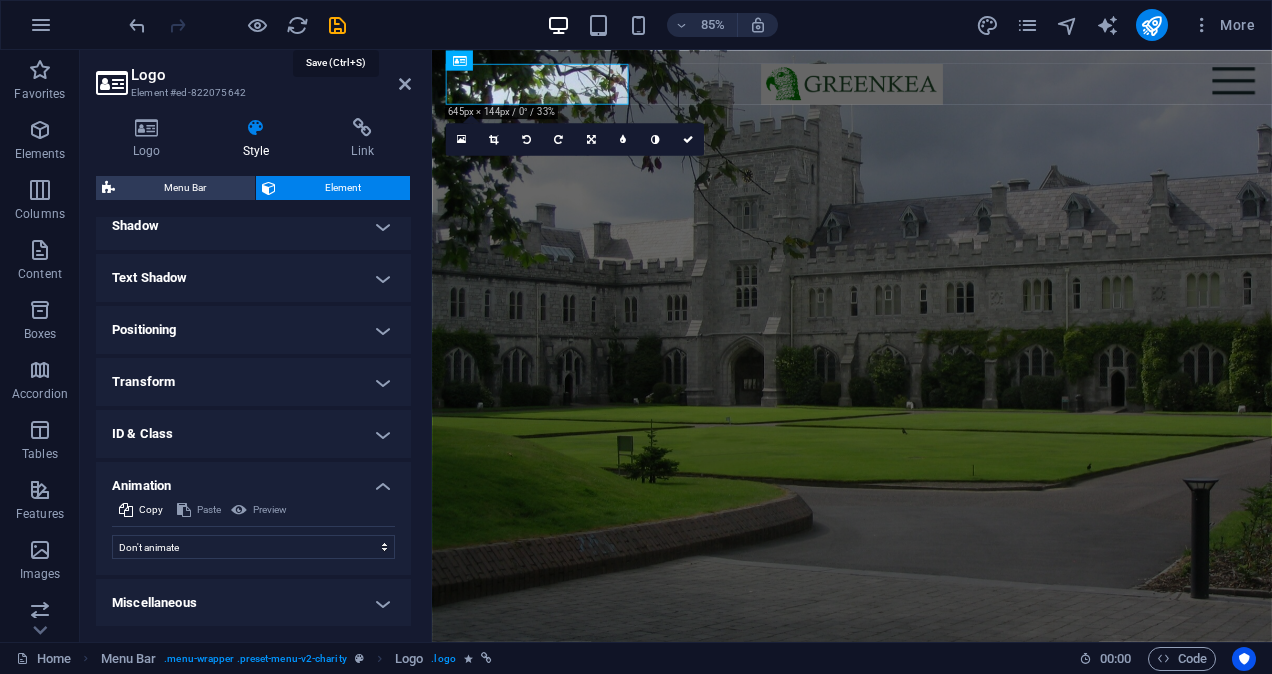 click at bounding box center (337, 25) 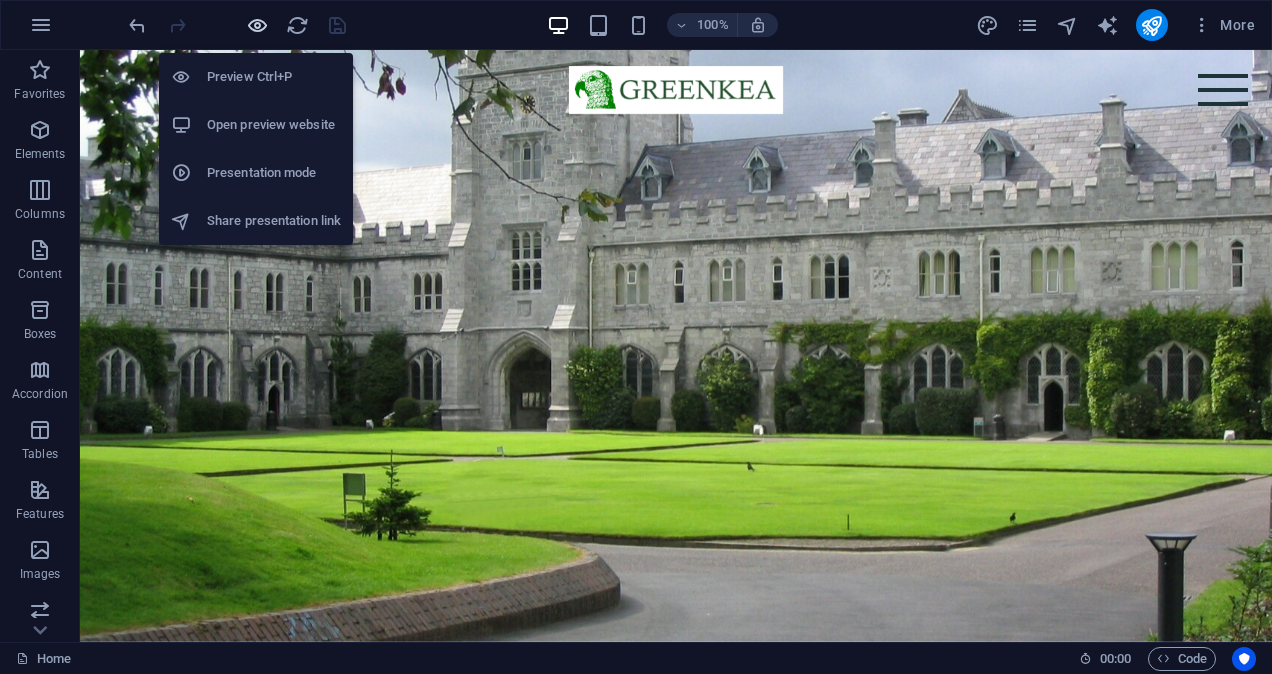 click at bounding box center [257, 25] 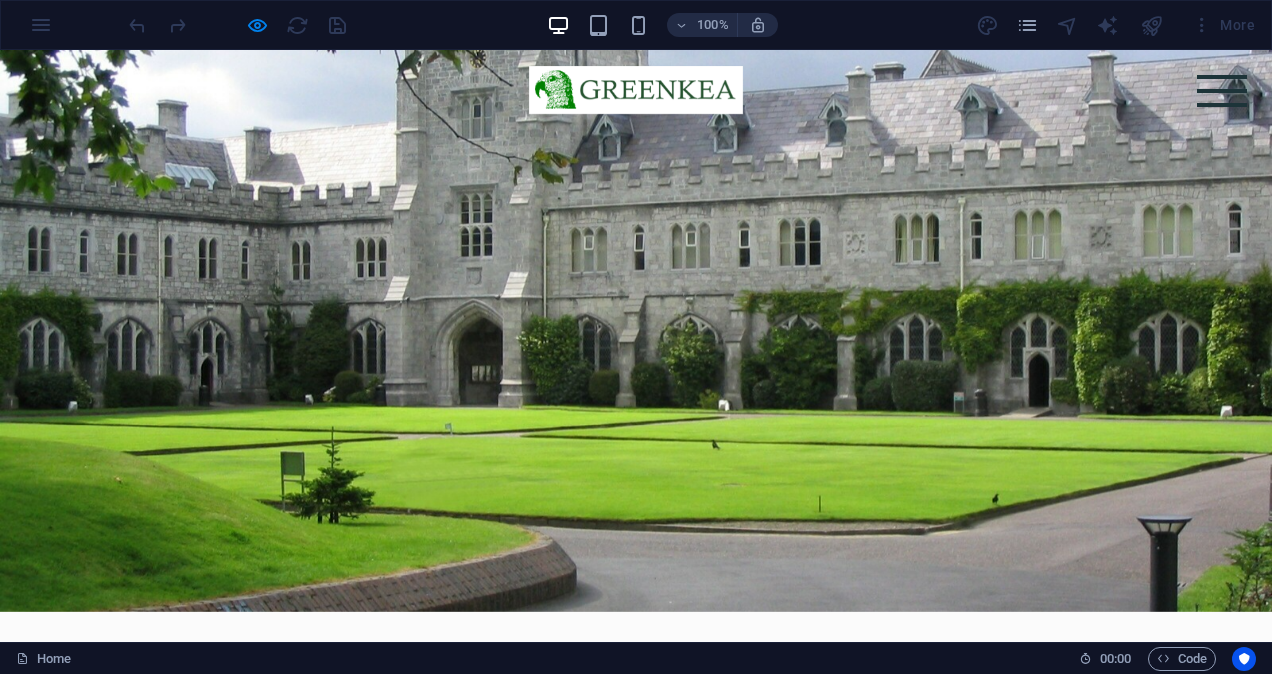 scroll, scrollTop: 0, scrollLeft: 0, axis: both 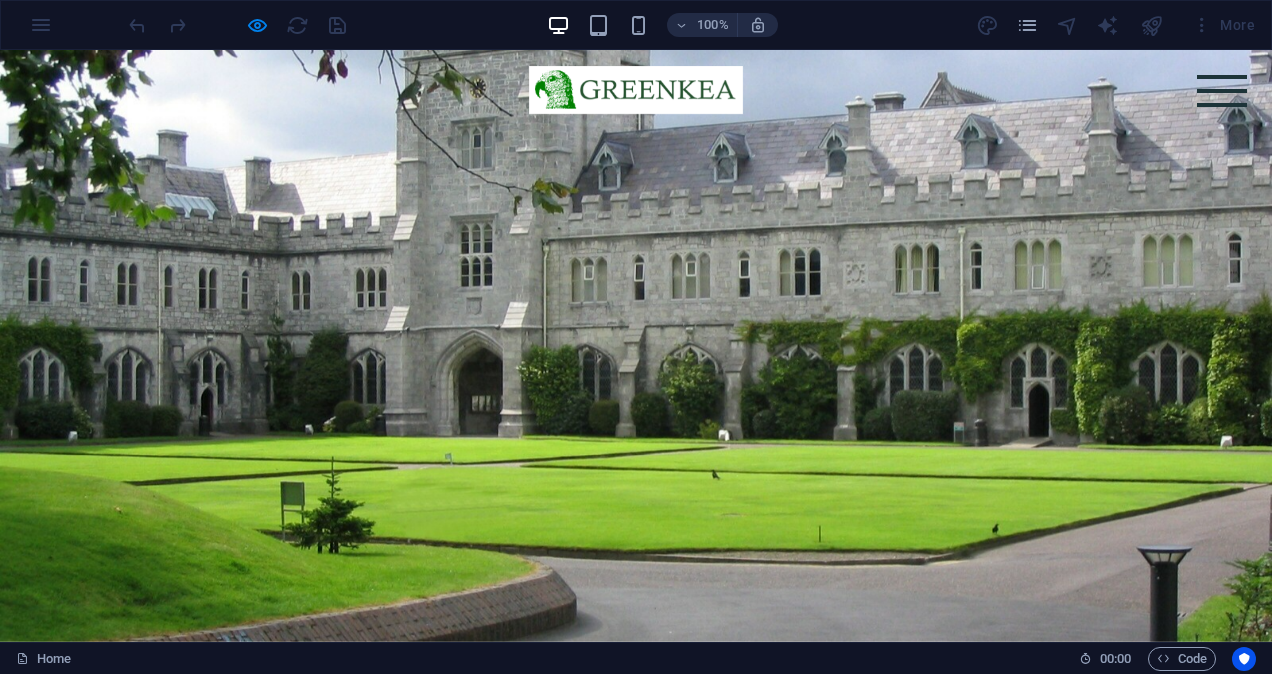 click on "100% More" at bounding box center (636, 25) 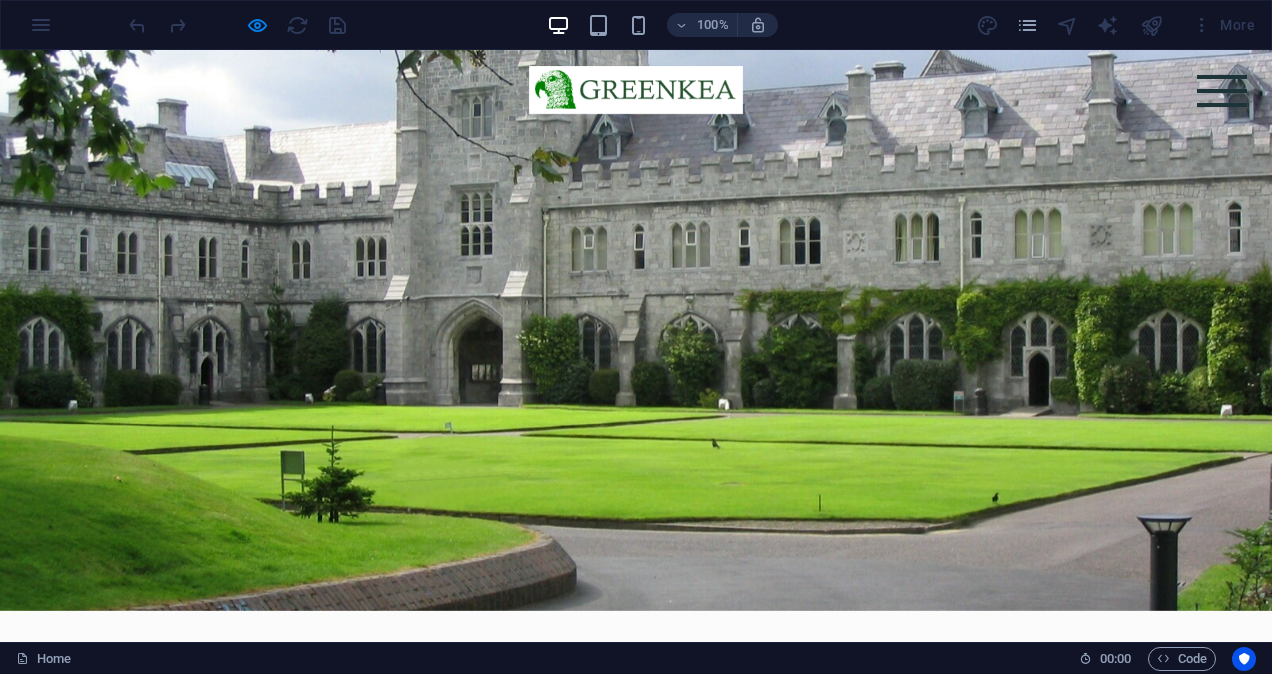 scroll, scrollTop: 0, scrollLeft: 0, axis: both 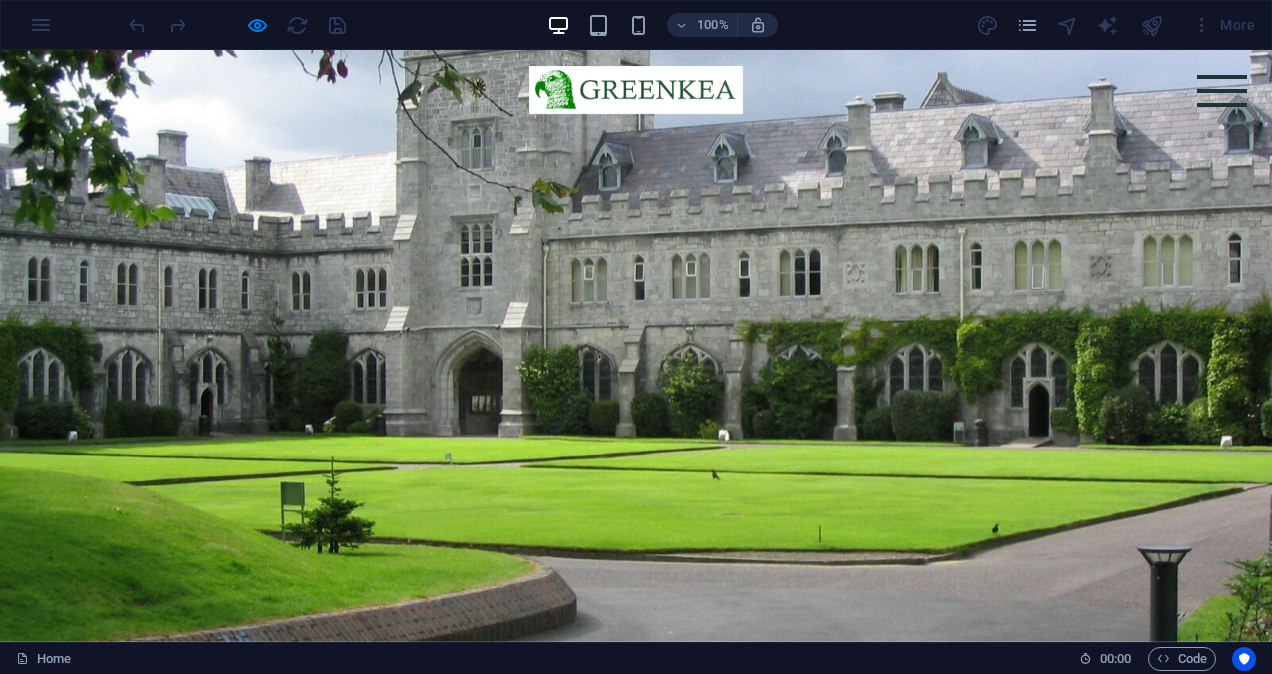 click on "Home About Services Industries Insights Contact Privacy" at bounding box center (636, 90) 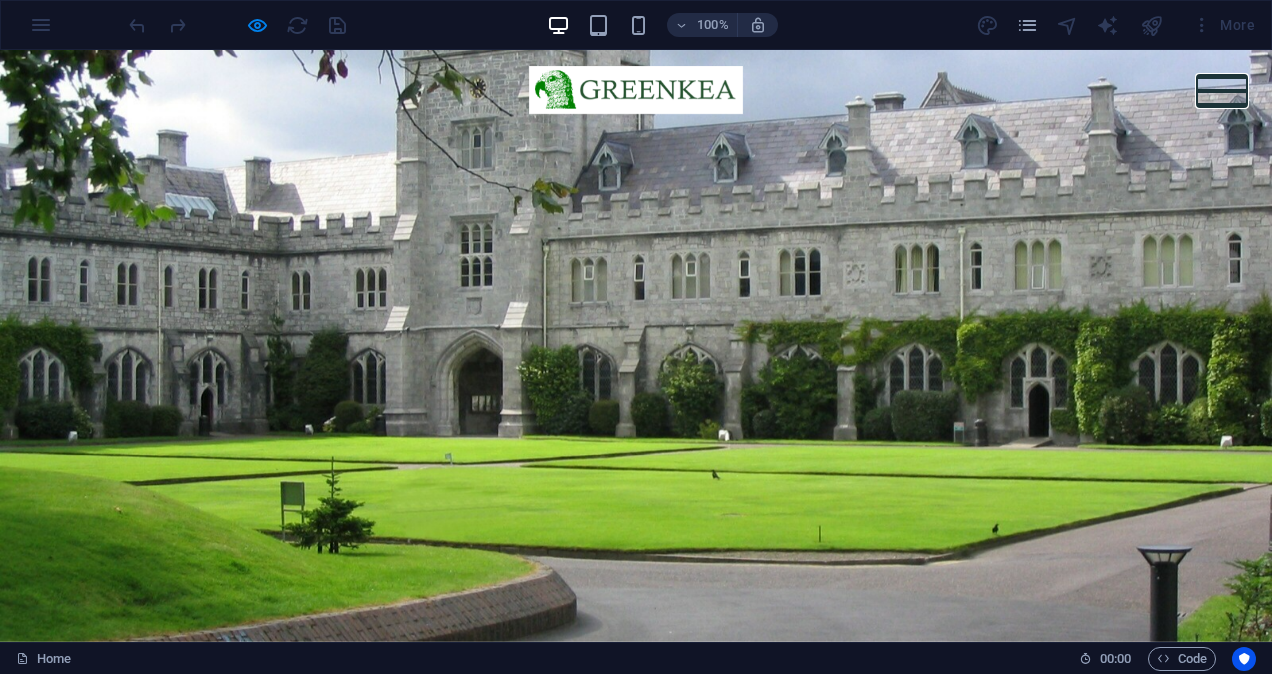 click at bounding box center [1222, 91] 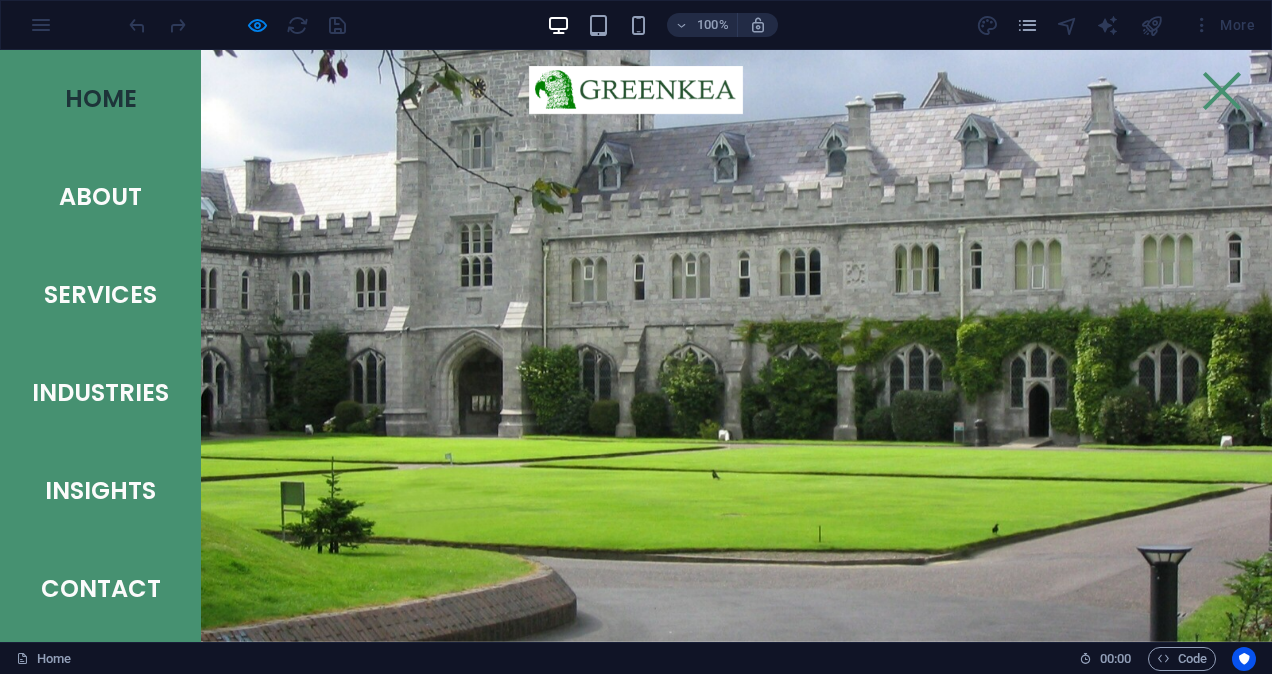 click at bounding box center (1222, 91) 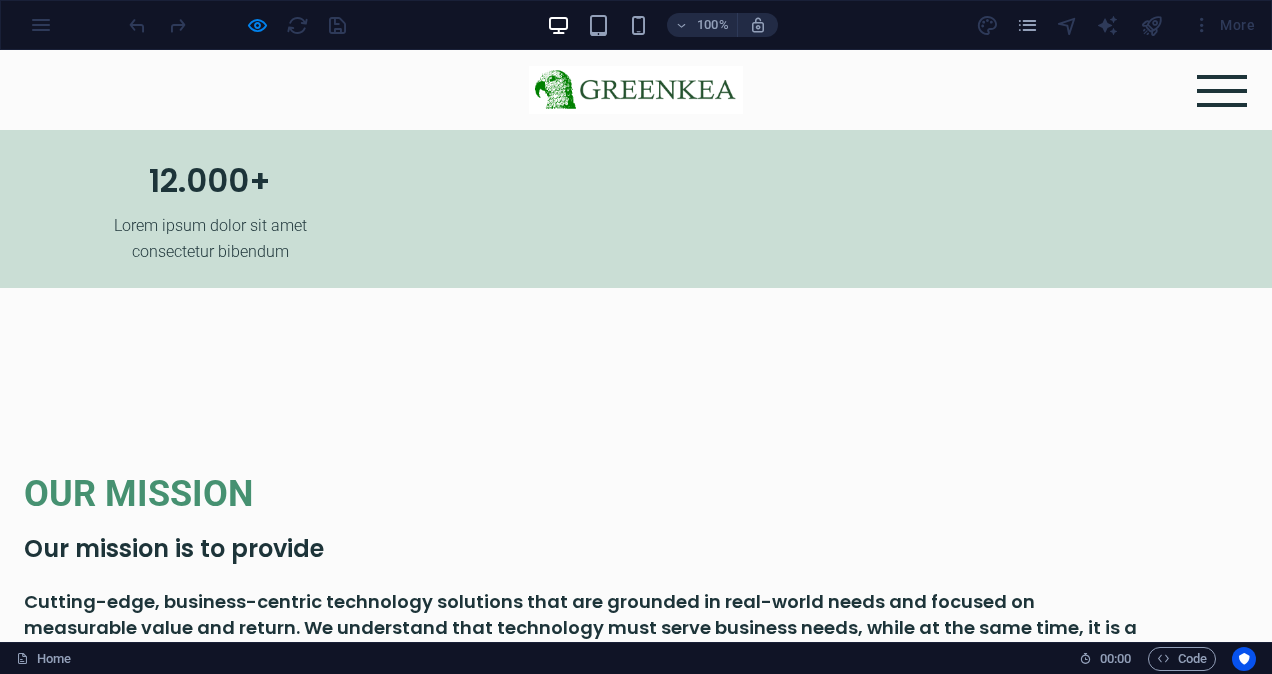 scroll, scrollTop: 3048, scrollLeft: 0, axis: vertical 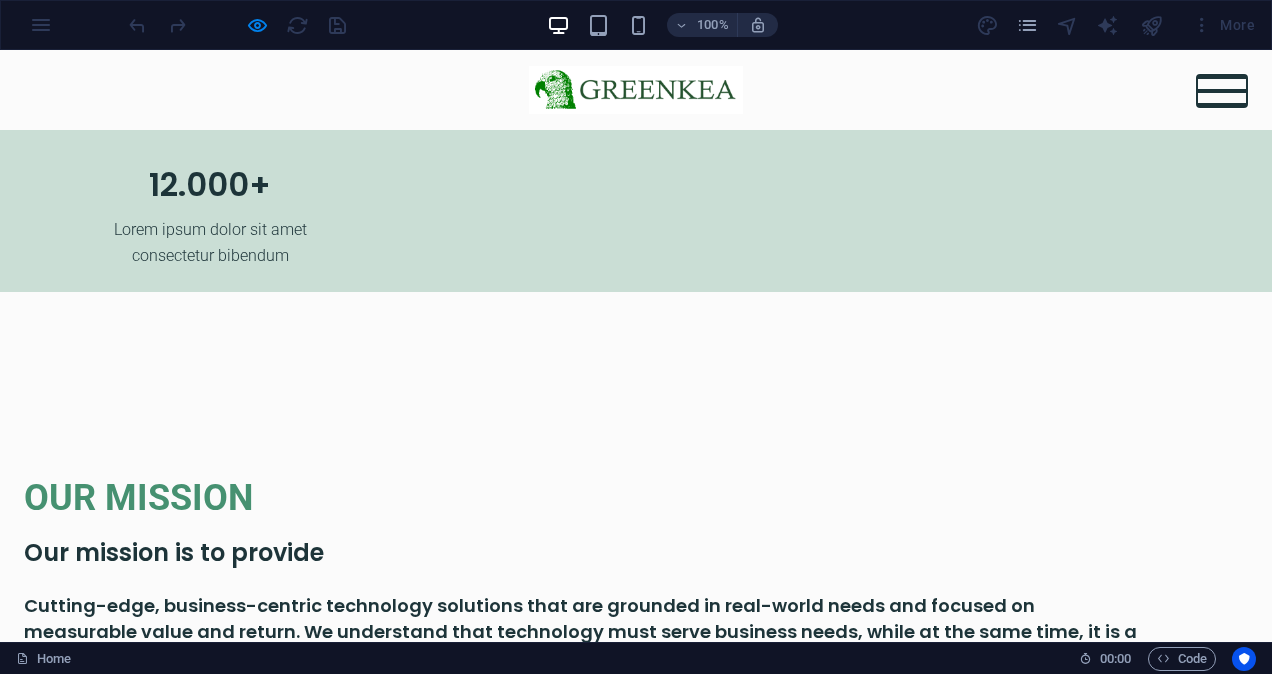 click at bounding box center (1222, 91) 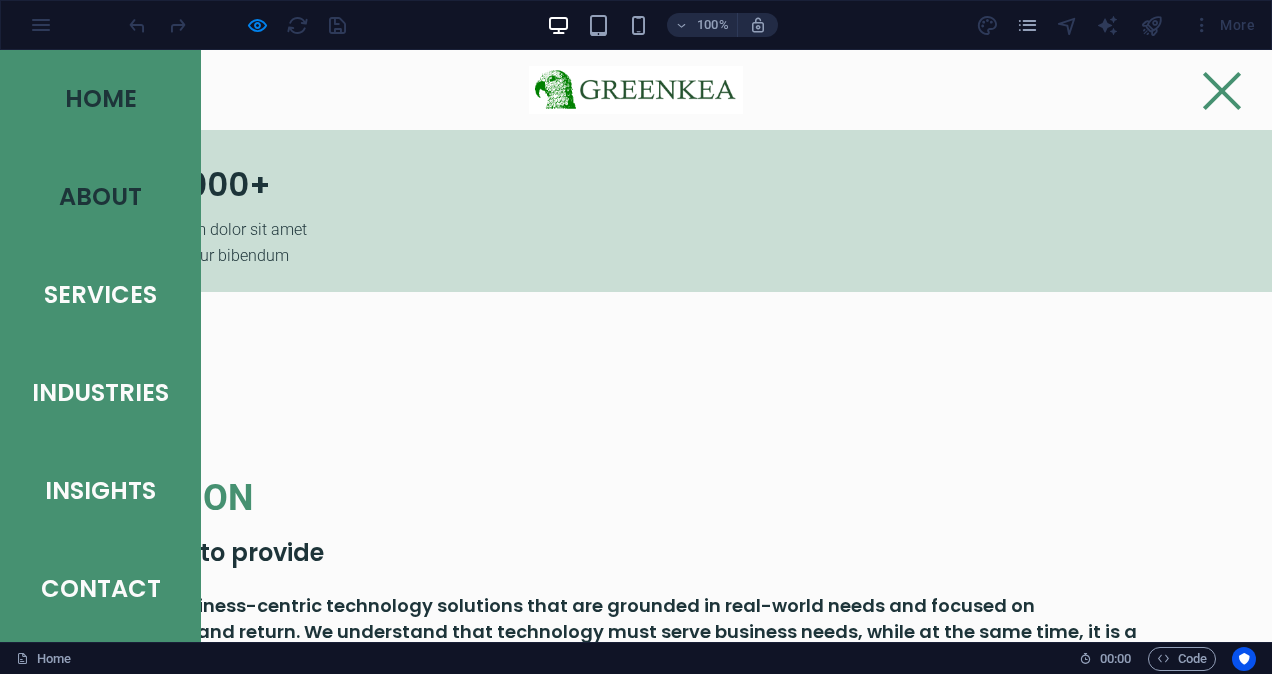 click on "About" at bounding box center [100, 197] 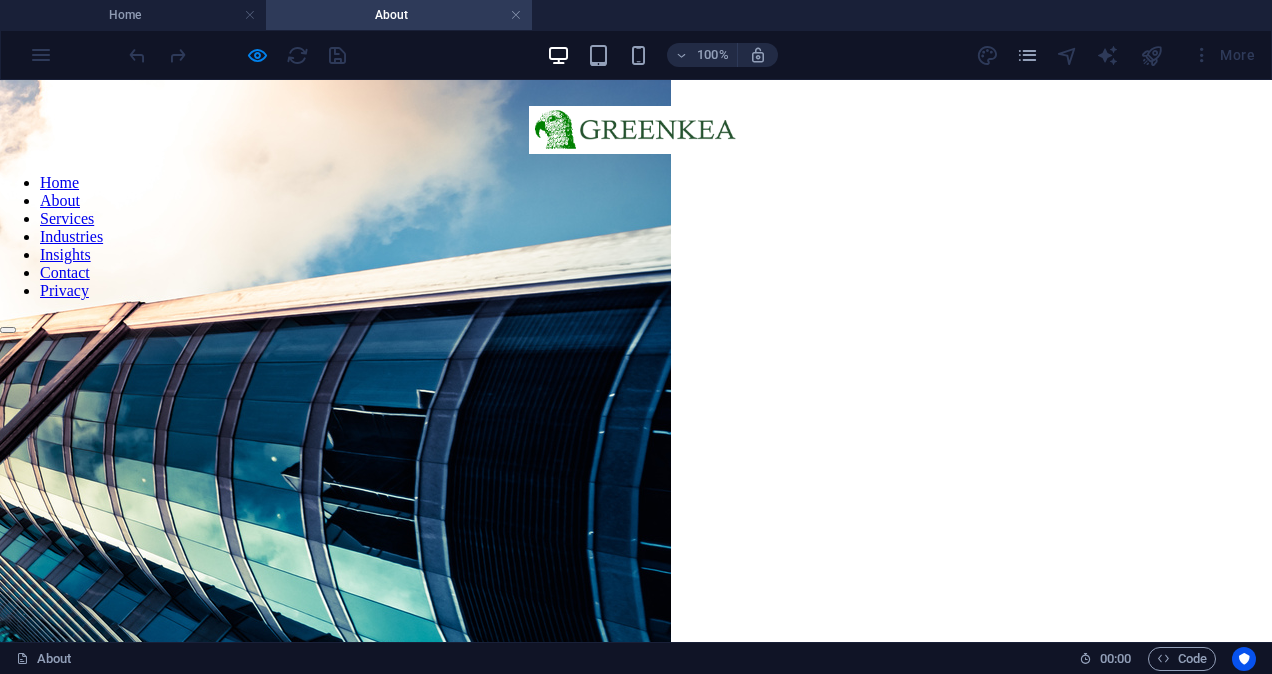 scroll, scrollTop: 0, scrollLeft: 0, axis: both 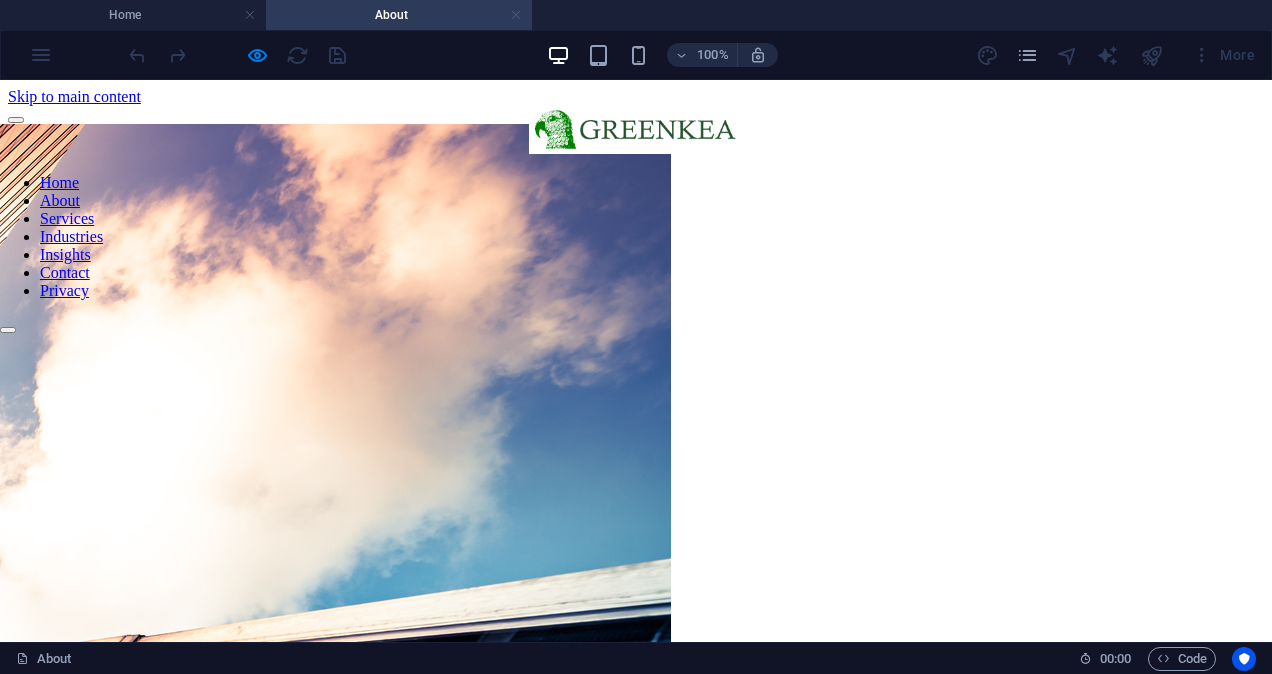 click at bounding box center (516, 15) 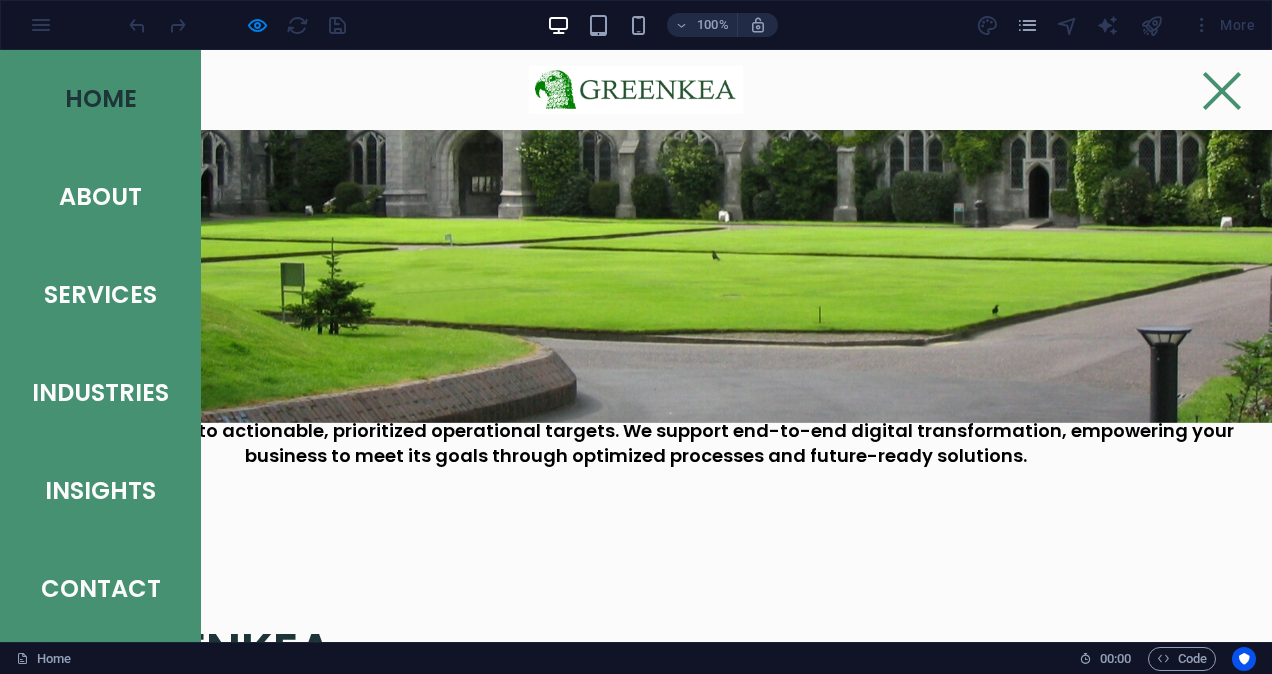 scroll, scrollTop: 0, scrollLeft: 0, axis: both 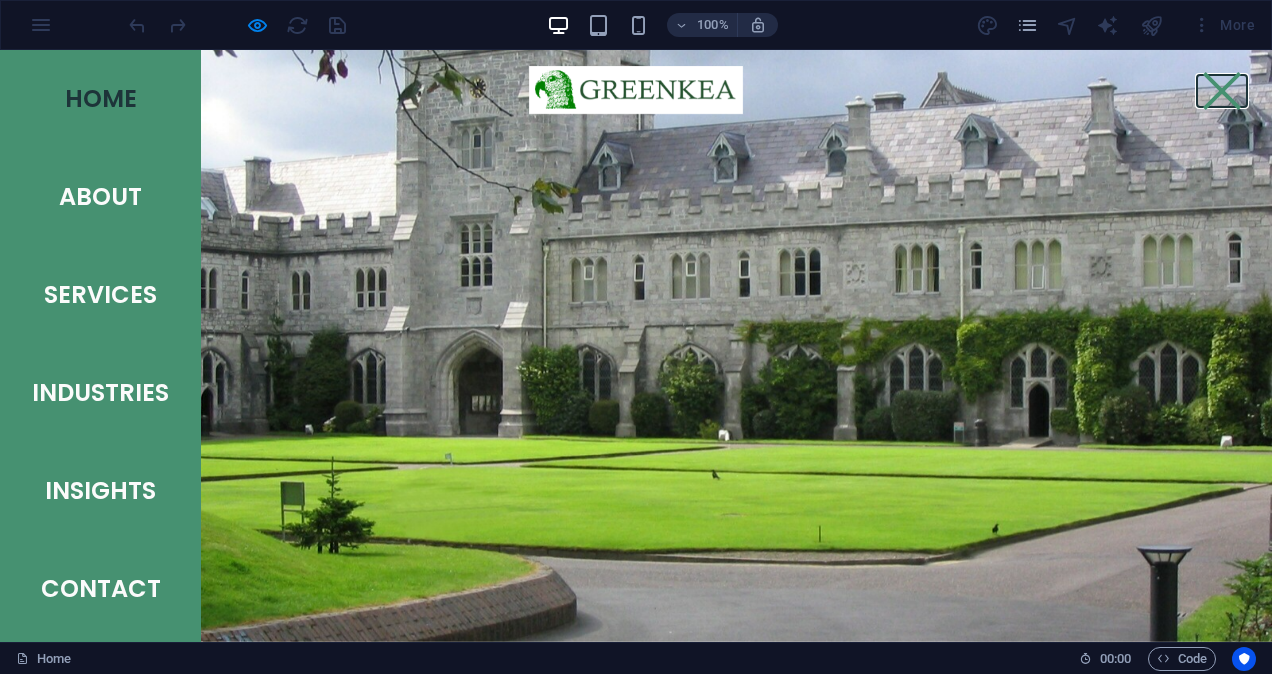 click at bounding box center [1221, 91] 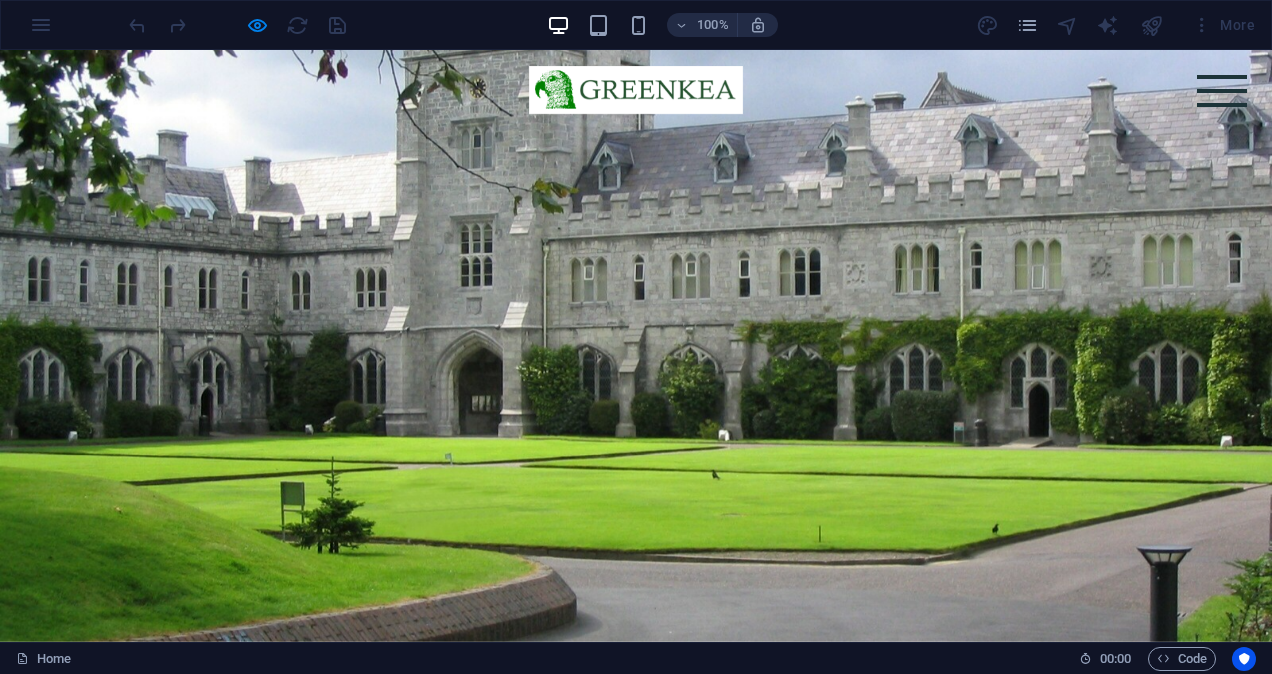 click on "At GREENKEA Limited, we specialize in delivering innovative IT and computer services tailored to meet the unique needs of our clients. Established in April 2025, we bring together over 20 years of individual professional consulting experience to support businesses with deep expertise and proven leadership." at bounding box center (607, 924) 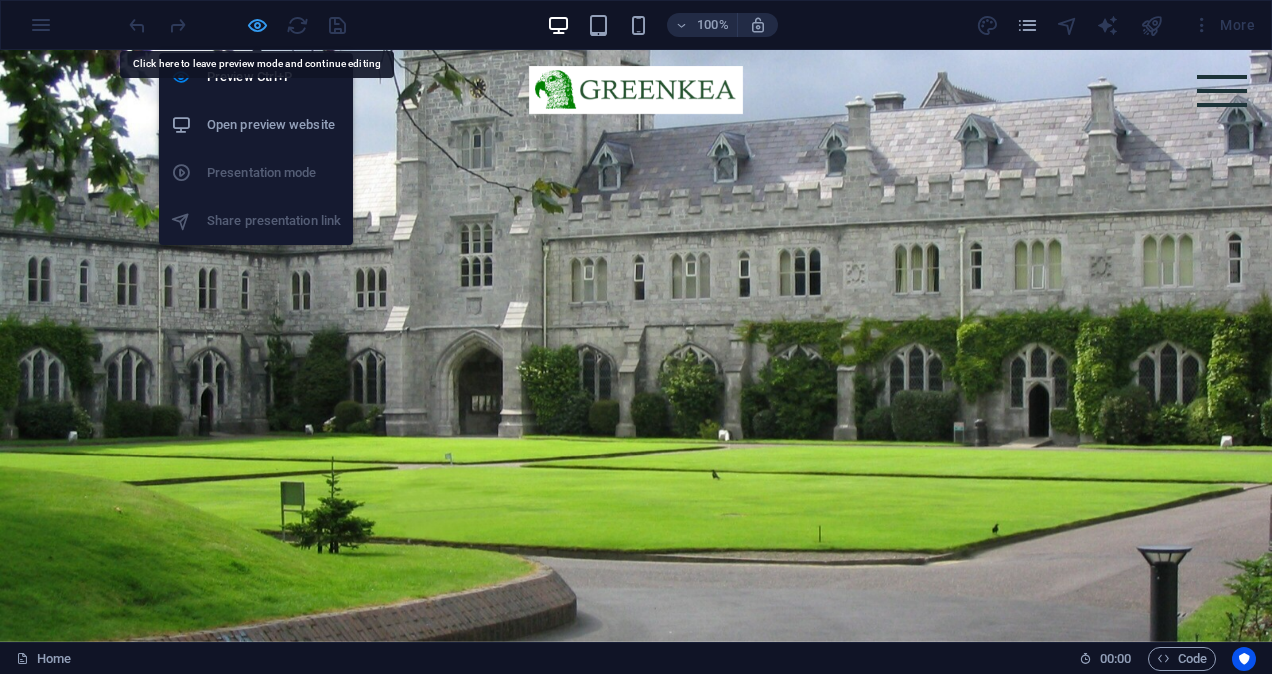 click at bounding box center [257, 25] 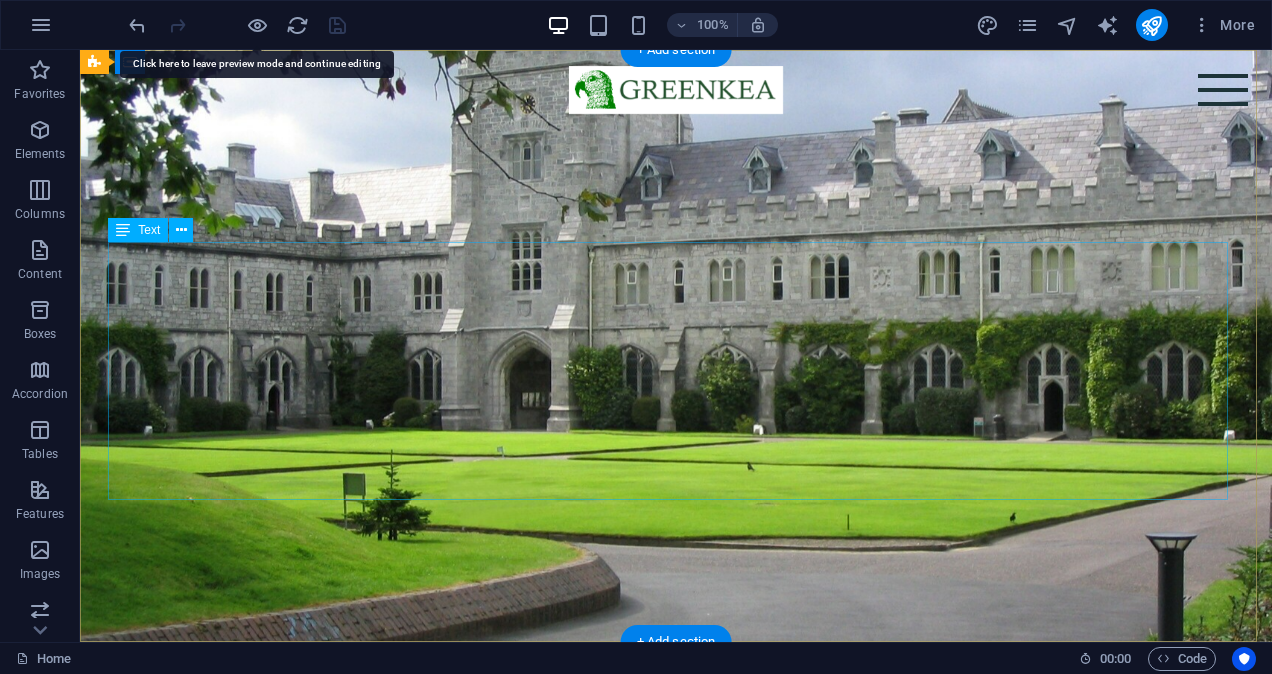 click on "At GREENKEA Limited, we specialize in delivering innovative IT and computer services tailored to meet the unique needs of our clients. Established in April 2025, we bring together over 20 years of individual professional consulting experience to support businesses with deep expertise and proven leadership." at bounding box center (676, 901) 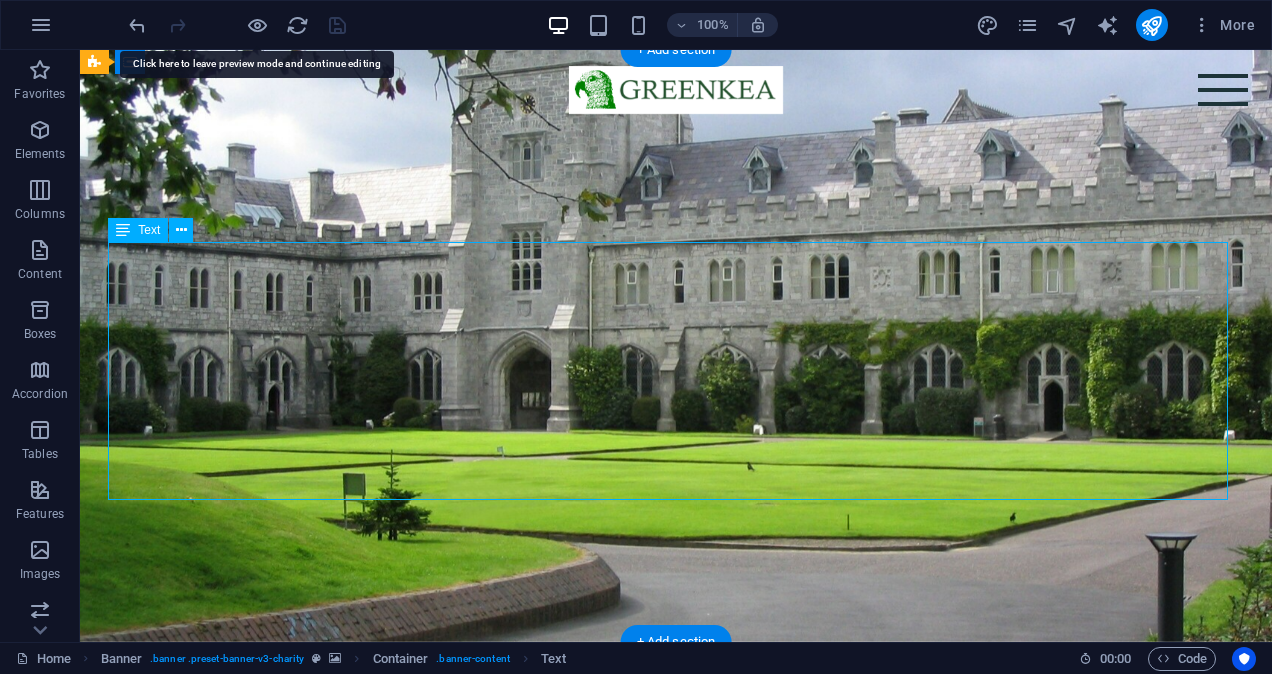drag, startPoint x: 629, startPoint y: 442, endPoint x: 311, endPoint y: 509, distance: 324.98154 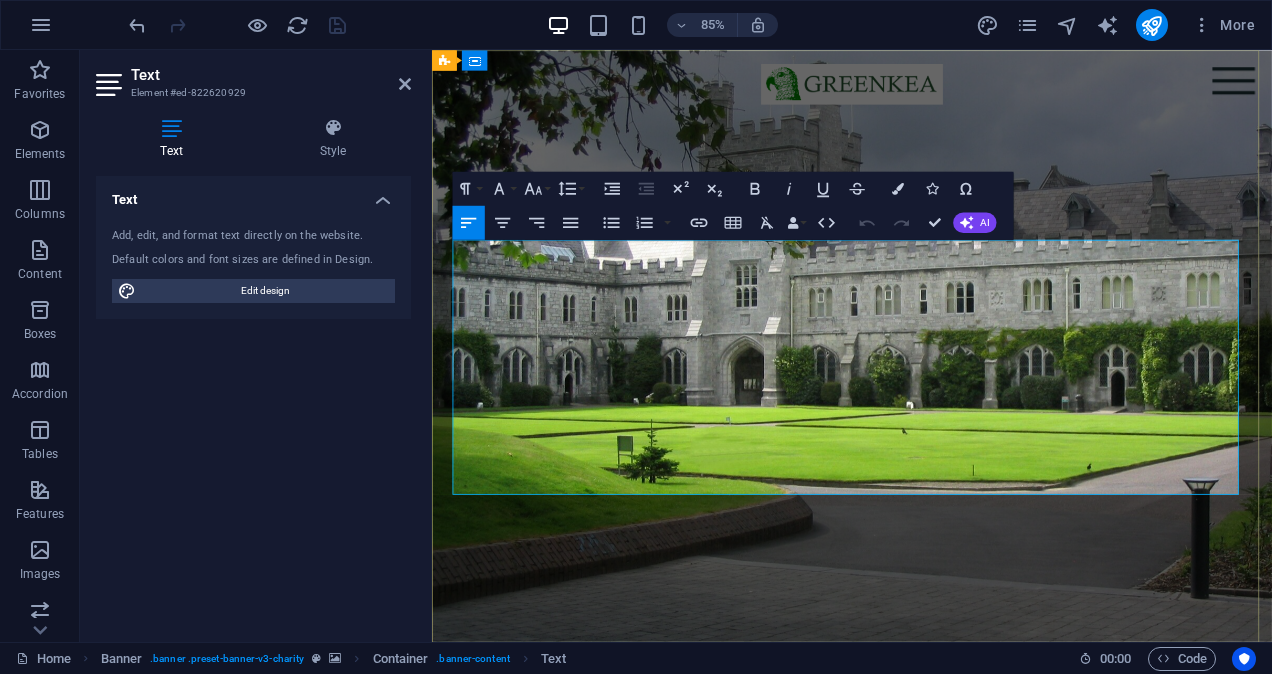 click on "At GREENKEA Limited, we specialize in delivering innovative IT and computer services tailored to meet the unique needs of our clients. Established in April 2025, we bring together over 20 years of individual professional consulting experience to support businesses with deep expertise and proven leadership." at bounding box center (919, 1050) 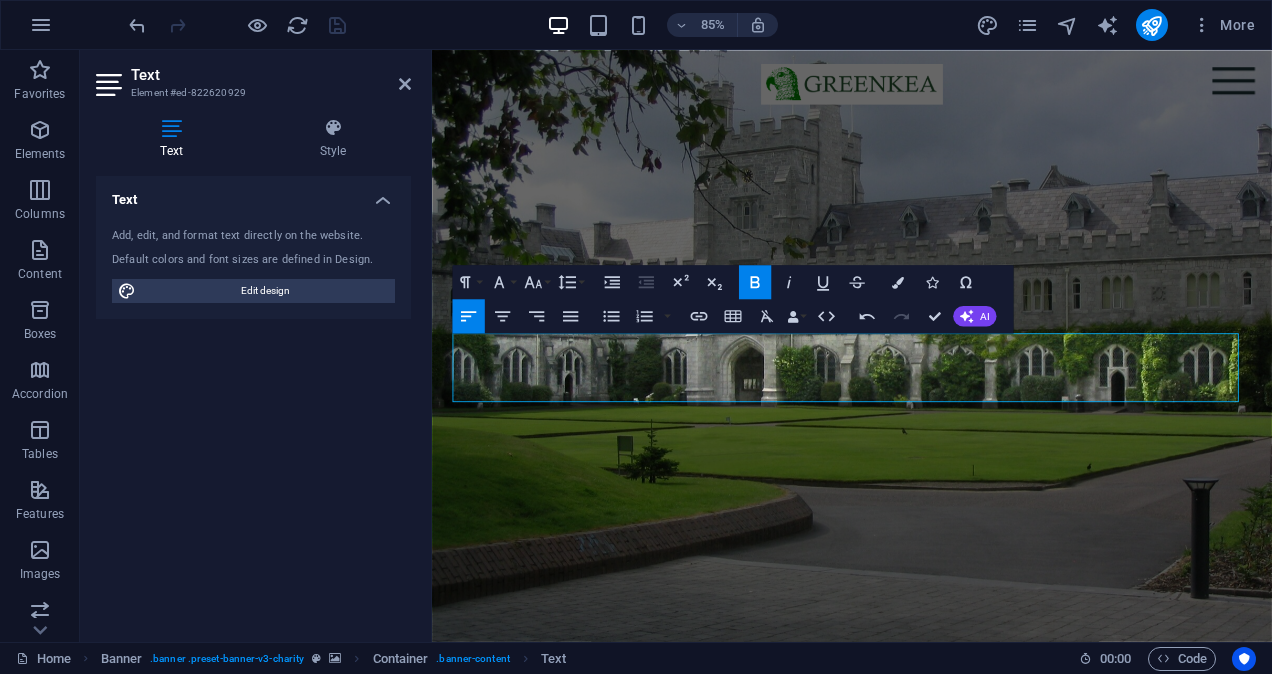 click 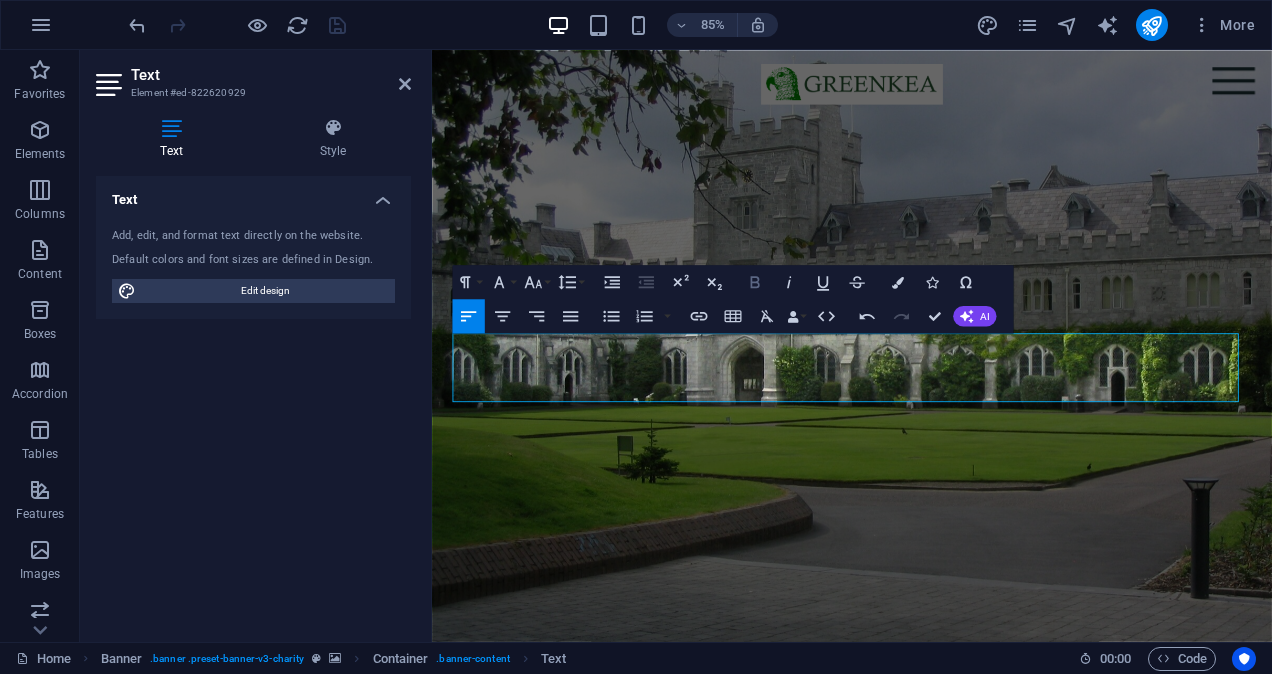 click 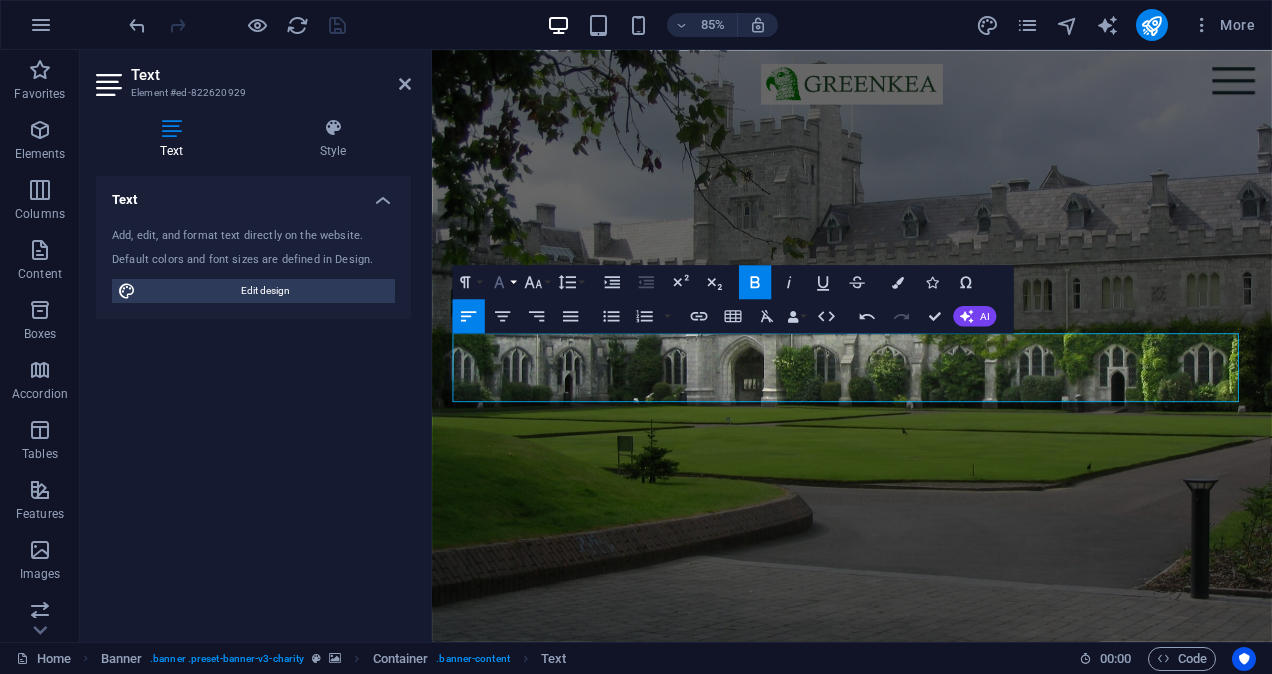 click on "Font Family" at bounding box center [502, 282] 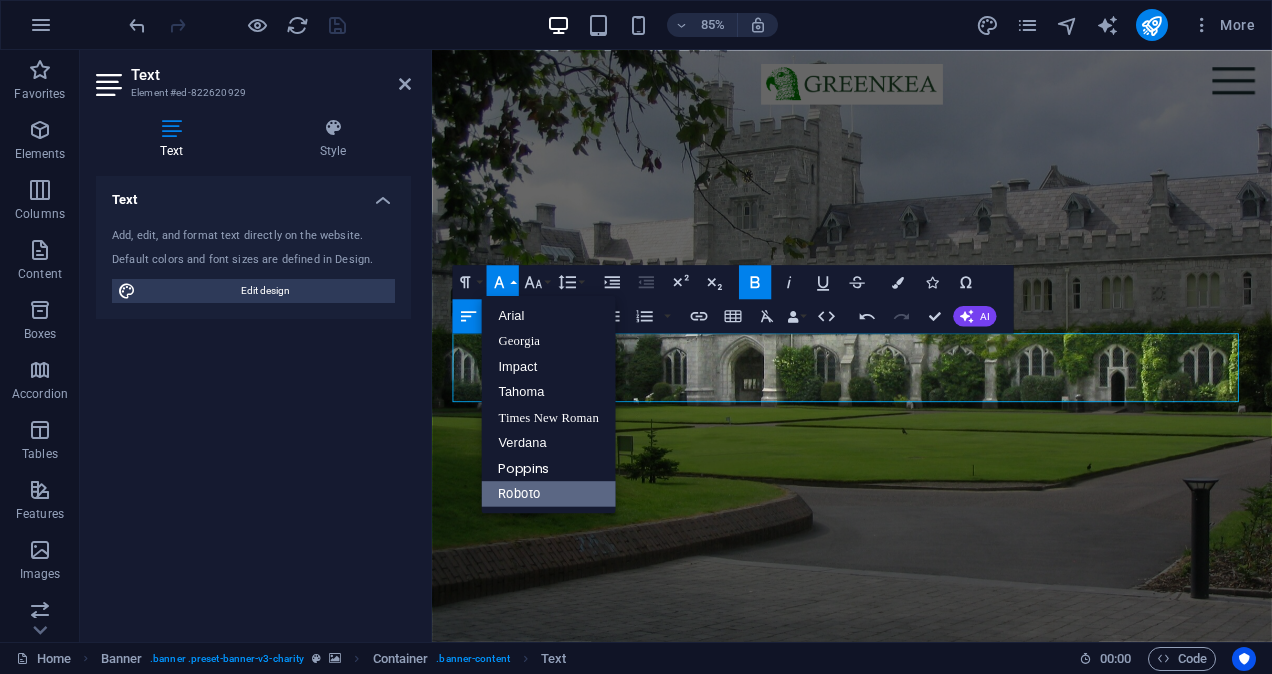 scroll, scrollTop: 0, scrollLeft: 0, axis: both 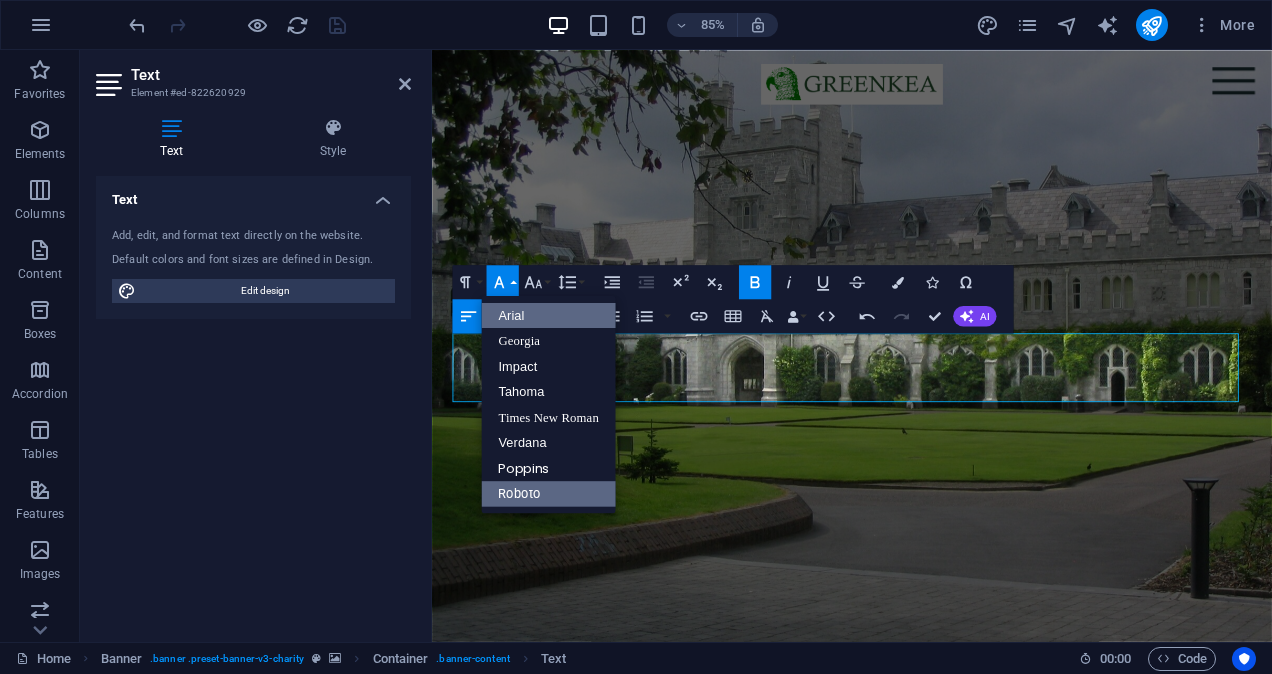 click on "Arial" at bounding box center (548, 315) 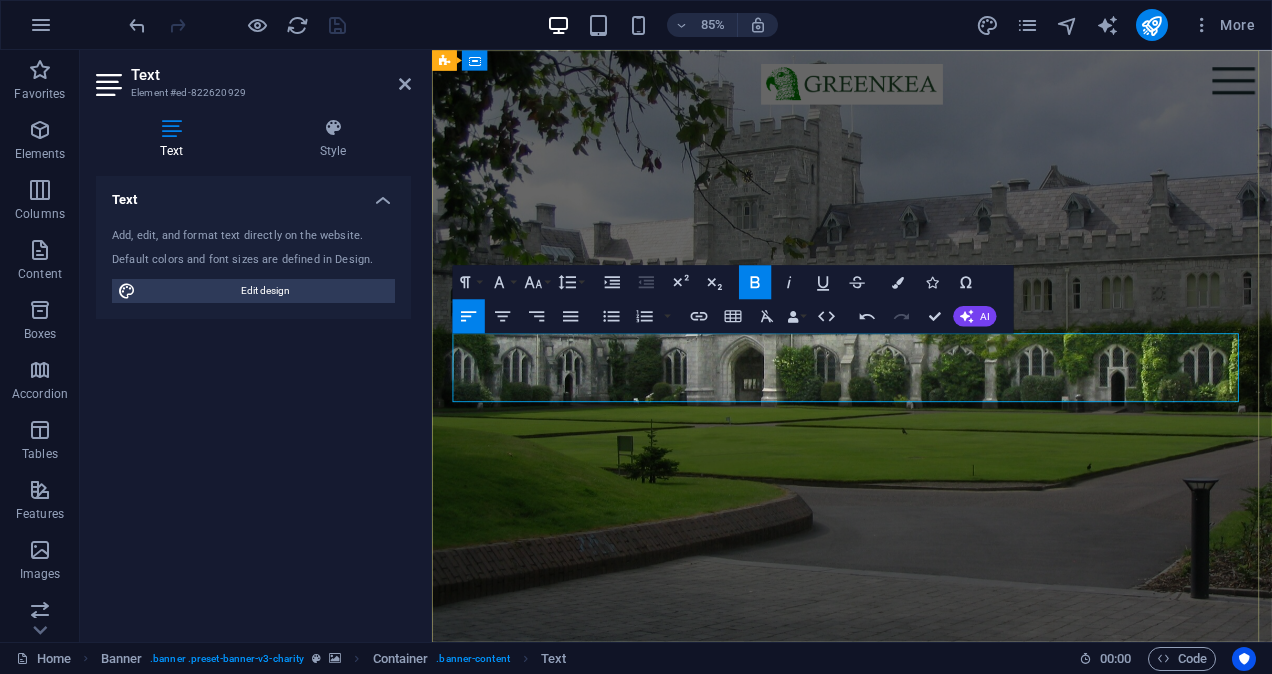 click on "GREENKEA is a process-centric company, dedicated to redefining Business Process Management (BPM). We go beyond traditional approaches—leveraging structured methodologies and integrating cutting-edge AI technologies to transform business processes into intelligent, data-driven ecosystems. ​ ​ ​" at bounding box center [926, 915] 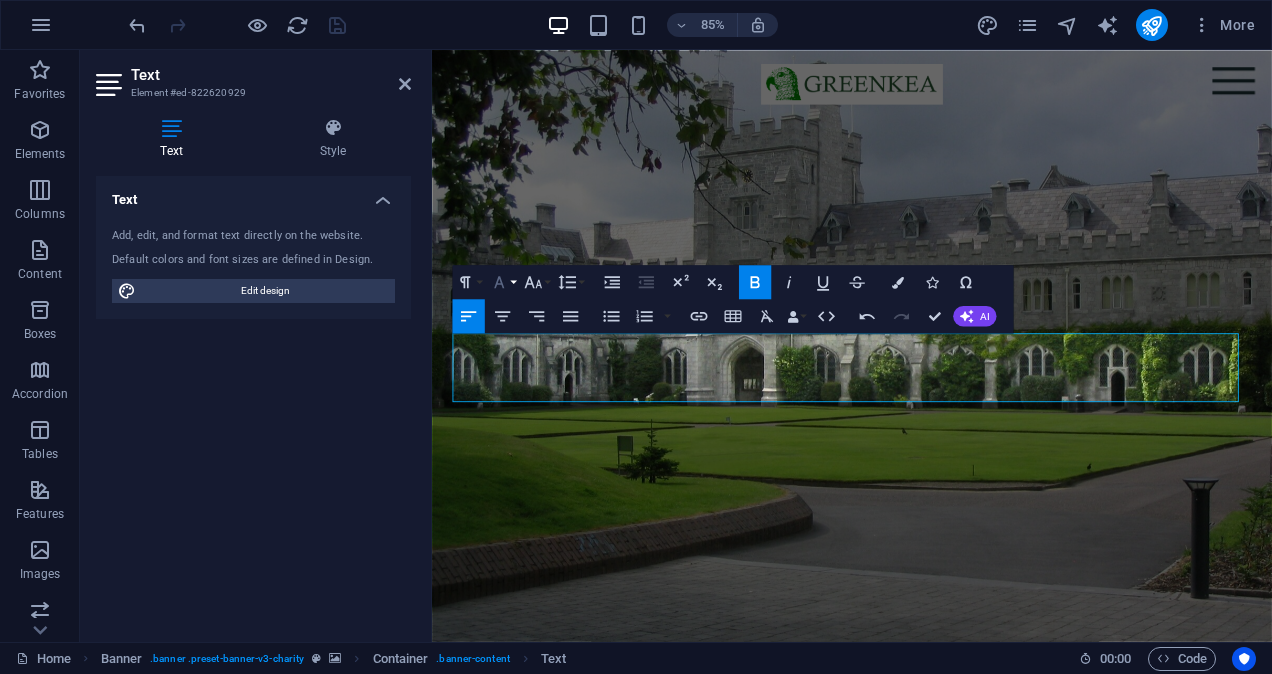 click 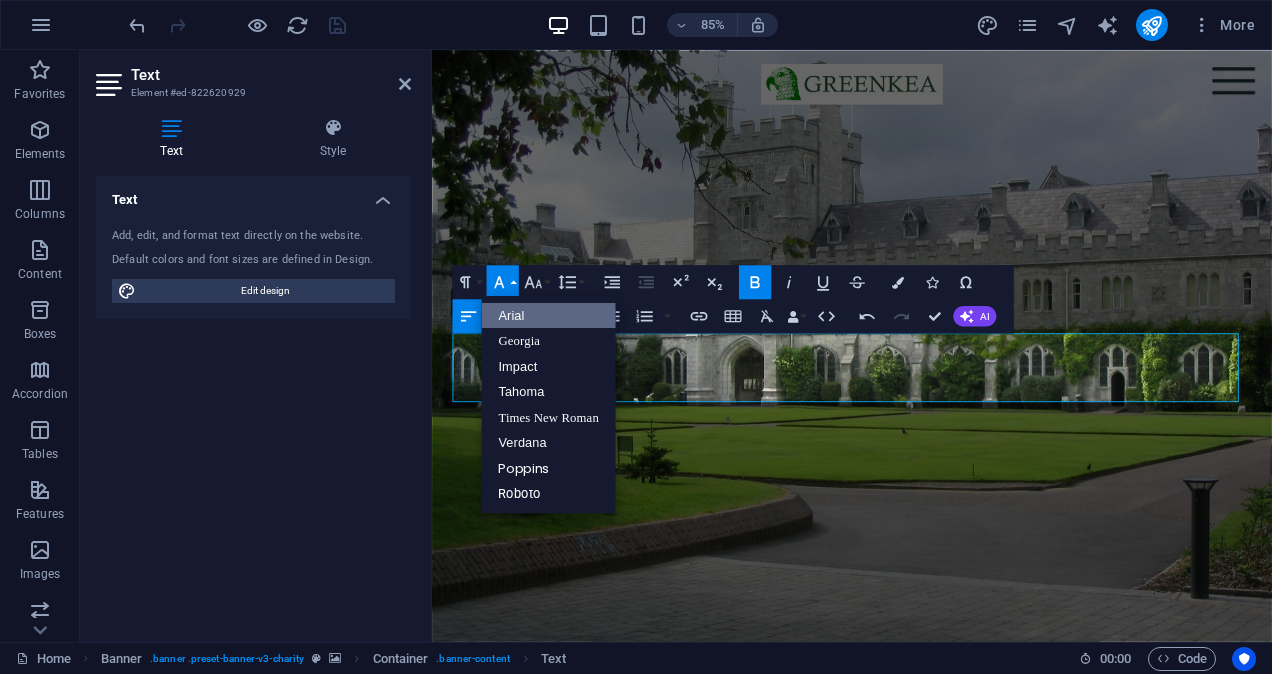 click on "Arial" at bounding box center (548, 315) 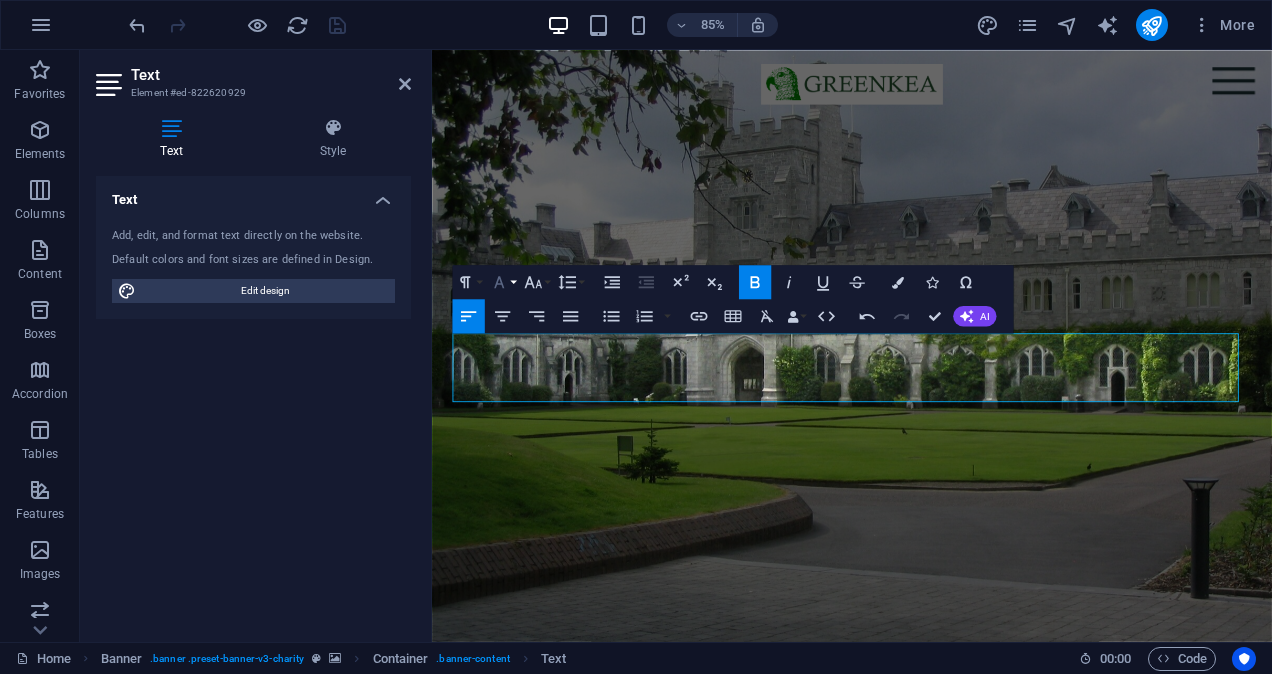 click 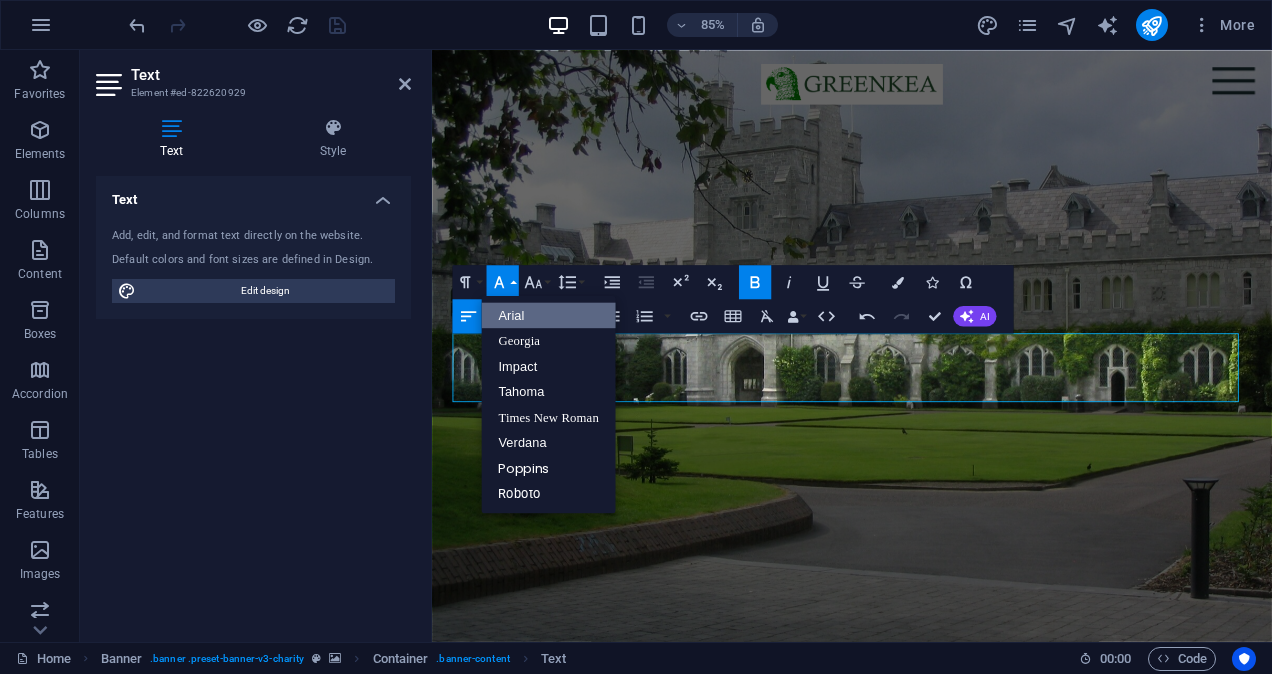 scroll, scrollTop: 0, scrollLeft: 0, axis: both 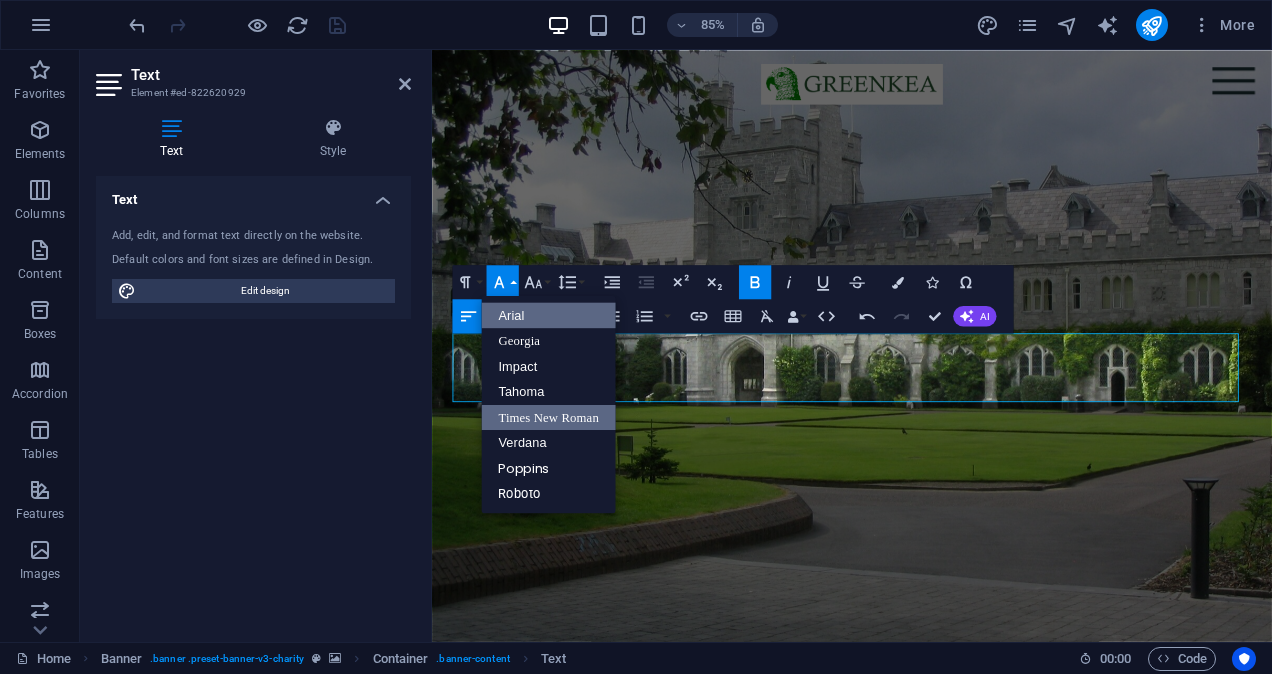 click on "Times New Roman" at bounding box center [548, 417] 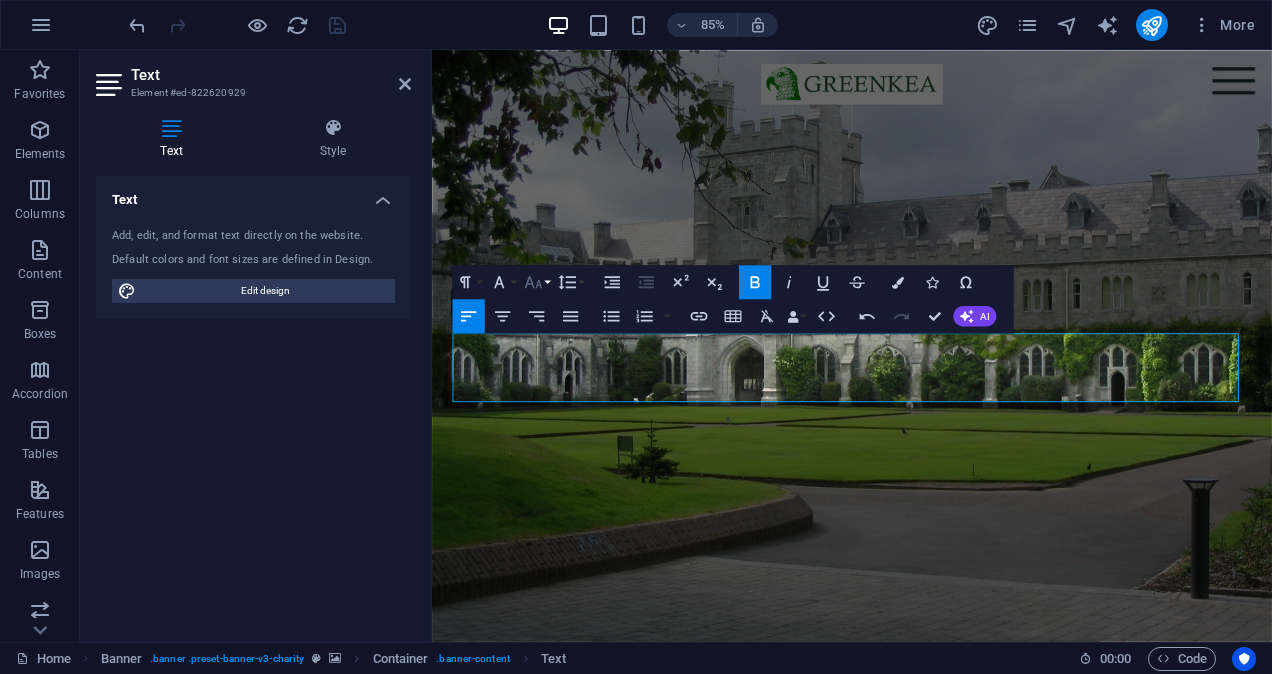 click 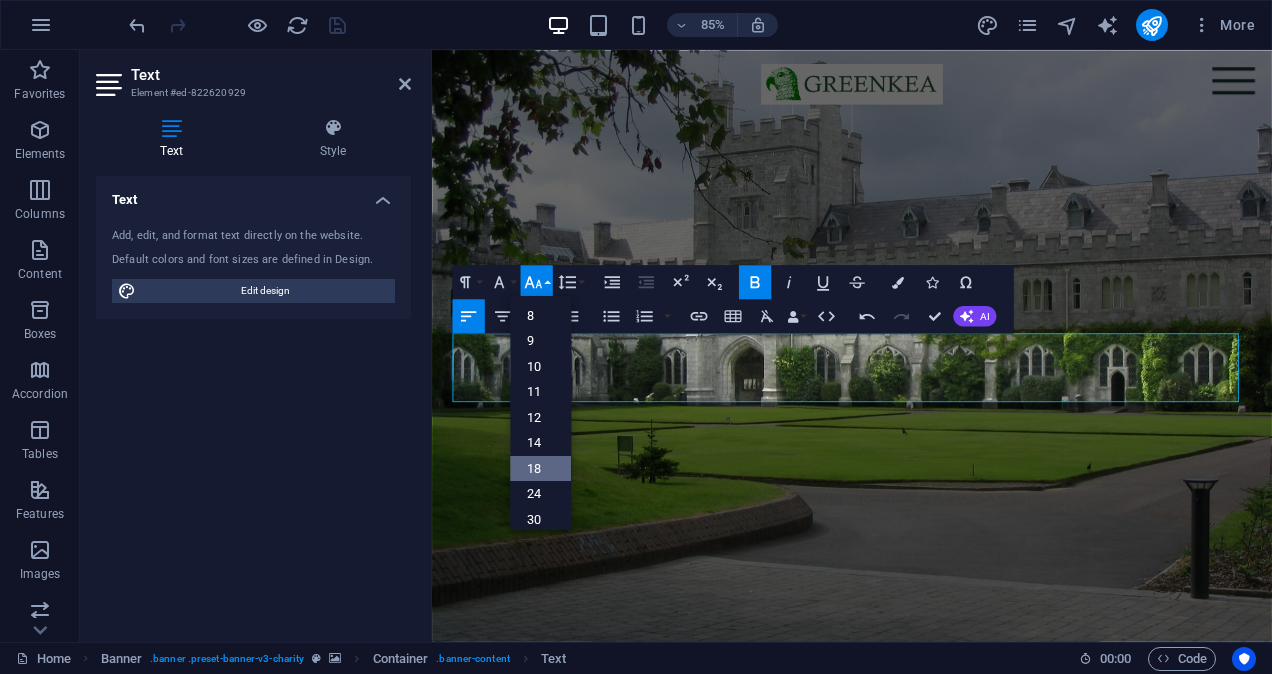 click on "18" at bounding box center (540, 468) 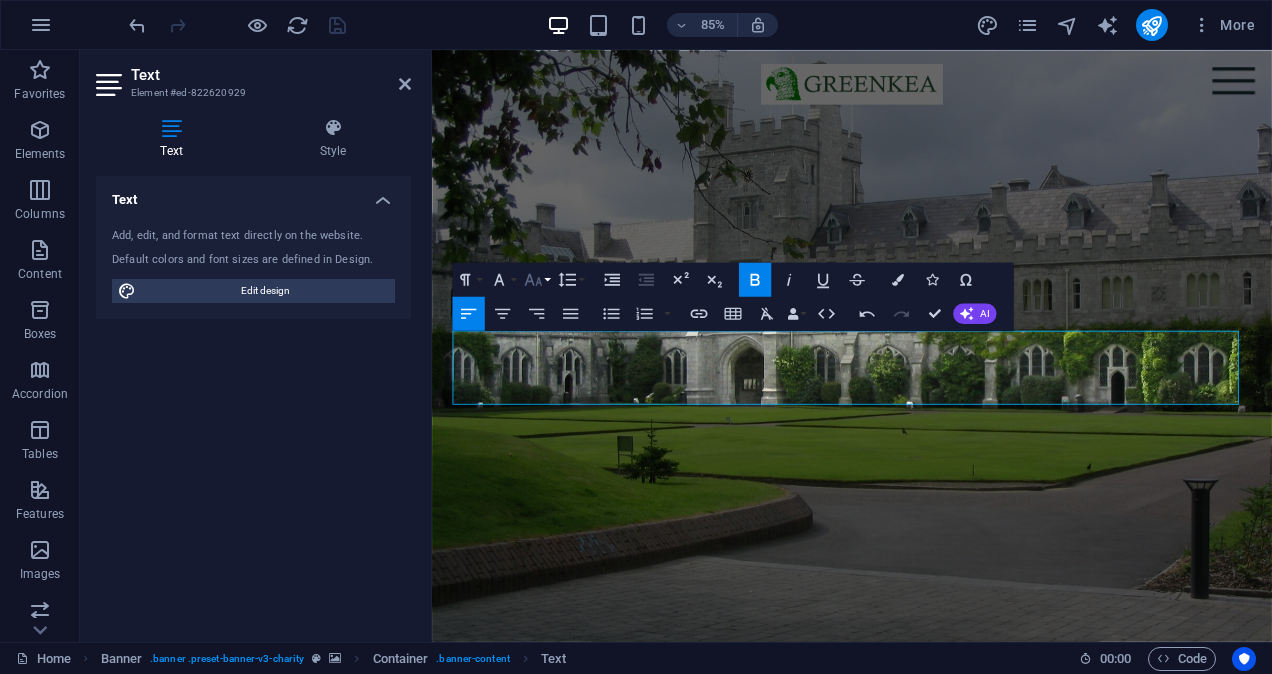 click on "Font Size" at bounding box center [536, 280] 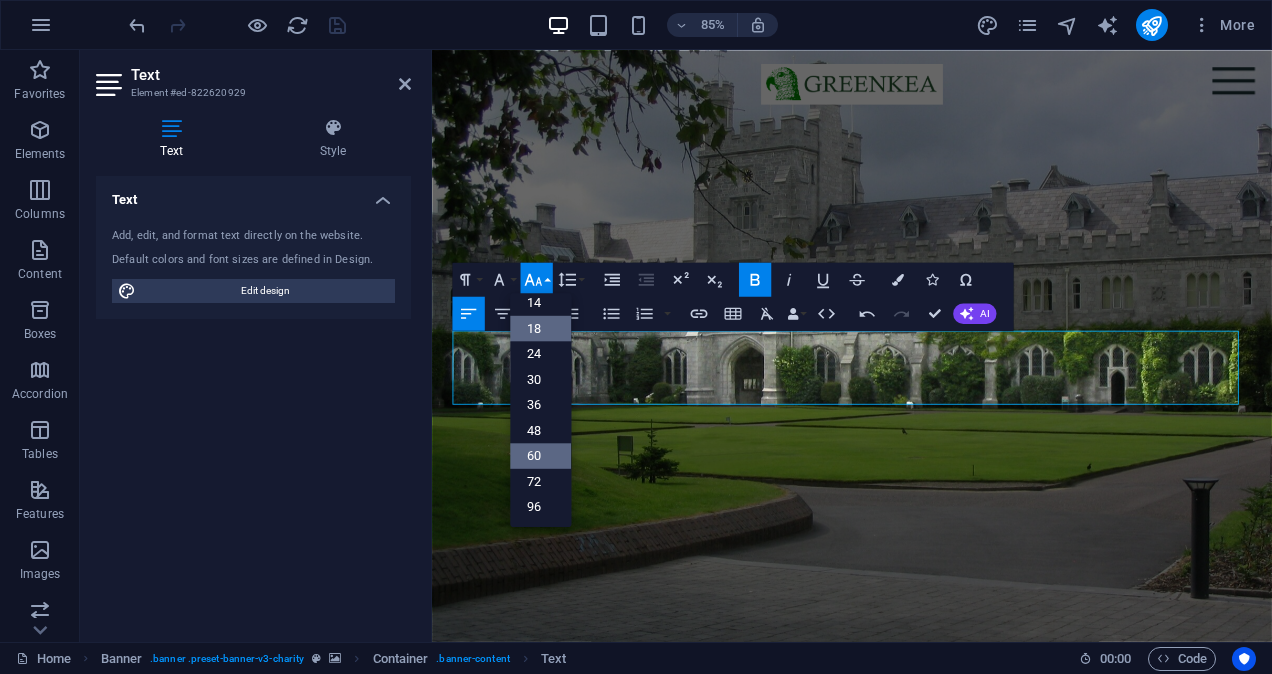 scroll, scrollTop: 160, scrollLeft: 0, axis: vertical 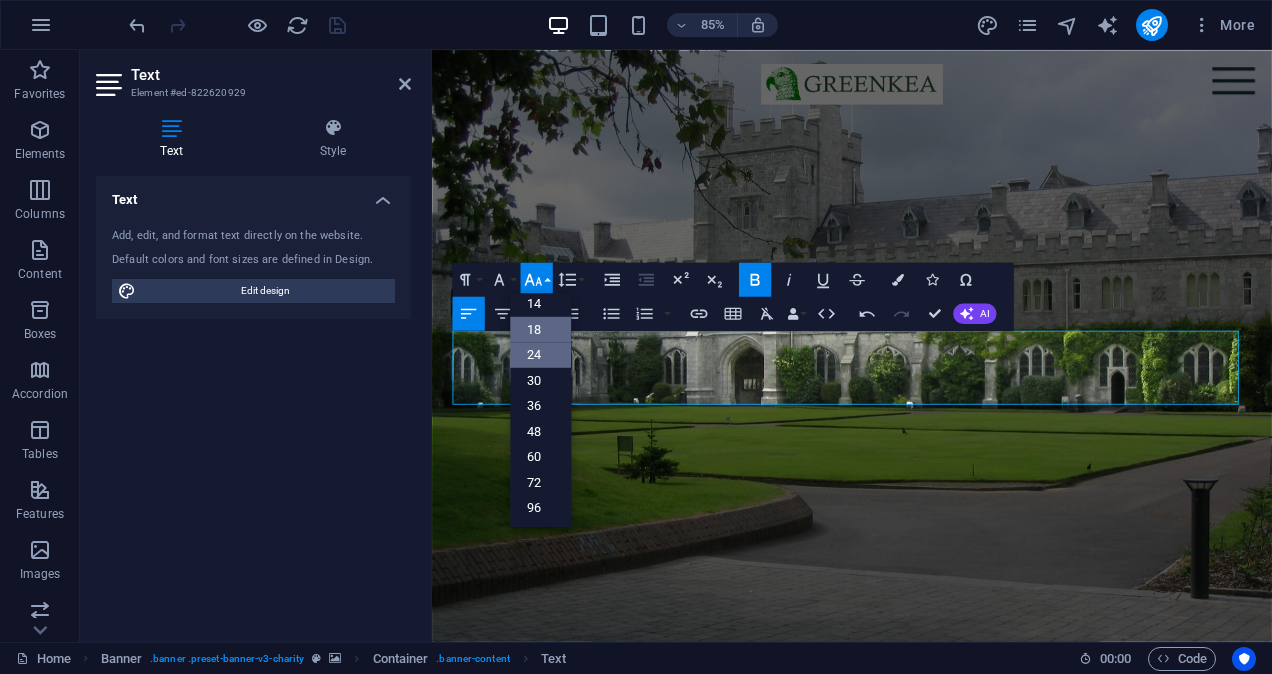 click on "24" at bounding box center [540, 356] 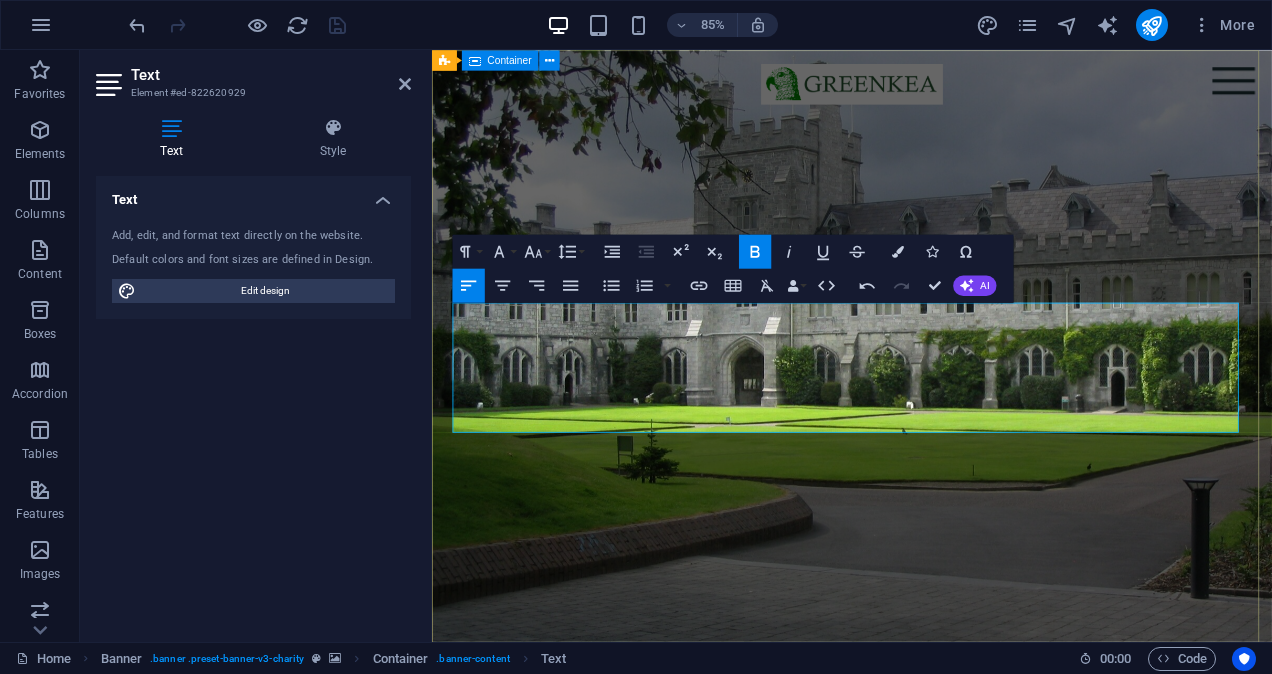 click on "GREENKEA is a process-centric company, dedicated to redefining Business Process Management (BPM). We go beyond traditional approaches—leveraging structured methodologies and integrating cutting-edge AI technologies to transform business processes into intelligent, data-driven ecosystems. ​ ​​" at bounding box center [926, 929] 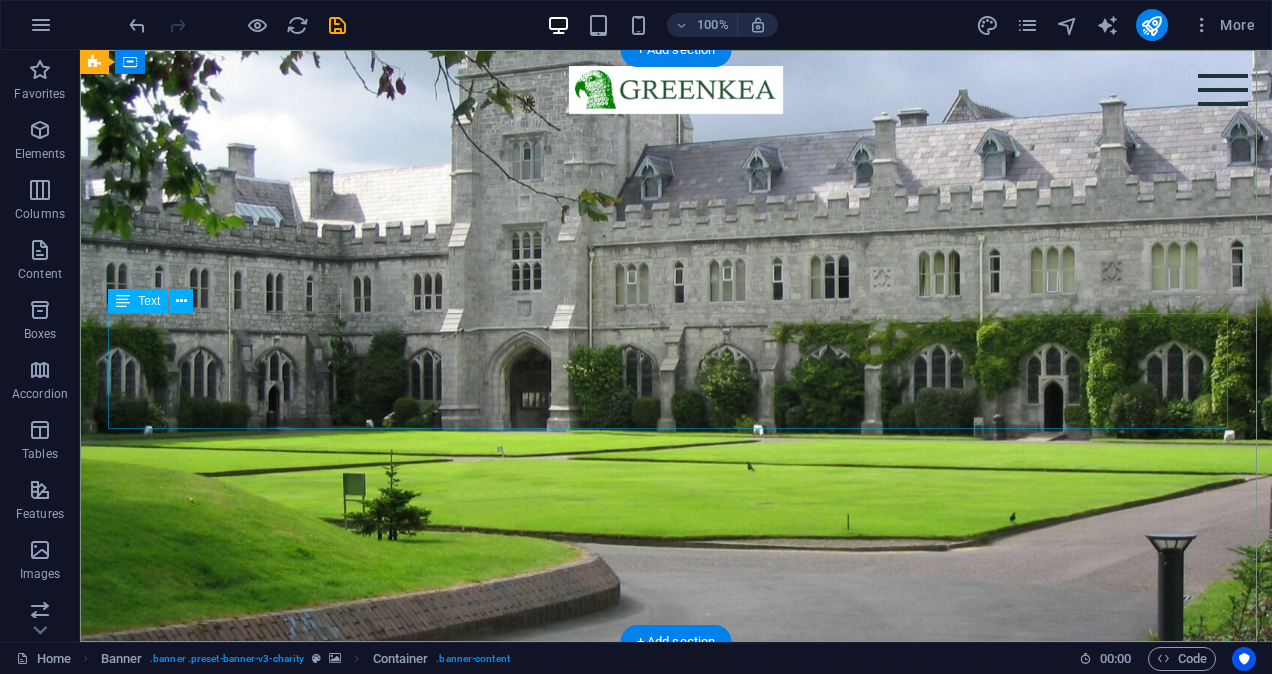 click on "GREENKEA is a process-centric company, dedicated to redefining Business Process Management (BPM). We go beyond traditional approaches—leveraging structured methodologies and integrating cutting-edge AI technologies to transform business processes into intelligent, data-driven ecosystems." at bounding box center (676, 829) 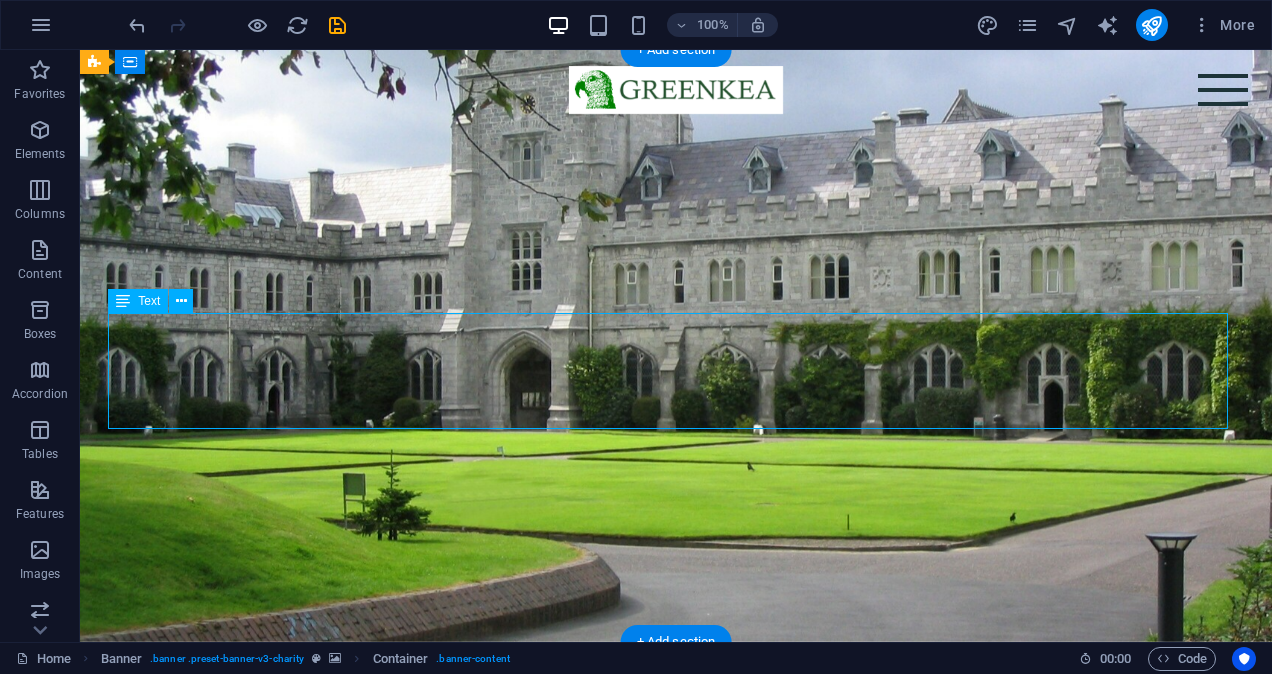 click on "GREENKEA is a process-centric company, dedicated to redefining Business Process Management (BPM). We go beyond traditional approaches—leveraging structured methodologies and integrating cutting-edge AI technologies to transform business processes into intelligent, data-driven ecosystems." at bounding box center [676, 829] 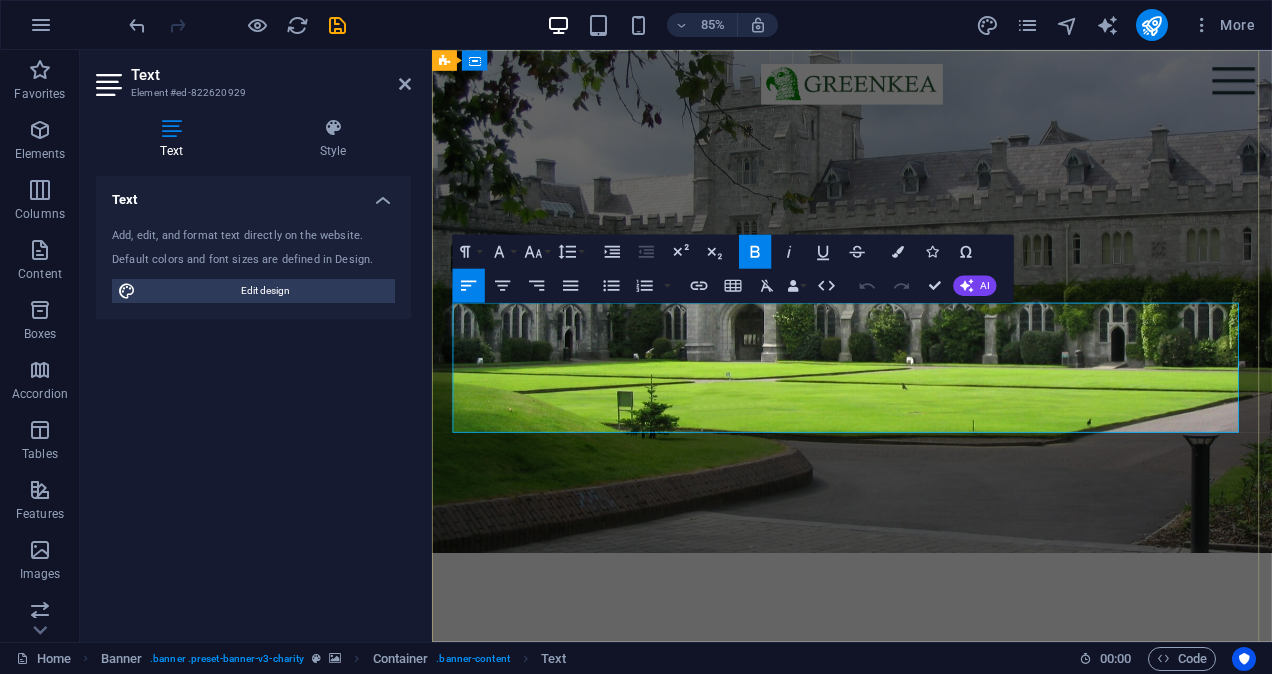 click on "GREENKEA is a process-centric company, dedicated to redefining Business Process Management (BPM). We go beyond traditional approaches—leveraging structured methodologies and integrating cutting-edge AI technologies to transform business processes into intelligent, data-driven ecosystems." at bounding box center [926, 849] 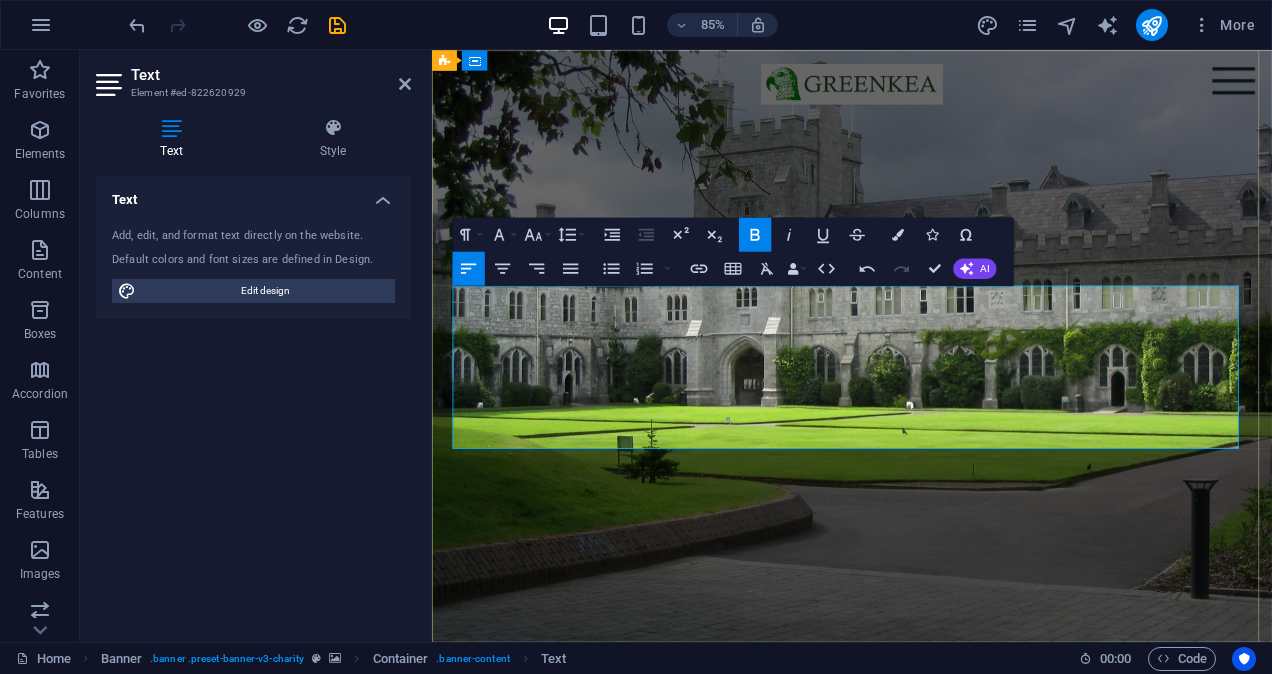 type 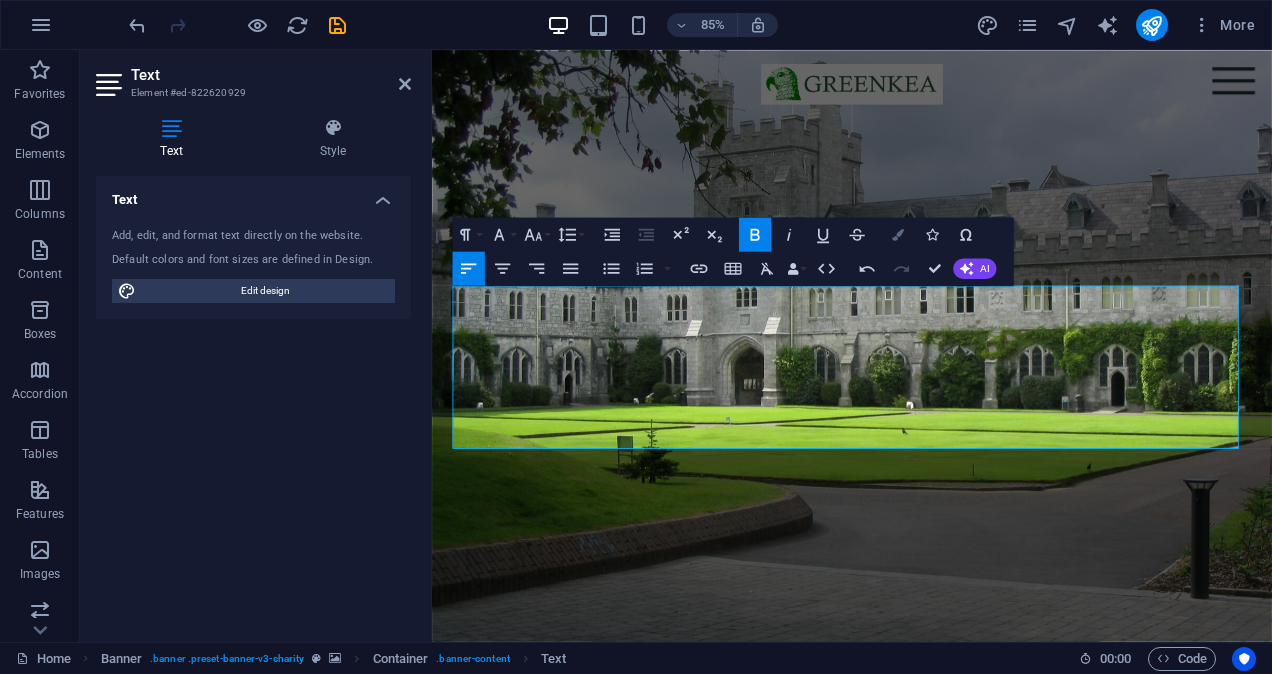 click at bounding box center [898, 235] 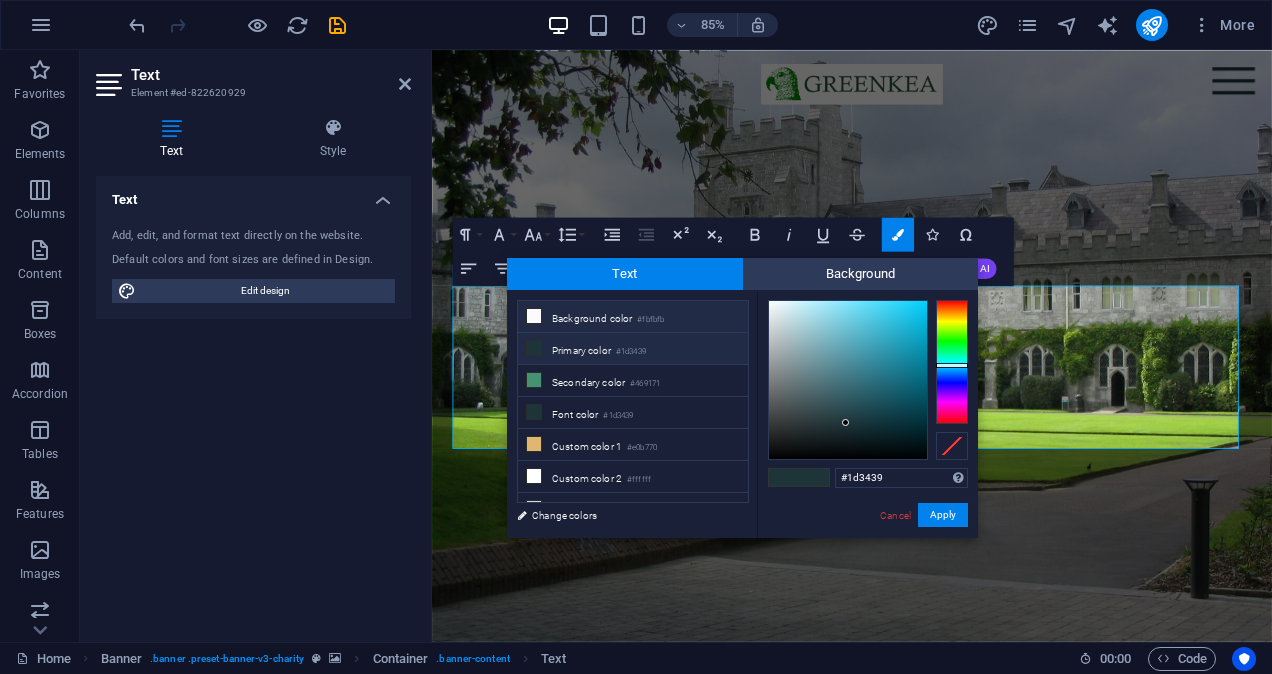click on "Background color
#fbfbfb" at bounding box center [633, 317] 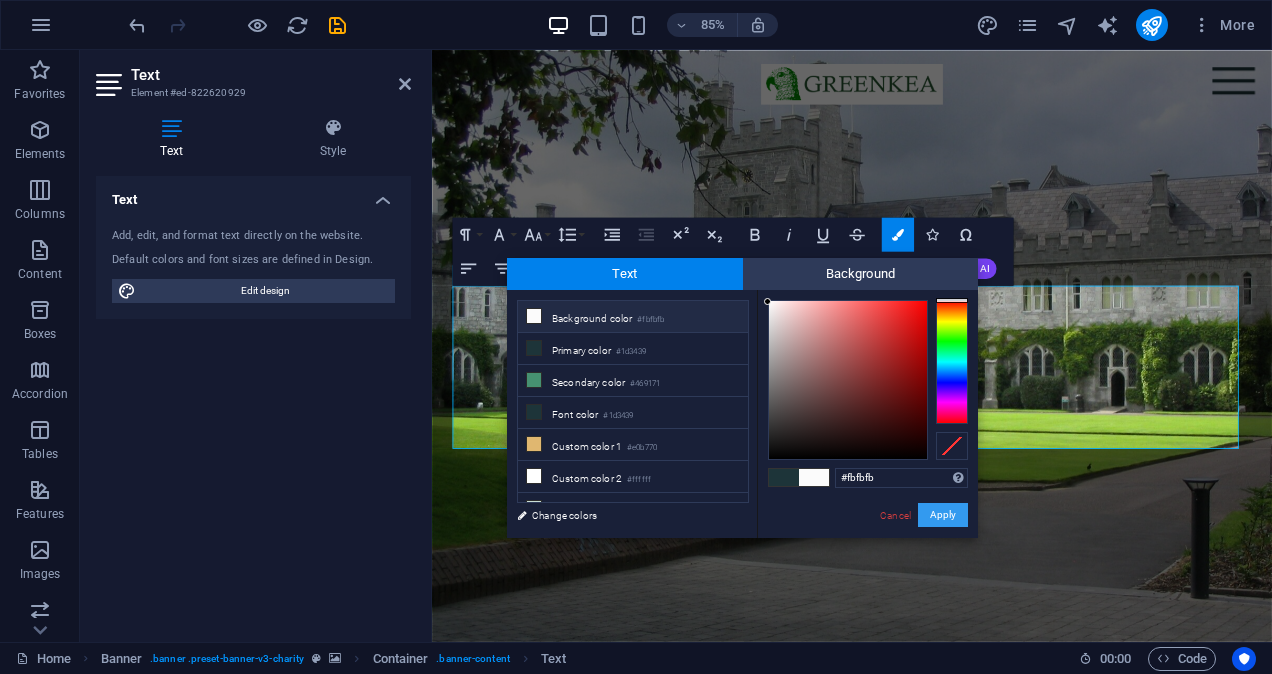 click on "Apply" at bounding box center (943, 515) 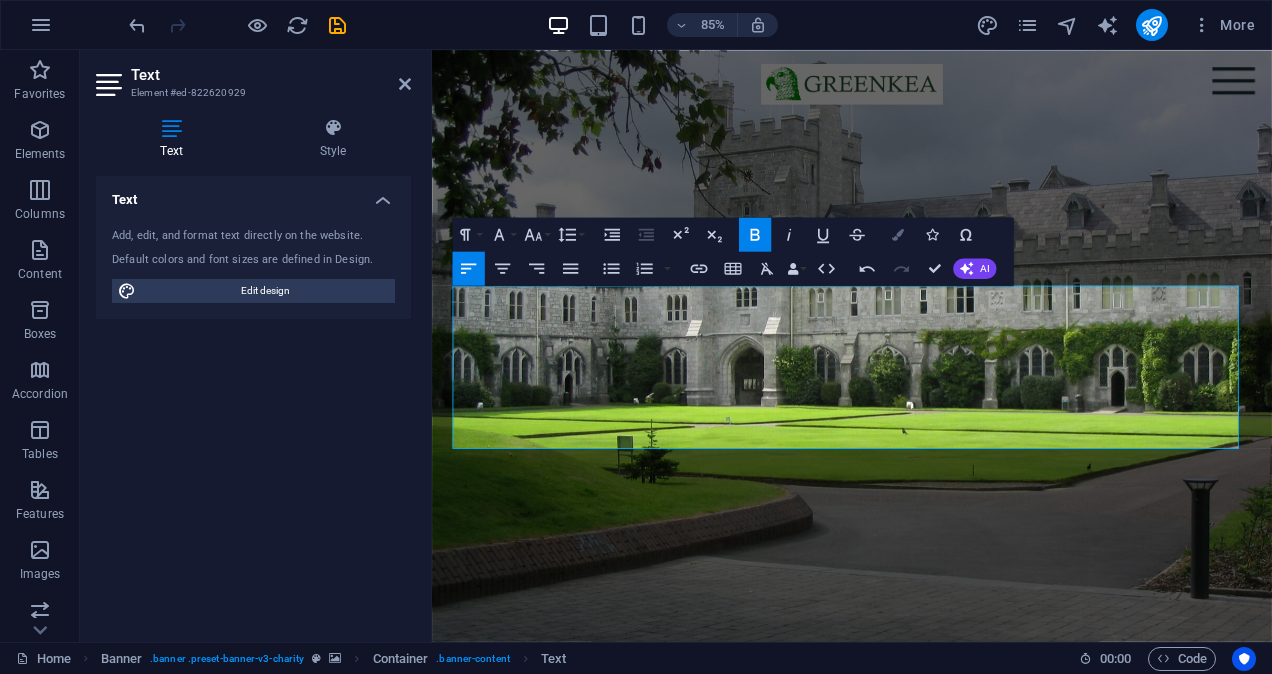 click on "Colors" at bounding box center [898, 235] 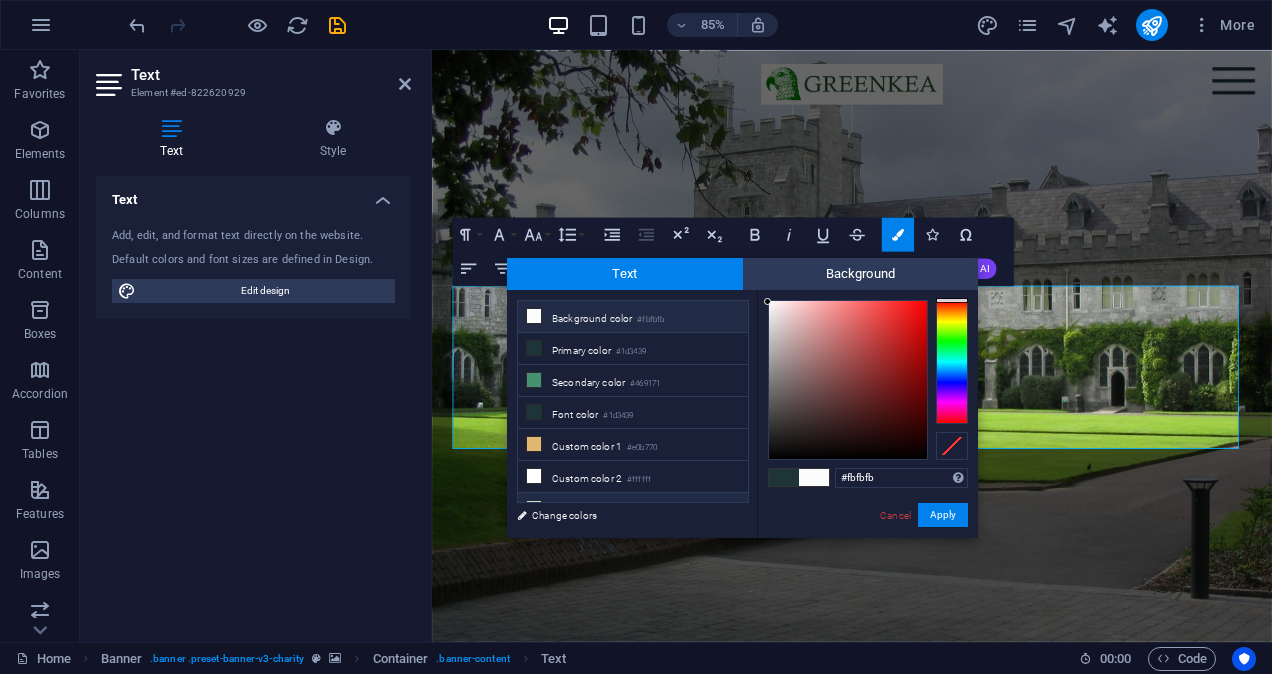 scroll, scrollTop: 74, scrollLeft: 0, axis: vertical 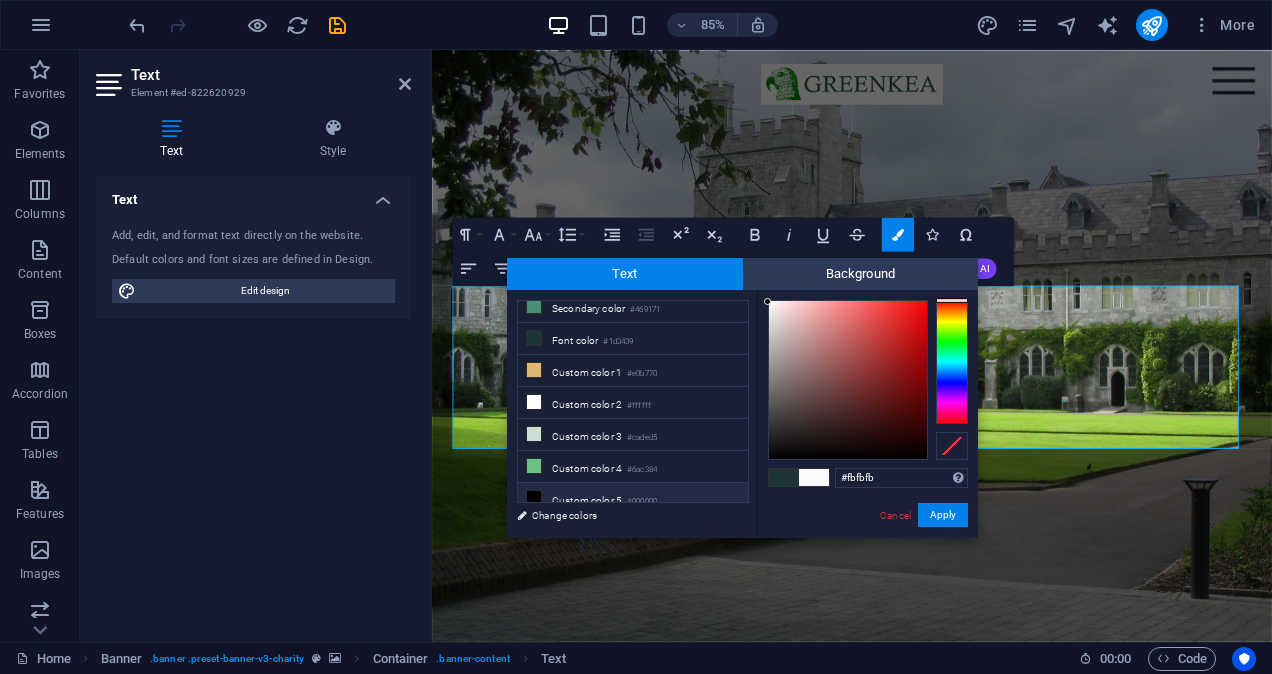 click on "#000000" at bounding box center (642, 502) 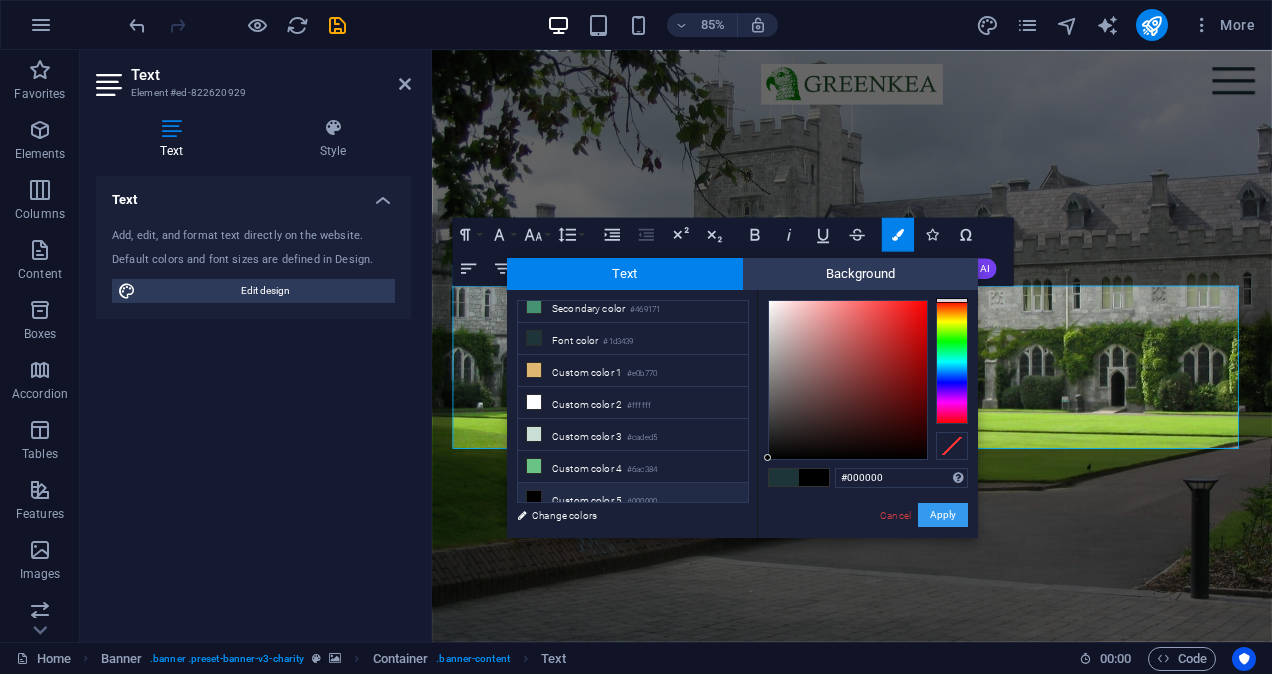 click on "Apply" at bounding box center (943, 515) 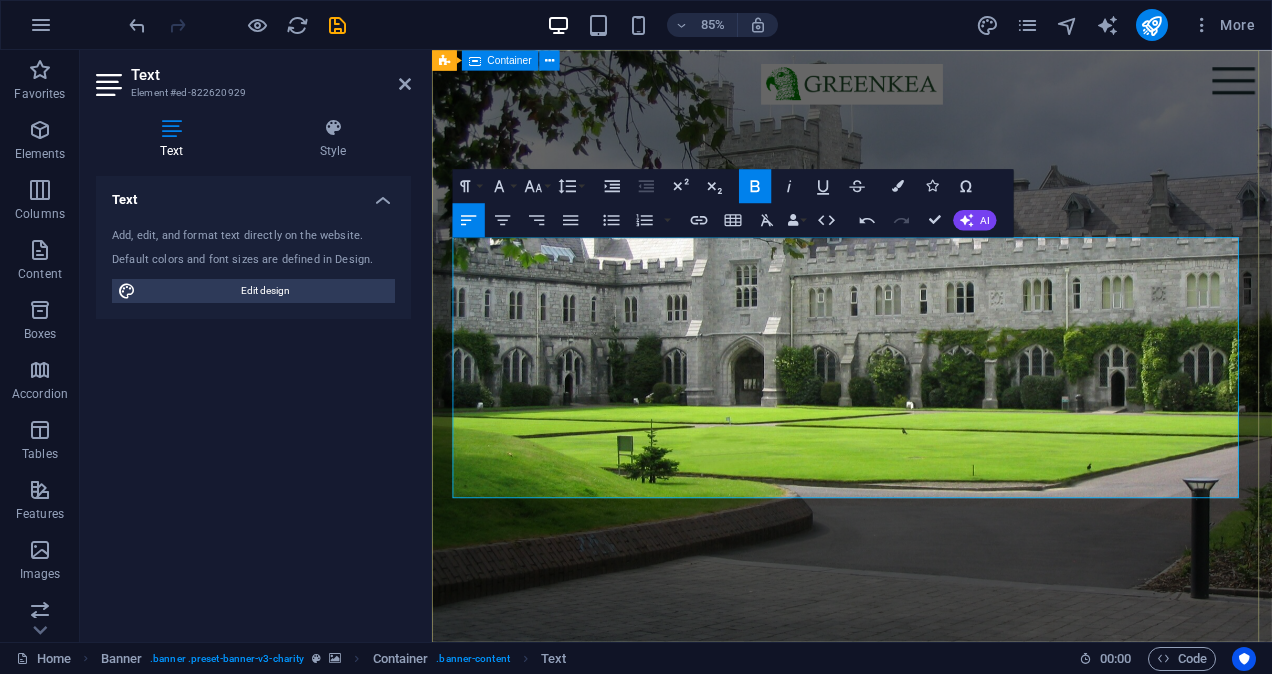 drag, startPoint x: 965, startPoint y: 404, endPoint x: 453, endPoint y: 290, distance: 524.5379 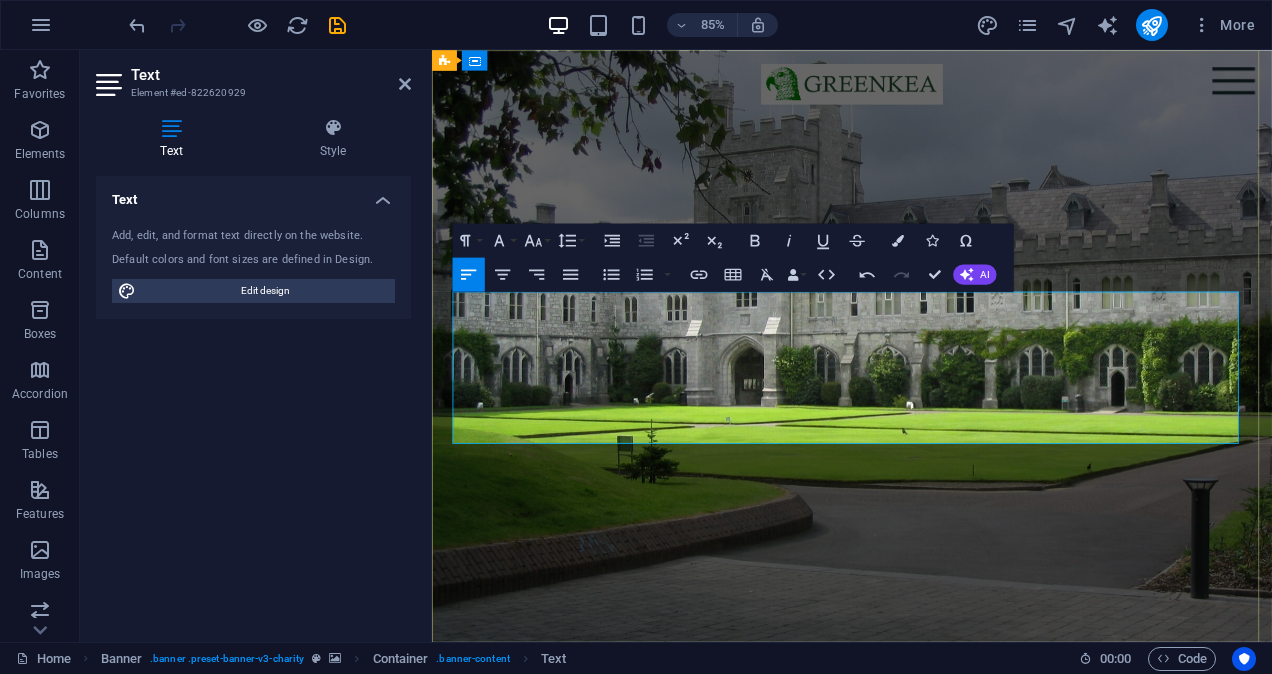click on "GREENKEA is a process centric company, dedicated to redefining Business Process Management (BPM). We go beyond traditional approaches leveraging structured methodologies and integrating cutting-edge AI technologies to transform business processes into intelligent, data-driven ecosystems." at bounding box center [923, 979] 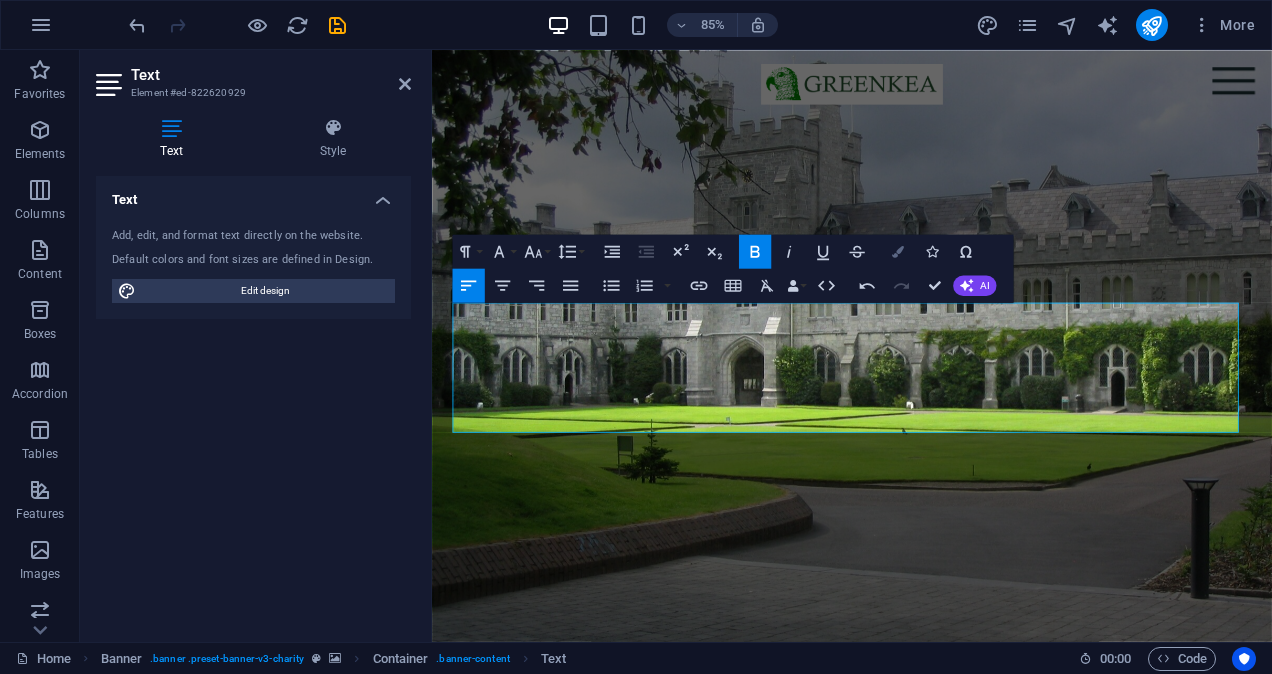 click at bounding box center [898, 251] 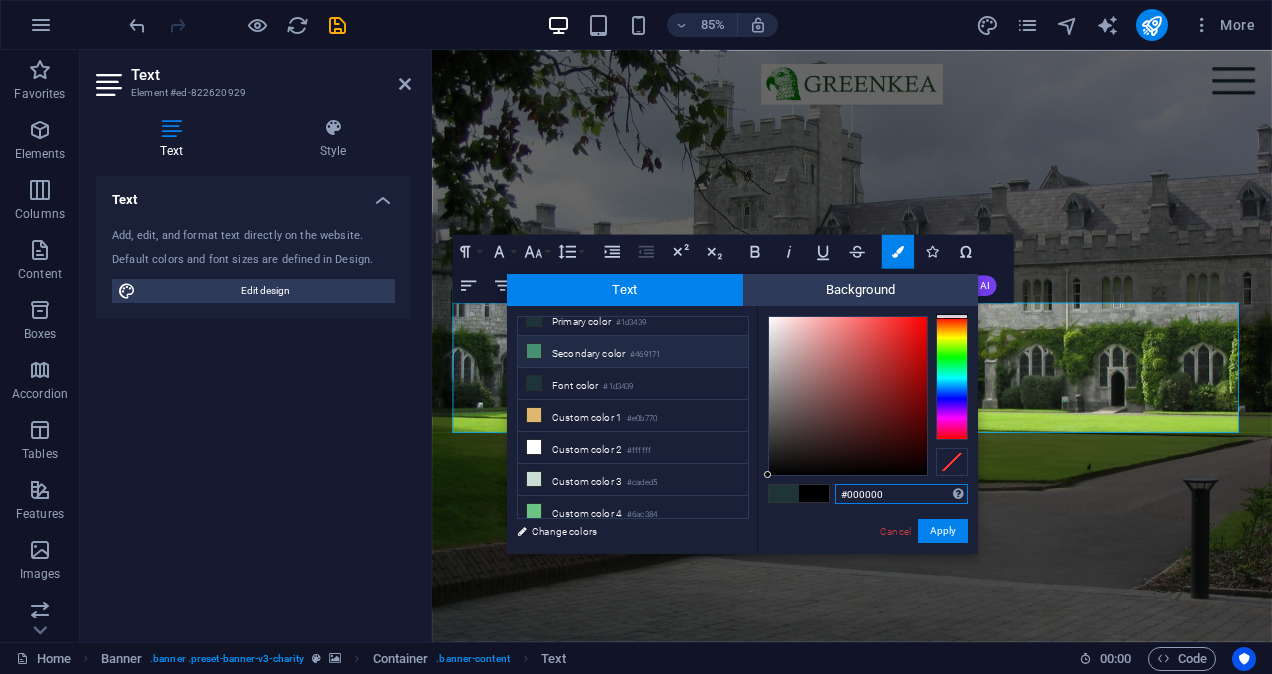 scroll, scrollTop: 0, scrollLeft: 0, axis: both 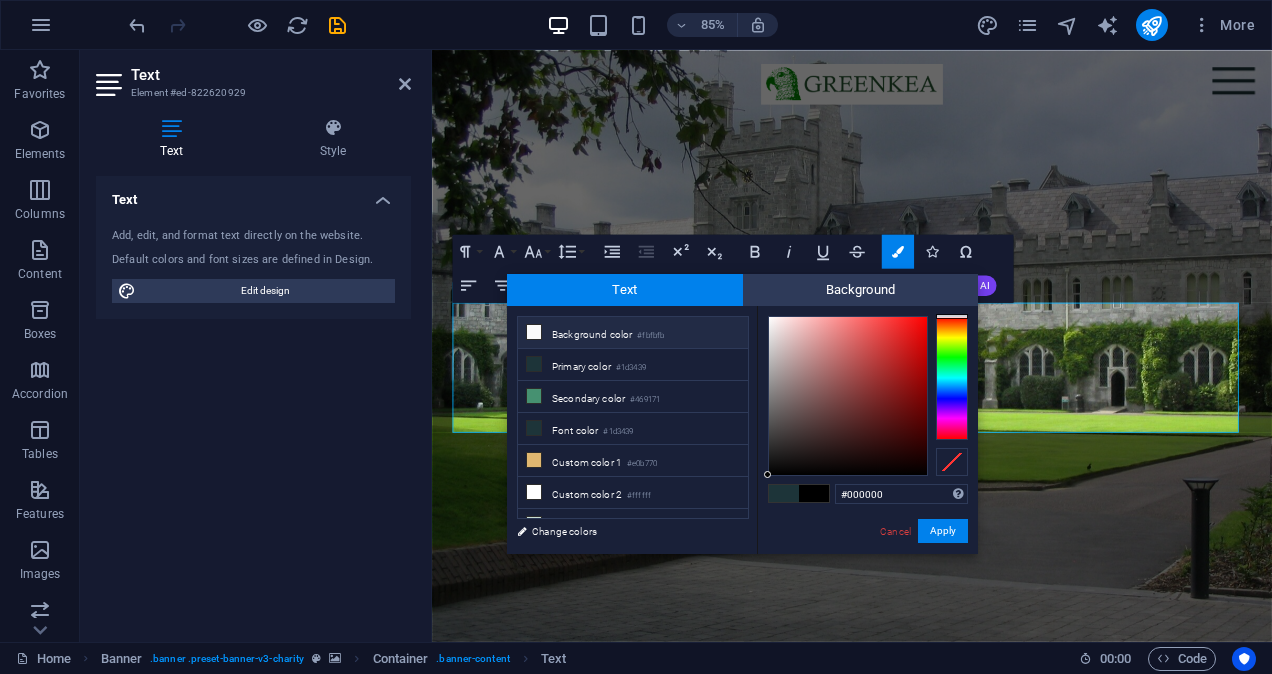 click on "Background color
#fbfbfb" at bounding box center (633, 333) 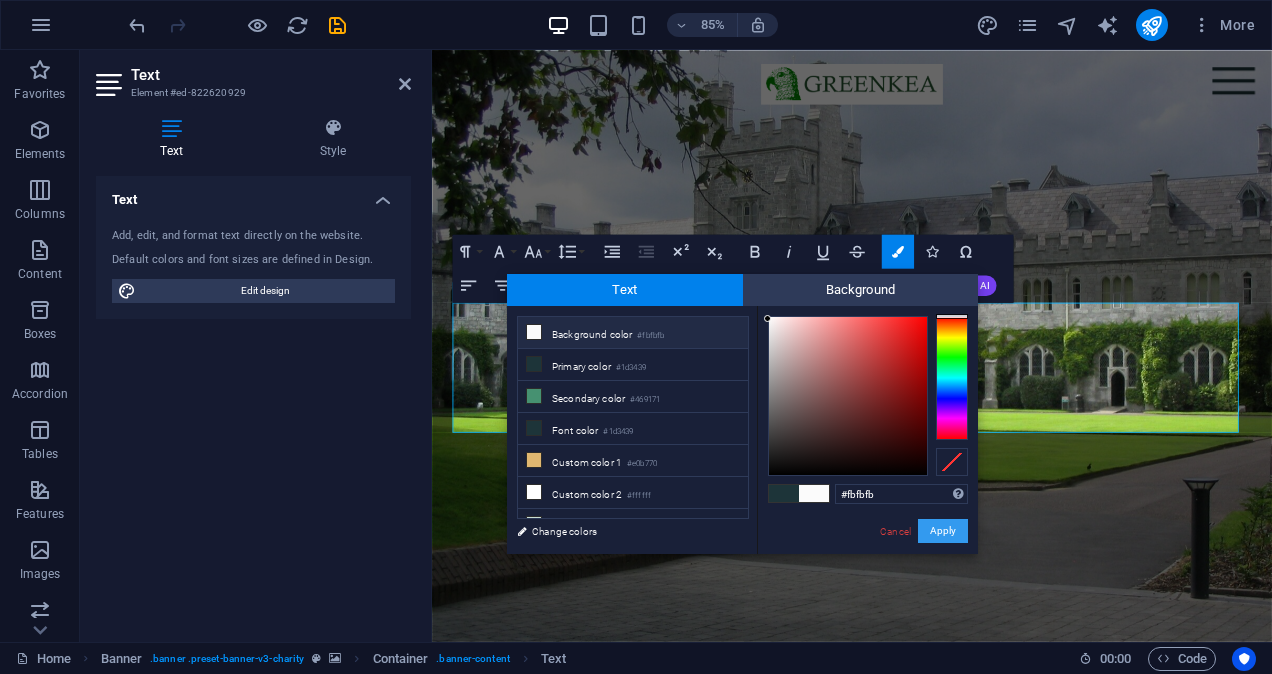 drag, startPoint x: 958, startPoint y: 534, endPoint x: 618, endPoint y: 569, distance: 341.79672 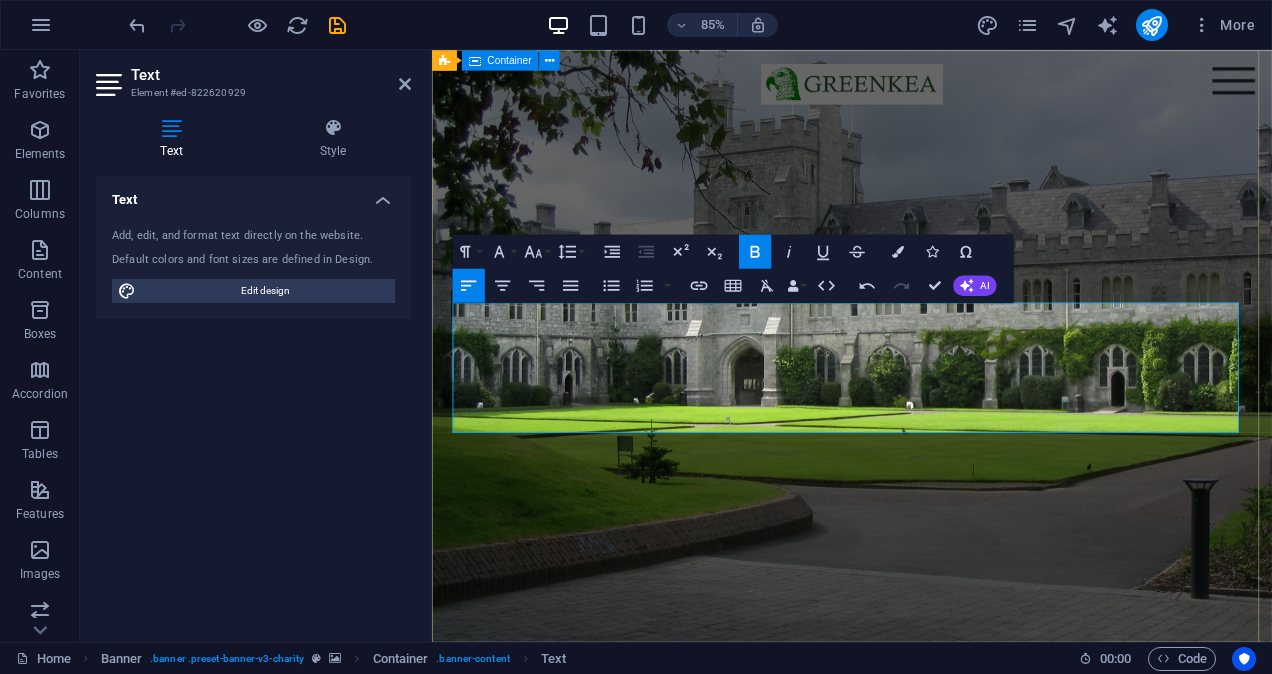 click on "GREENKEA is a process centric company, dedicated to redefining Business Process Management (BPM). We go beyond traditional approaches leveraging structured methodologies and integrating cutting-edge AI technologies to transform business processes into intelligent, data-driven ecosystems." at bounding box center [926, 929] 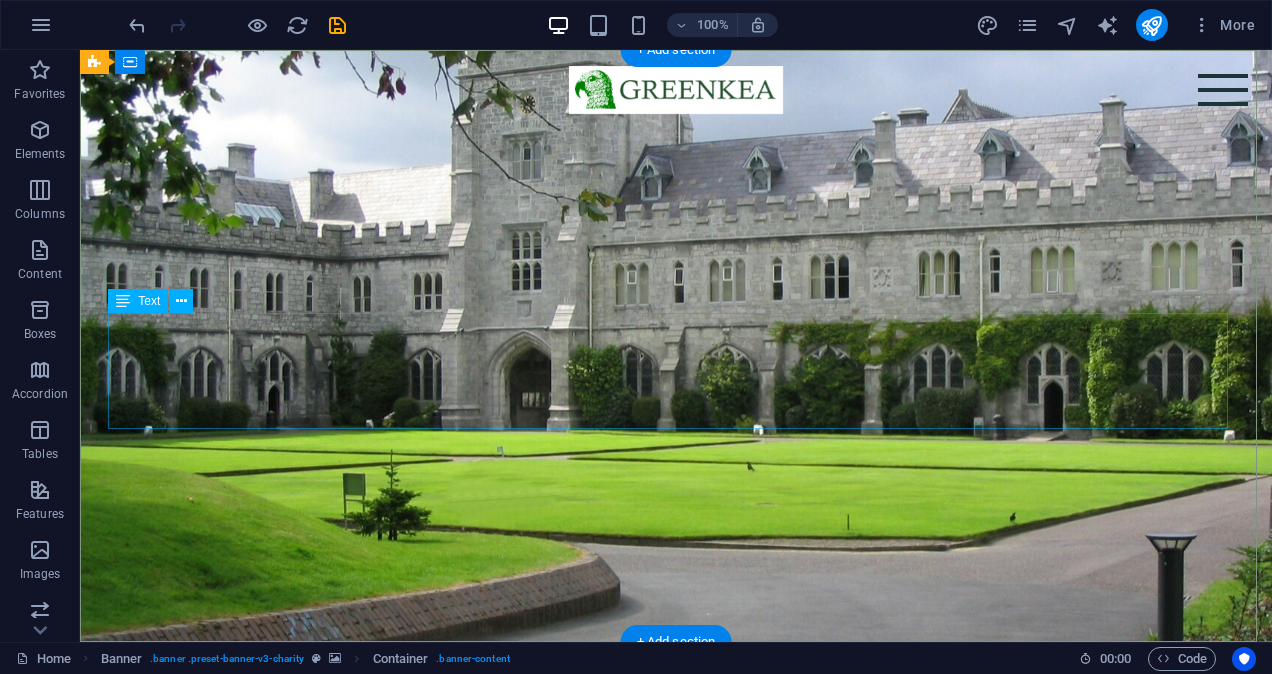 click on "GREENKEA is a process centric company, dedicated to redefining Business Process Management (BPM). We go beyond traditional approaches leveraging structured methodologies and integrating cutting-edge AI technologies to transform business processes into intelligent, data-driven ecosystems." at bounding box center [676, 829] 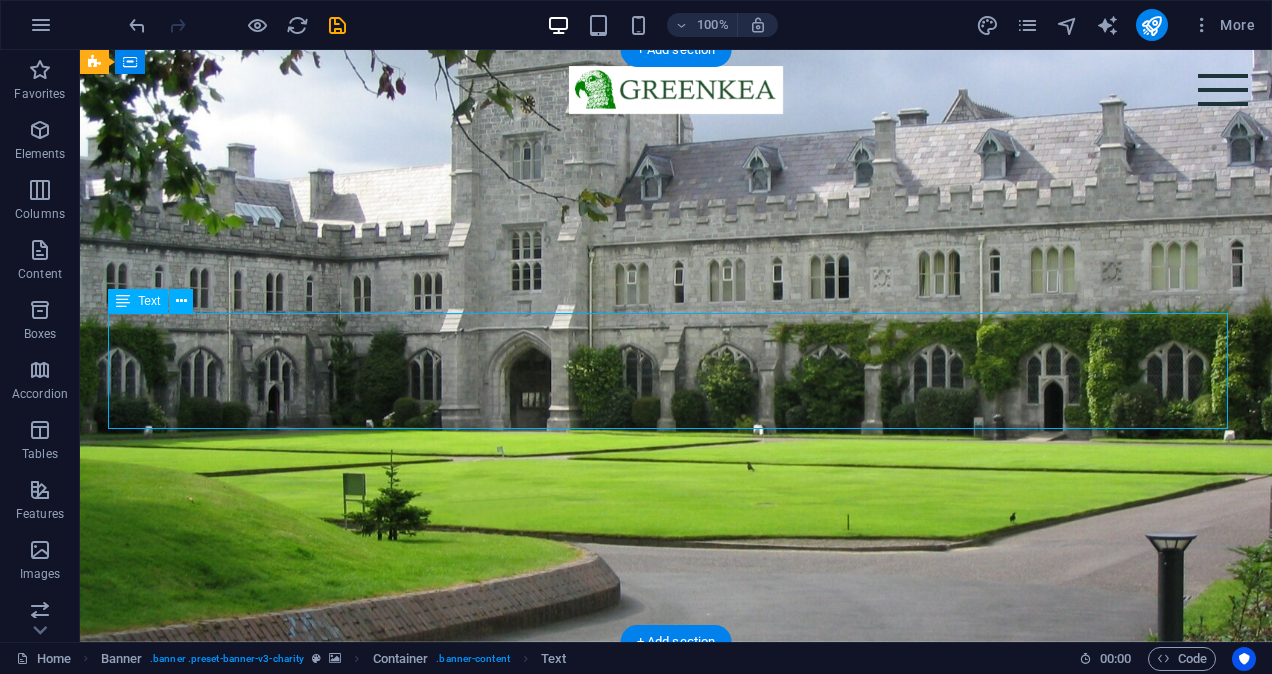 click on "GREENKEA is a process centric company, dedicated to redefining Business Process Management (BPM). We go beyond traditional approaches leveraging structured methodologies and integrating cutting-edge AI technologies to transform business processes into intelligent, data-driven ecosystems." at bounding box center [676, 829] 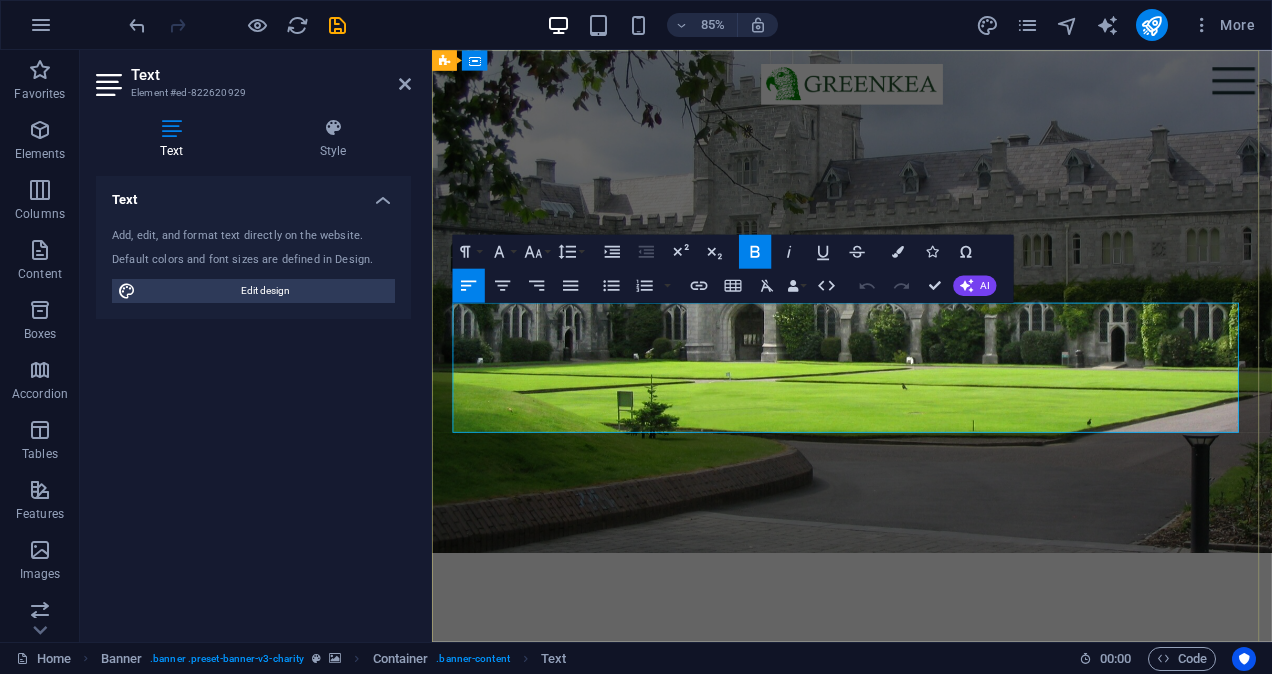 click on "GREENKEA is a process centric company, dedicated to redefining Business Process Management (BPM). We go beyond traditional approaches leveraging structured methodologies and integrating cutting-edge AI technologies to transform business processes into intelligent, data-driven ecosystems." at bounding box center [923, 848] 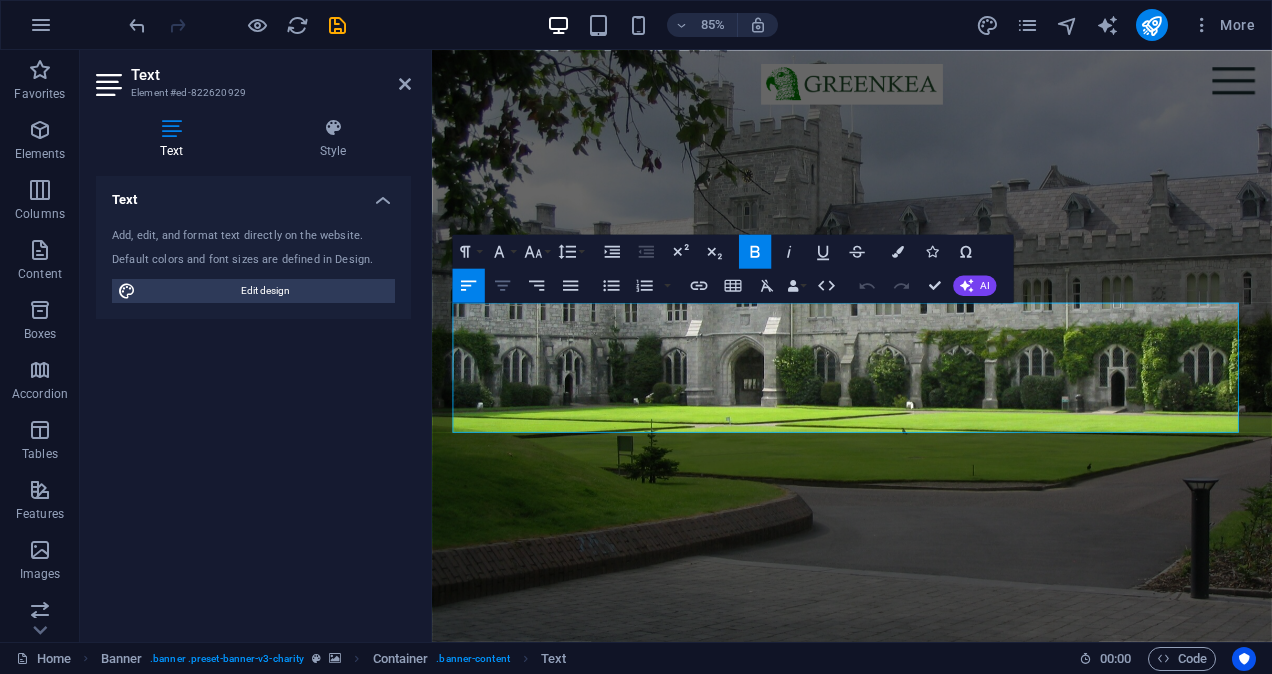 click 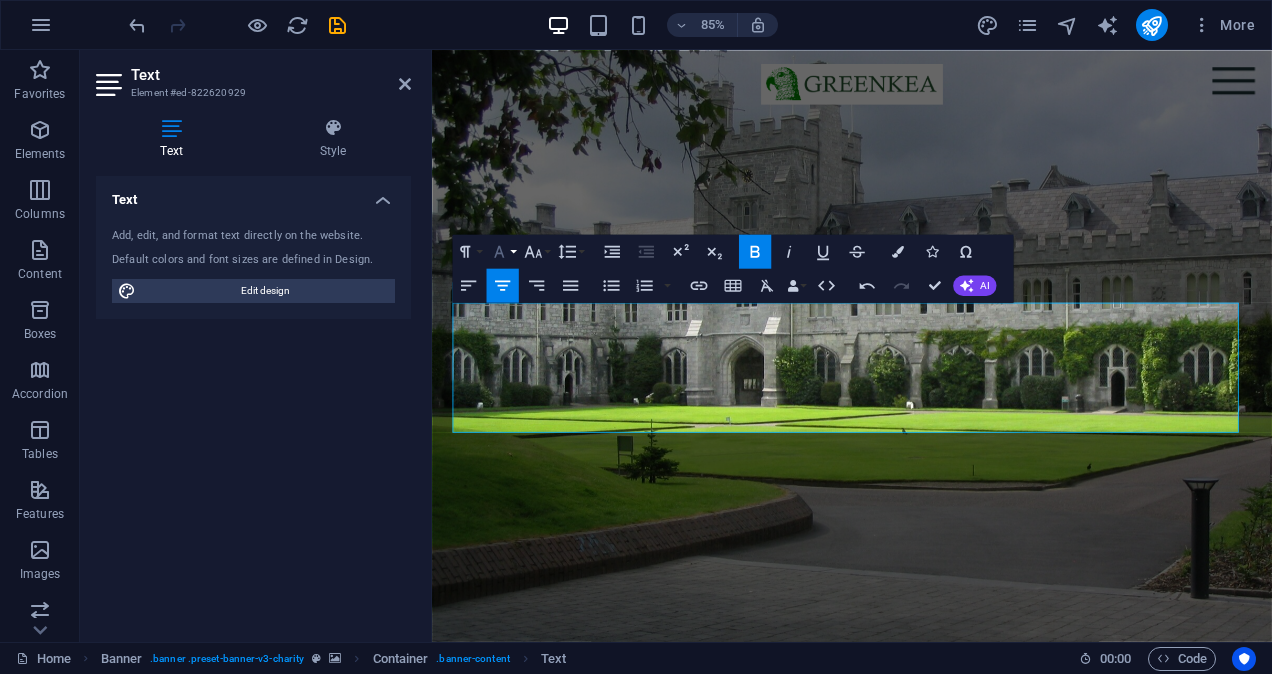click on "Font Family" at bounding box center [502, 251] 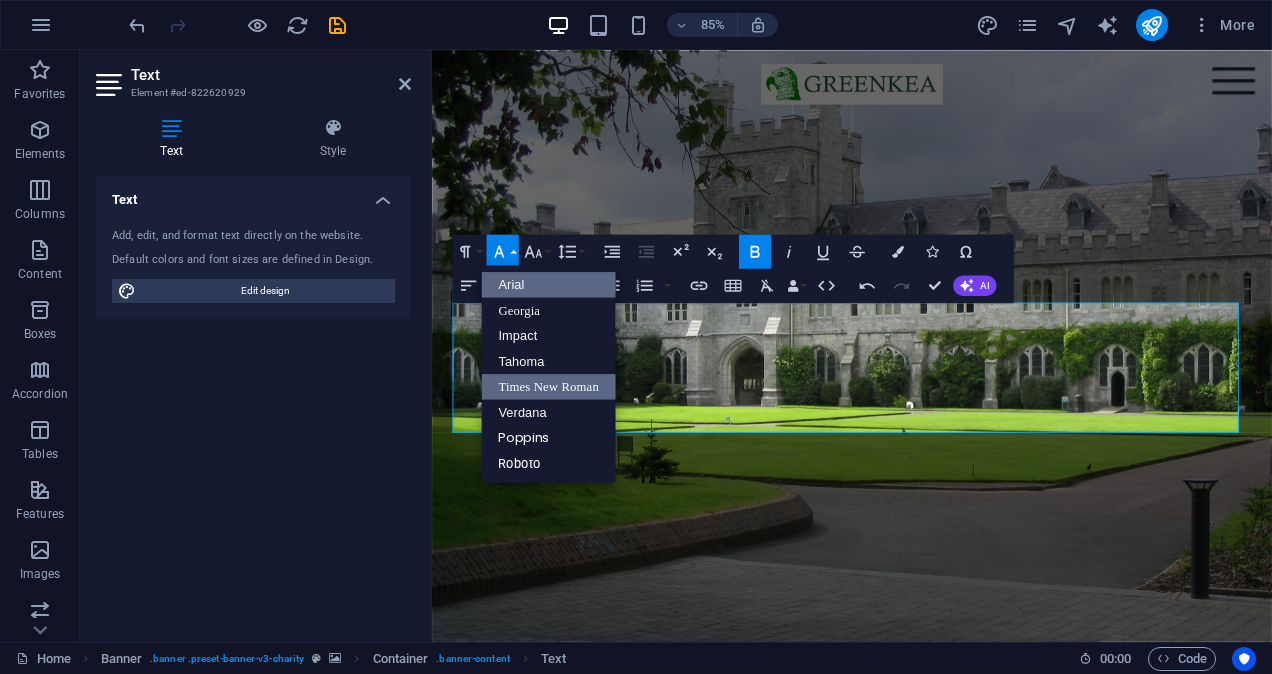 scroll, scrollTop: 0, scrollLeft: 0, axis: both 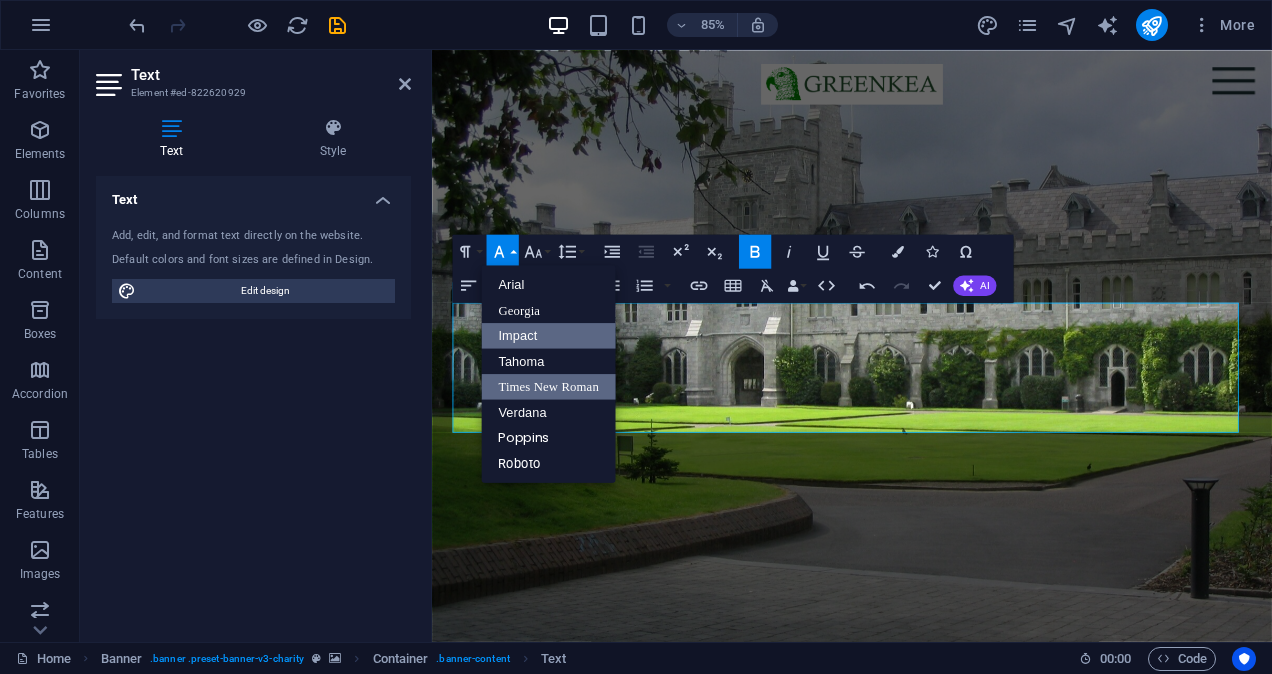 click on "Impact" at bounding box center [548, 335] 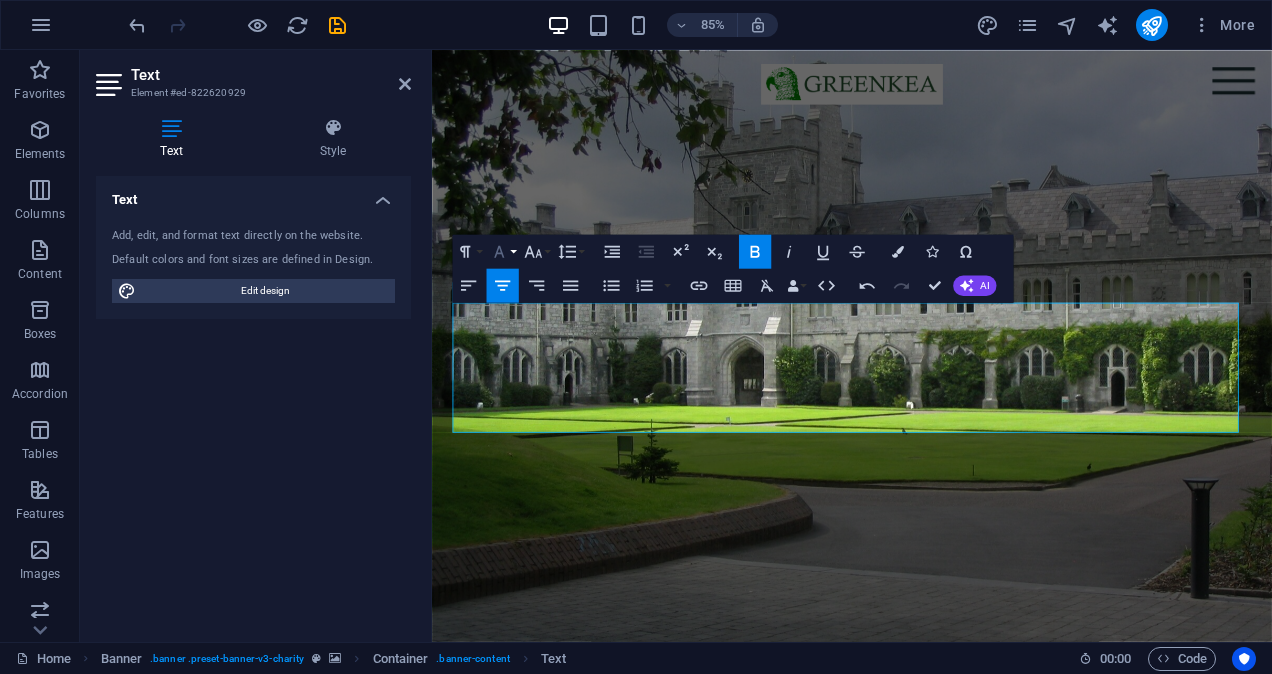 click on "Font Family" at bounding box center (502, 251) 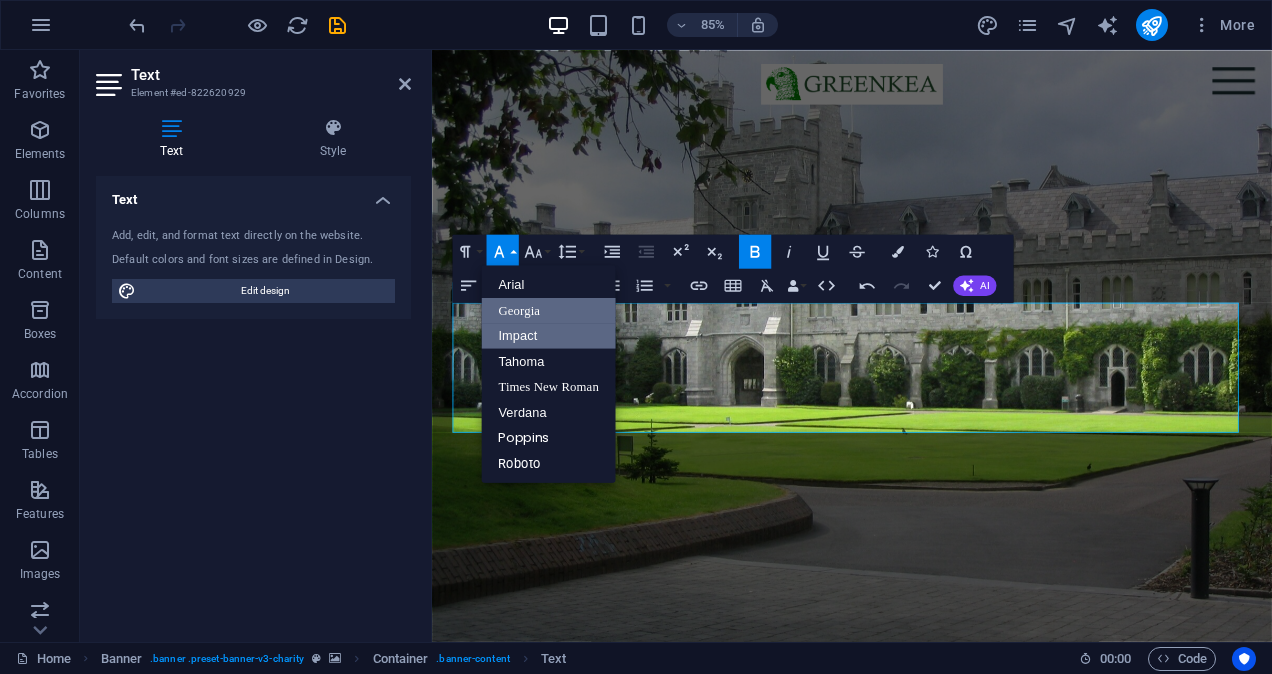 scroll, scrollTop: 0, scrollLeft: 0, axis: both 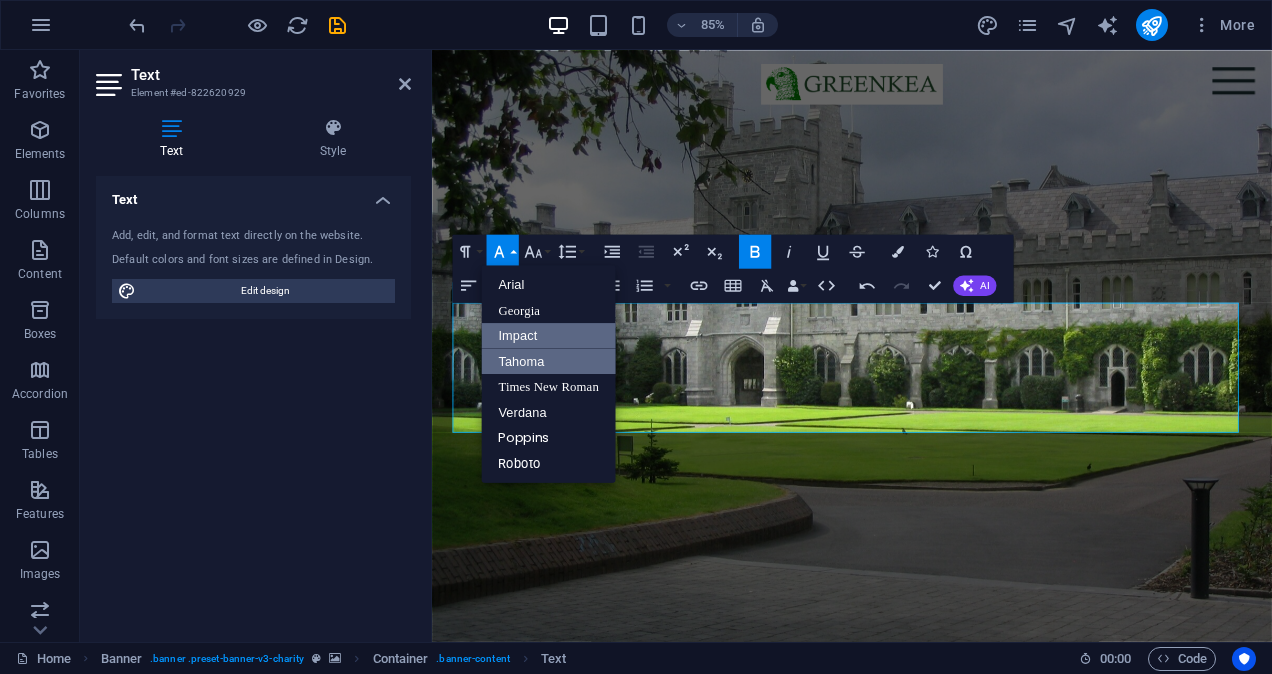 click on "Tahoma" at bounding box center (548, 361) 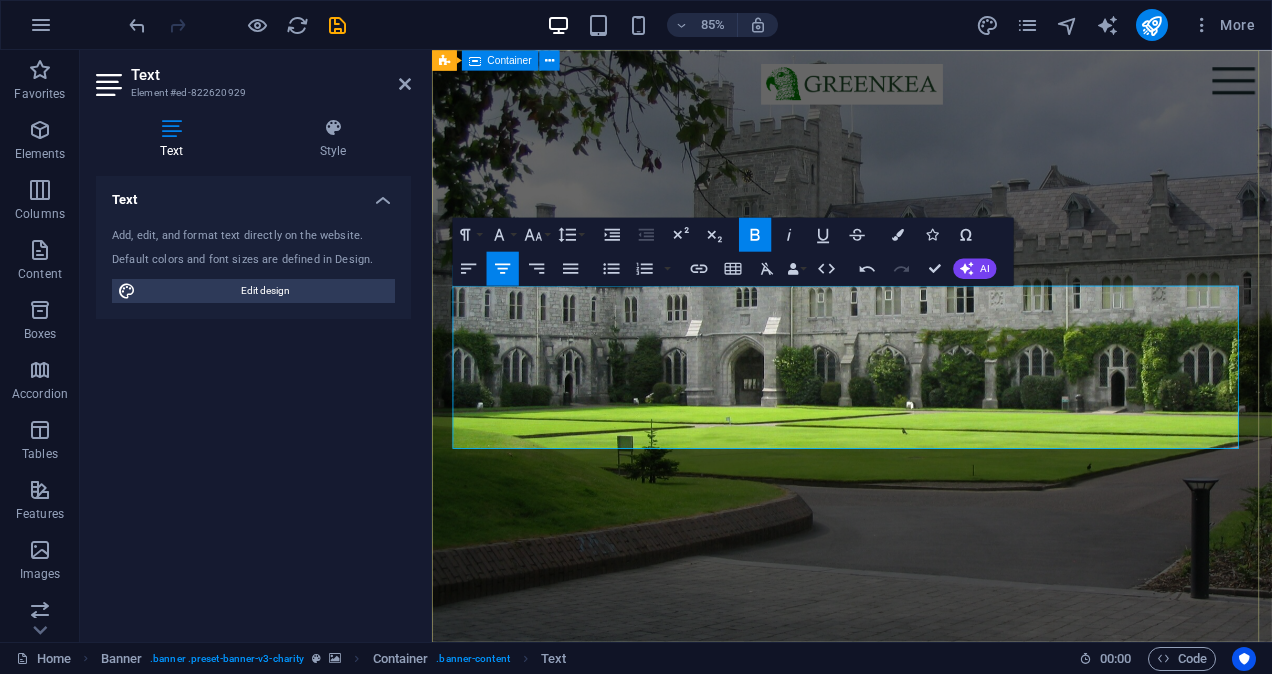 click on "GREENKEA is a process centric company, dedicated to redefining Business Process Management (BPM). We go beyond traditional approaches leveraging structured methodologies and integrating cutting-edge AI technologies to transform business processes into intelligent, data-driven ecosystems." at bounding box center [926, 929] 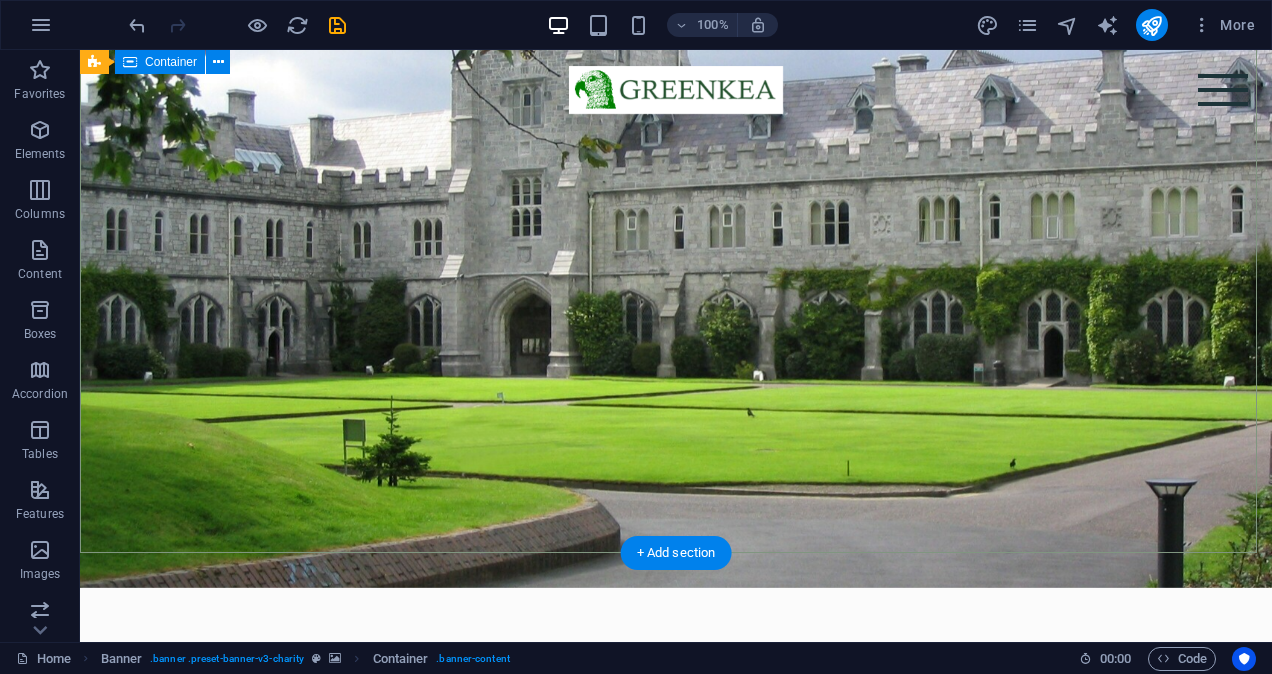 scroll, scrollTop: 0, scrollLeft: 0, axis: both 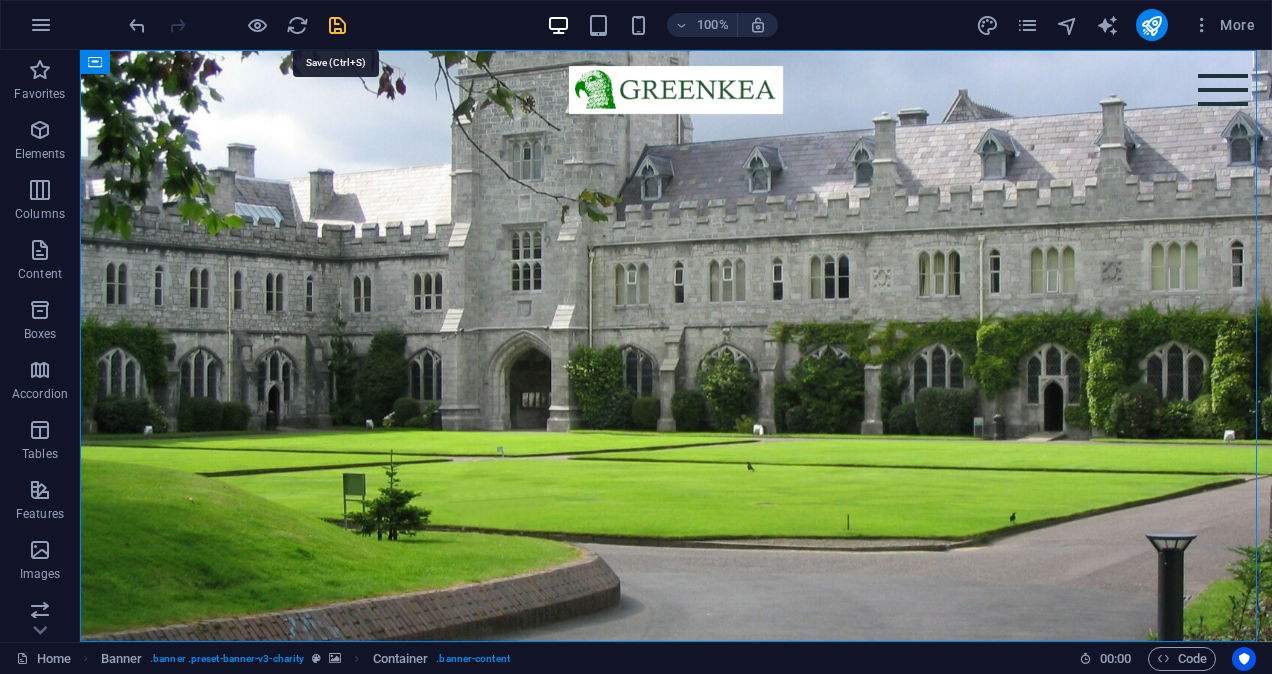click at bounding box center [337, 25] 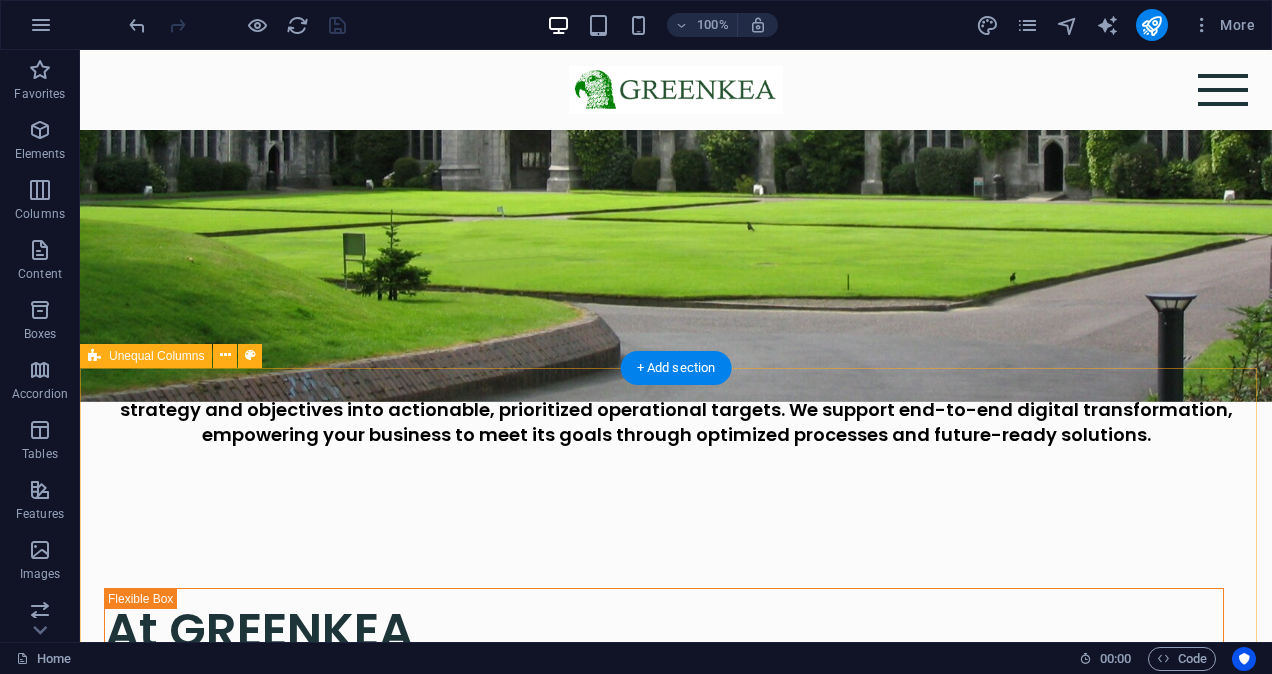 scroll, scrollTop: 400, scrollLeft: 0, axis: vertical 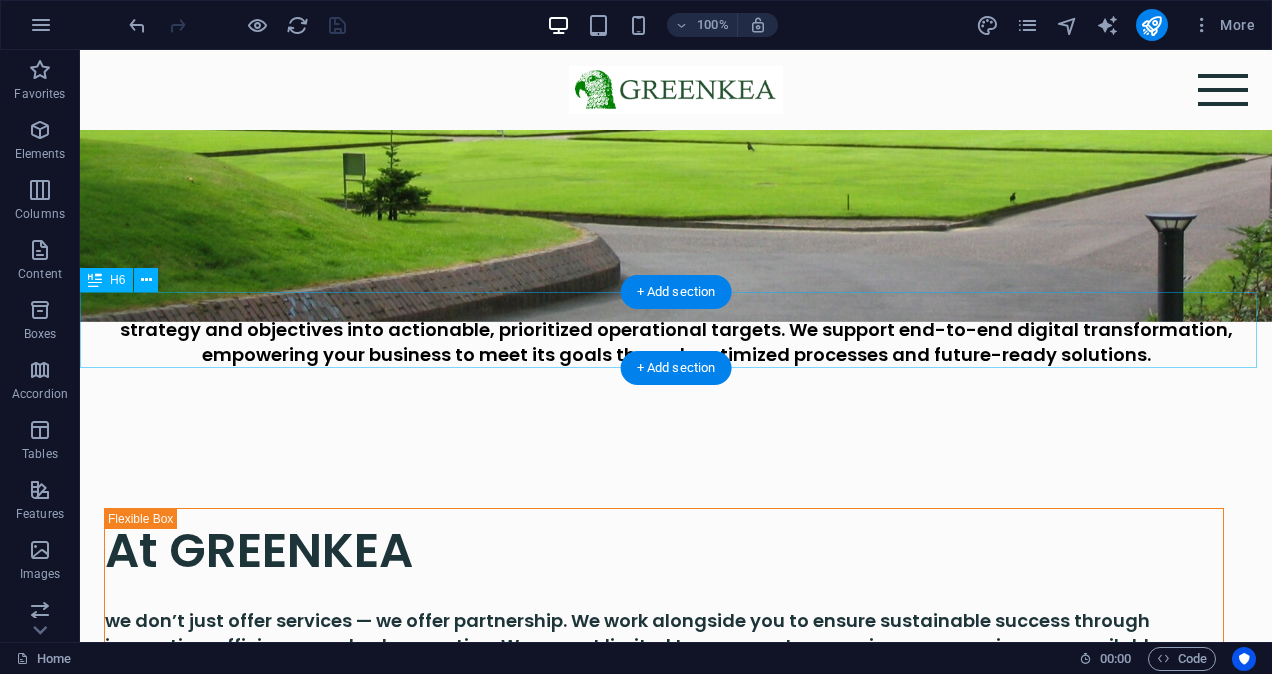 click on "In addition to our technology expertise, we offer comprehensive business consultancy, helping you translate your company’s strategy and objectives into actionable, prioritized operational targets. We support end-to-end digital transformation, empowering your business to meet its goals through optimized processes and future-ready solutions." at bounding box center (676, 330) 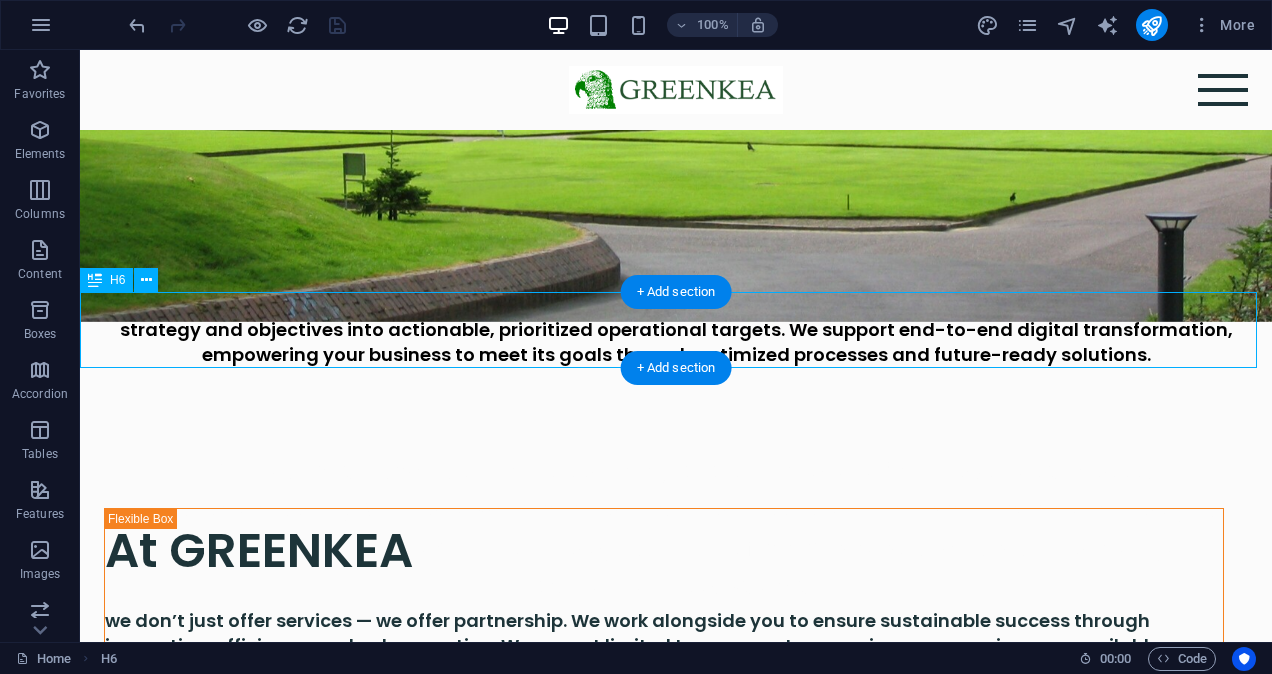 click on "In addition to our technology expertise, we offer comprehensive business consultancy, helping you translate your company’s strategy and objectives into actionable, prioritized operational targets. We support end-to-end digital transformation, empowering your business to meet its goals through optimized processes and future-ready solutions." at bounding box center [676, 330] 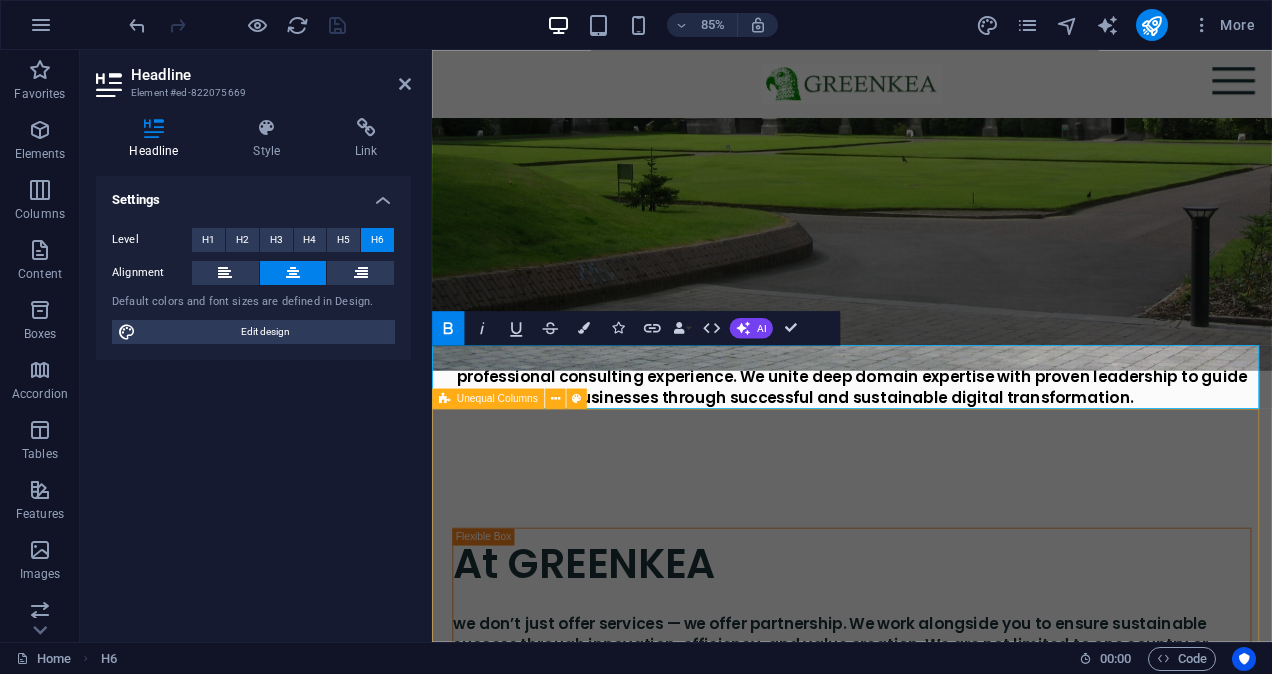 click on "At GREENKEA we don’t just offer services — we offer partnership. We work alongside you to ensure sustainable success through innovation, efficiency, and value creation. We are not limited to one country or region — our services are available globally to support your transformation wherever your business operates." at bounding box center [926, 1086] 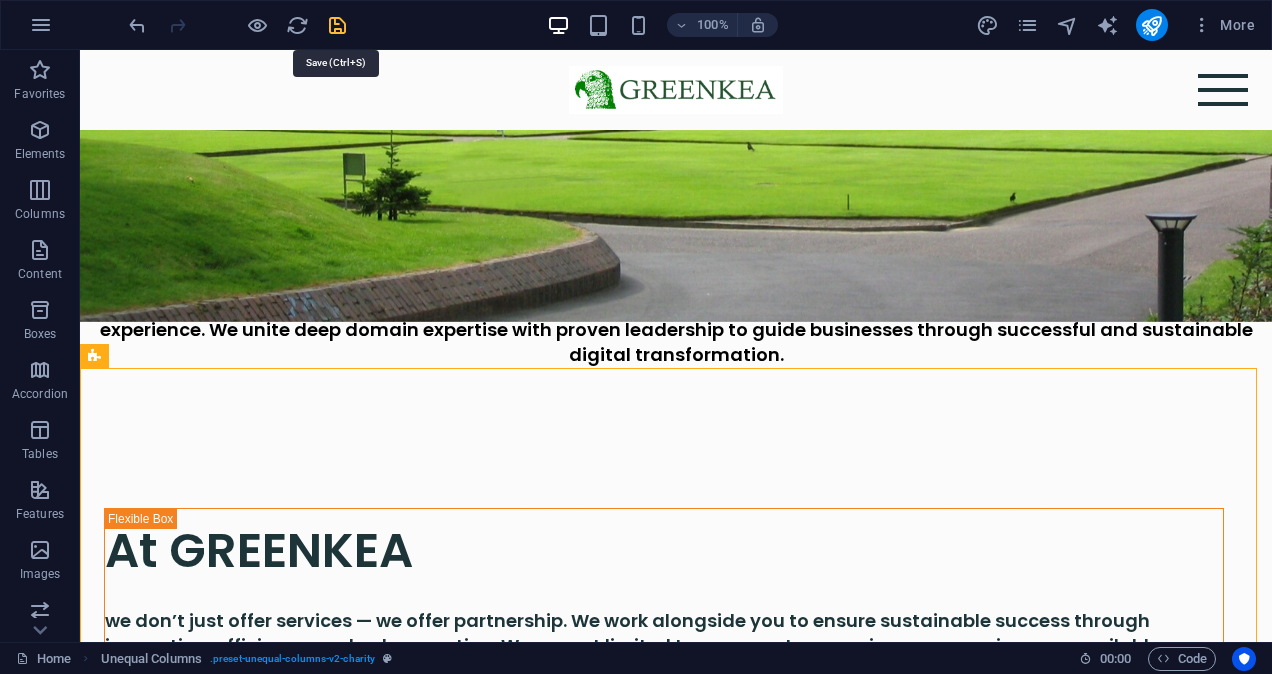 click at bounding box center [337, 25] 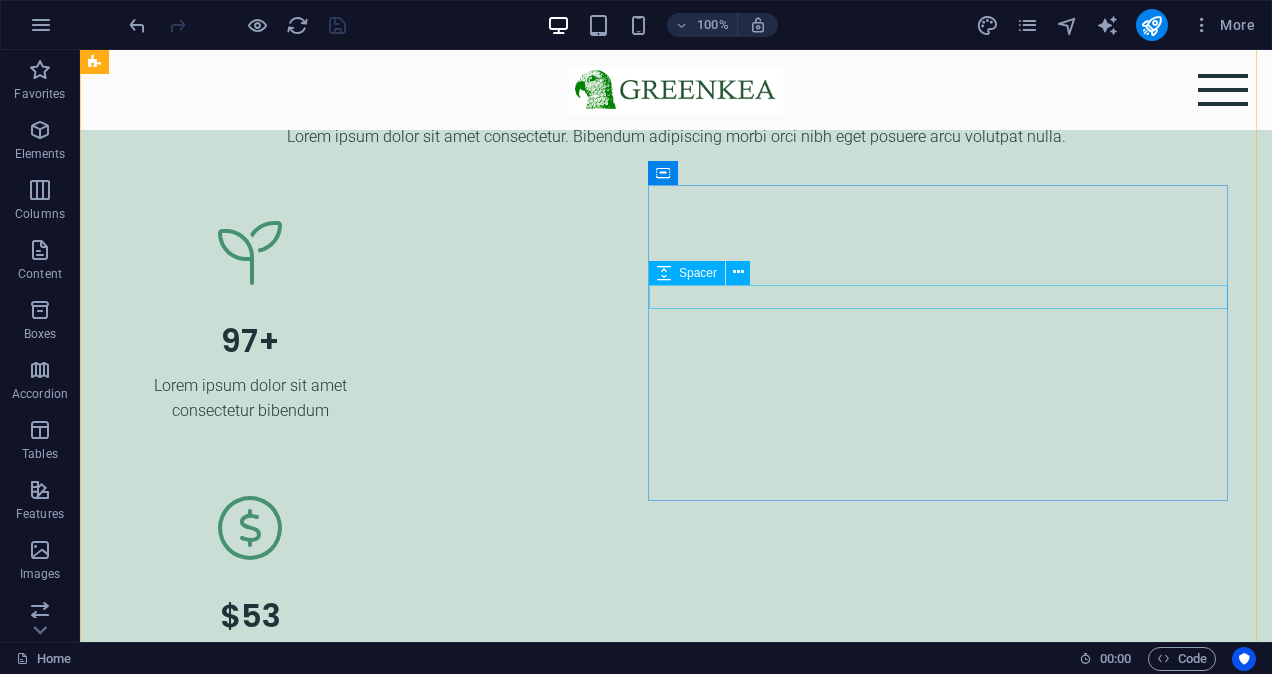 scroll, scrollTop: 2000, scrollLeft: 0, axis: vertical 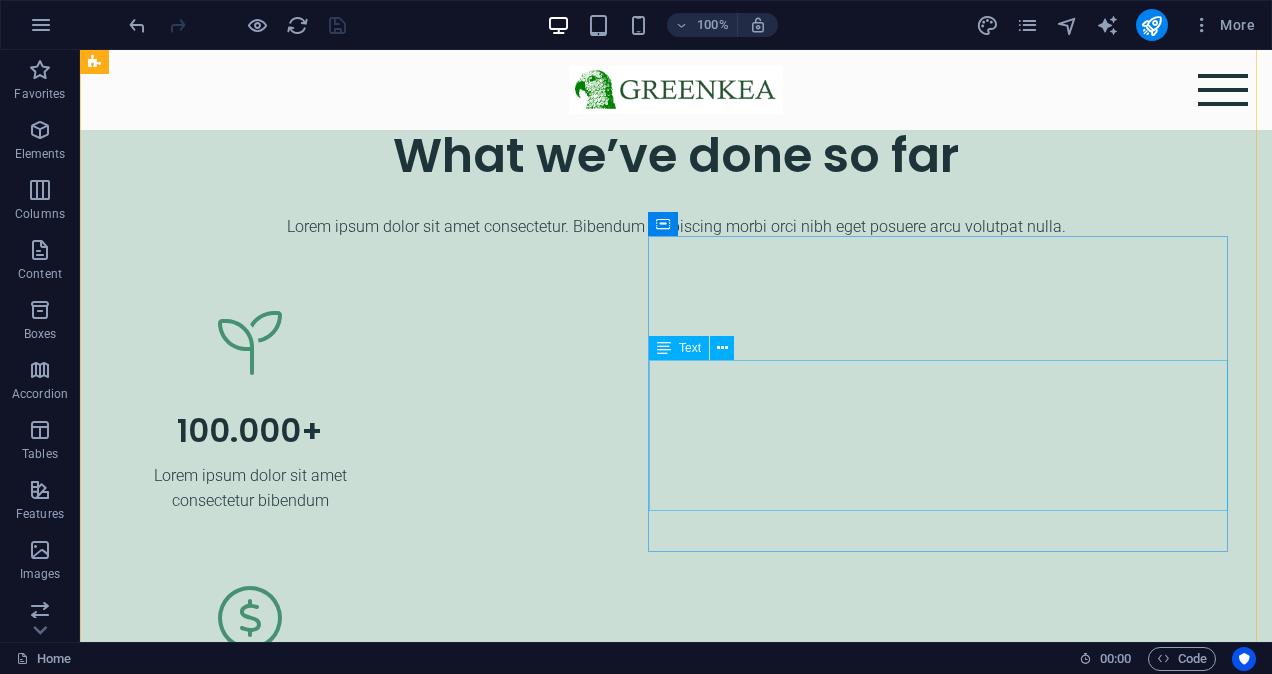 click on "Cutting-edge, business-centric technology solutions that are grounded in real-world needs and focused on measurable value and return. We understand that technology must serve business needs, while at the same time, it is a critical foundation for new, disruptive business models and a key driver of operational efficiency." at bounding box center [664, 1682] 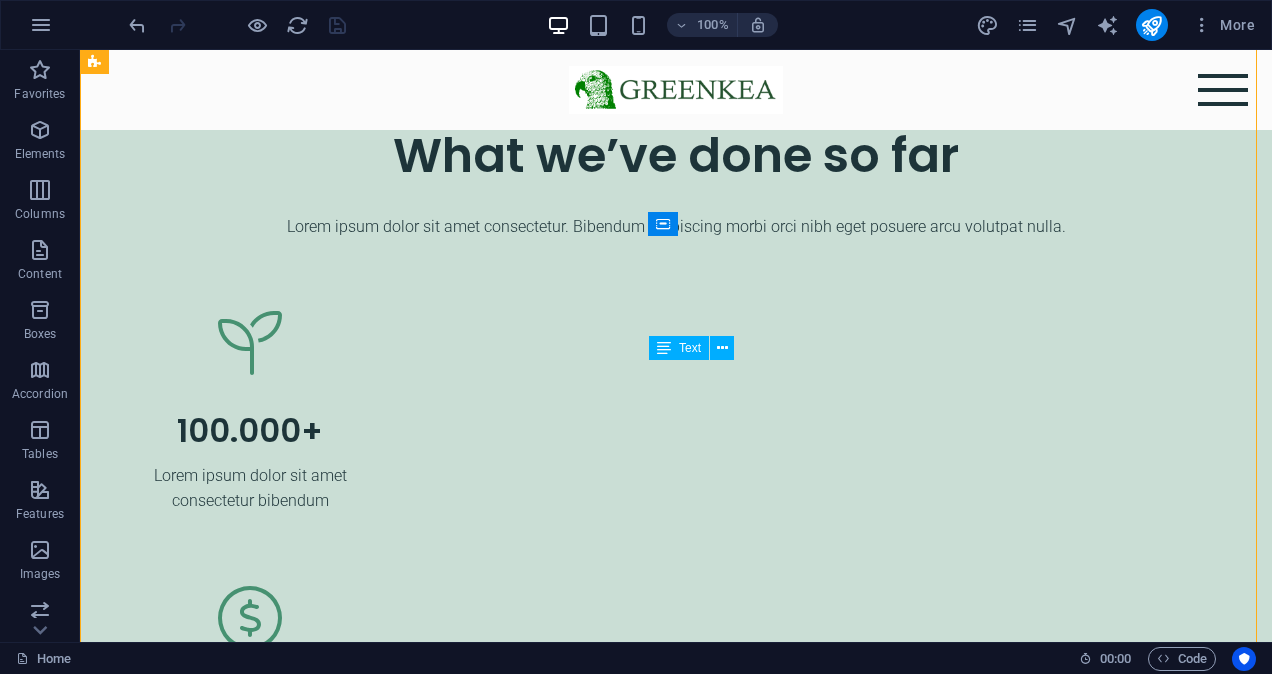 click on "Cutting-edge, business-centric technology solutions that are grounded in real-world needs and focused on measurable value and return. We understand that technology must serve business needs, while at the same time, it is a critical foundation for new, disruptive business models and a key driver of operational efficiency." at bounding box center [664, 1682] 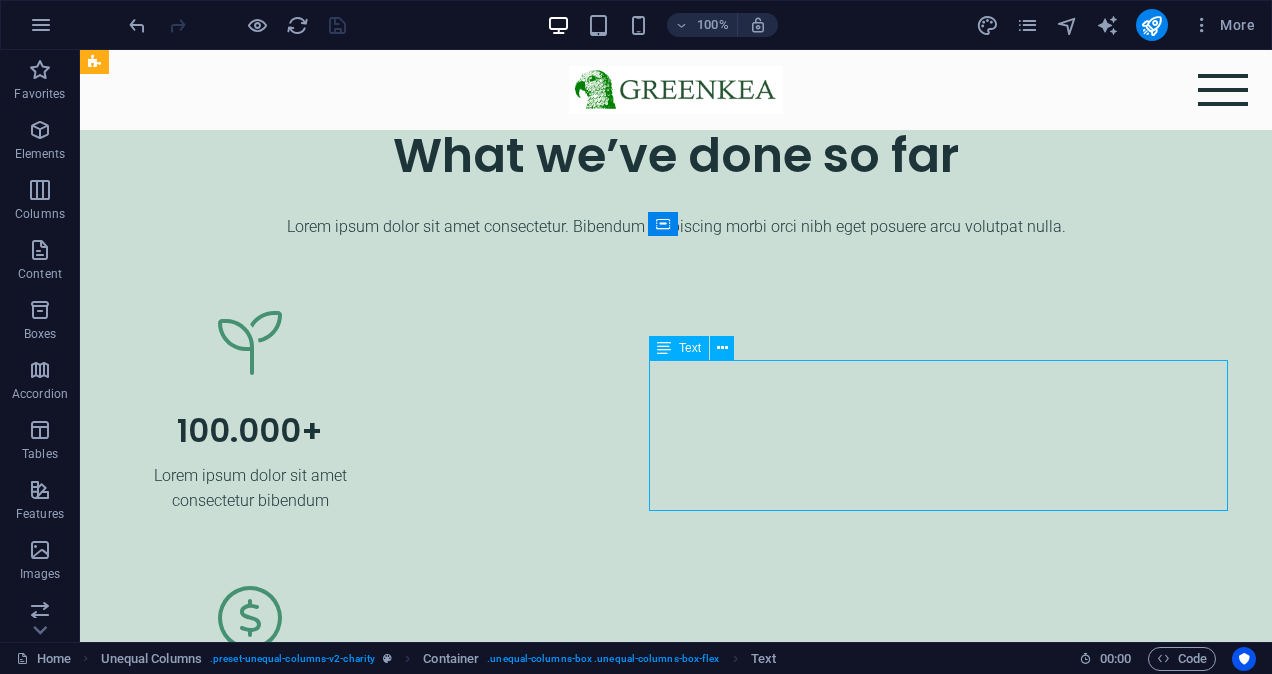 click on "Cutting-edge, business-centric technology solutions that are grounded in real-world needs and focused on measurable value and return. We understand that technology must serve business needs, while at the same time, it is a critical foundation for new, disruptive business models and a key driver of operational efficiency." at bounding box center (664, 1682) 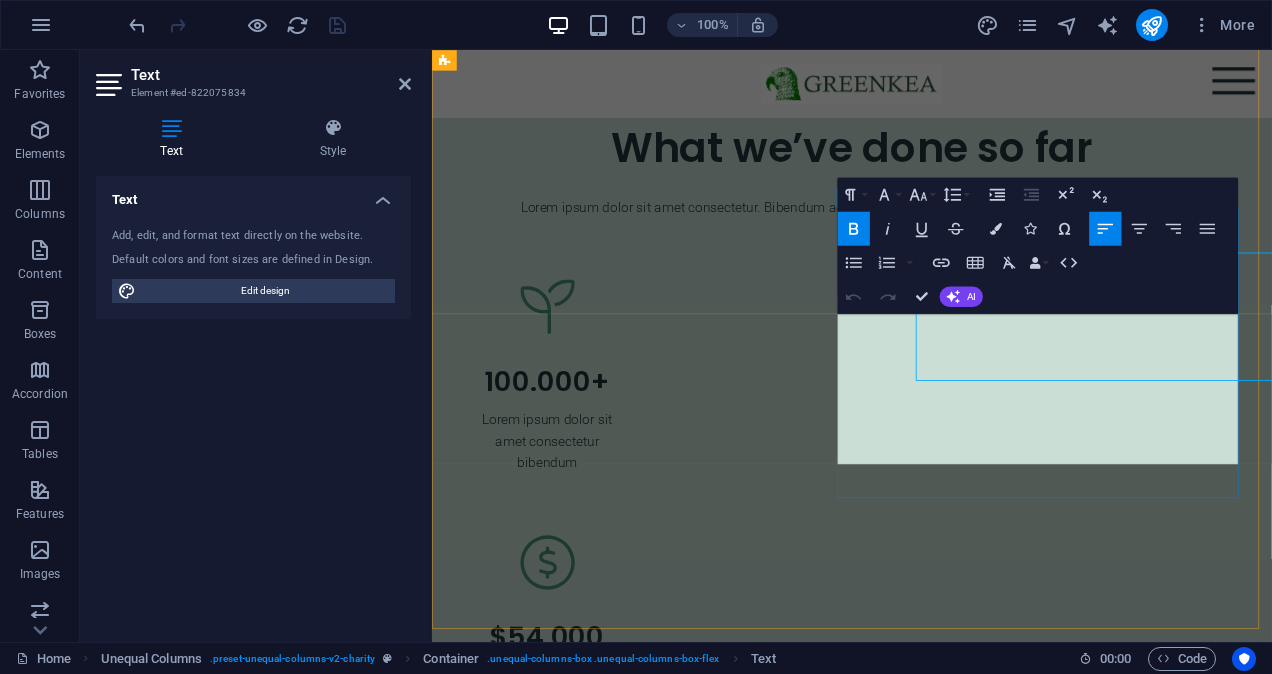 scroll, scrollTop: 2072, scrollLeft: 0, axis: vertical 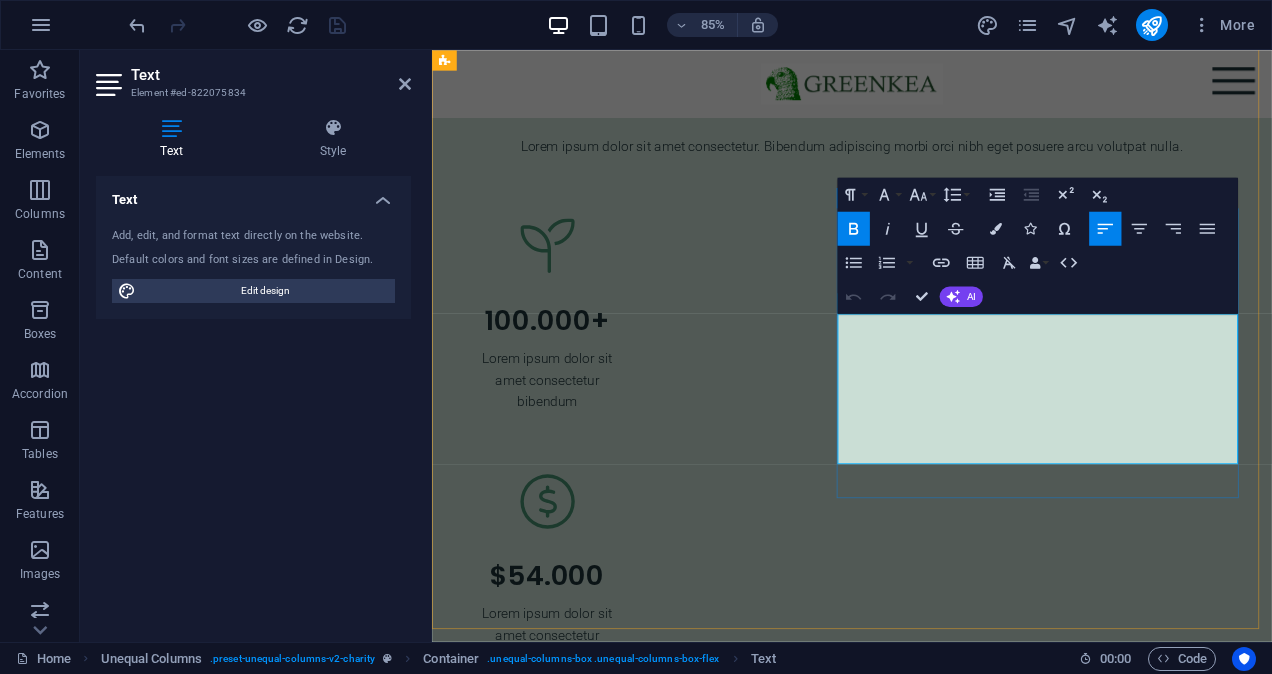 click on "Cutting-edge, business-centric technology solutions that are grounded in real-world needs and focused on measurable value and return. We understand that technology must serve business needs, while at the same time, it is a critical foundation for new, disruptive business models and a key driver of operational efficiency." at bounding box center (911, 1734) 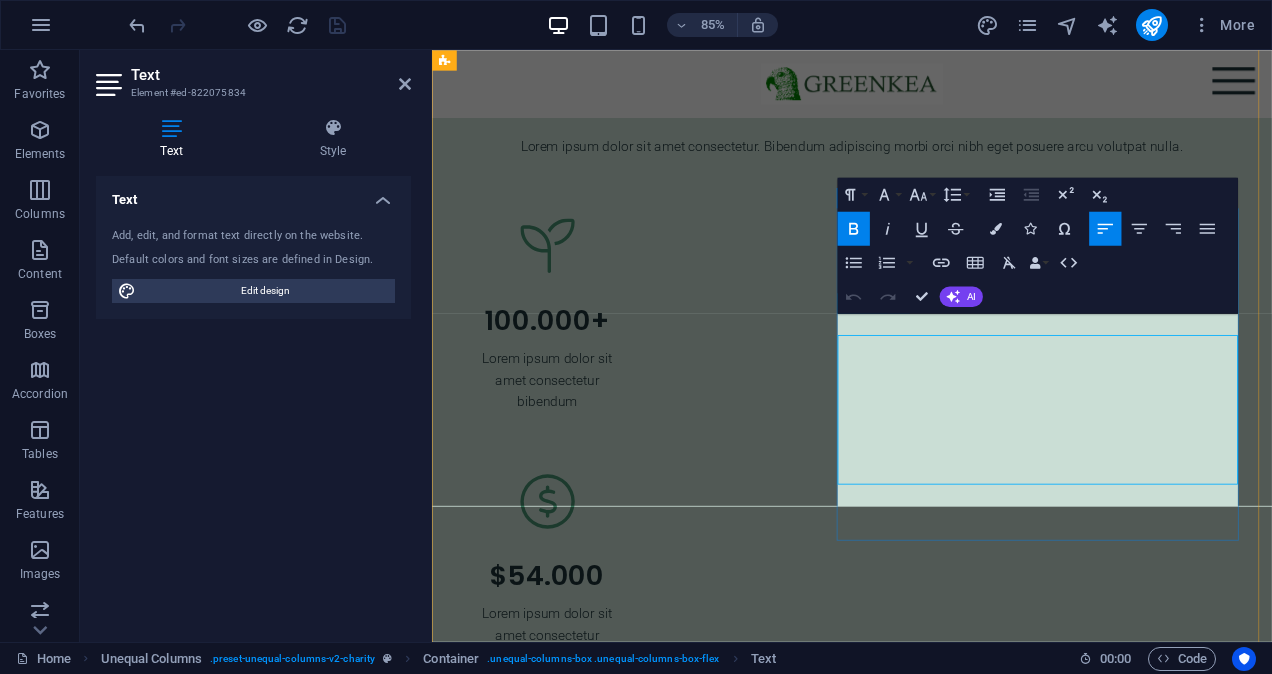 scroll, scrollTop: 2048, scrollLeft: 0, axis: vertical 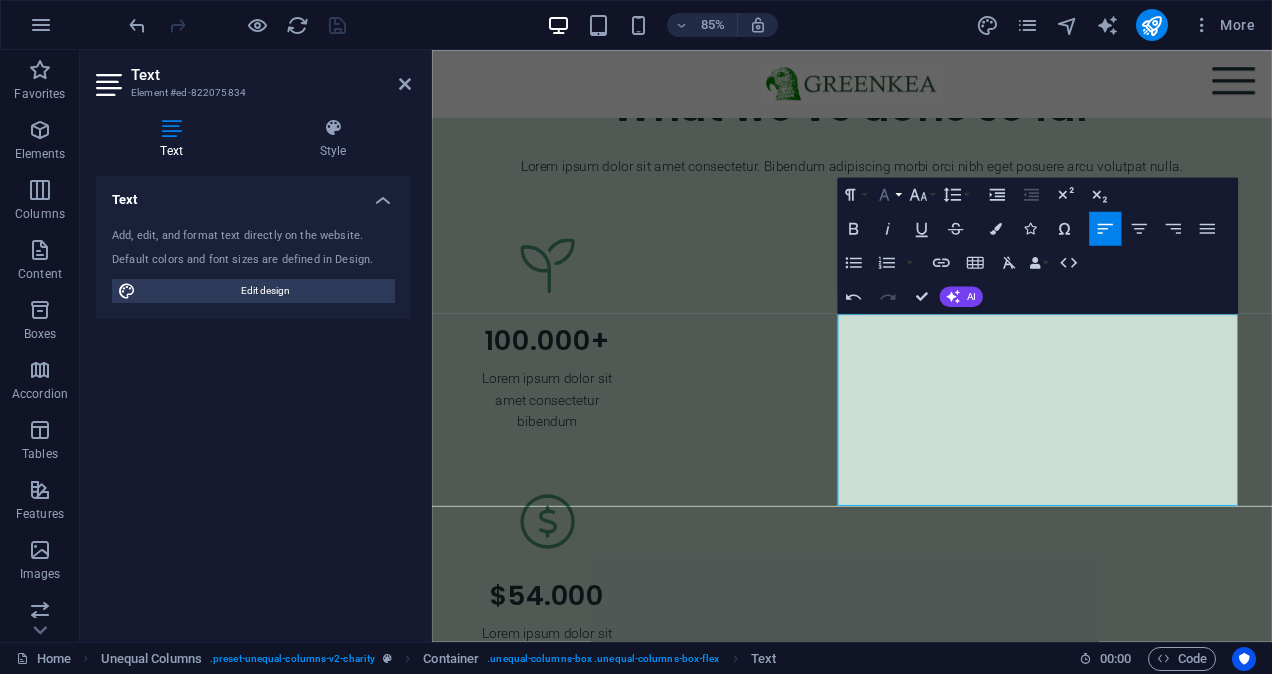 click on "Font Family" at bounding box center [887, 194] 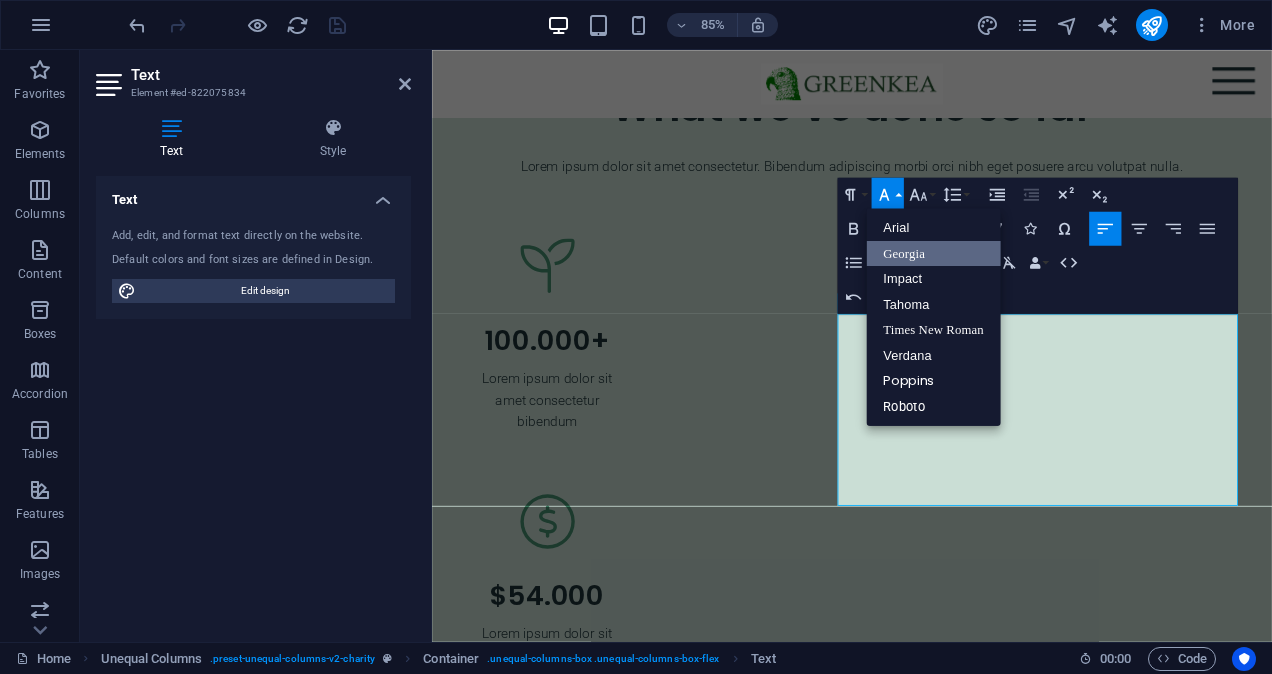 click on "Georgia" at bounding box center [933, 253] 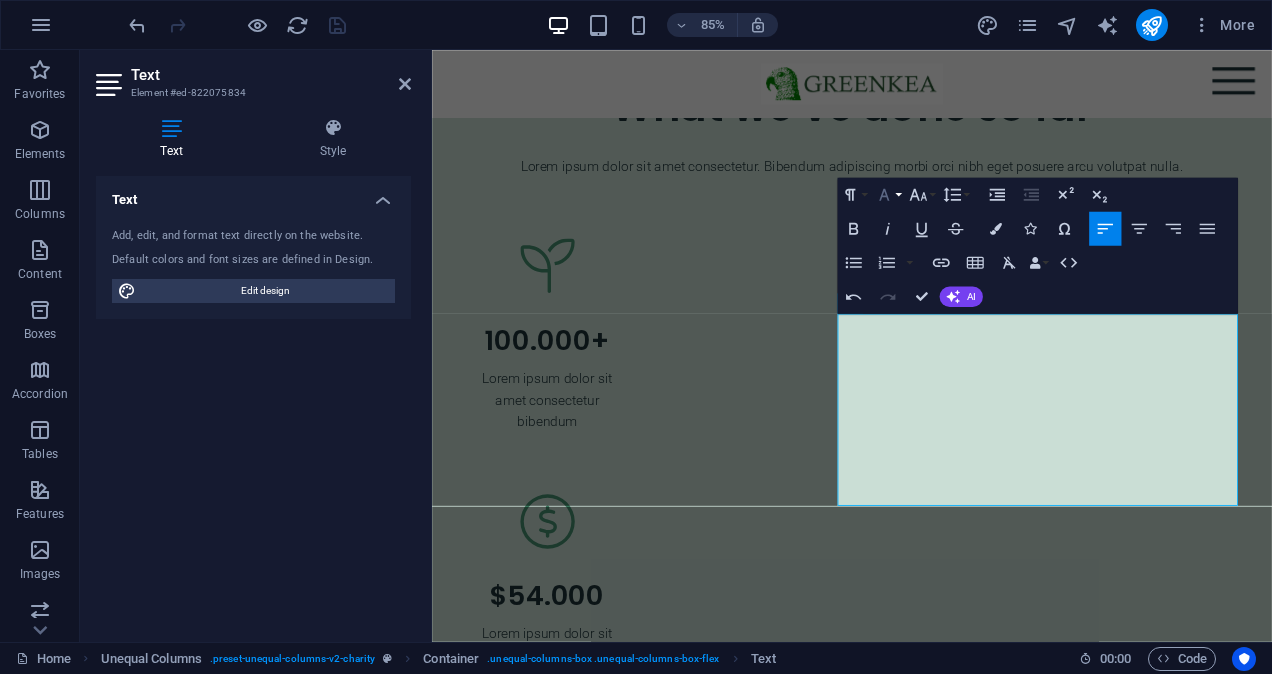 click on "Font Family" at bounding box center [887, 194] 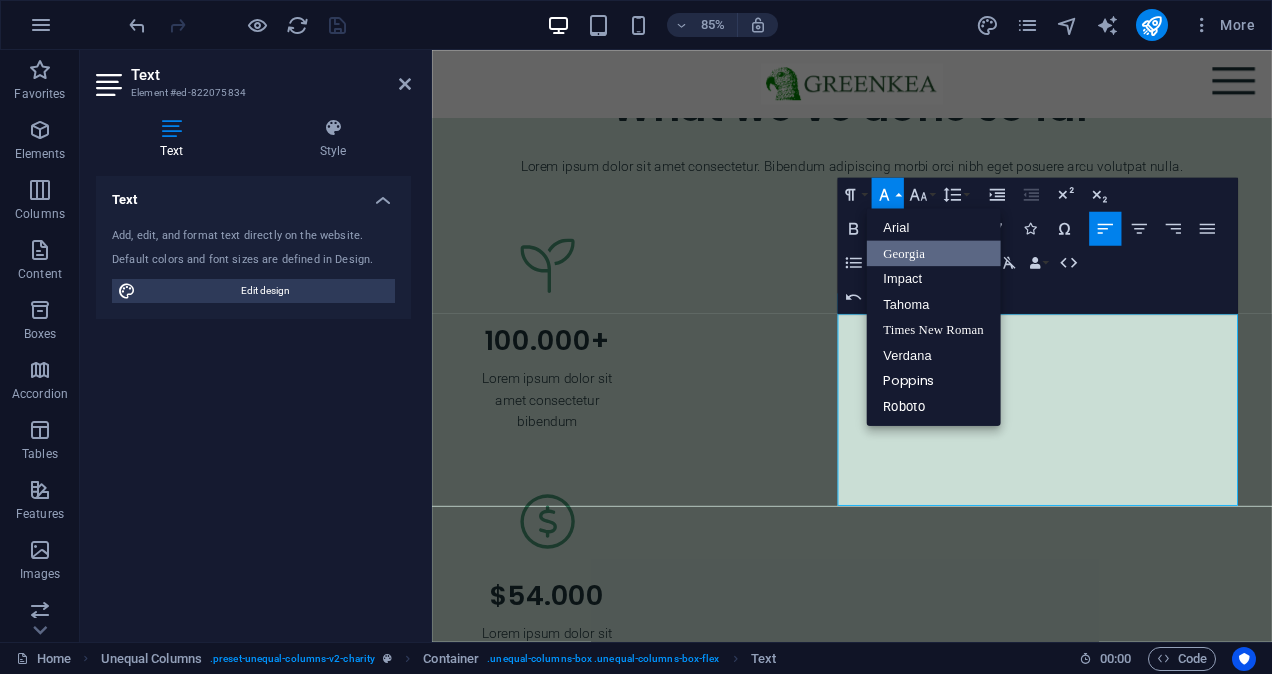 scroll, scrollTop: 0, scrollLeft: 0, axis: both 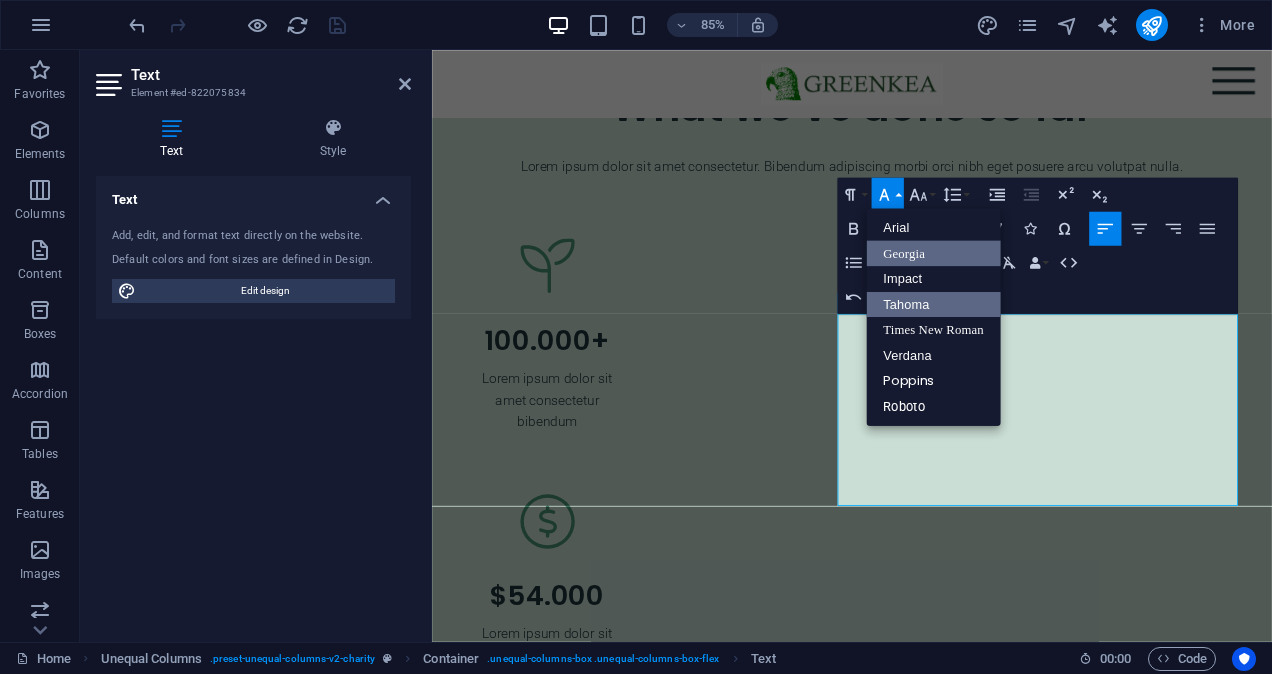 click on "Tahoma" at bounding box center [933, 304] 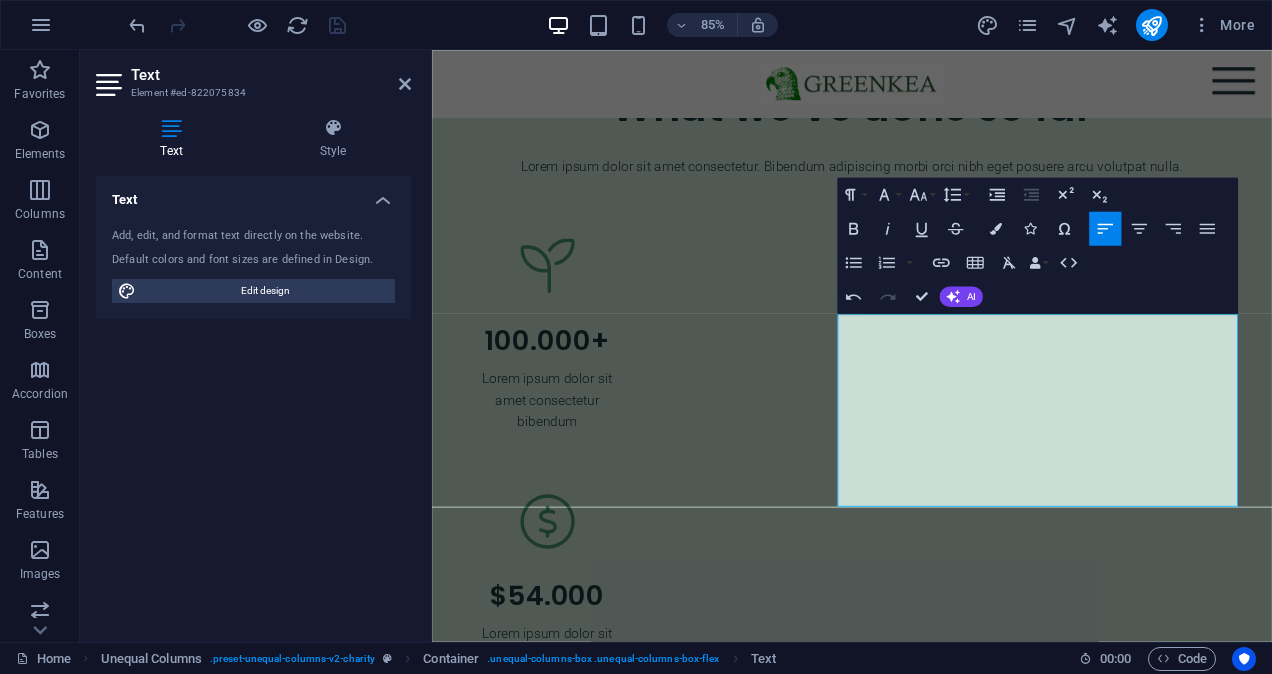 scroll, scrollTop: 2047, scrollLeft: 0, axis: vertical 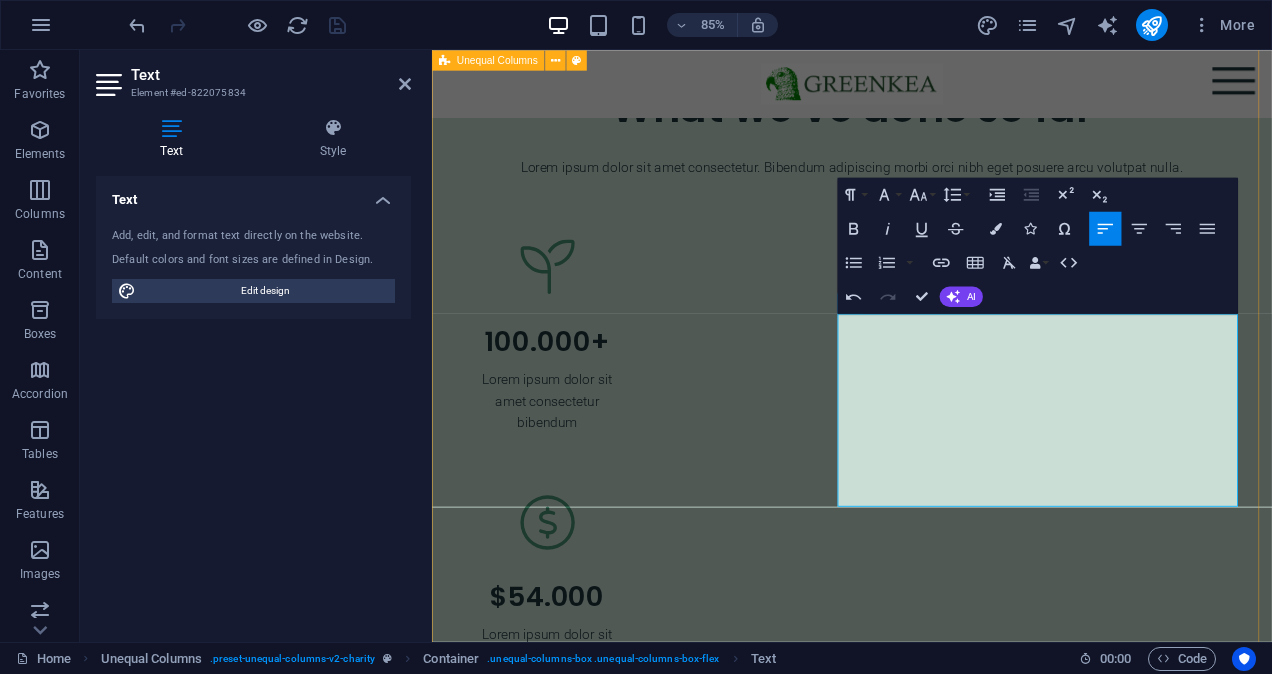 click on "OUR MISSION Our mission is to provide At  GREENKEA Limited , we empower businesses to rethink and reinvent their operations through process-centric innovation and advanced AI. Our mission is to transform complex business challenges into streamlined, intelligent, and measurable outcomes—by integrating Business Process Management (BPM) with next-generation artificial intelligence. We are committed to delivering tailored, end-to-end solutions that drive value, ensure compliance, and accelerate digital transformation for our clients across industries." at bounding box center (926, 2286) 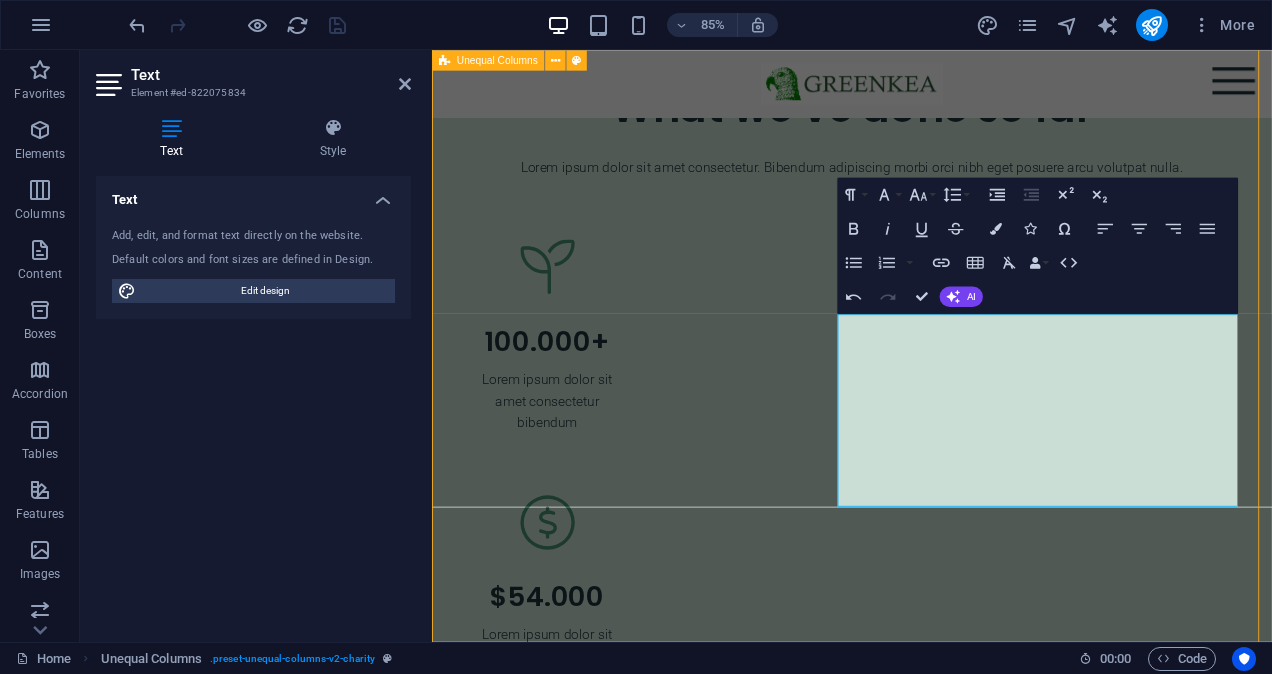 scroll, scrollTop: 1987, scrollLeft: 0, axis: vertical 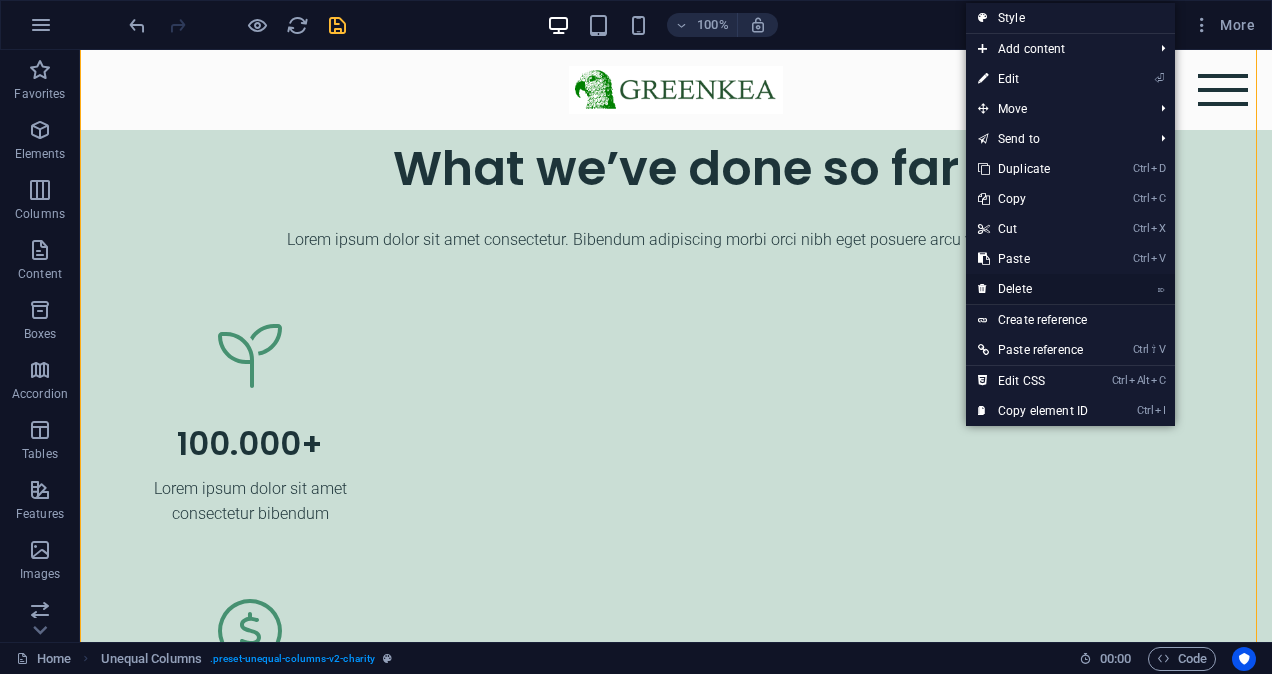 click on "⌦  Delete" at bounding box center (1033, 289) 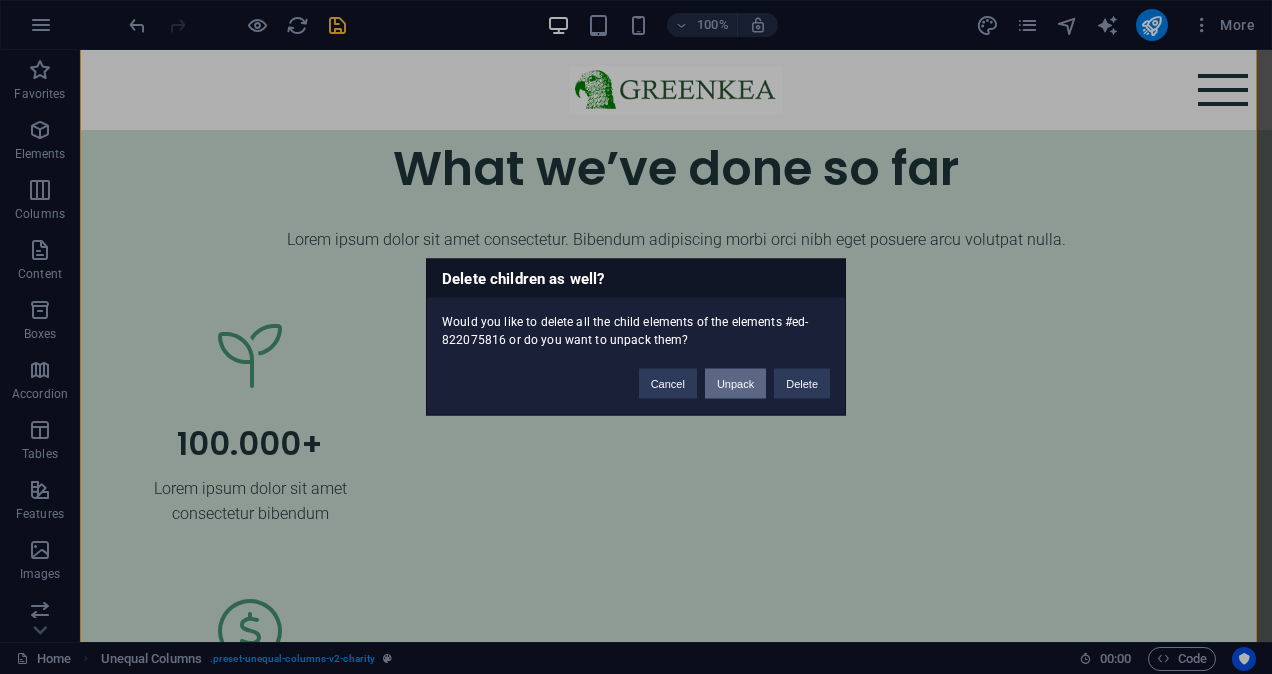 click on "Unpack" at bounding box center [735, 384] 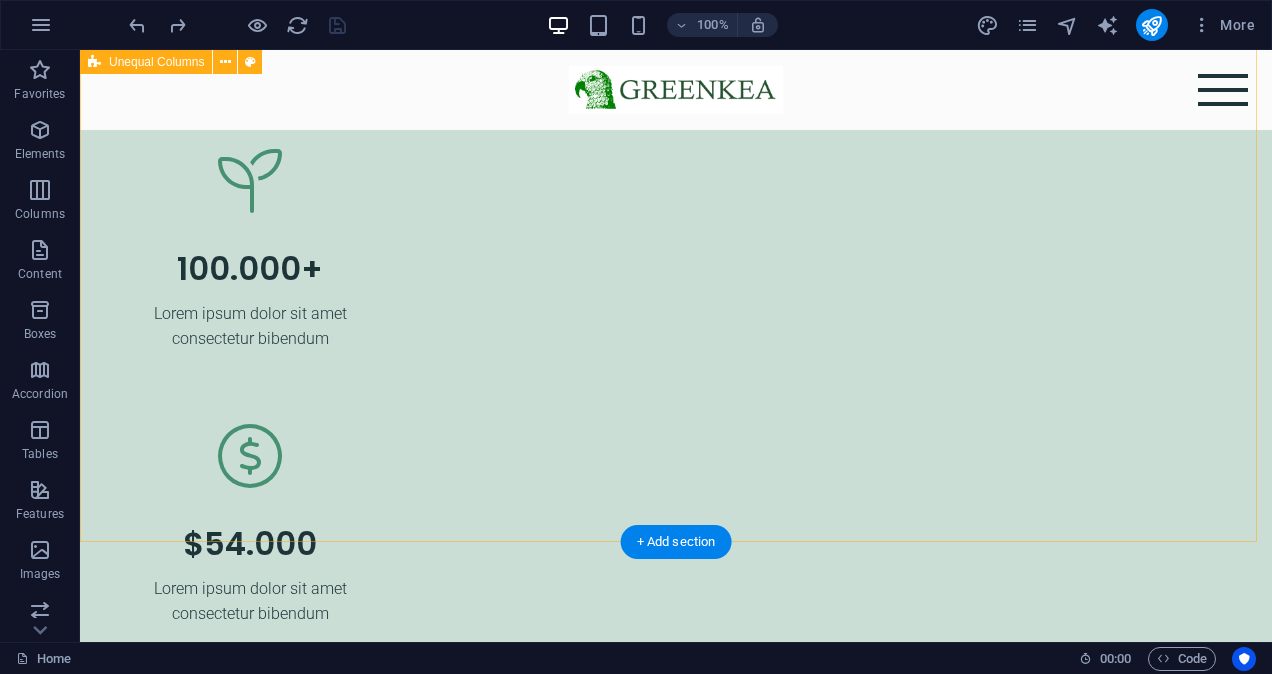 scroll, scrollTop: 2090, scrollLeft: 0, axis: vertical 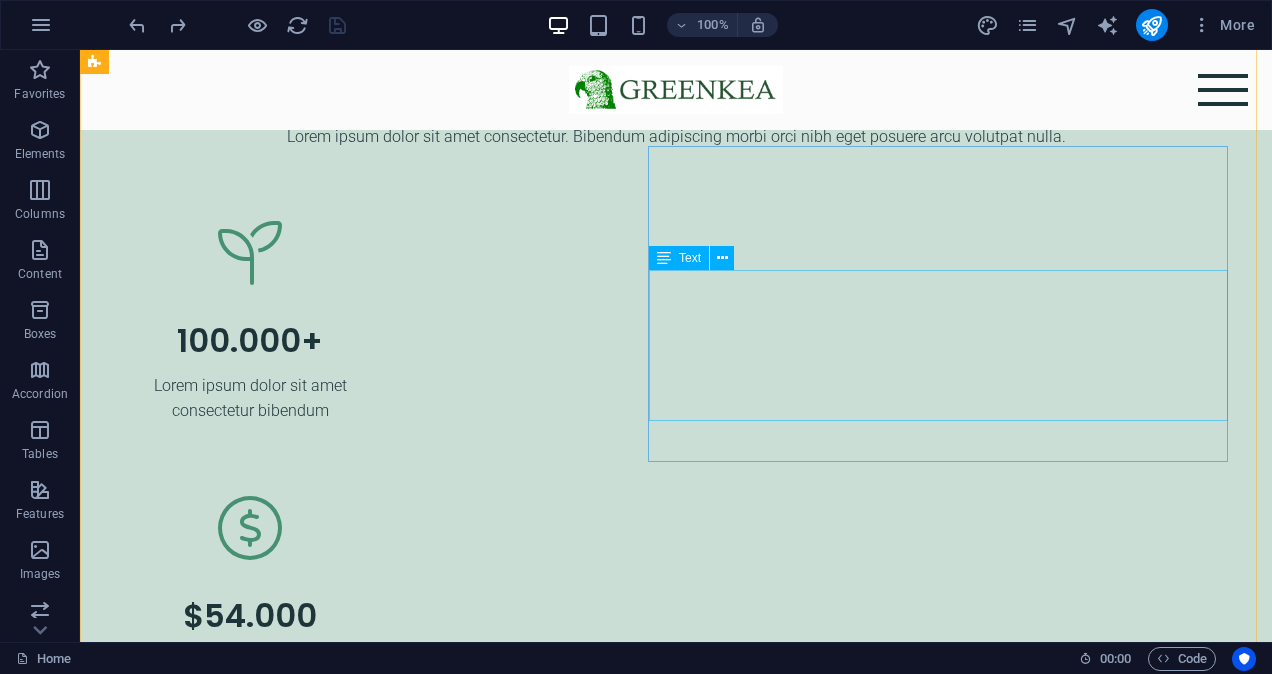 click on "Cutting-edge, business-centric technology solutions that are grounded in real-world needs and focused on measurable value and return. We understand that technology must serve business needs, while at the same time, it is a critical foundation for new, disruptive business models and a key driver of operational efficiency." at bounding box center [664, 1592] 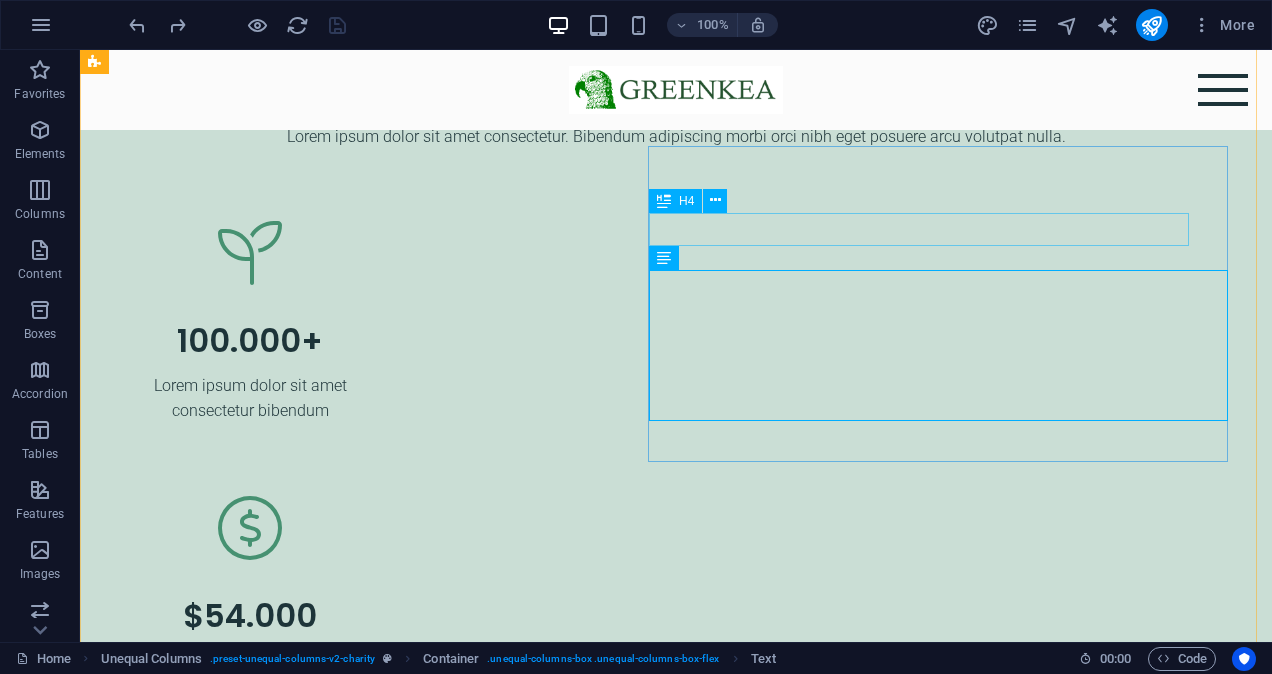 click on "Our mission is to provide" at bounding box center [664, 1514] 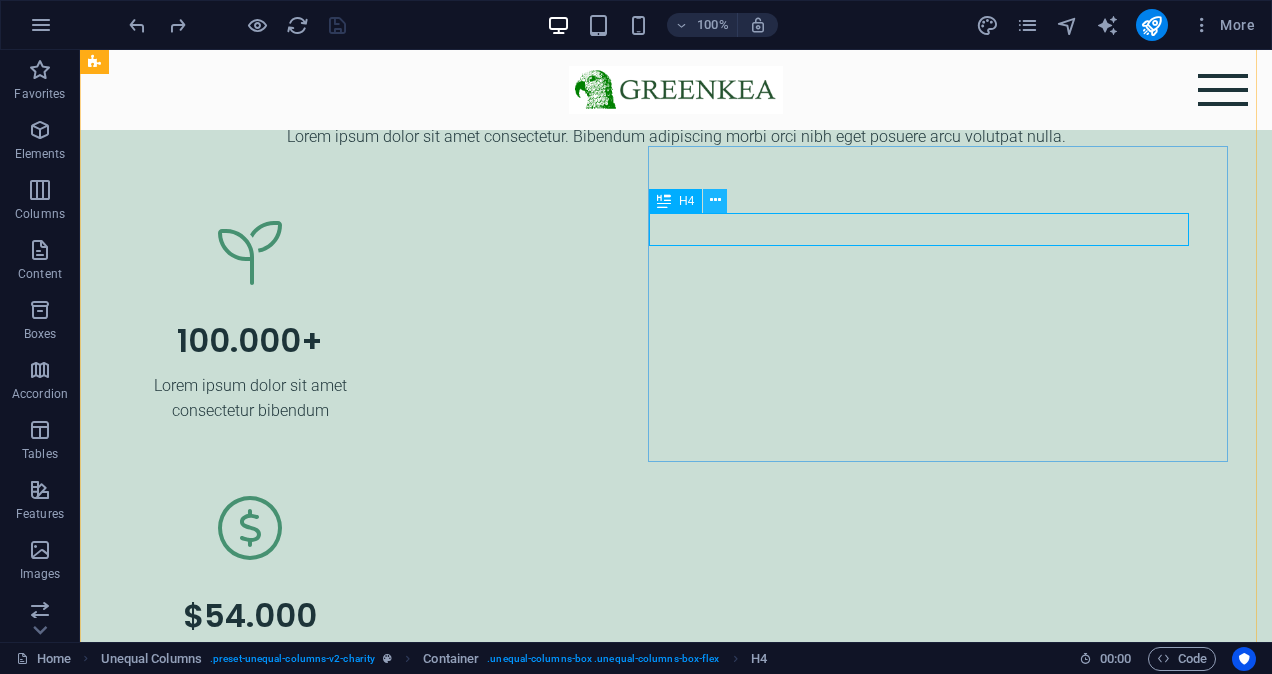 click at bounding box center (715, 200) 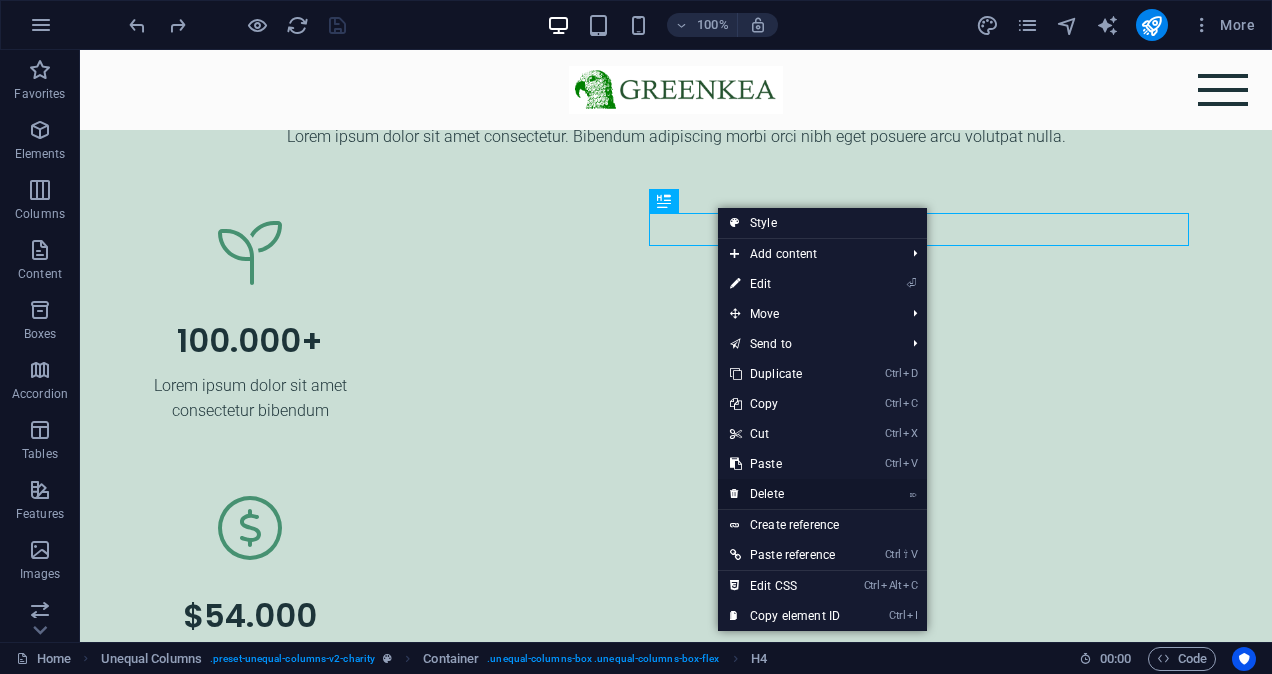 click on "⌦  Delete" at bounding box center [785, 494] 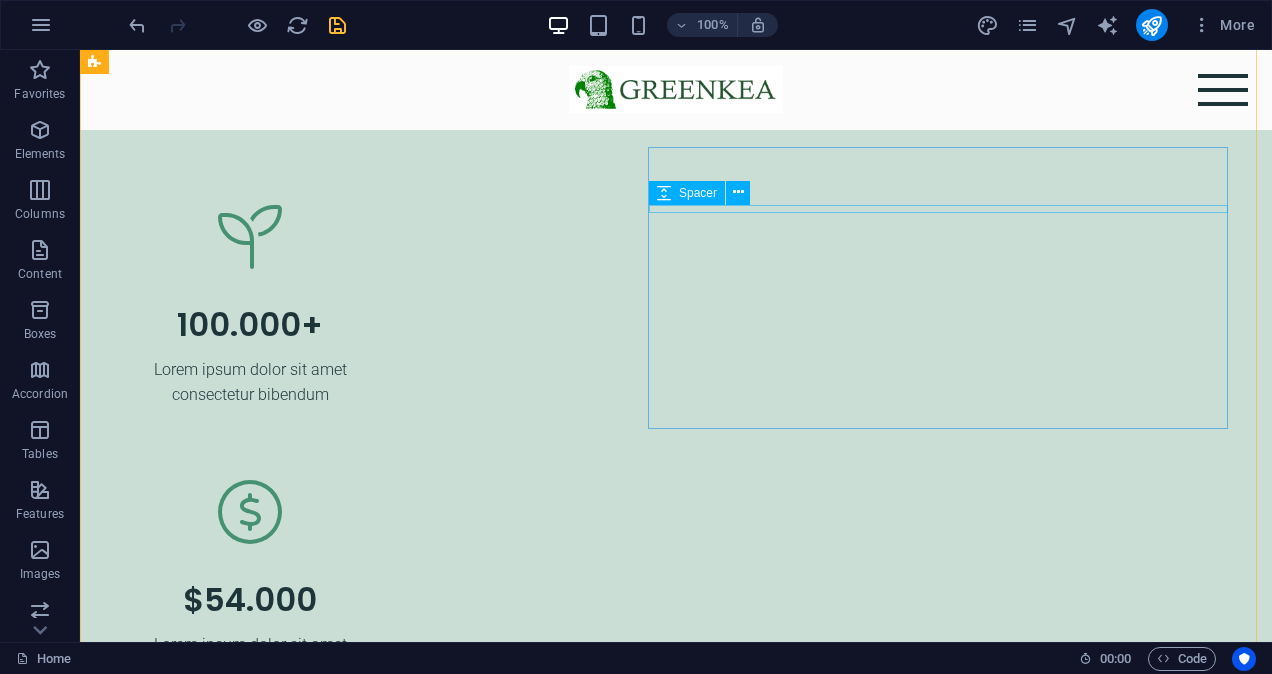 click at bounding box center [664, 1477] 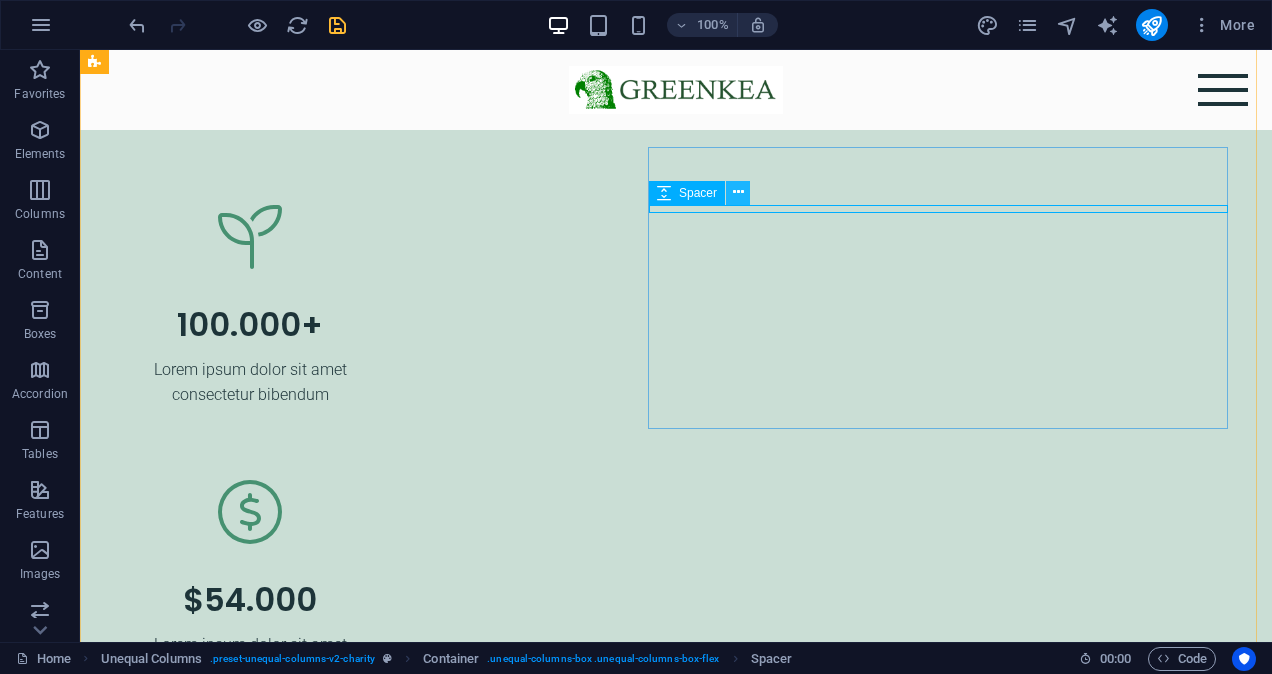 click at bounding box center (738, 192) 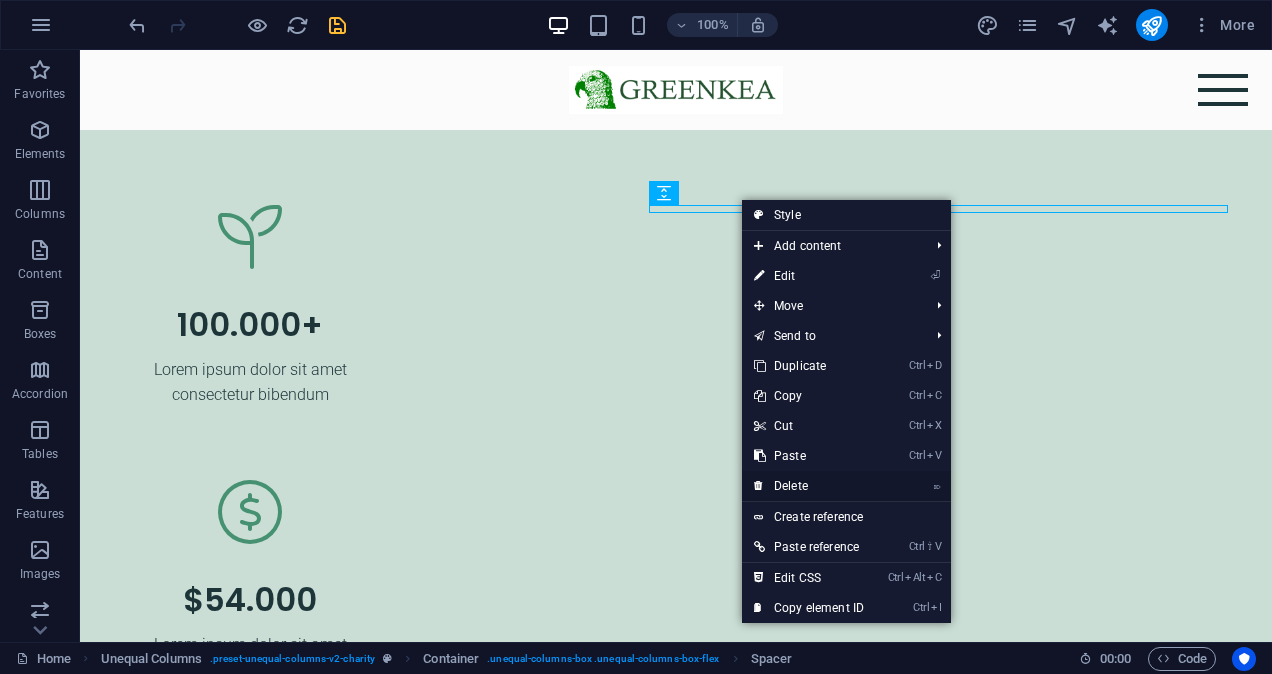 click on "⌦  Delete" at bounding box center [809, 486] 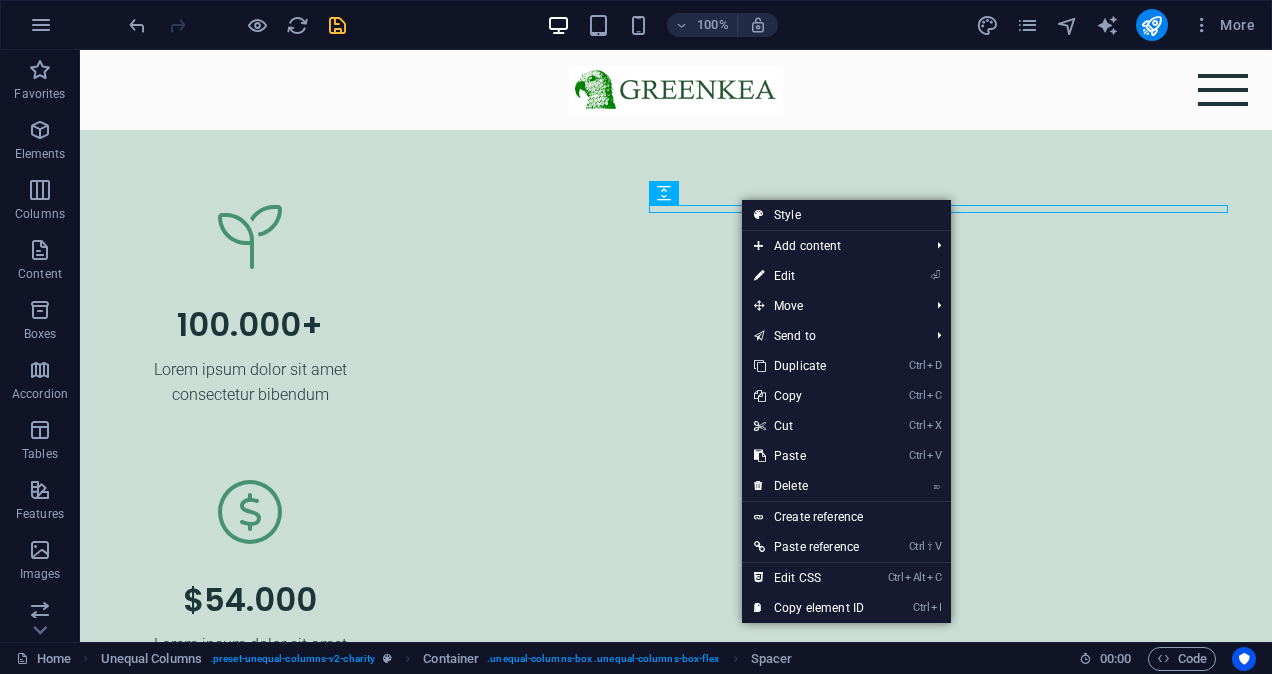 scroll, scrollTop: 2110, scrollLeft: 0, axis: vertical 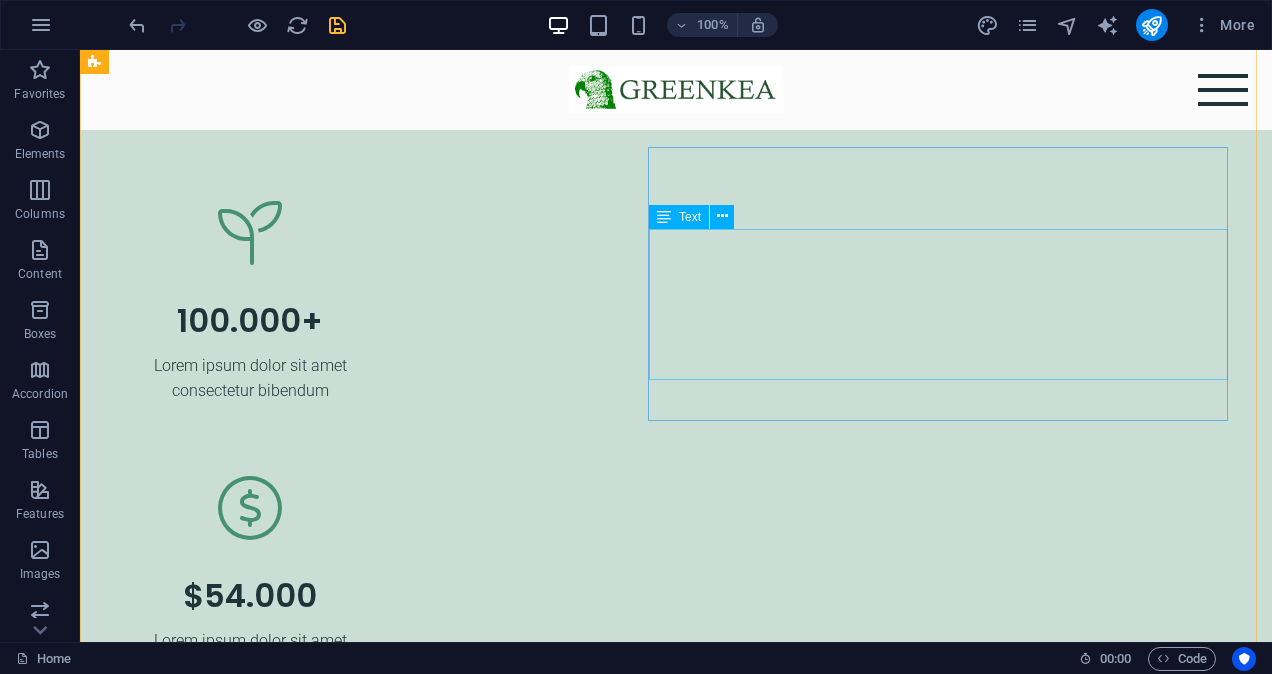 click on "Cutting-edge, business-centric technology solutions that are grounded in real-world needs and focused on measurable value and return. We understand that technology must serve business needs, while at the same time, it is a critical foundation for new, disruptive business models and a key driver of operational efficiency." at bounding box center [664, 1531] 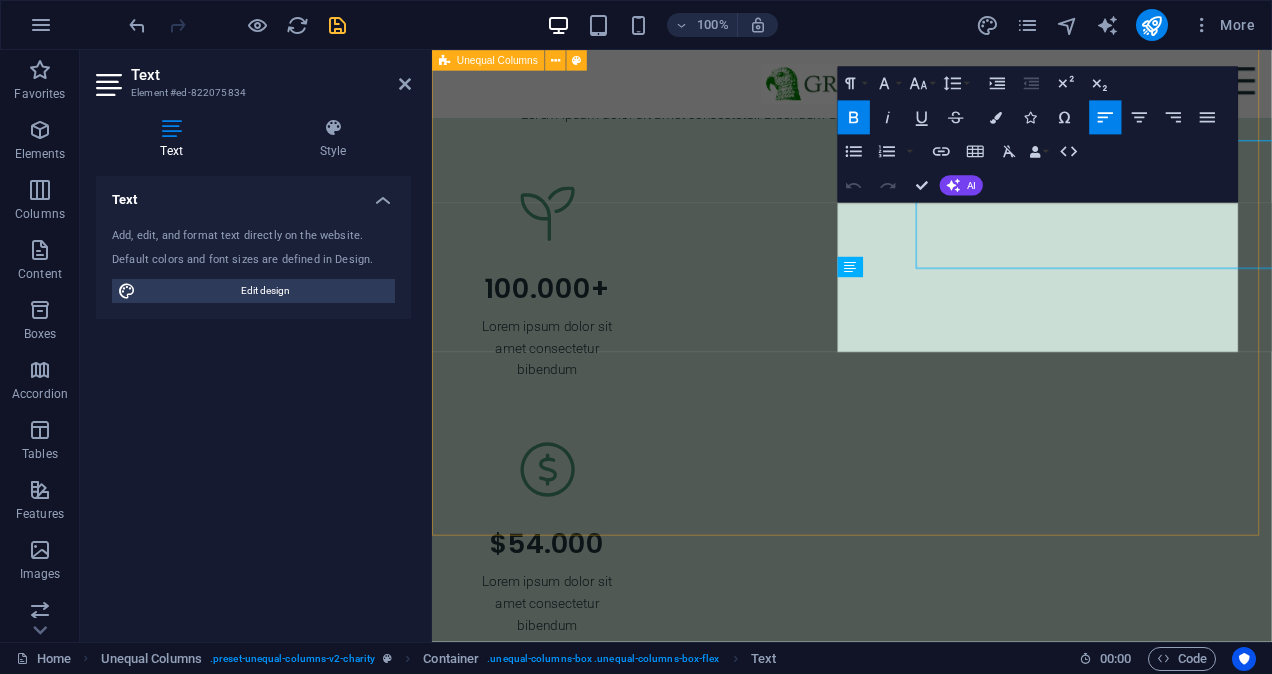 scroll, scrollTop: 2183, scrollLeft: 0, axis: vertical 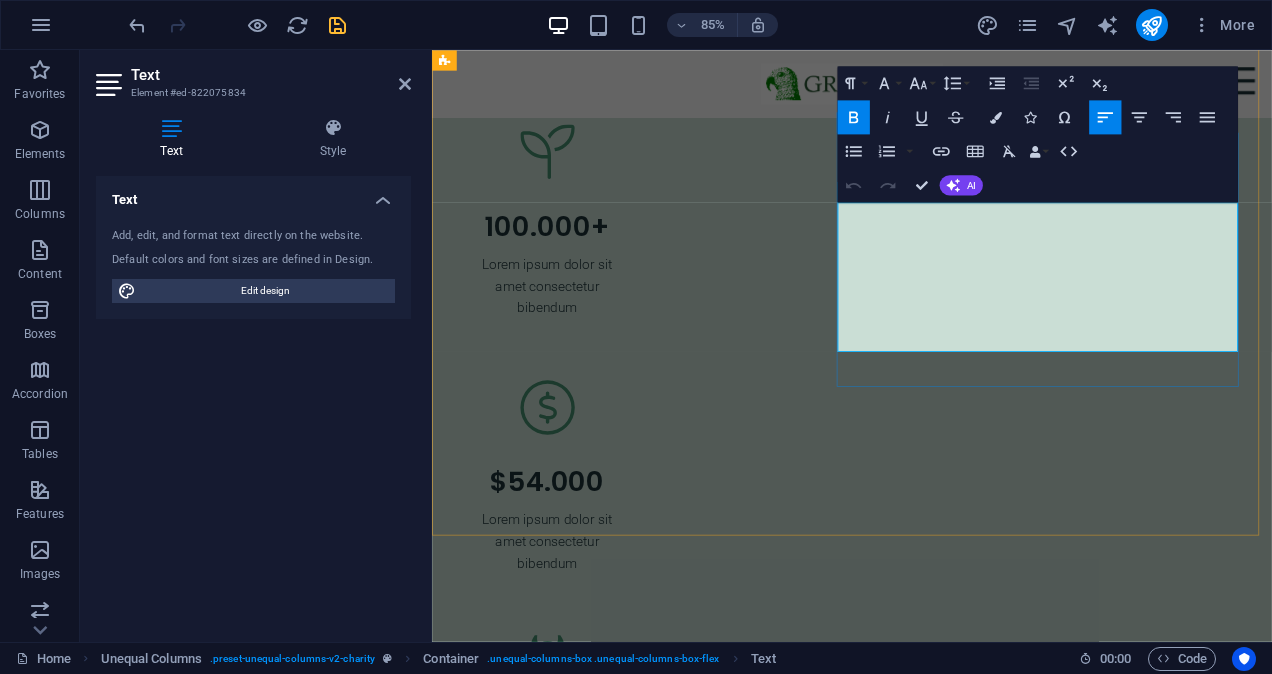 click on "Cutting-edge, business-centric technology solutions that are grounded in real-world needs and focused on measurable value and return. We understand that technology must serve business needs, while at the same time, it is a critical foundation for new, disruptive business models and a key driver of operational efficiency." at bounding box center [911, 1581] 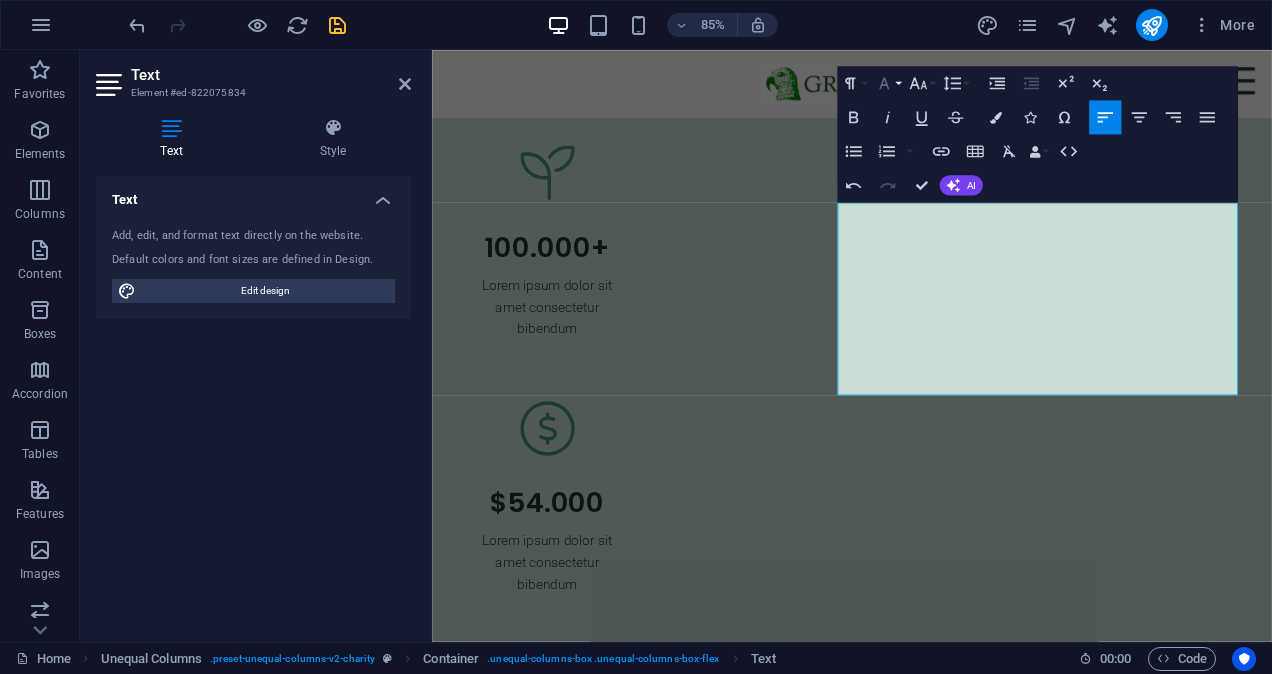 click 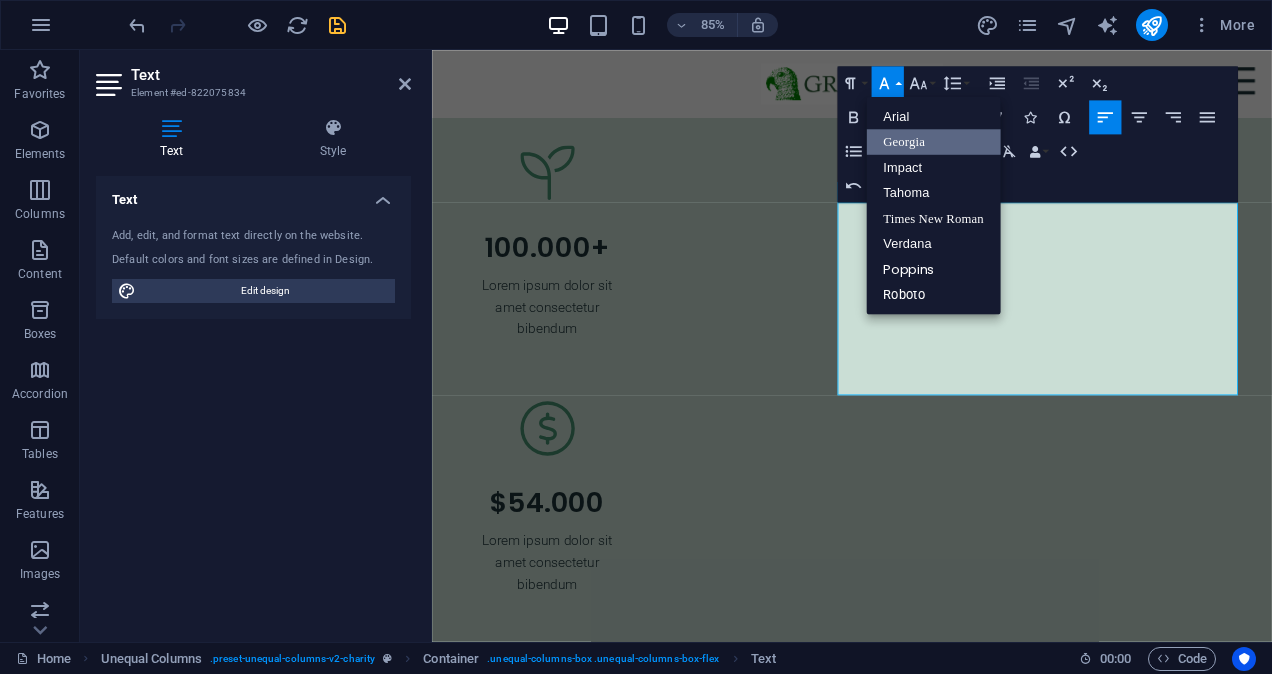 click on "Georgia" at bounding box center [933, 142] 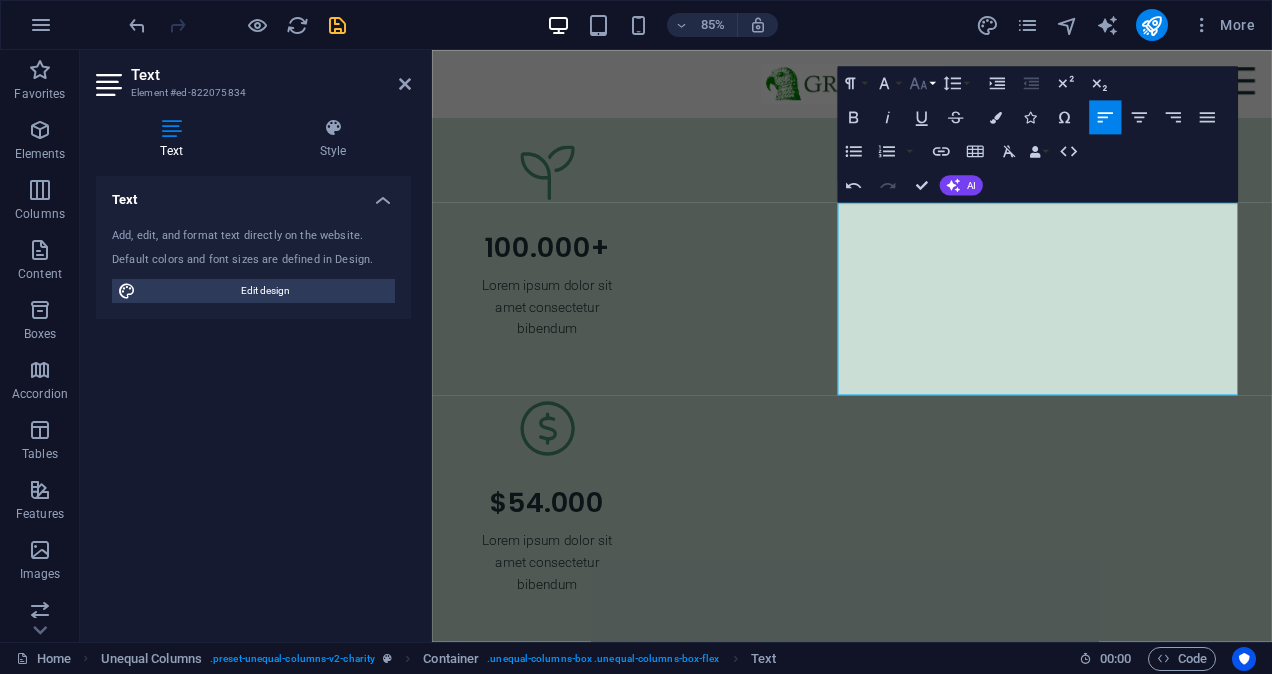 click on "Font Size" at bounding box center [921, 83] 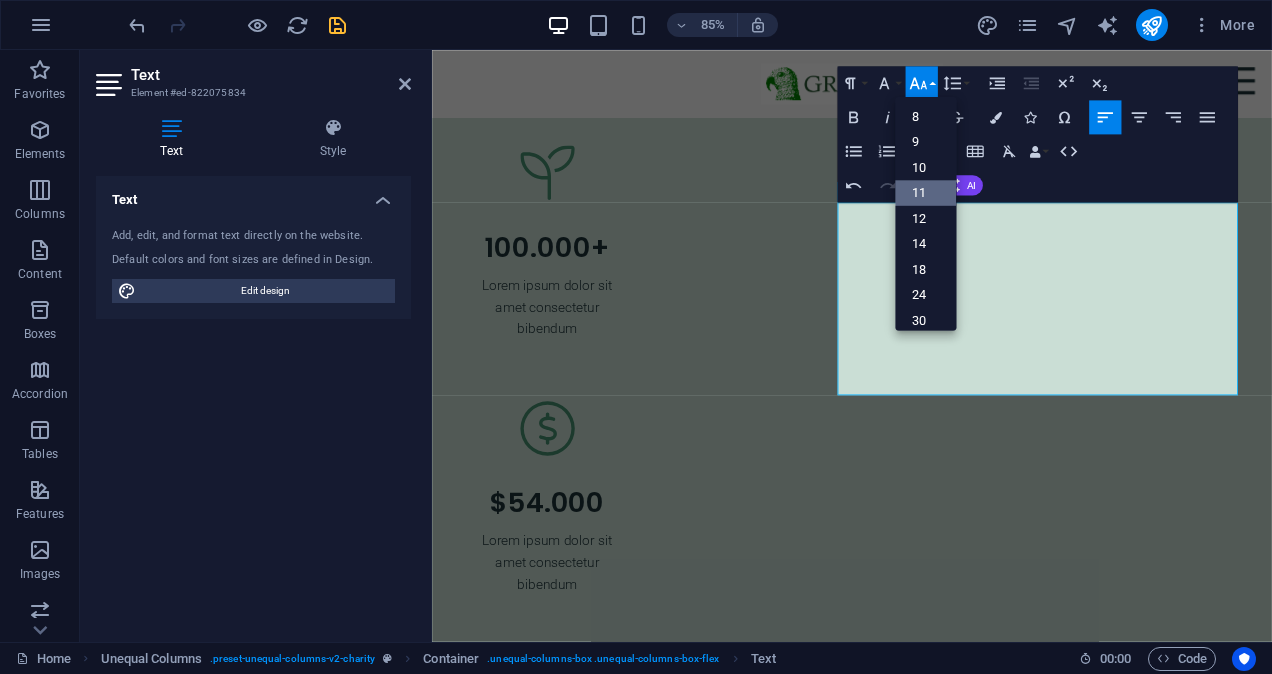 click on "11" at bounding box center [925, 193] 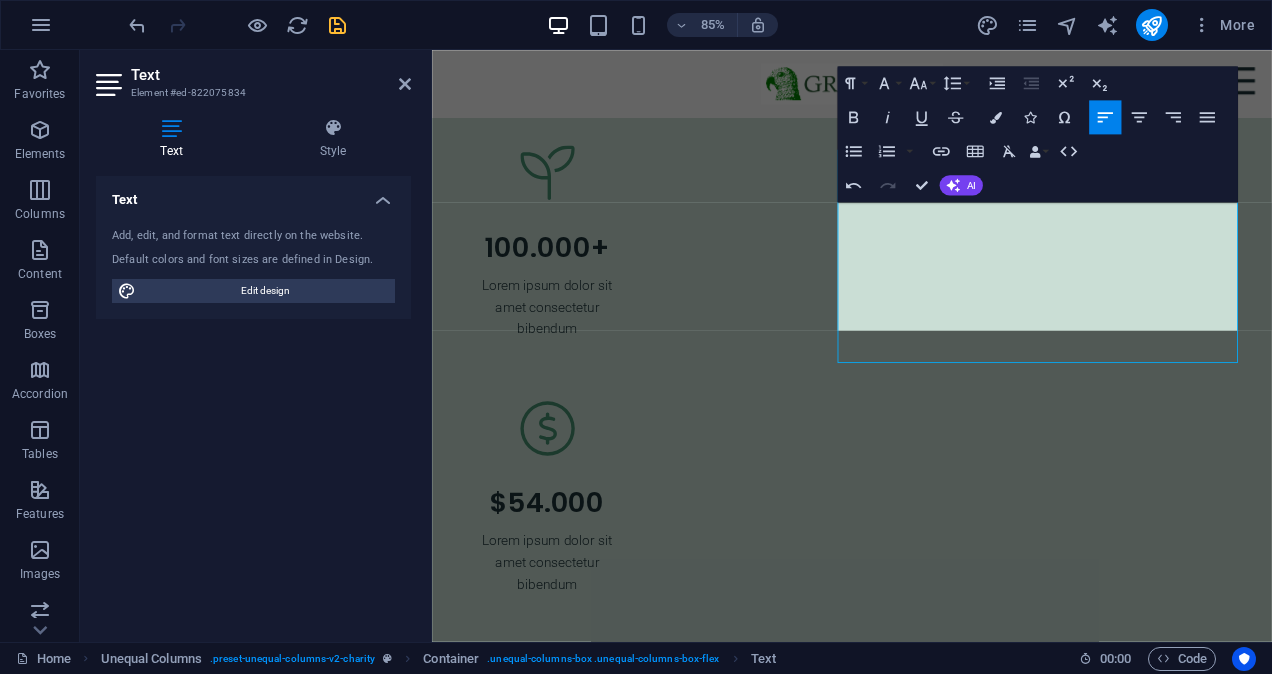 scroll, scrollTop: 2196, scrollLeft: 0, axis: vertical 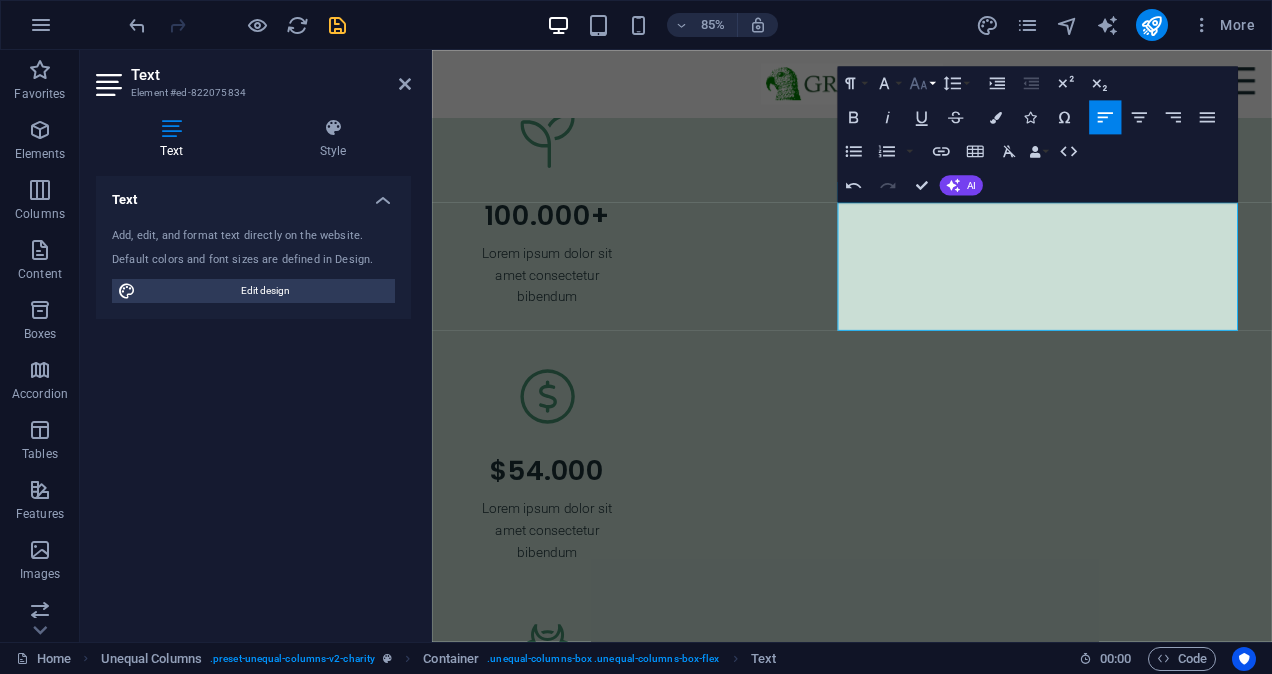click 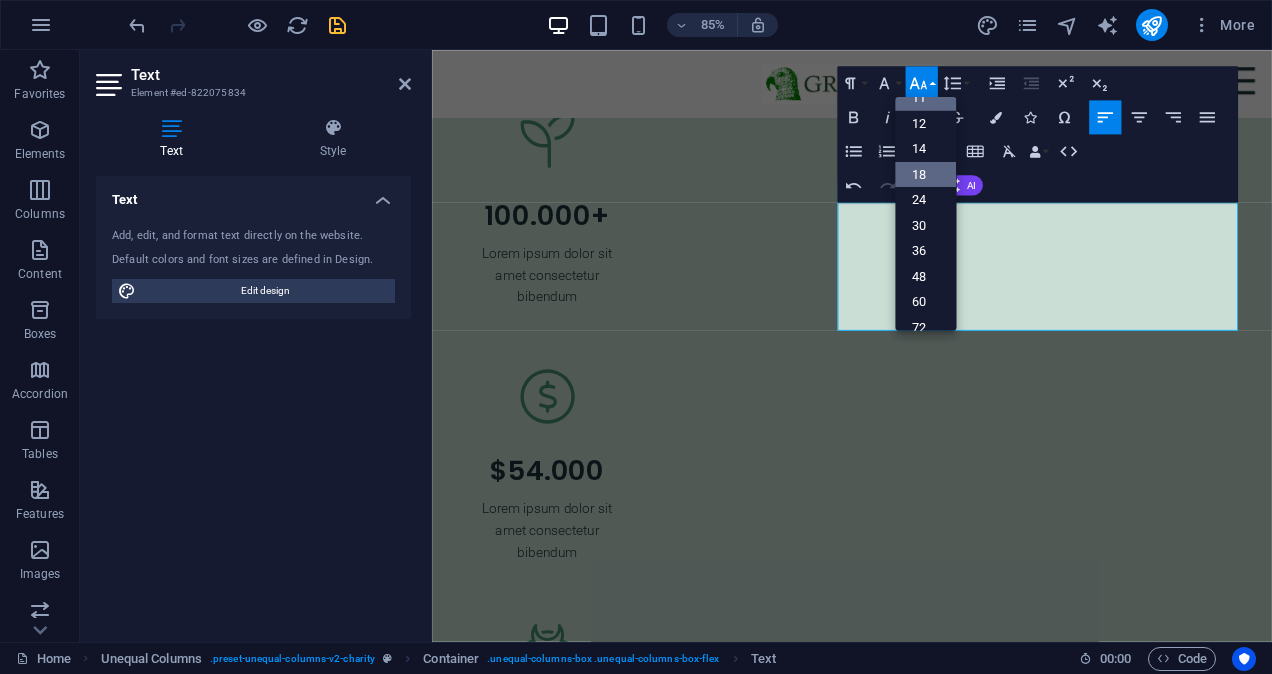 click on "18" at bounding box center [925, 174] 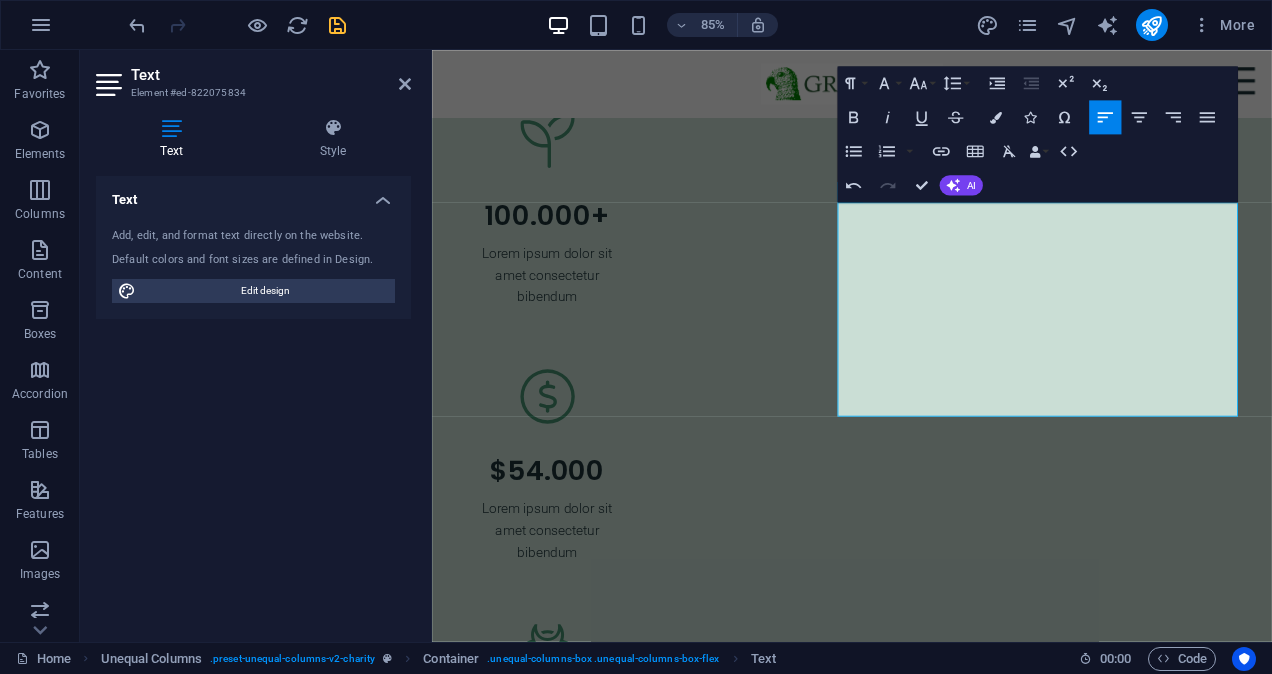 scroll, scrollTop: 2145, scrollLeft: 0, axis: vertical 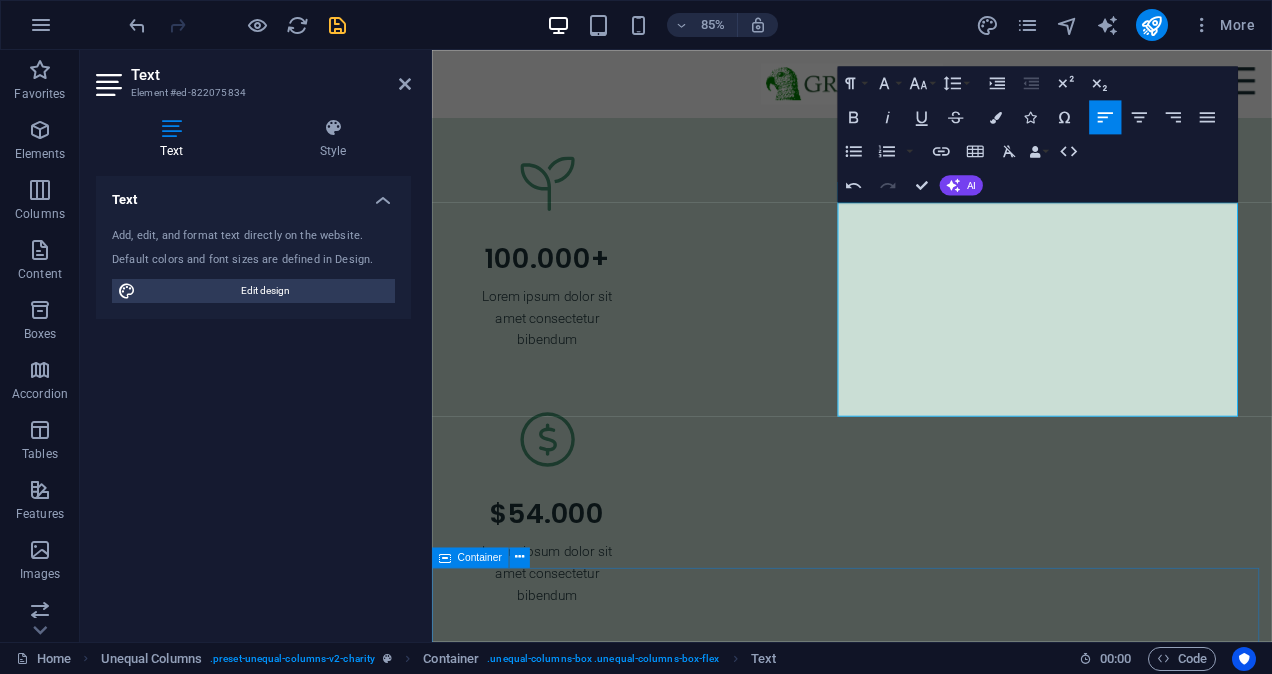 click on "Our partners and collaborators Legros LLC Lorem ipsum dolor sit amet consectetur. Bibendum adipiscing morbi orci nibh eget posuere arcu volutpat nulla. Tortor cras suscipit augue sodales risus auctor. Fusce nunc vitae non dui ornare tellus nibh purus lectus. Volutpat nulla. Tortor cras suscipit augue sodales risus auctor. Fusce nunc vitae non dui ornare tellus nibh purus lectus. Wolf-Koss Lorem ipsum dolor sit amet consectetur. Bibendum adipiscing morbi orci nibh eget posuere arcu volutpat nulla. Tortor cras suscipit augue sodales risus auctor. Fusce nunc vitae non dui ornare tellus nibh purus lectus. Volutpat nulla. Tortor cras suscipit augue sodales risus auctor. Fusce nunc vitae non dui ornare tellus nibh purus lectus. Raynor Group Lorem ipsum dolor sit amet consectetur. Bibendum adipiscing morbi orci nibh eget posuere arcu volutpat nulla. Tortor cras suscipit augue sodales risus auctor. Fusce nunc vitae non dui ornare tellus nibh purus lectus. Placeholder Partner Donnelly PLC" at bounding box center (926, 6217) 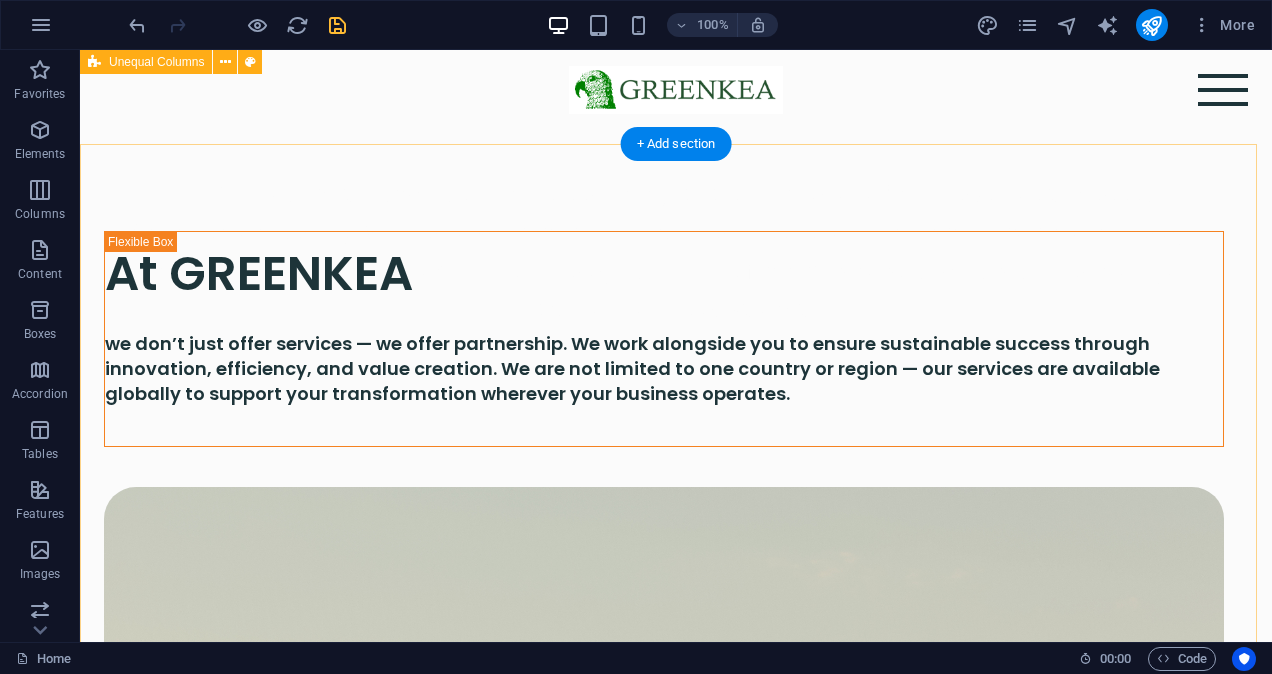 scroll, scrollTop: 569, scrollLeft: 0, axis: vertical 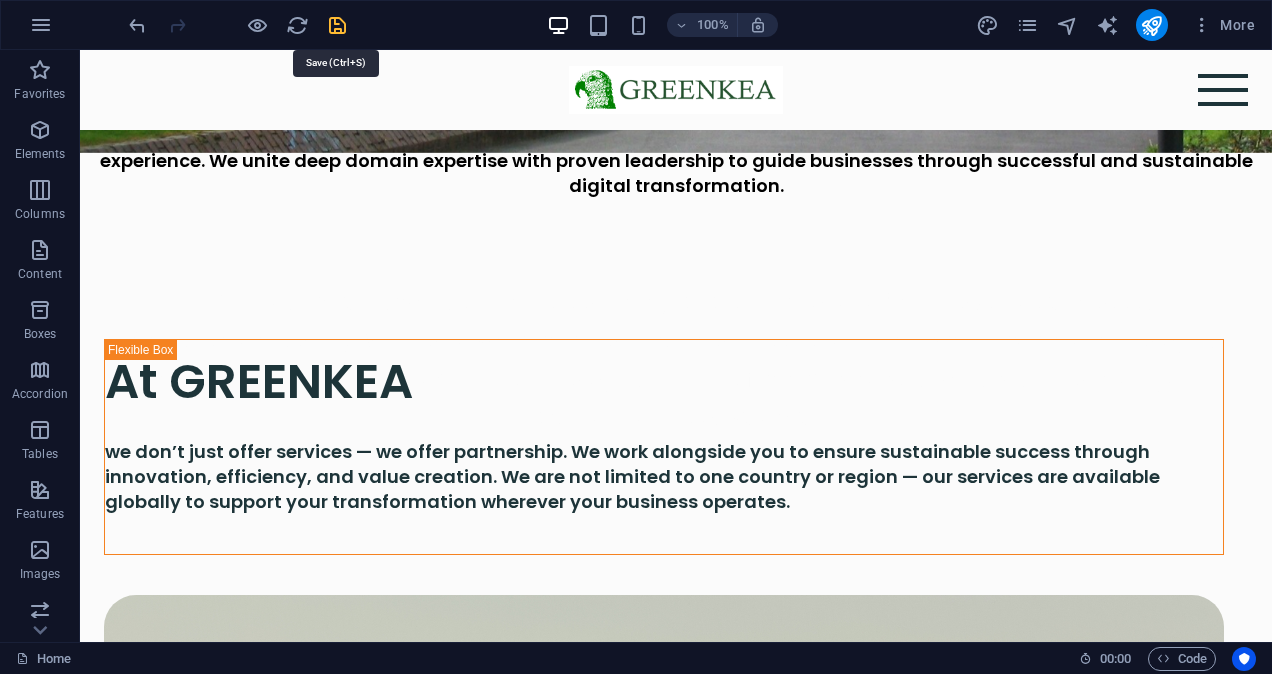 click at bounding box center [337, 25] 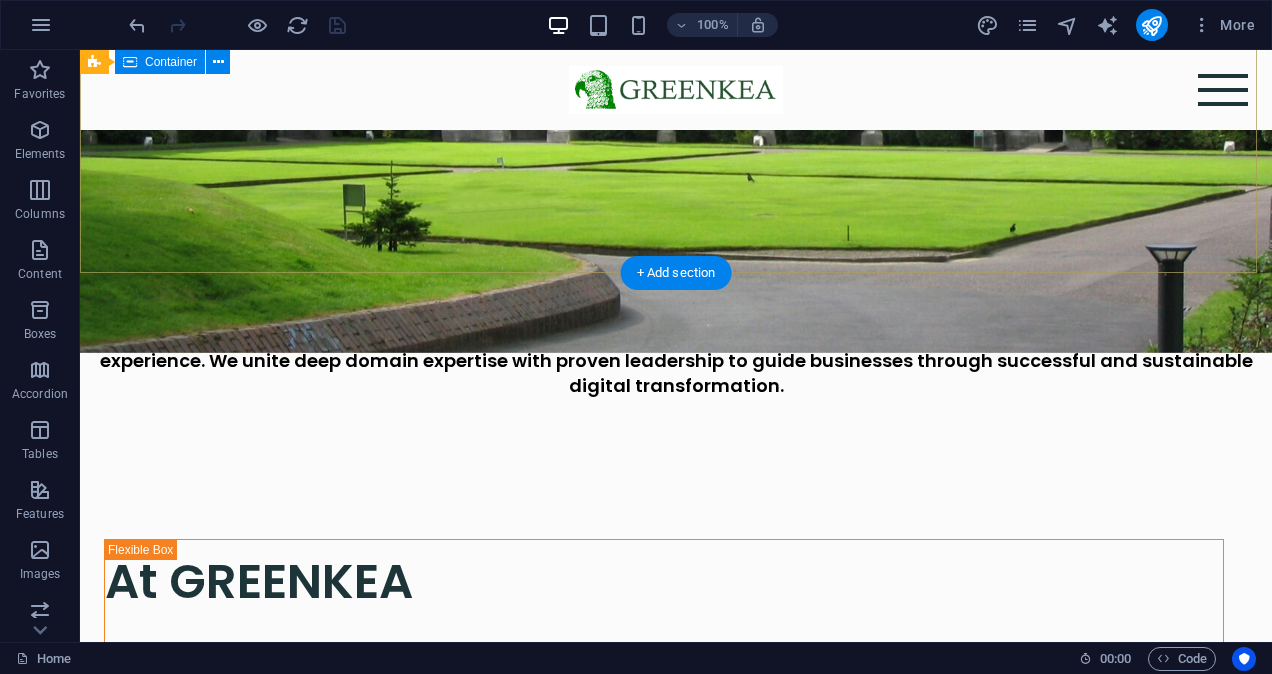 scroll, scrollTop: 269, scrollLeft: 0, axis: vertical 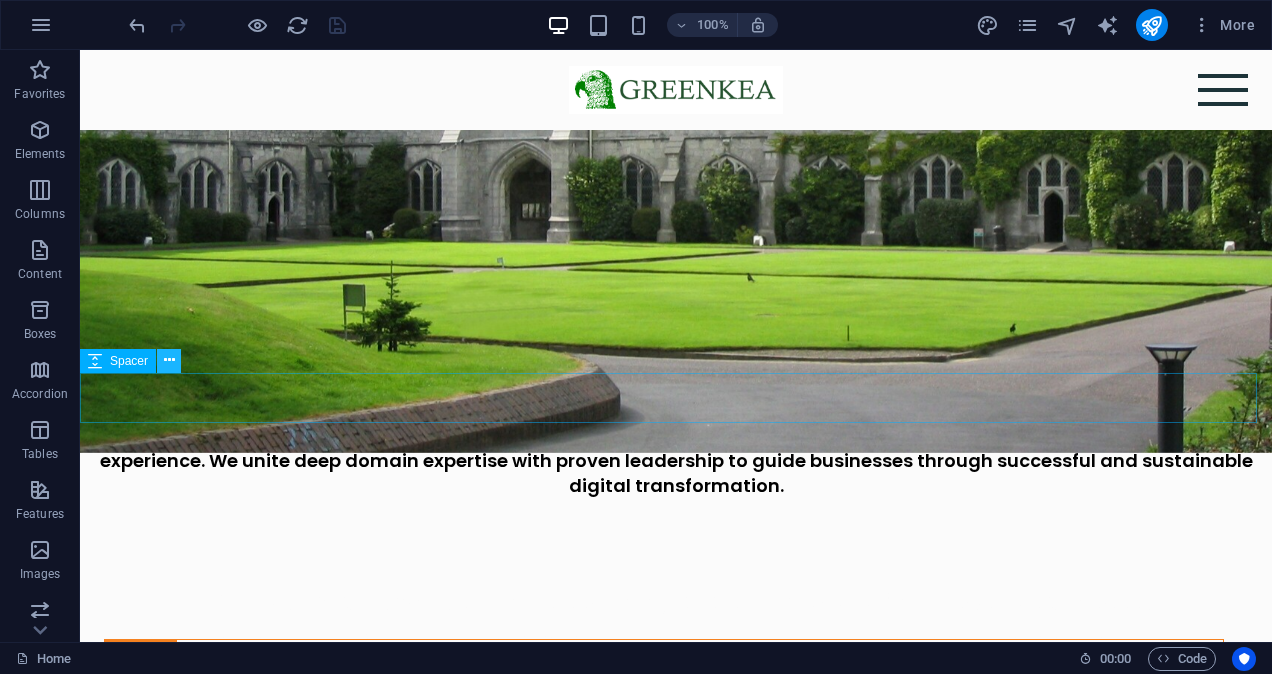 click at bounding box center [169, 361] 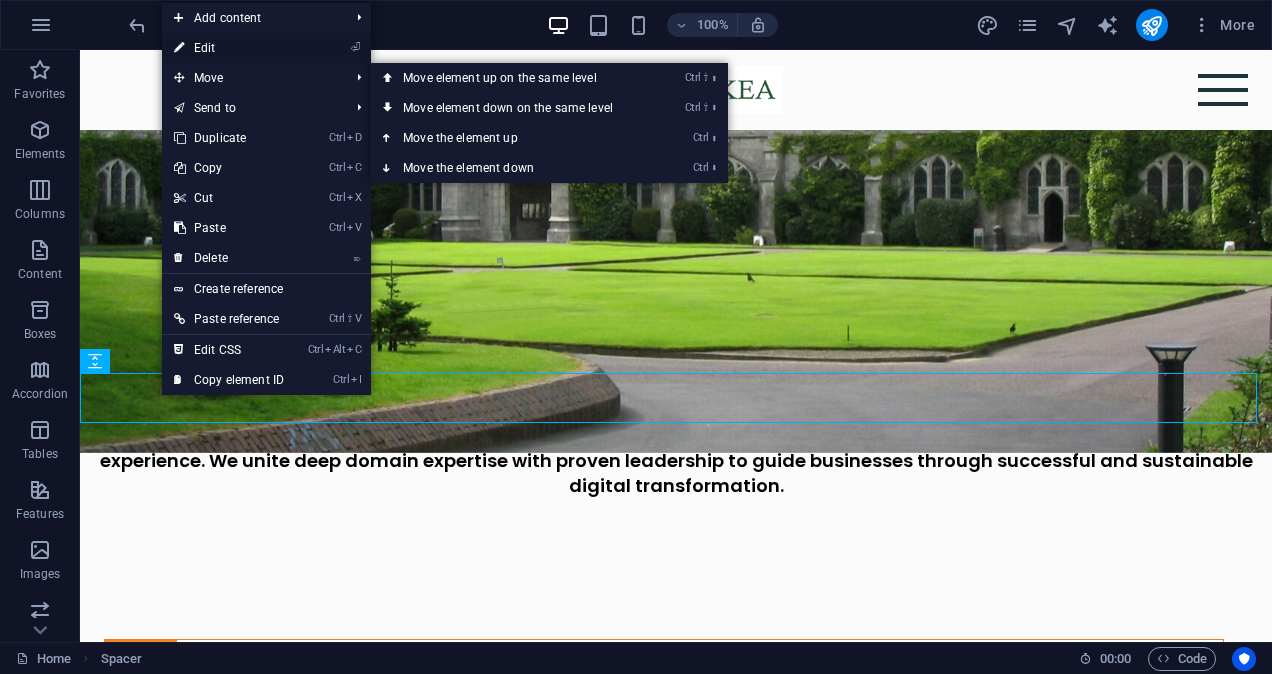 click on "⏎  Edit" at bounding box center (229, 48) 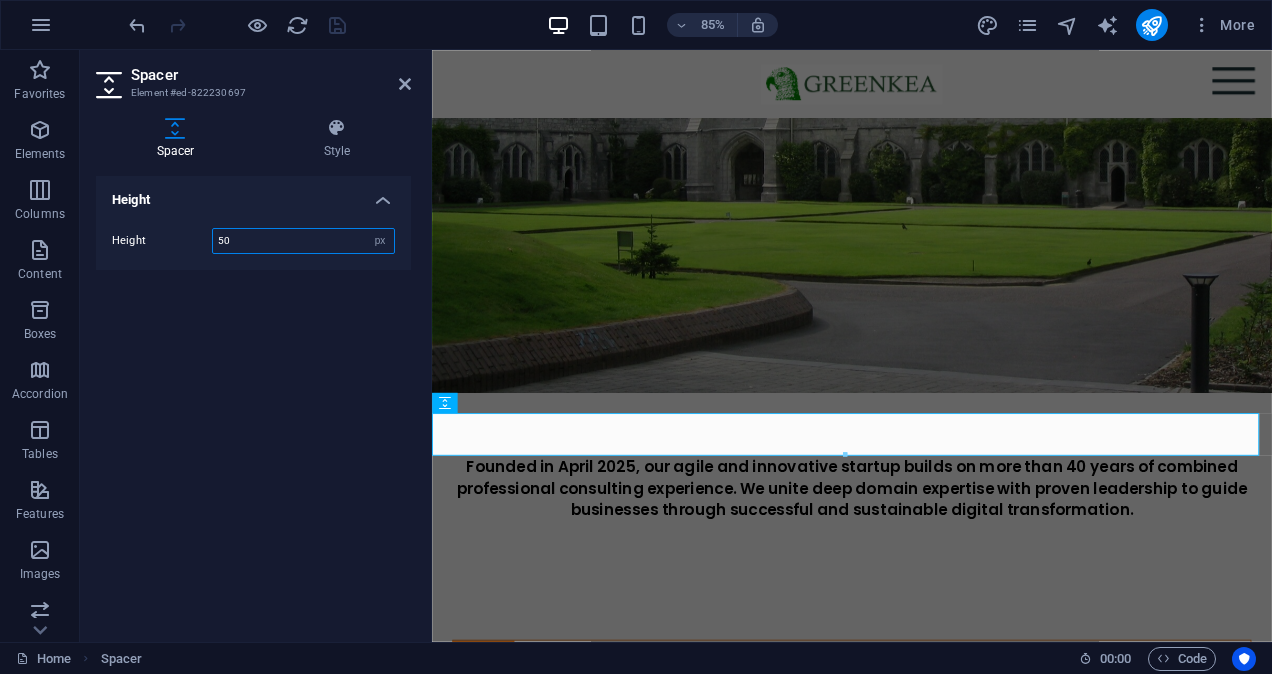 click on "50" at bounding box center (303, 241) 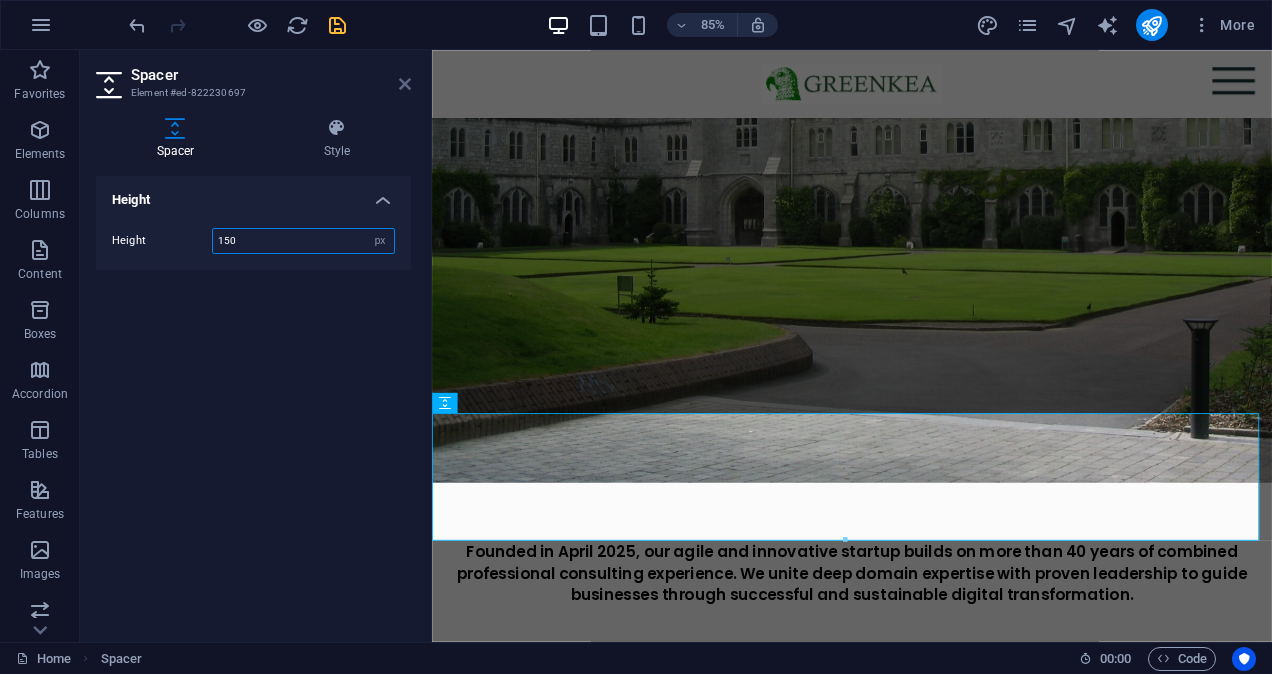 type on "150" 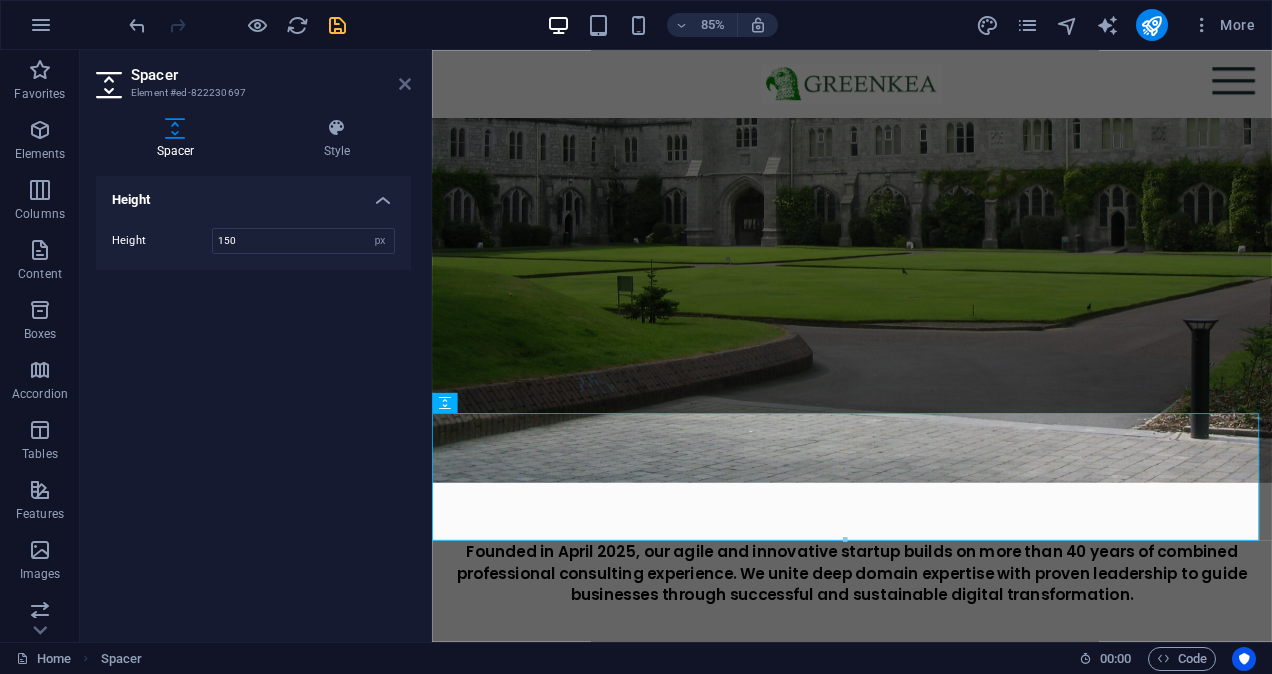 drag, startPoint x: 406, startPoint y: 87, endPoint x: 326, endPoint y: 38, distance: 93.813644 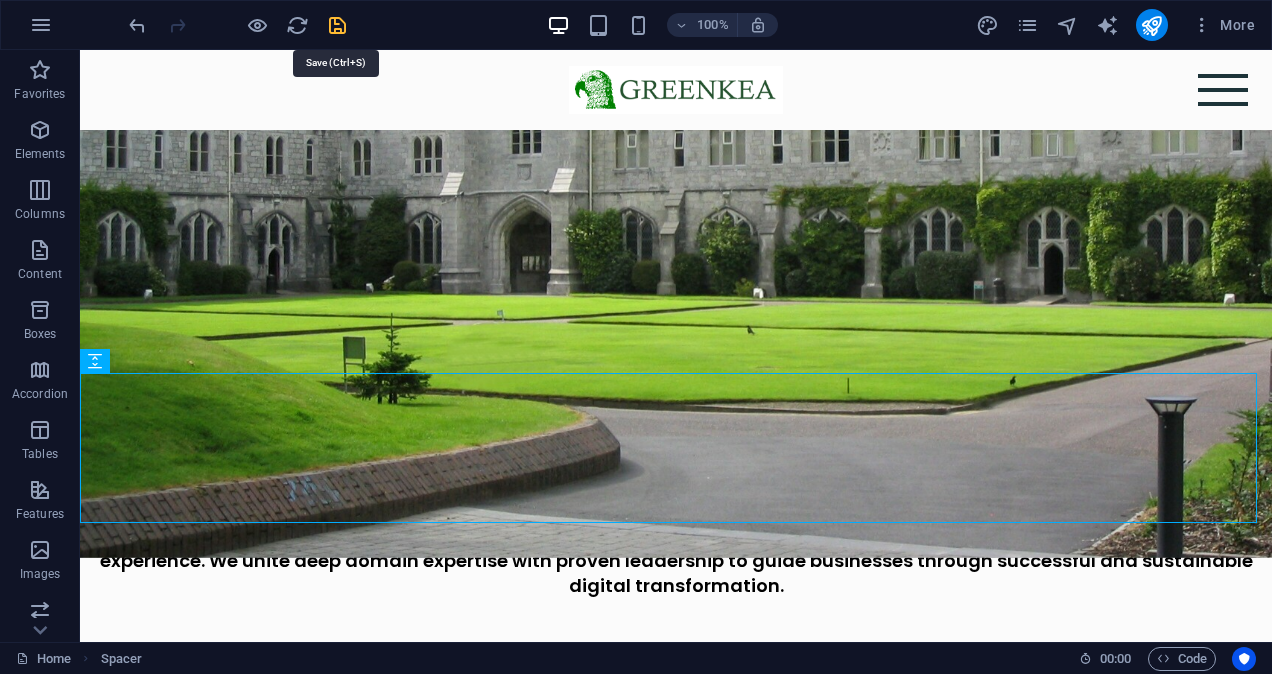 click at bounding box center (337, 25) 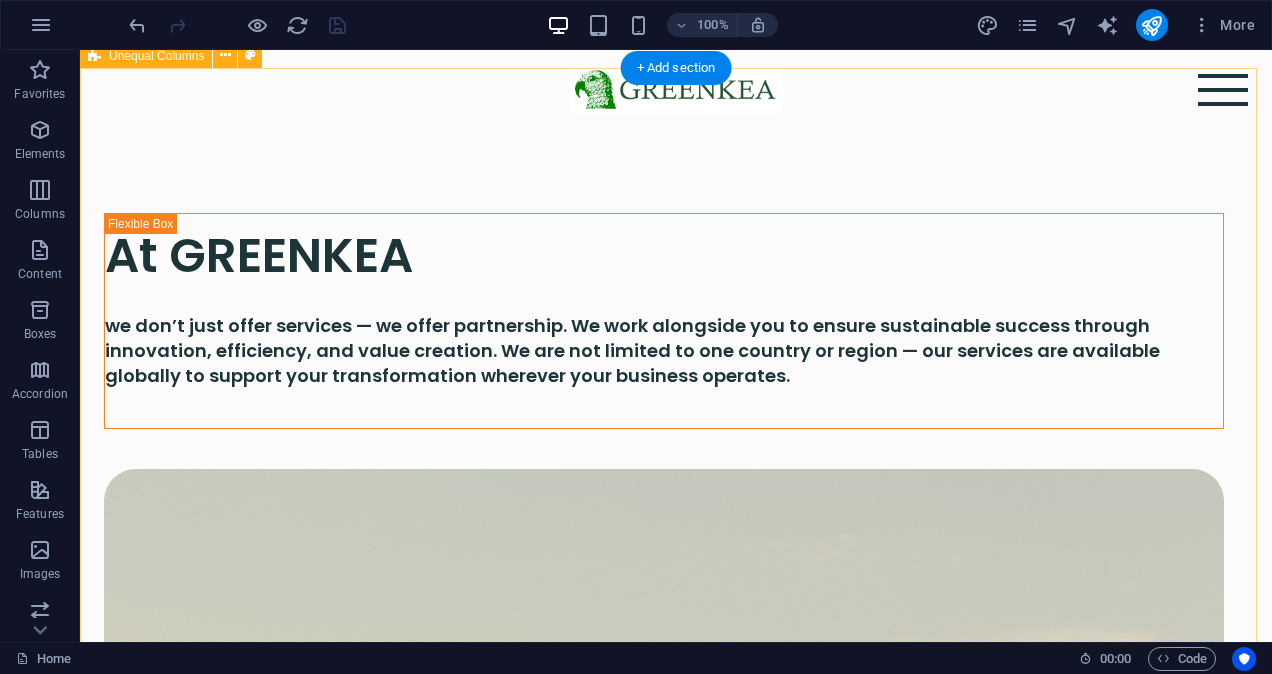 scroll, scrollTop: 800, scrollLeft: 0, axis: vertical 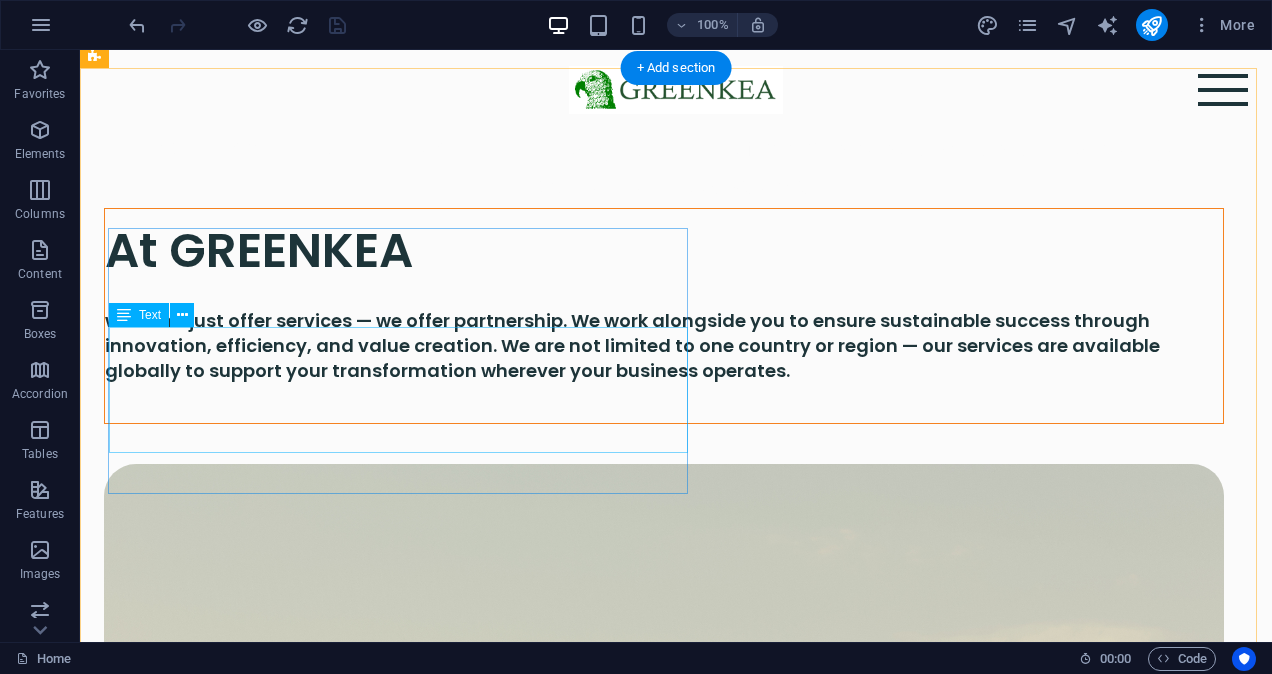 click on "we don’t just offer services — we offer partnership. We work alongside you to ensure sustainable success through innovation, efficiency, and value creation. We are not limited to one country or region — our services are available globally to support your transformation wherever your business operates." at bounding box center [664, 346] 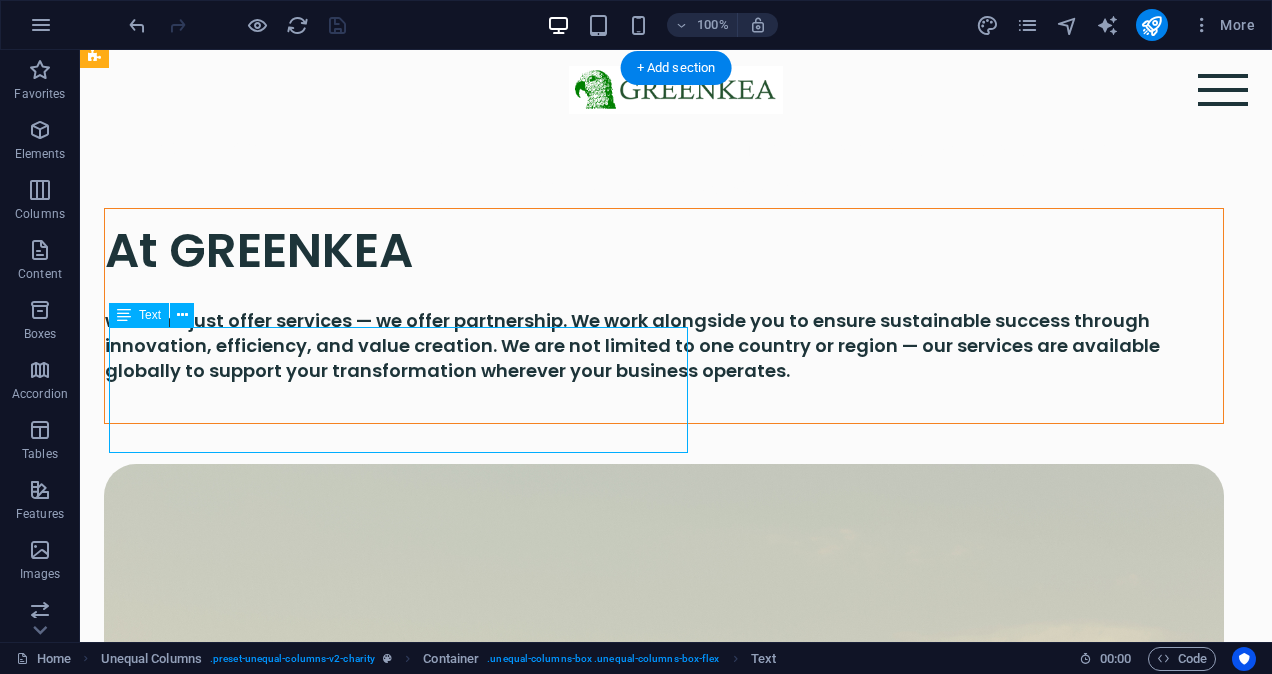 click on "we don’t just offer services — we offer partnership. We work alongside you to ensure sustainable success through innovation, efficiency, and value creation. We are not limited to one country or region — our services are available globally to support your transformation wherever your business operates." at bounding box center [664, 346] 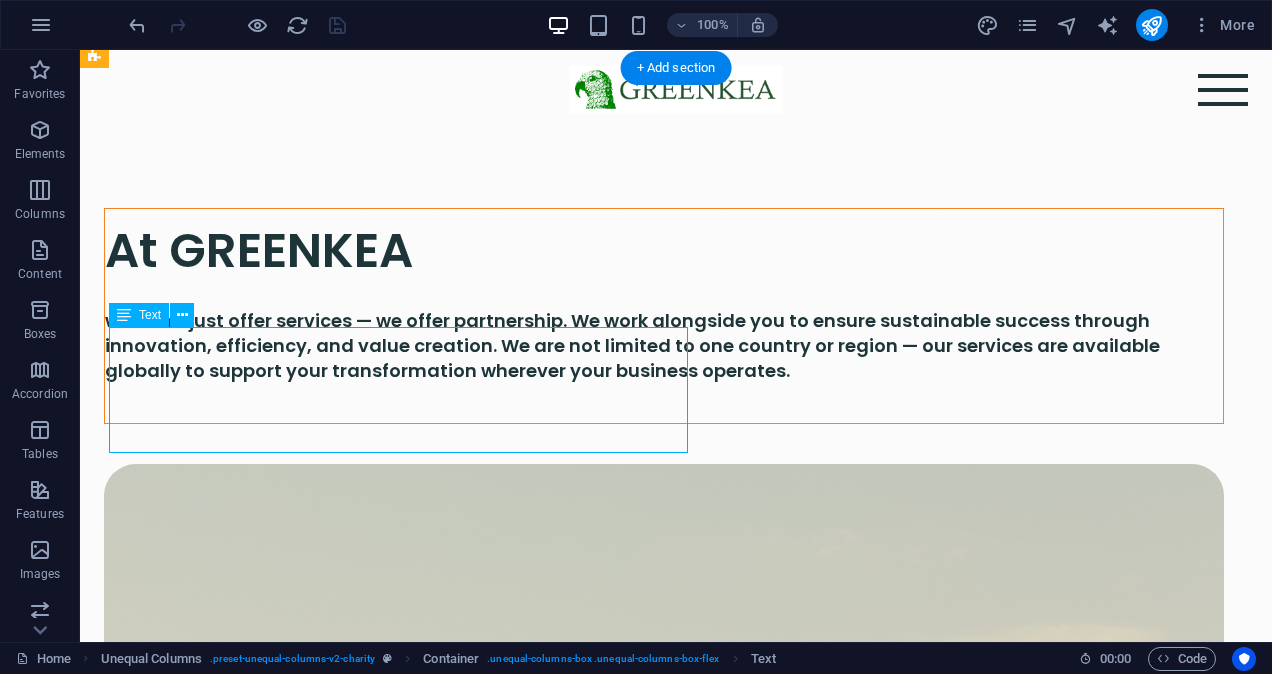scroll, scrollTop: 904, scrollLeft: 0, axis: vertical 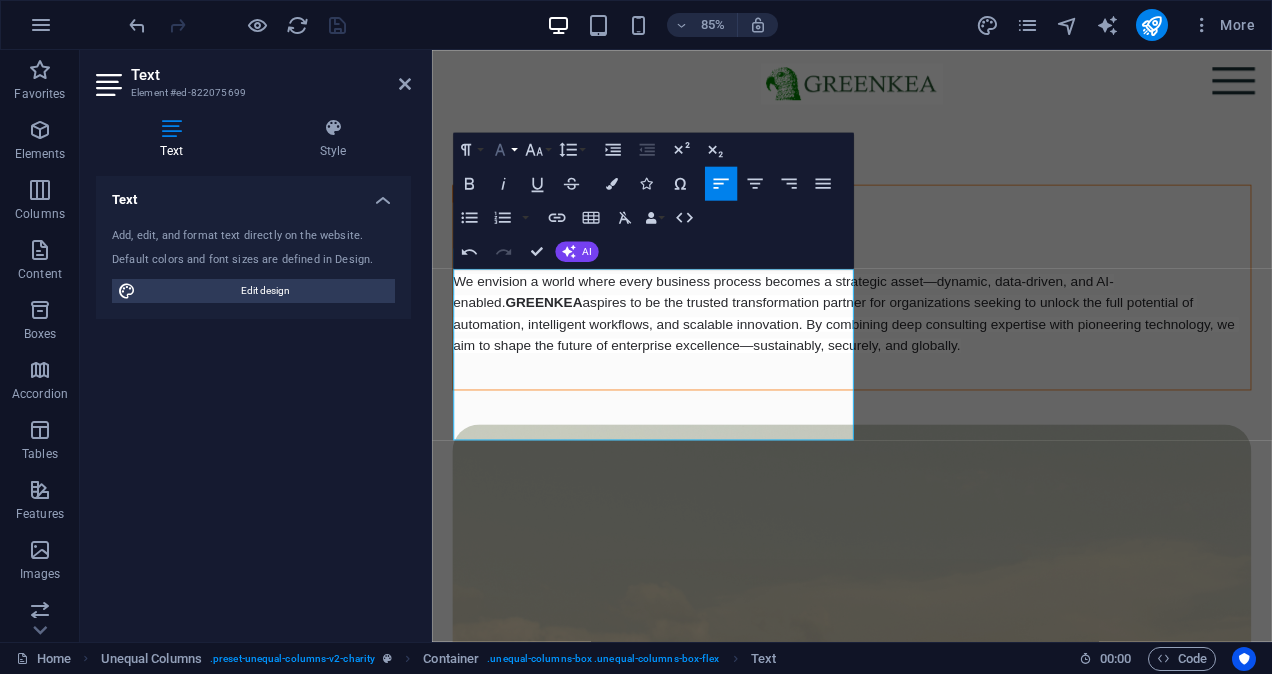 click on "Font Family" at bounding box center [503, 150] 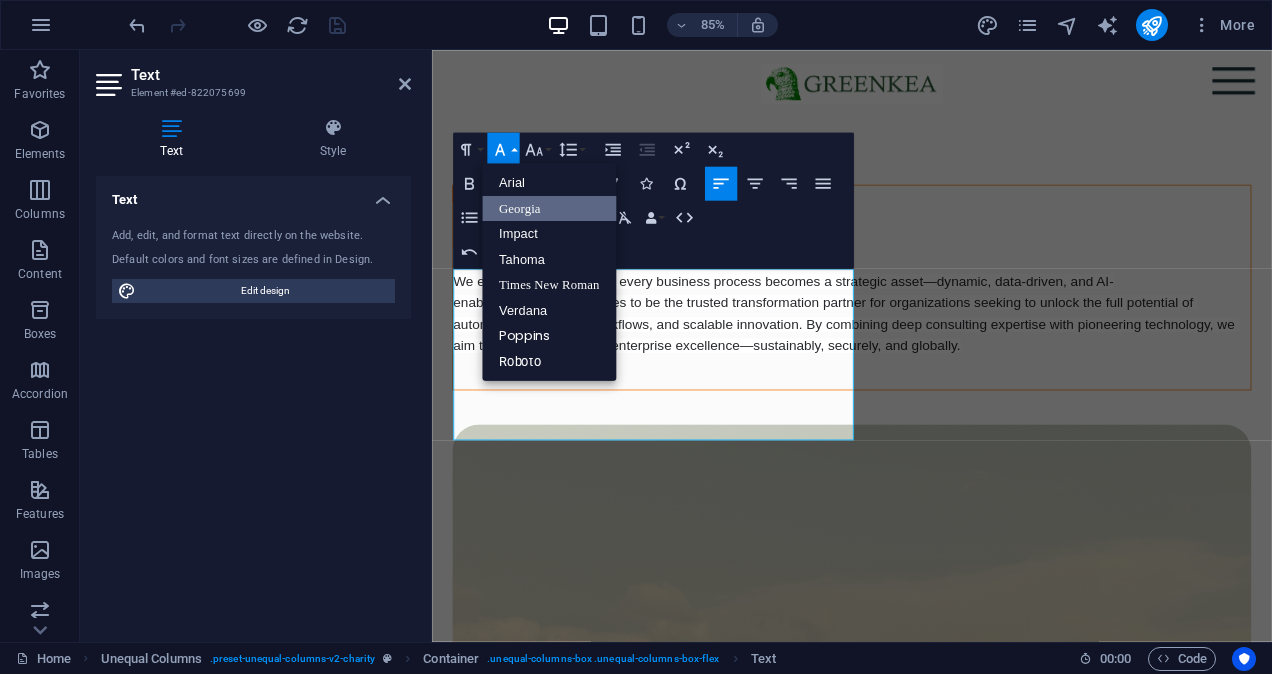 click on "Georgia" at bounding box center [549, 209] 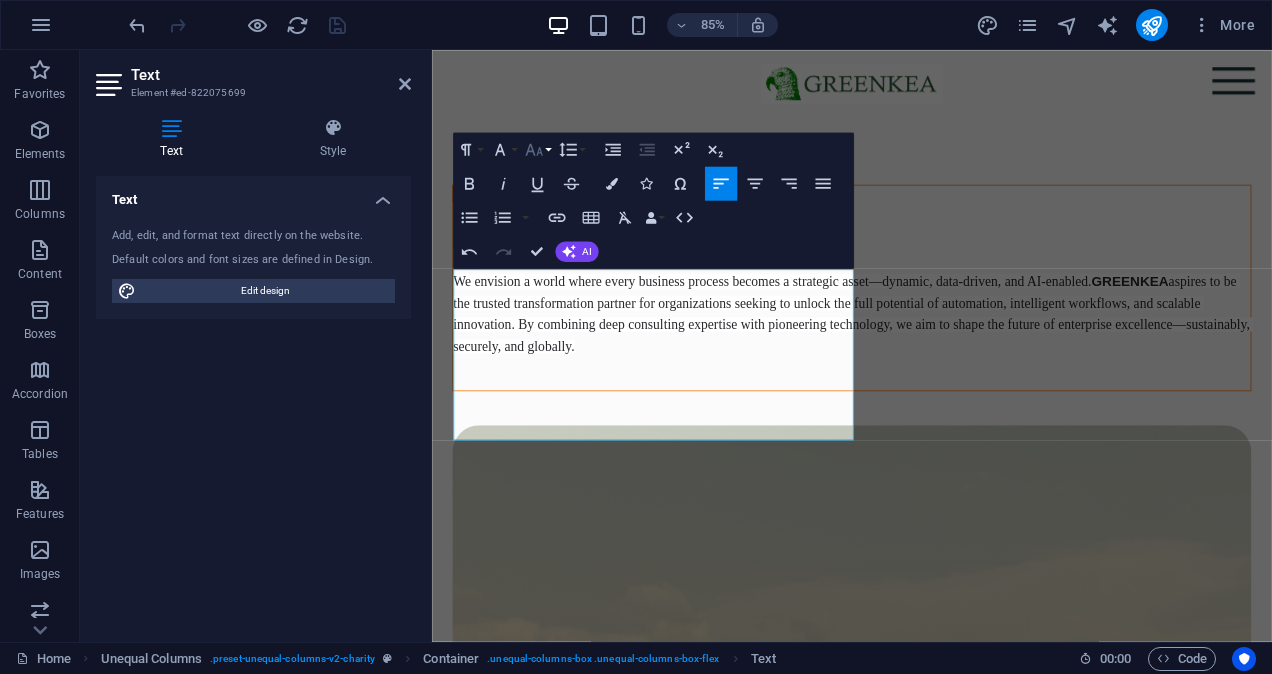 click on "Font Size" at bounding box center [537, 150] 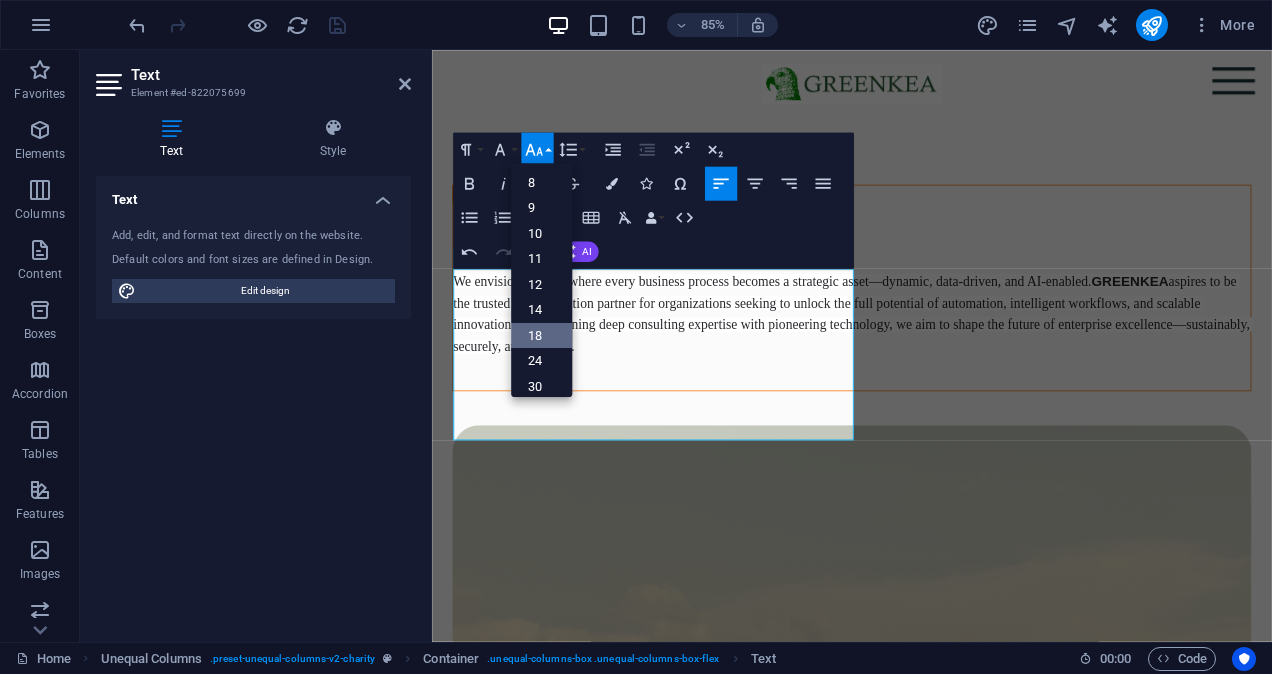 click on "18" at bounding box center (541, 336) 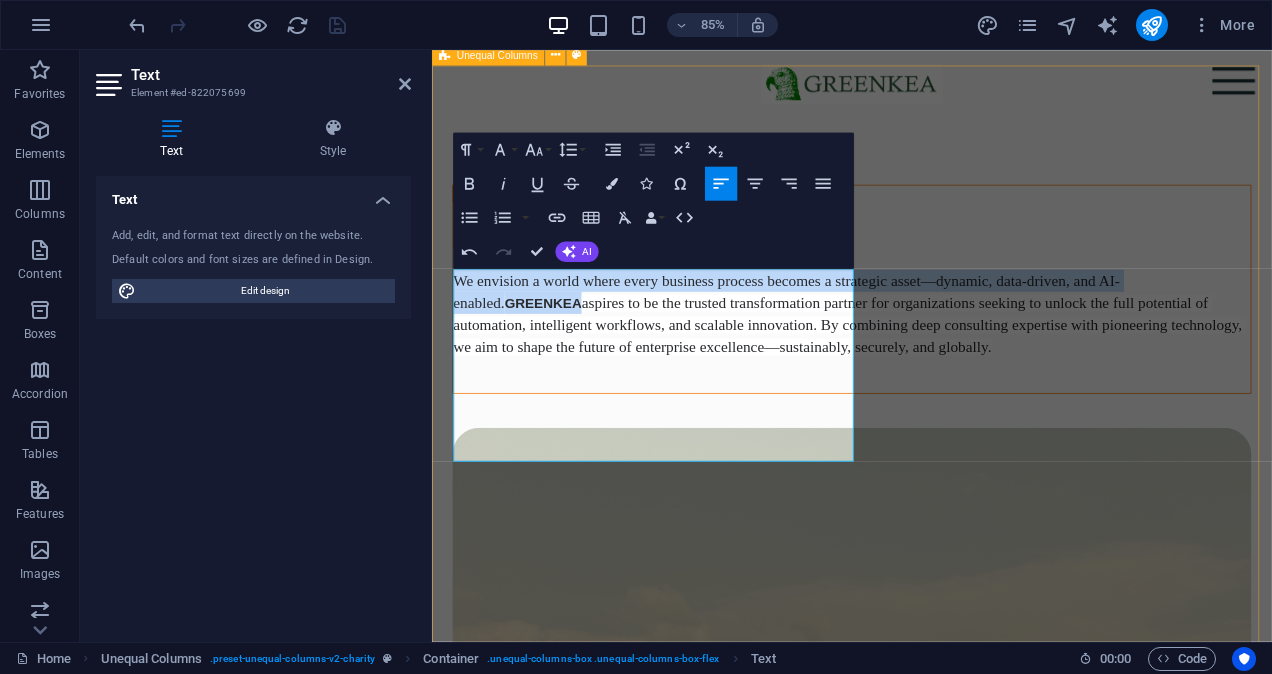 click on "At GREENKEA We envision a world where every business process becomes a strategic asset—dynamic, data-driven, and AI-enabled.  GREENKEA  aspires to be the trusted transformation partner for organizations seeking to unlock the full potential of automation, intelligent workflows, and scalable innovation. By combining deep consulting expertise with pioneering technology, we aim to shape the future of enterprise excellence—sustainably, securely, and globally." at bounding box center [926, 684] 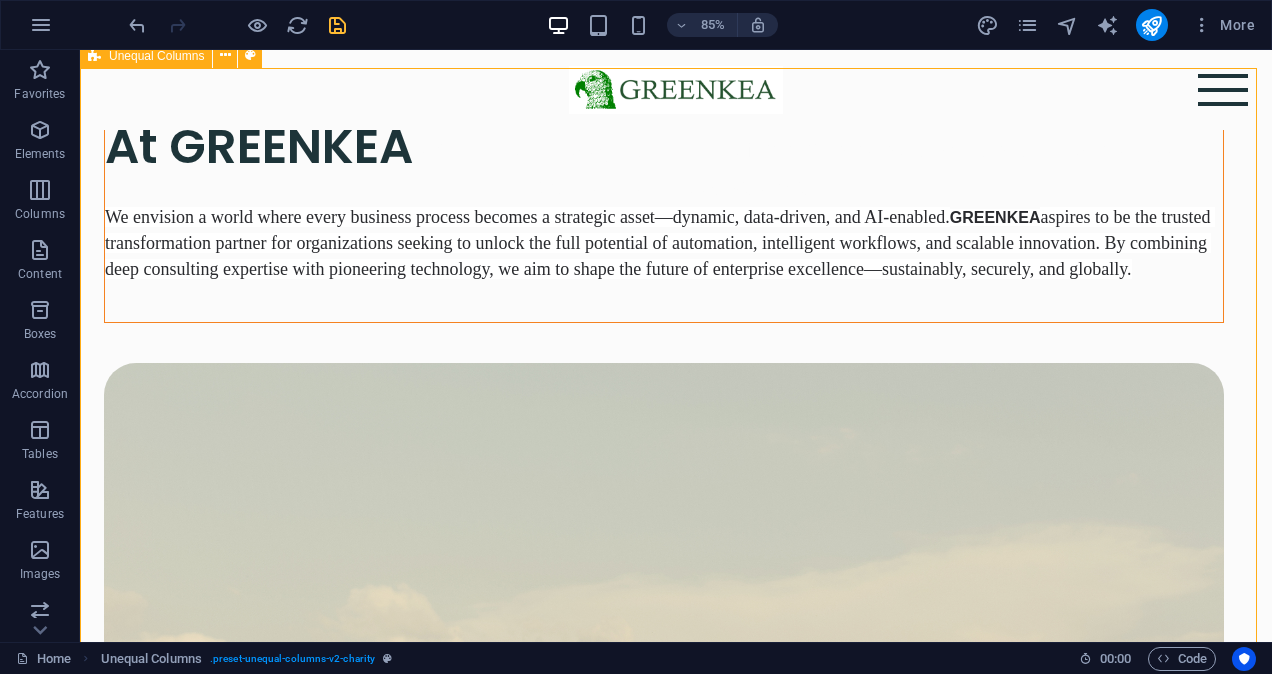 scroll, scrollTop: 800, scrollLeft: 0, axis: vertical 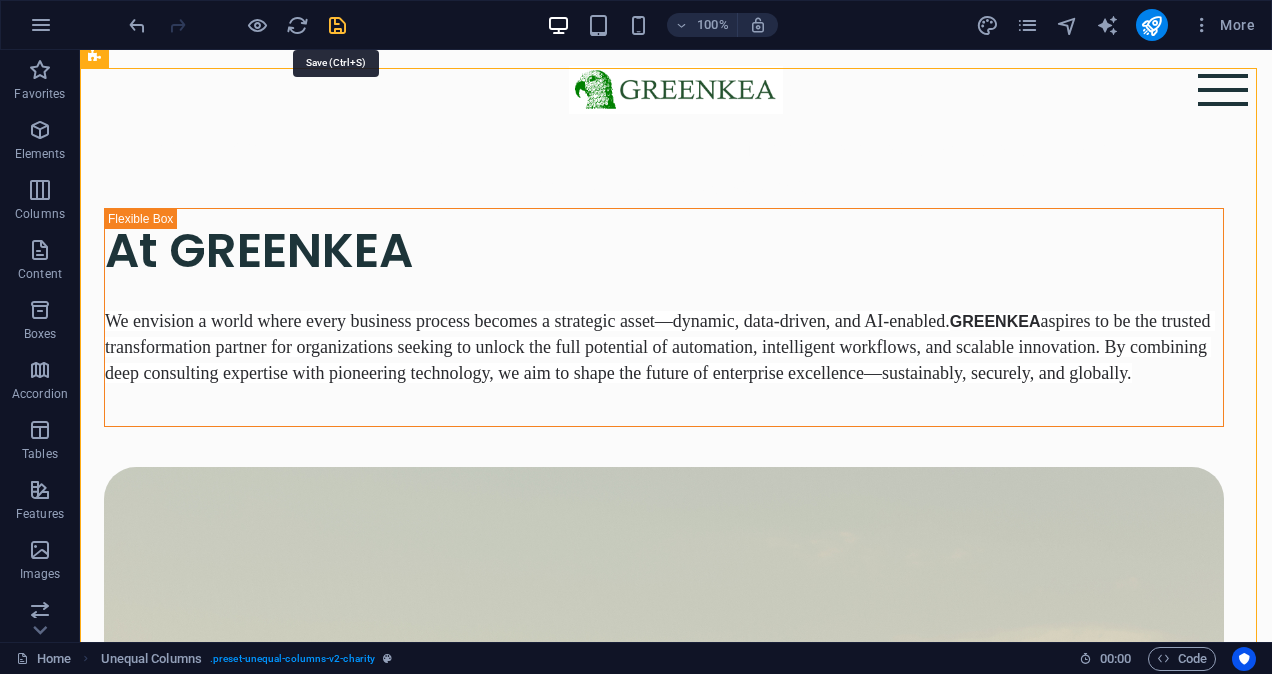 click at bounding box center [337, 25] 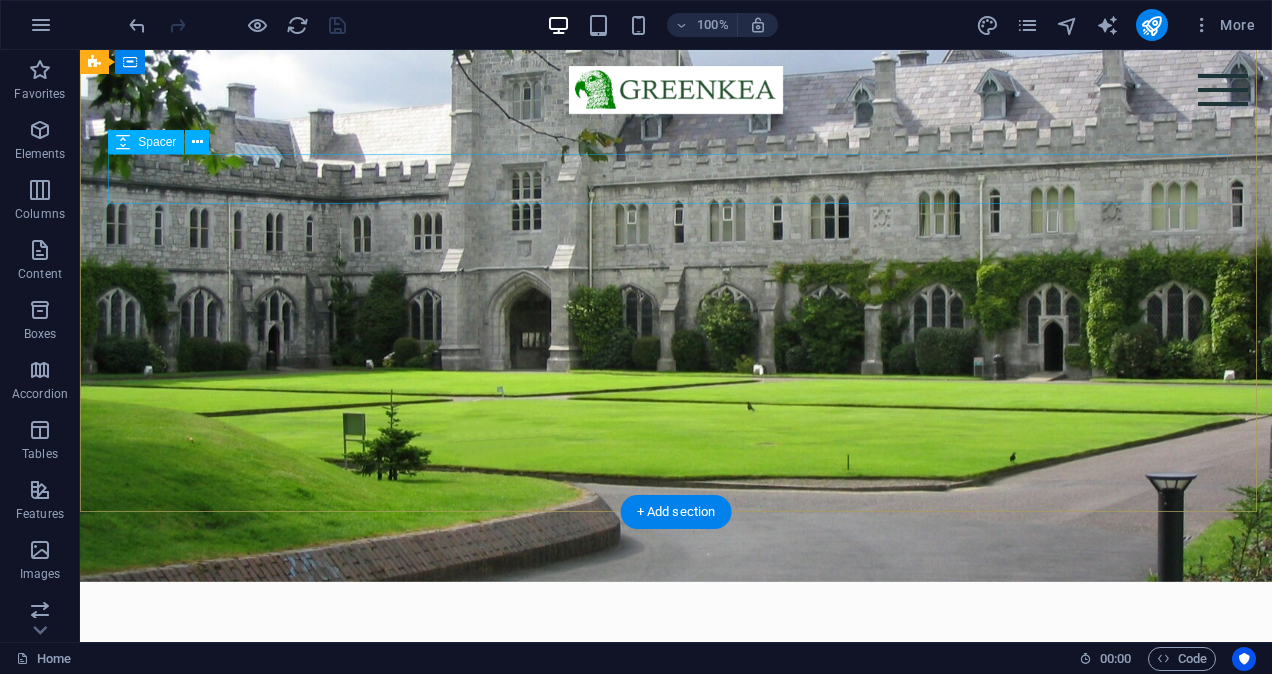 scroll, scrollTop: 0, scrollLeft: 0, axis: both 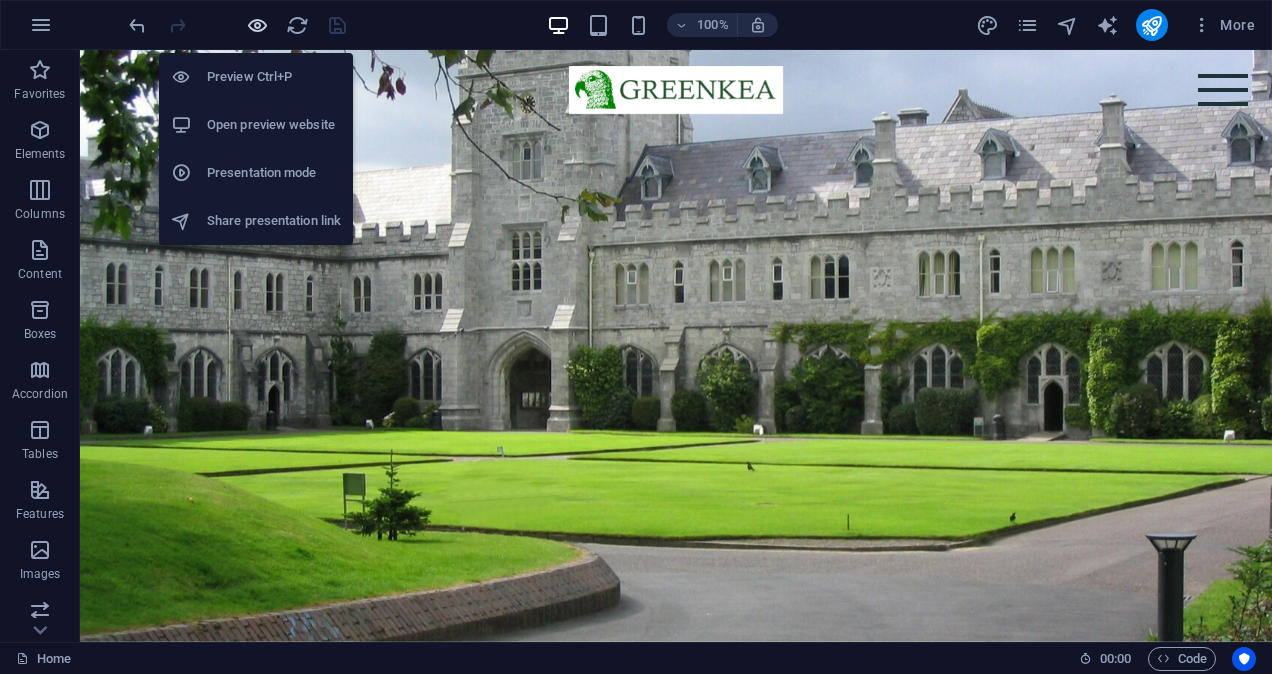 click at bounding box center (257, 25) 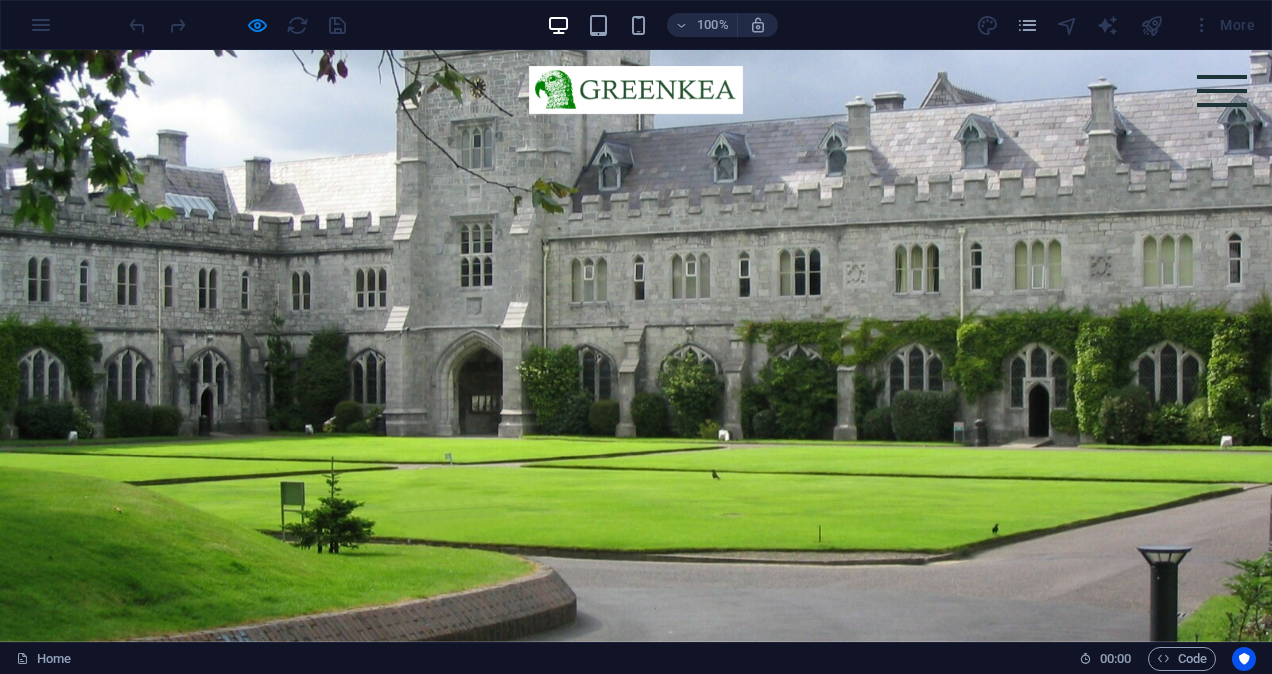 click at bounding box center (1222, 91) 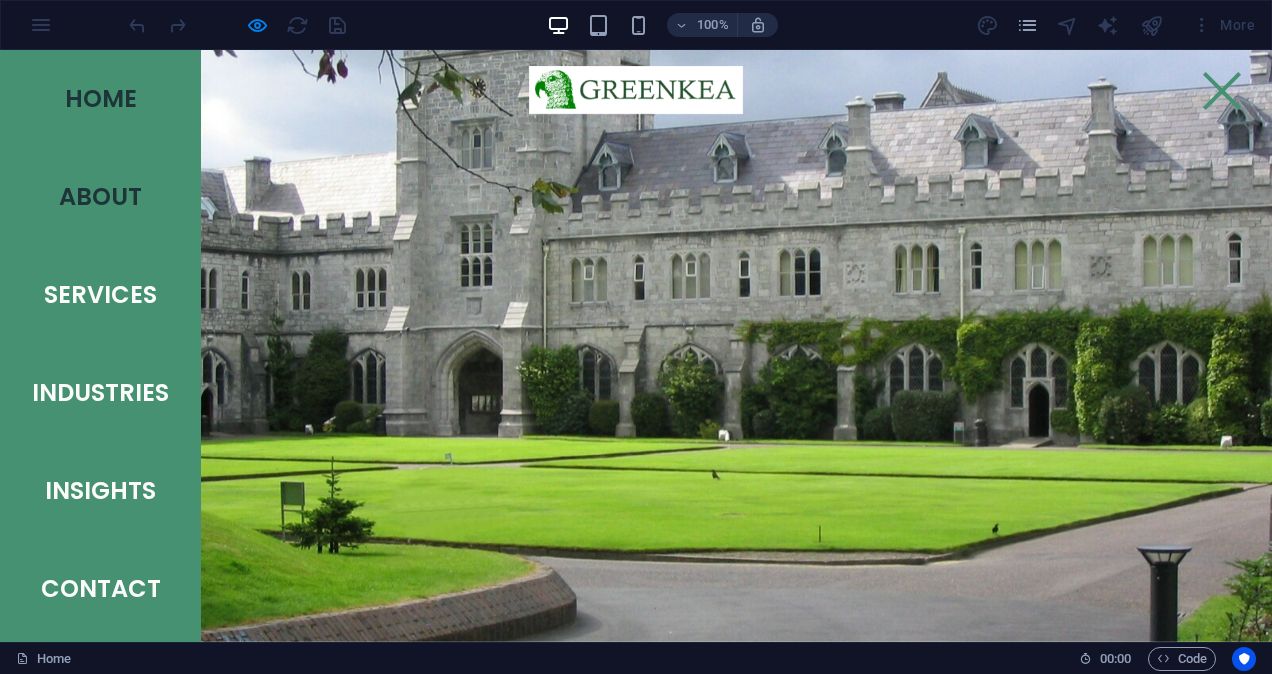 click on "About" at bounding box center (100, 197) 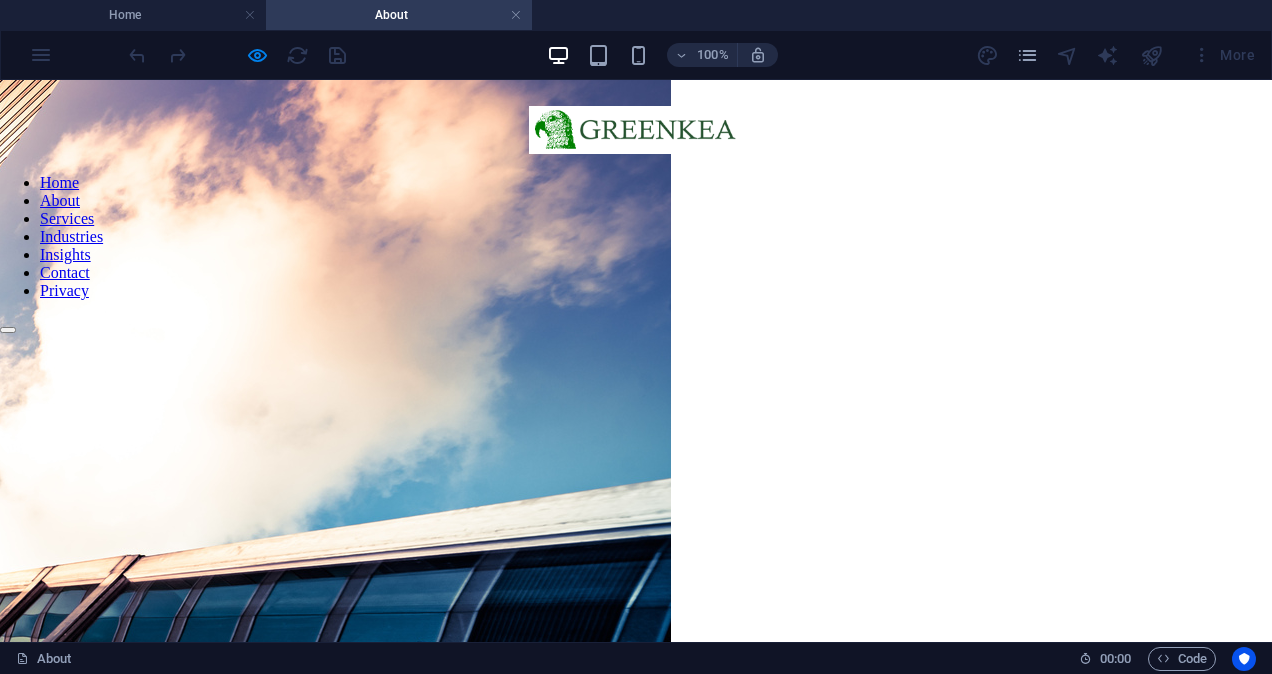 scroll, scrollTop: 0, scrollLeft: 0, axis: both 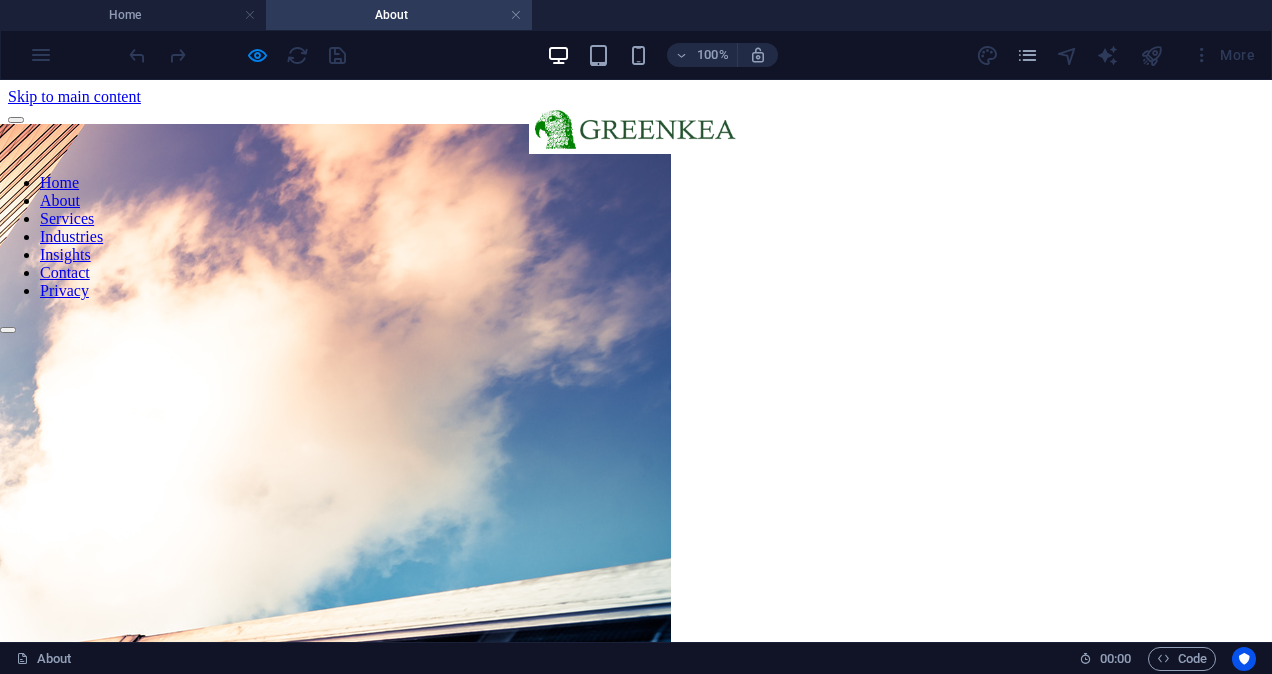 click at bounding box center (16, 6681) 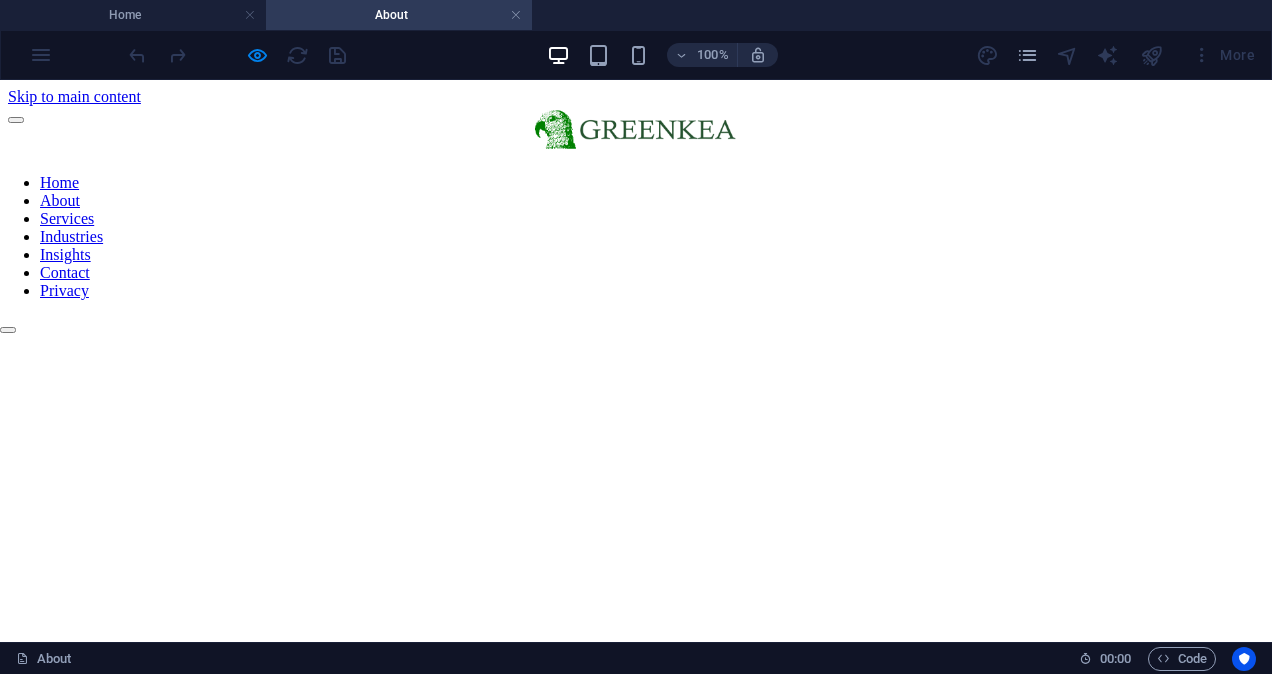 click at bounding box center (16, 6681) 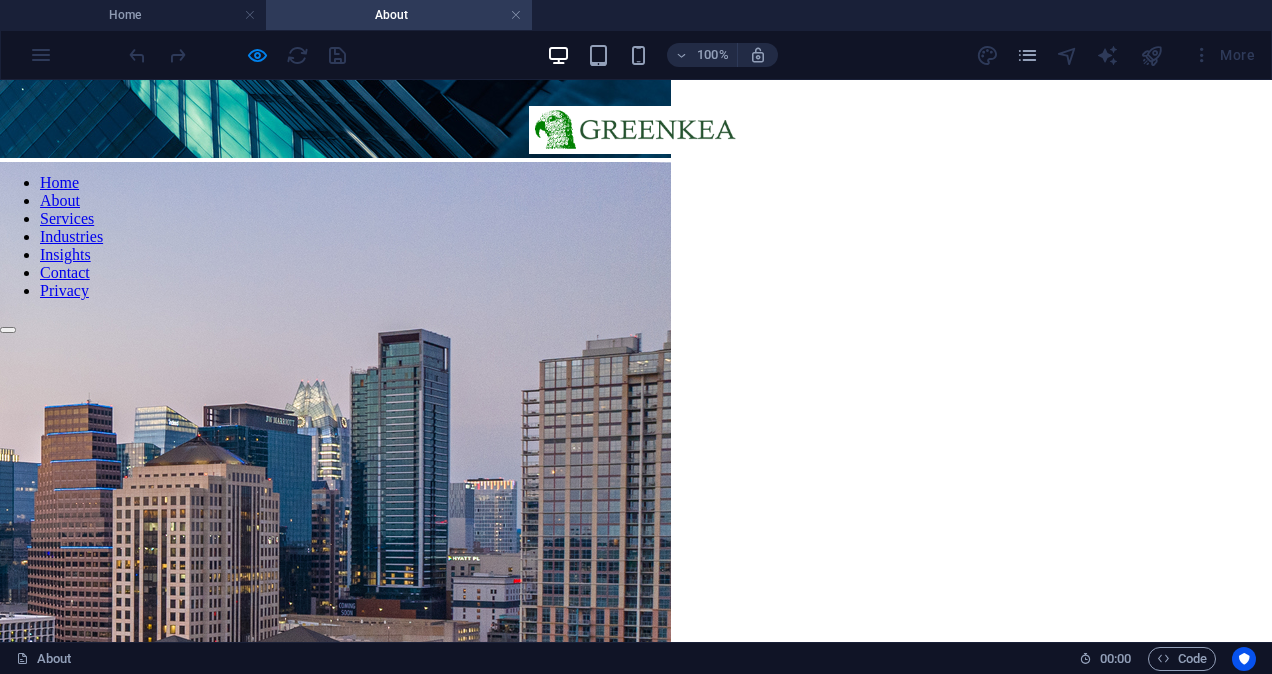 scroll, scrollTop: 1180, scrollLeft: 0, axis: vertical 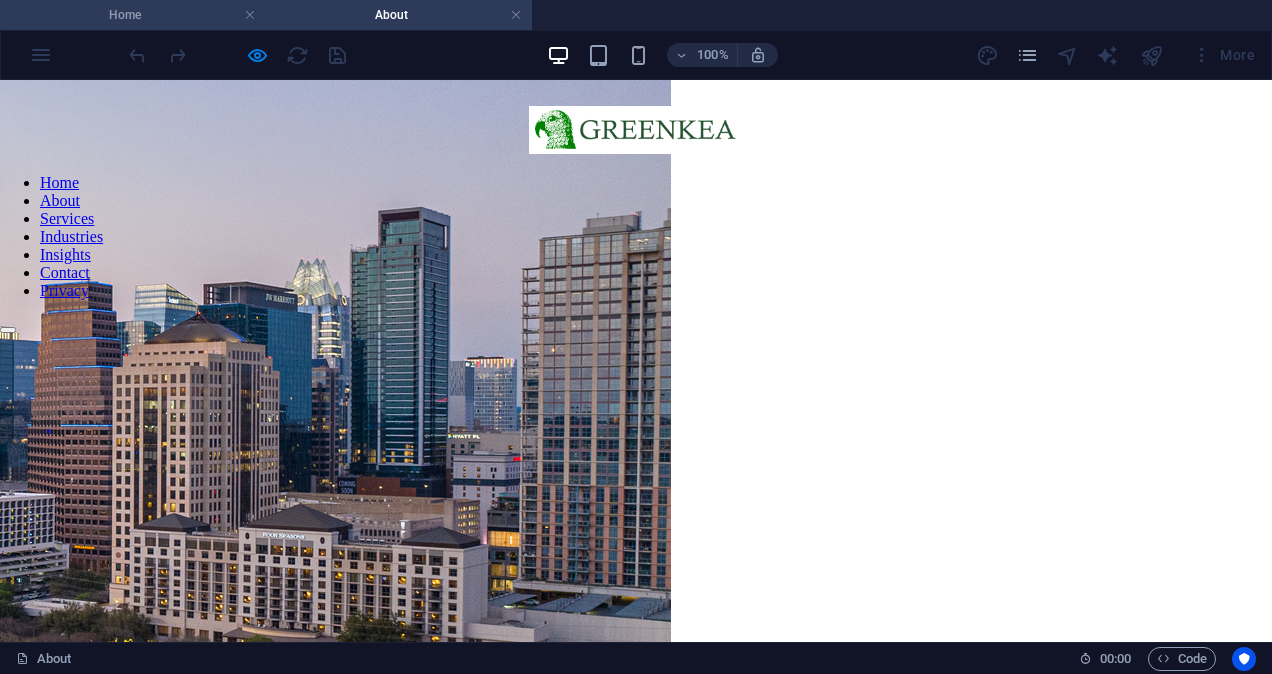 click on "Home" at bounding box center (133, 15) 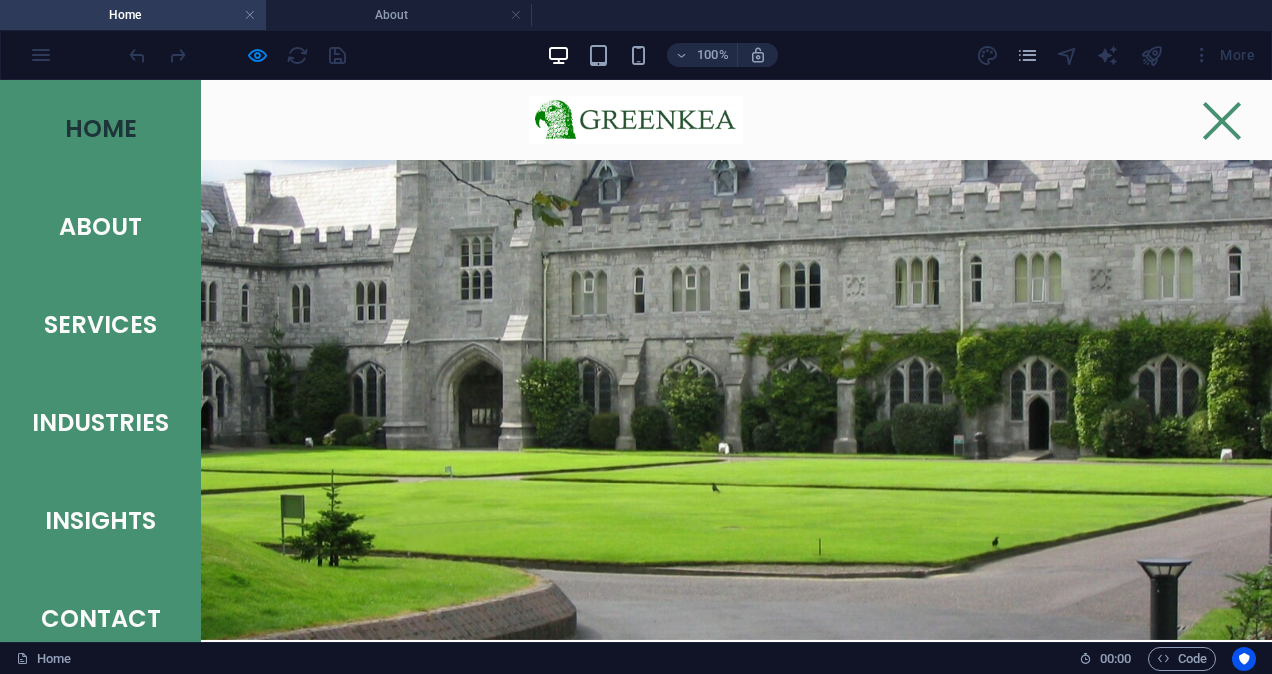 scroll, scrollTop: 0, scrollLeft: 0, axis: both 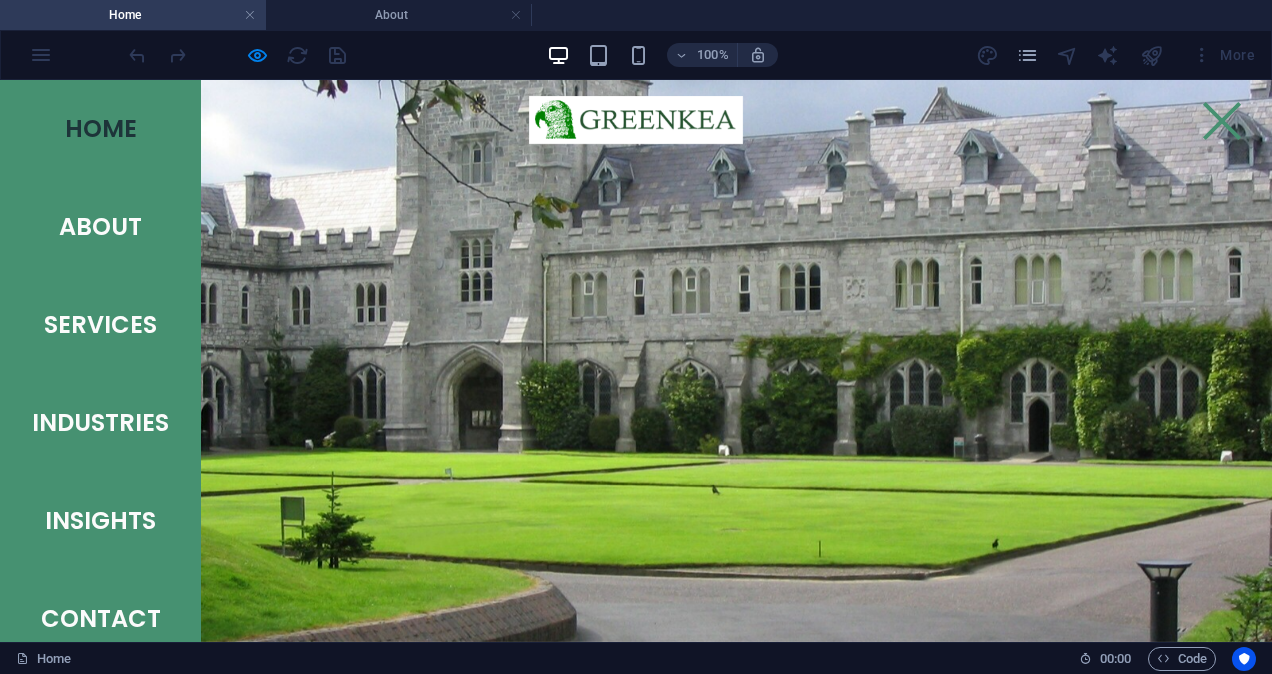 click at bounding box center [1222, 121] 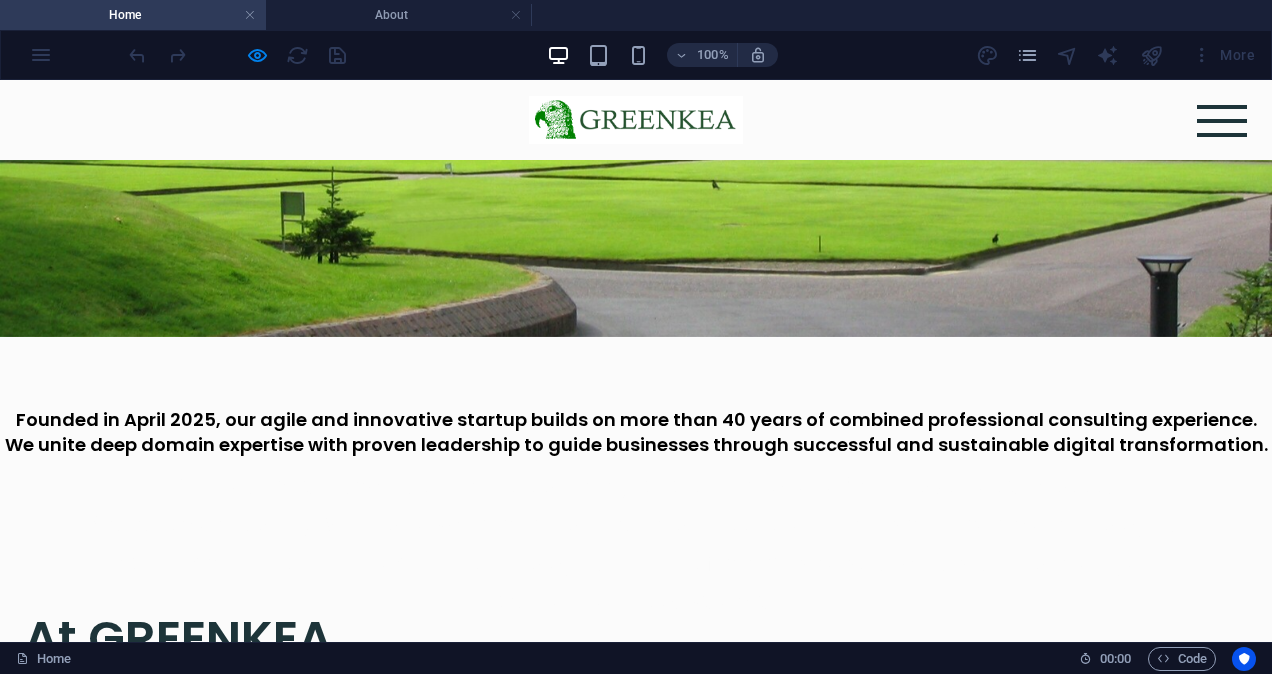 scroll, scrollTop: 400, scrollLeft: 0, axis: vertical 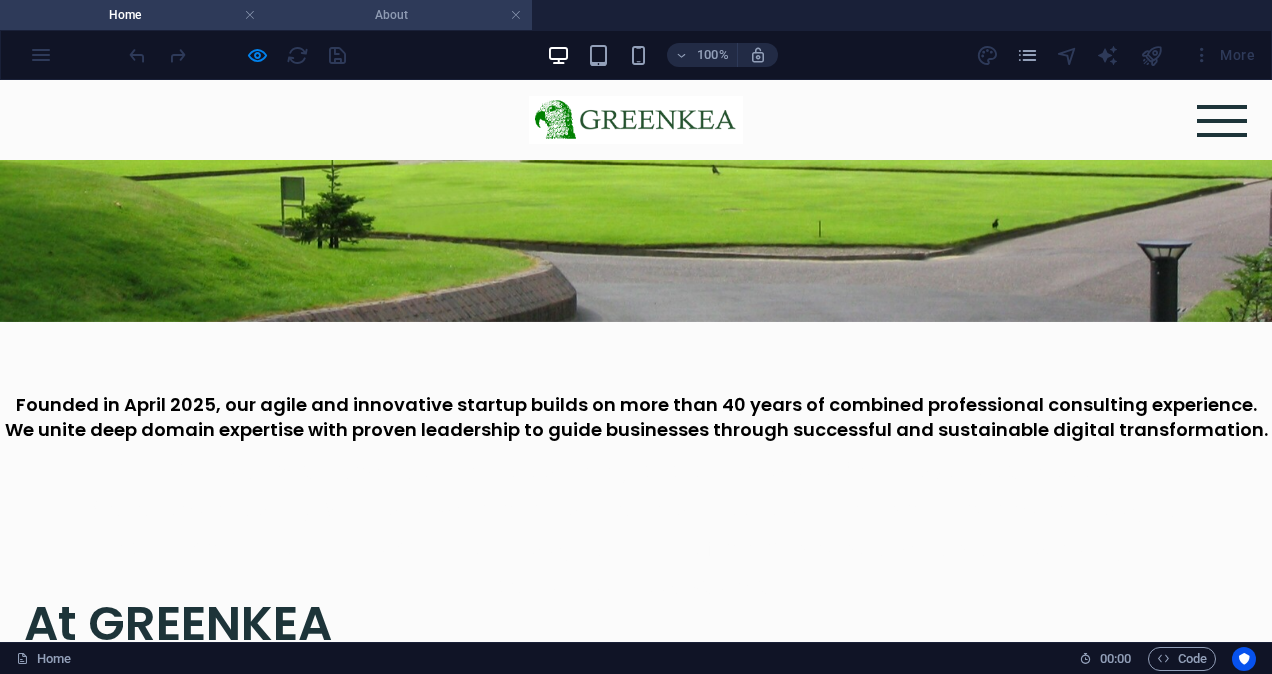 click on "About" at bounding box center [399, 15] 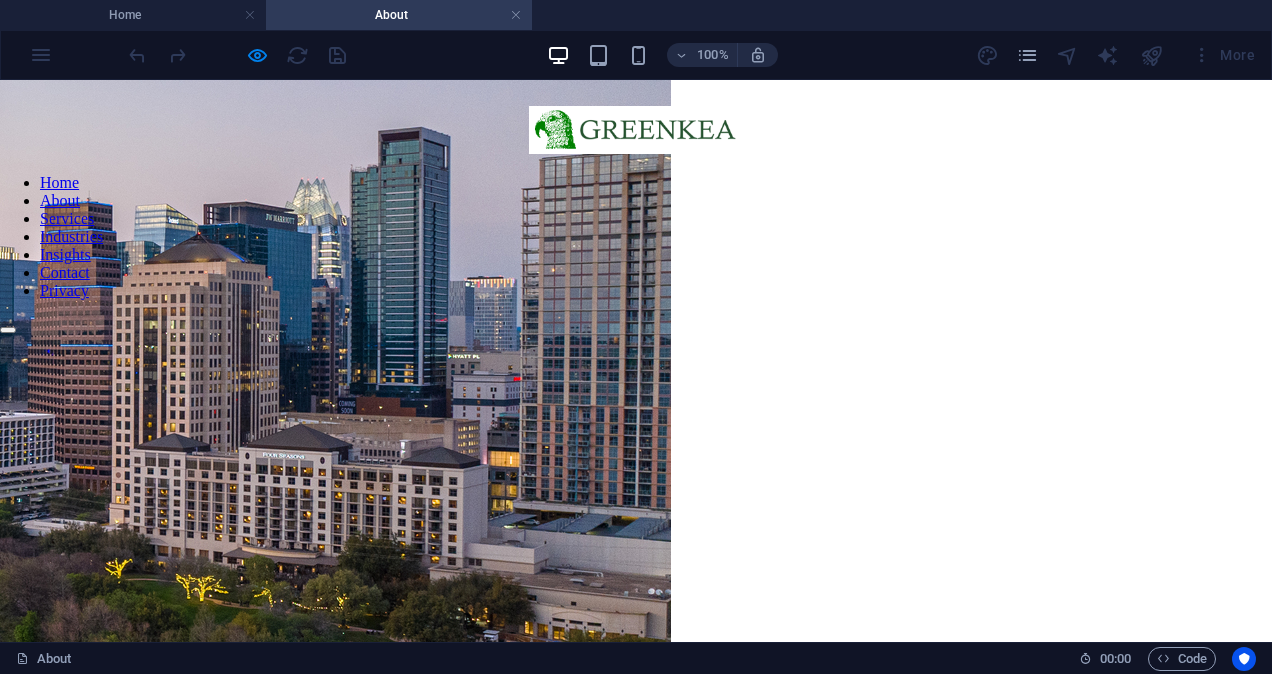 scroll, scrollTop: 1160, scrollLeft: 0, axis: vertical 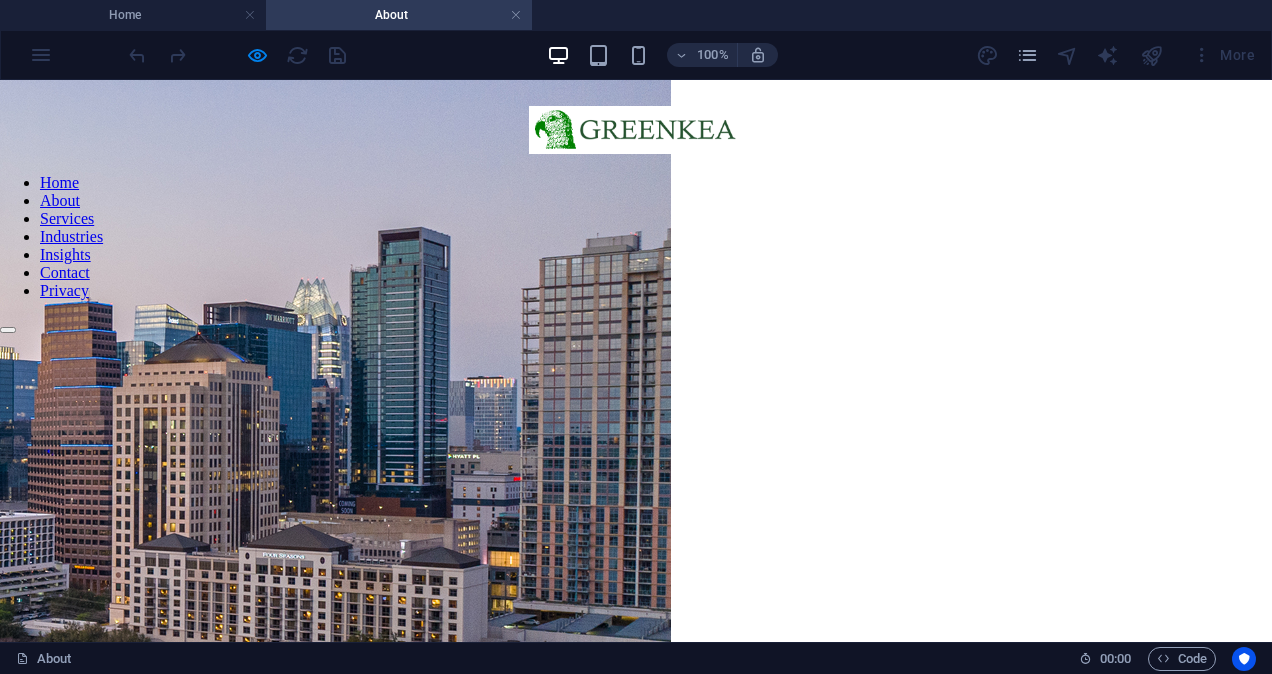 click on "We are a seasoned consulting team with over 50 years of combined experience in business consulting within the IT industry. Our expertise spans AI, Business Process Management (BPM), and Sales & Marketing. Having held responsible leadership positions at major IT Integrators, we bring a strong track record in aligning business strategy with cutting-edge technology. We specialize in driving innovation, optimizing process, and delivering measurable value through tailored, technology-enabled solutions." at bounding box center (636, 5771) 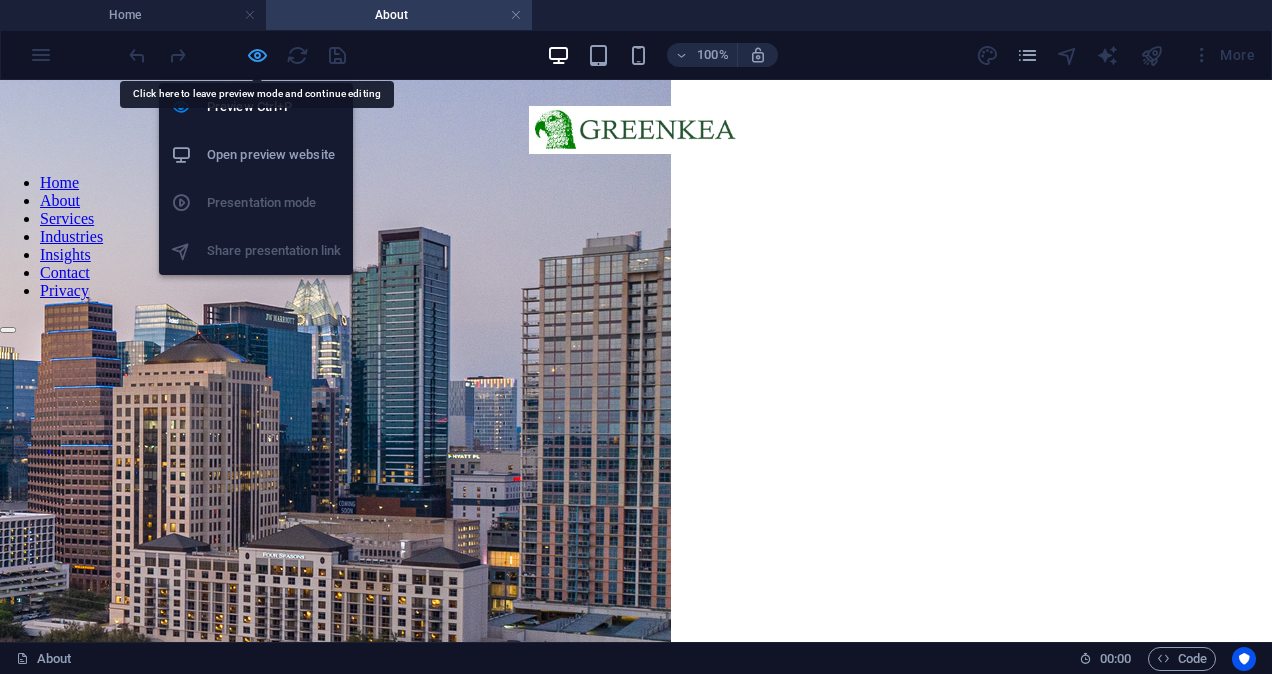 click at bounding box center [257, 55] 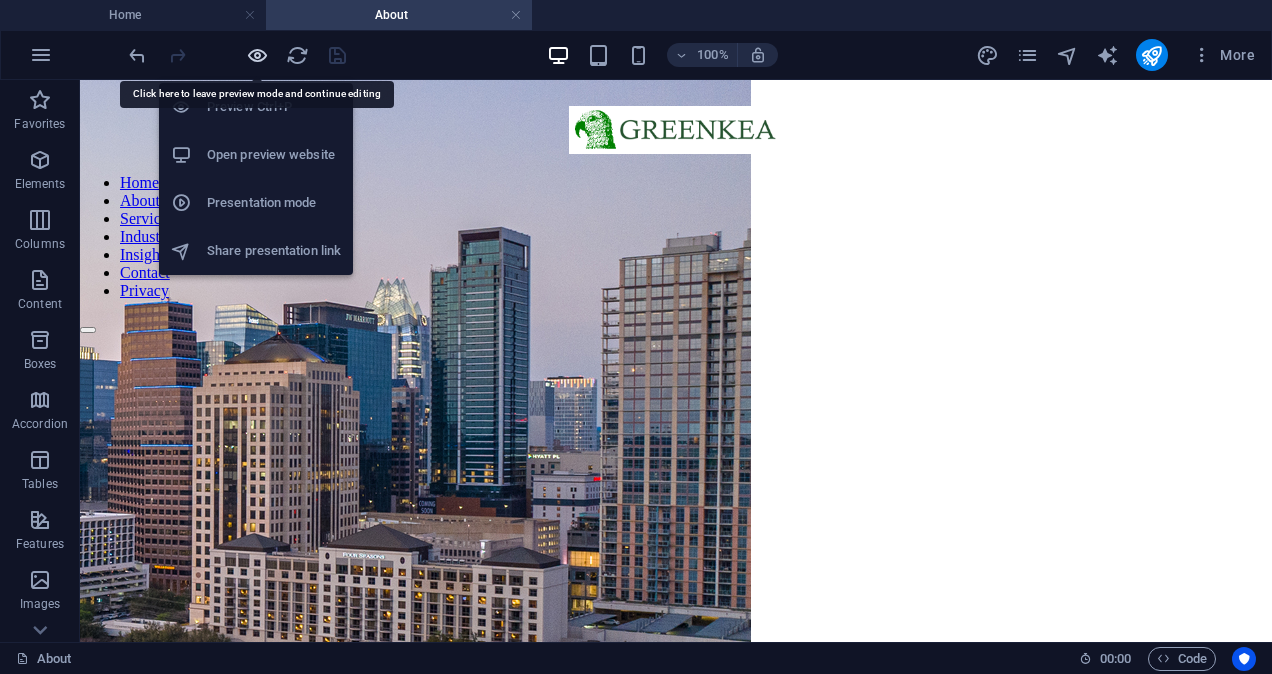 scroll, scrollTop: 1114, scrollLeft: 0, axis: vertical 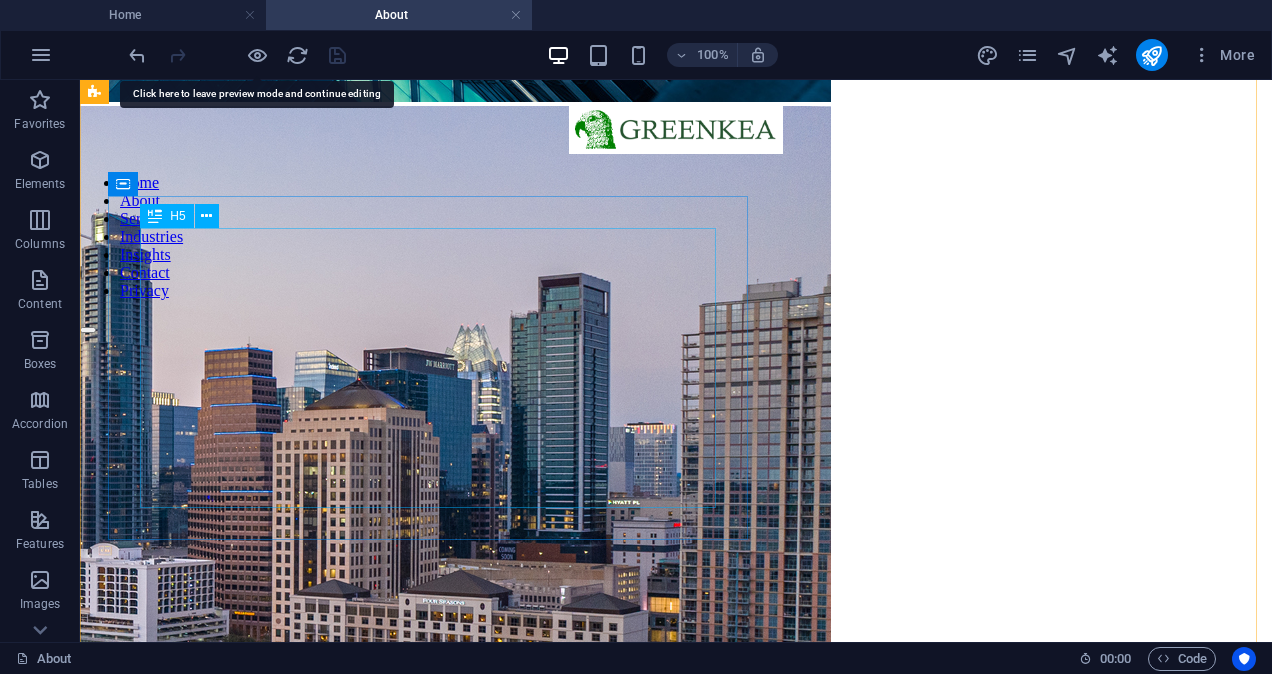 click on "We are a seasoned consulting team with over 50 years of combined experience in business consulting within the IT industry. Our expertise spans AI, Business Process Management (BPM), and Sales & Marketing. Having held responsible leadership positions at major IT Integrators, we bring a strong track record in aligning business strategy with cutting-edge technology. We specialize in driving innovation, optimizing process, and delivering measurable value through tailored, technology-enabled solutions." at bounding box center (676, 5817) 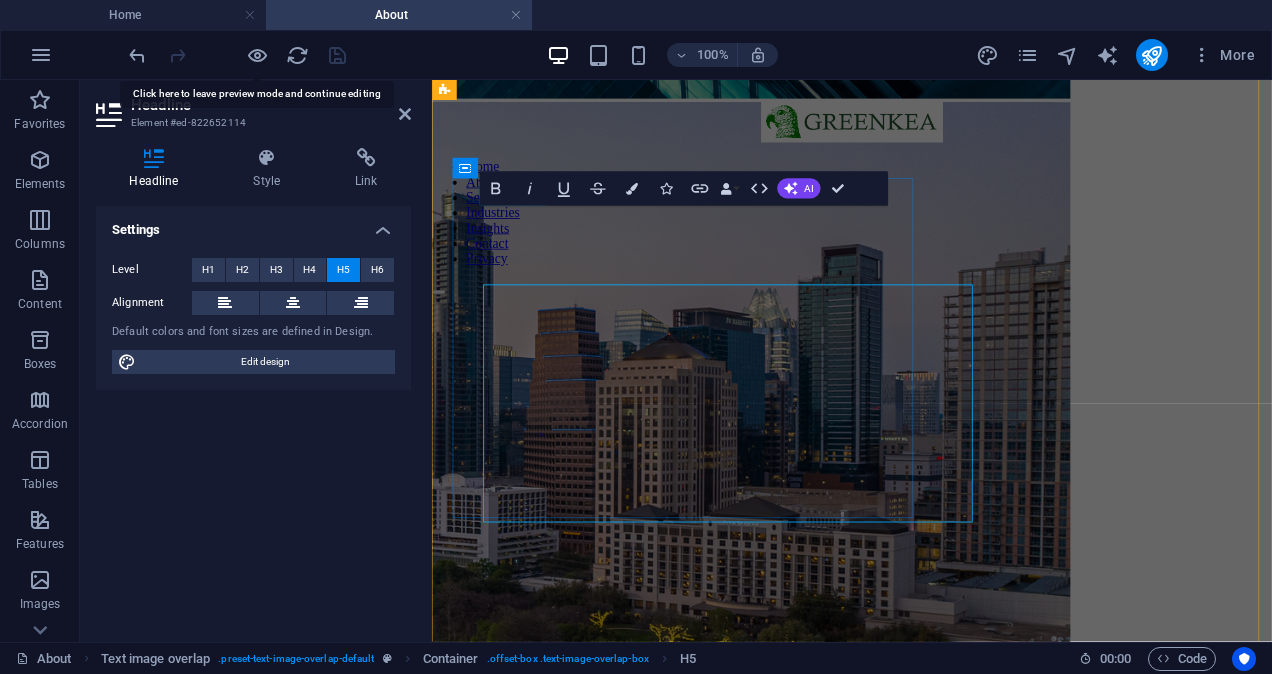 scroll, scrollTop: 905, scrollLeft: 0, axis: vertical 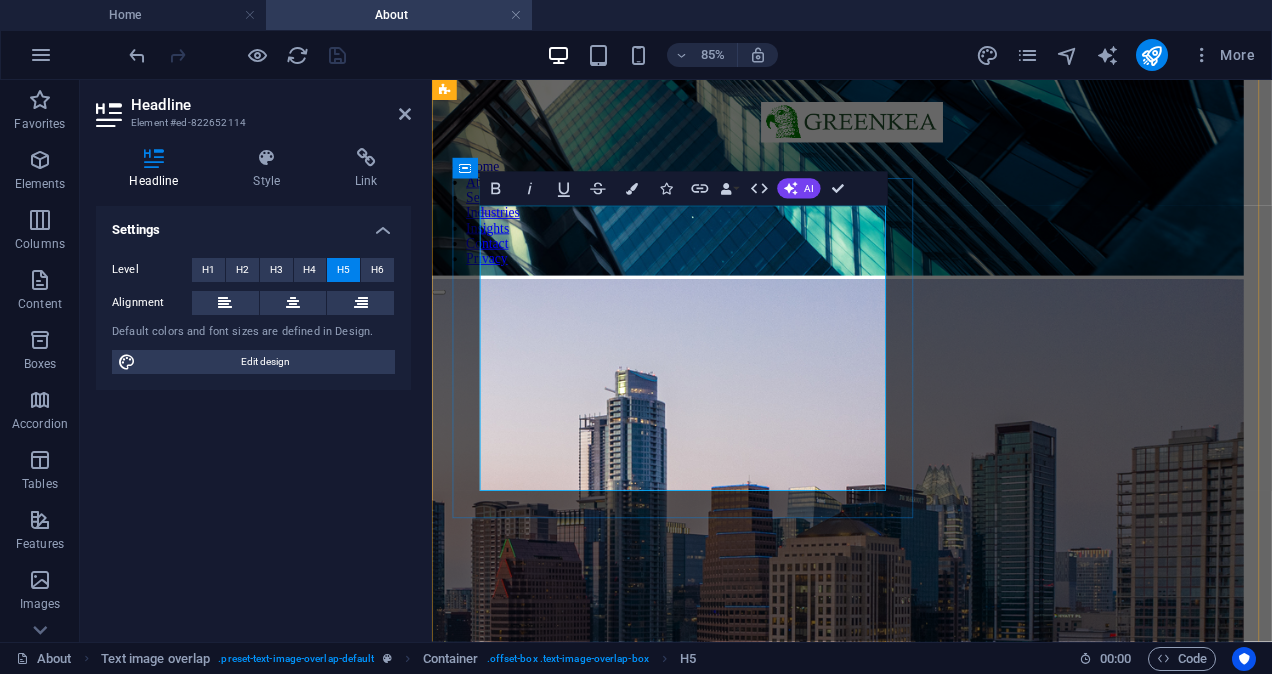 click on "We are a seasoned consulting team with over 50 years of combined experience in business consulting within the IT industry. Our expertise spans AI, Business Process Management (BPM), and Sales & Marketing. Having held responsible leadership positions at major IT Integrators, we bring a strong track record in aligning business strategy with cutting-edge technology. We specialize in driving innovation, optimizing process, and delivering measurable value through tailored, technology-enabled solutions." at bounding box center (926, 6034) 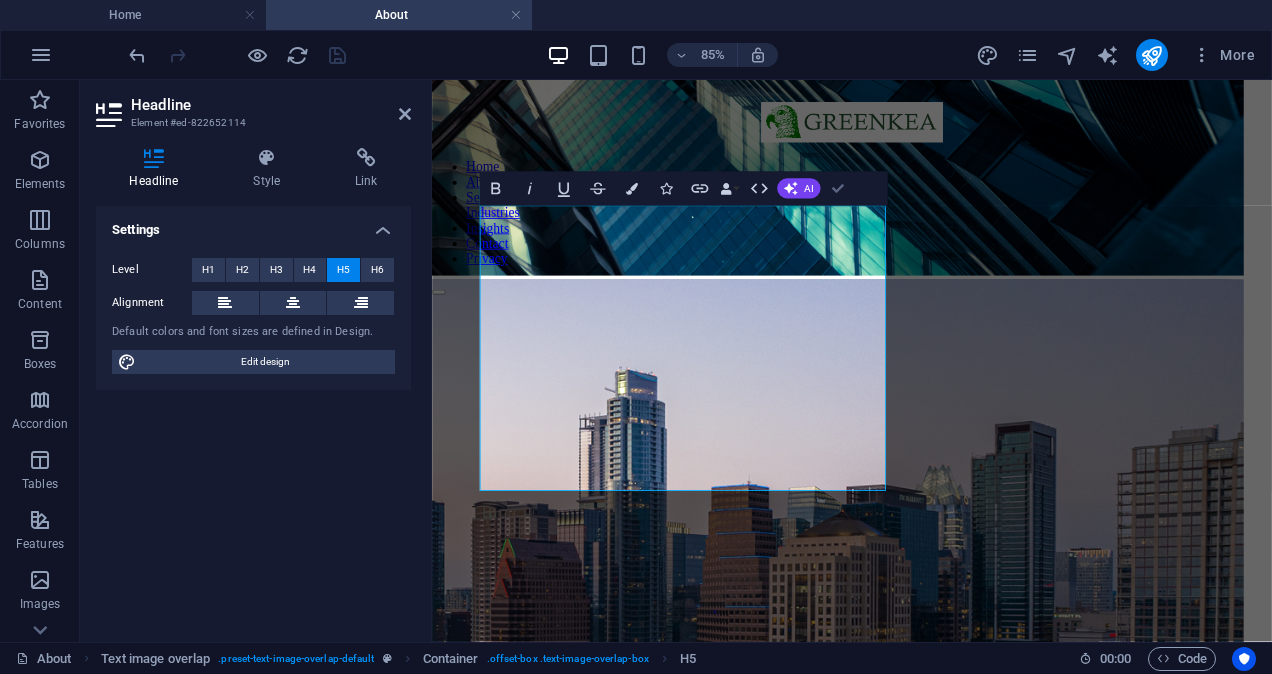 scroll, scrollTop: 1114, scrollLeft: 0, axis: vertical 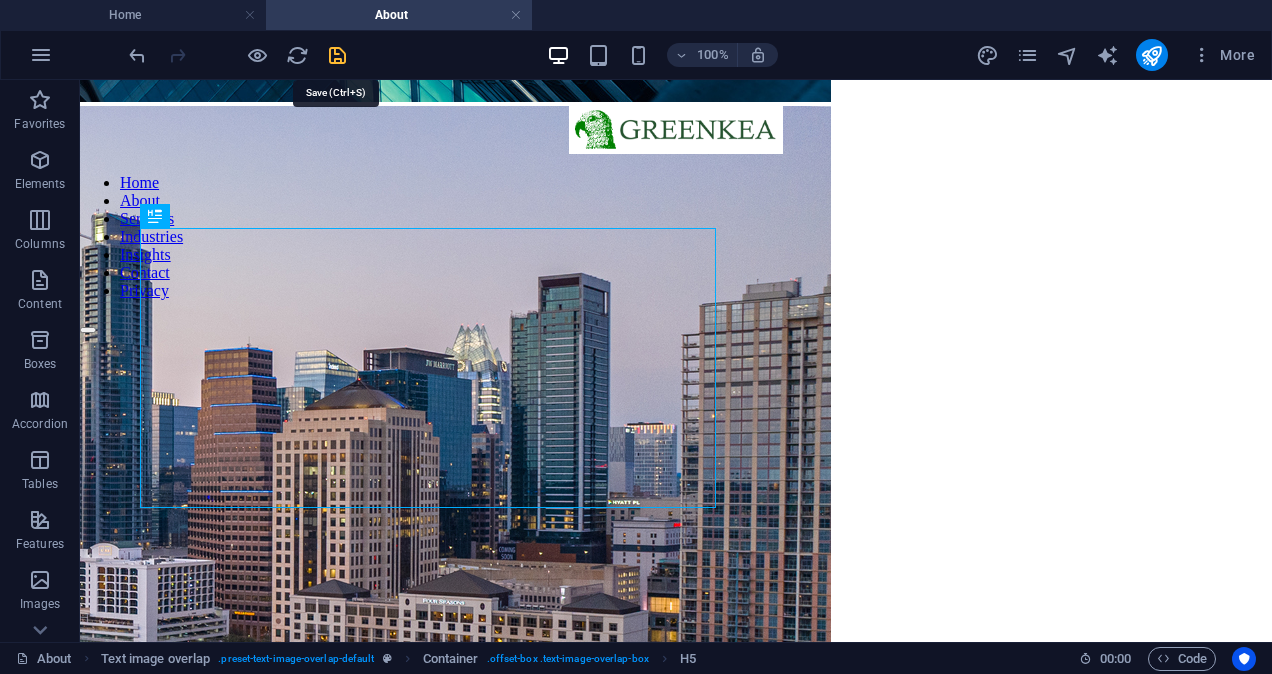 click at bounding box center [337, 55] 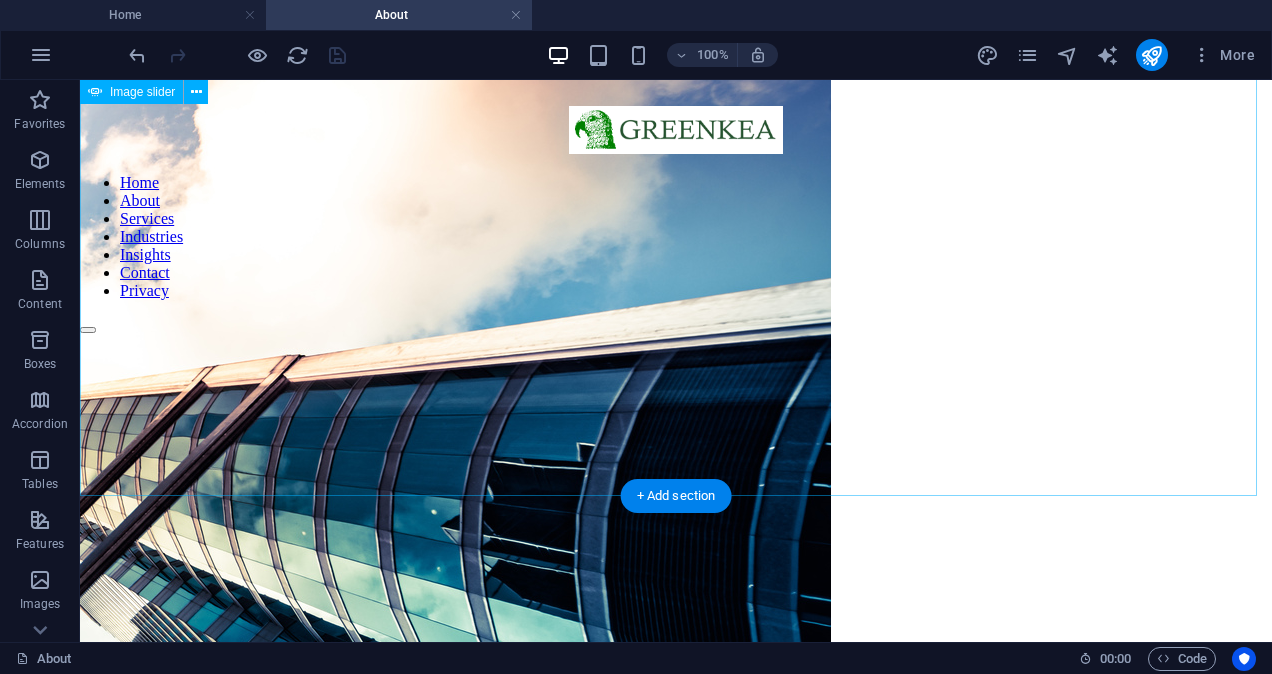 scroll, scrollTop: 0, scrollLeft: 0, axis: both 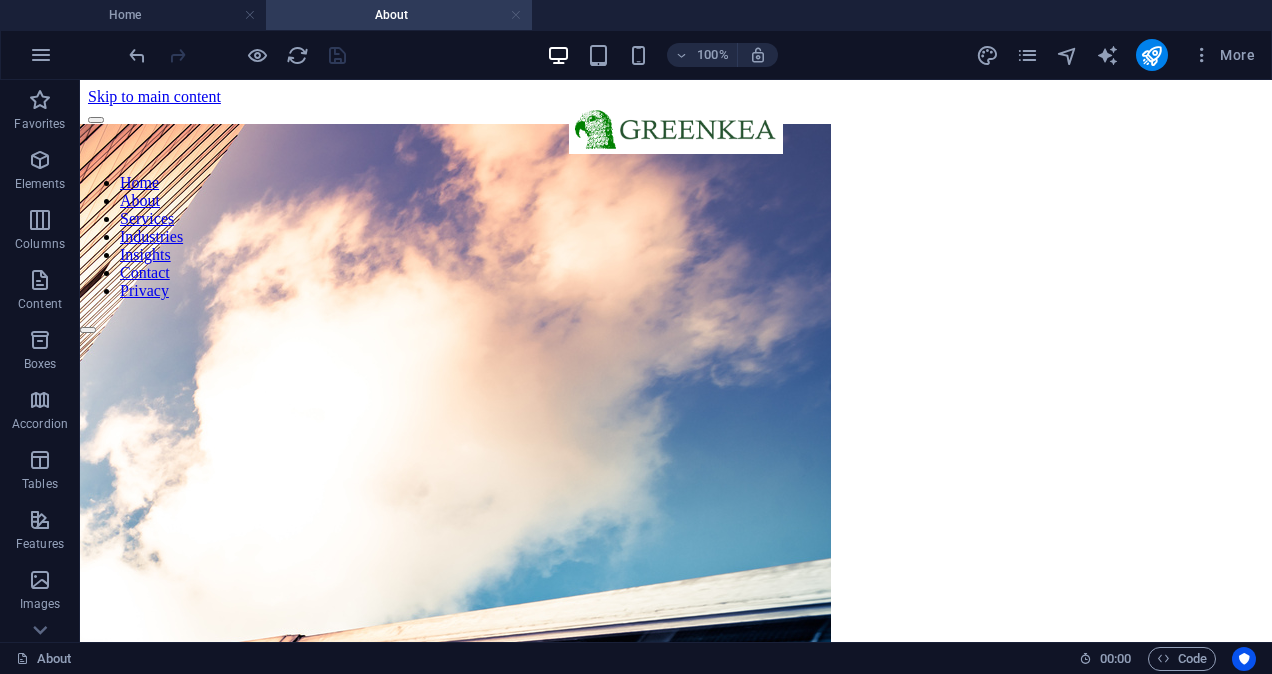 click at bounding box center (516, 15) 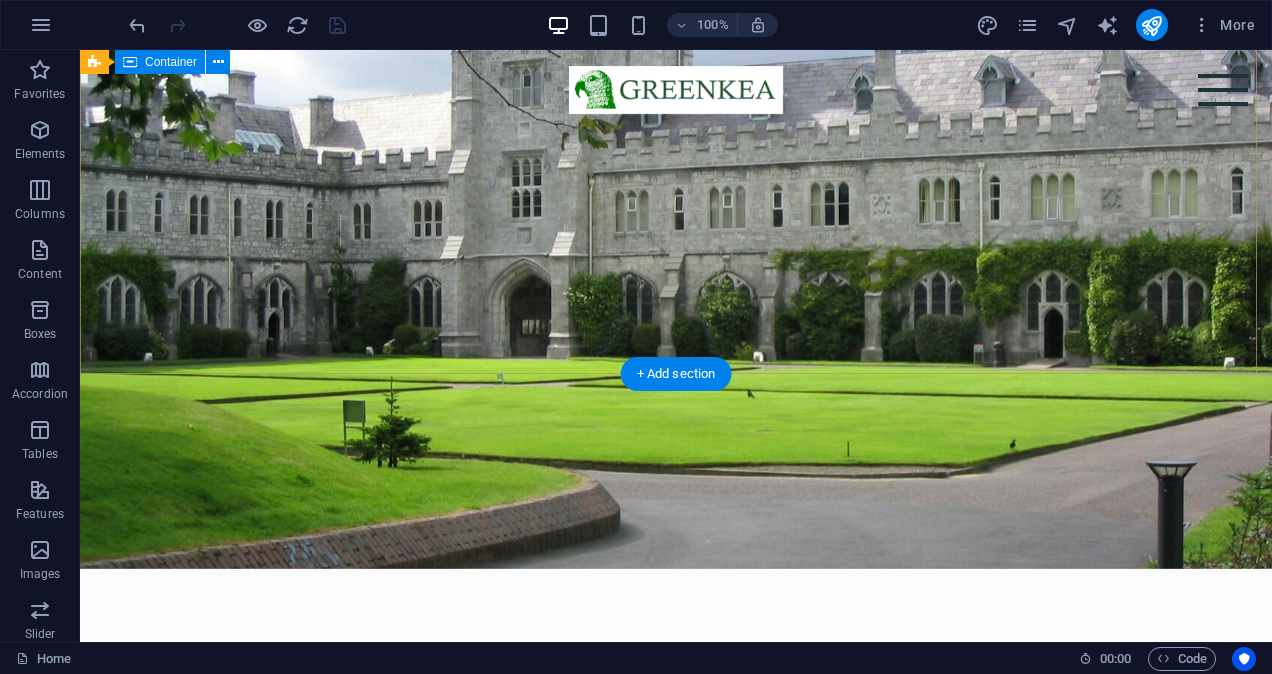 scroll, scrollTop: 0, scrollLeft: 0, axis: both 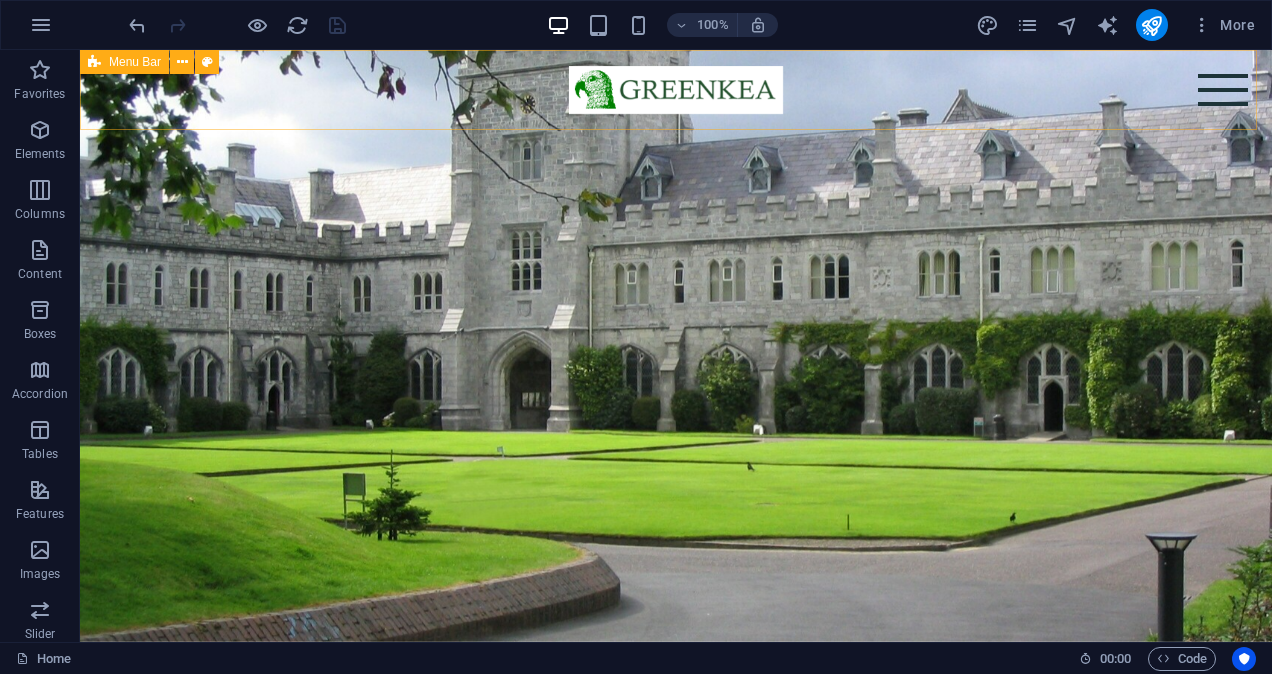 click on "Home About Services Industries Insights Contact Privacy" at bounding box center (676, 90) 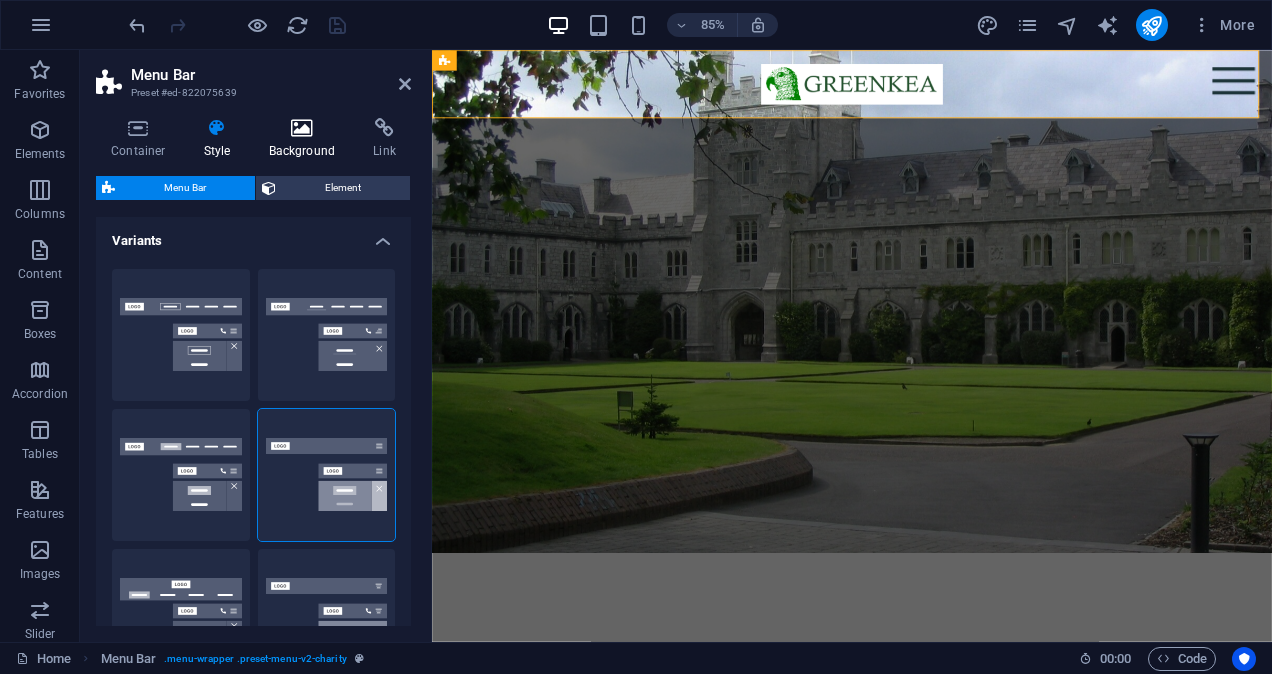 click on "Background" at bounding box center (306, 139) 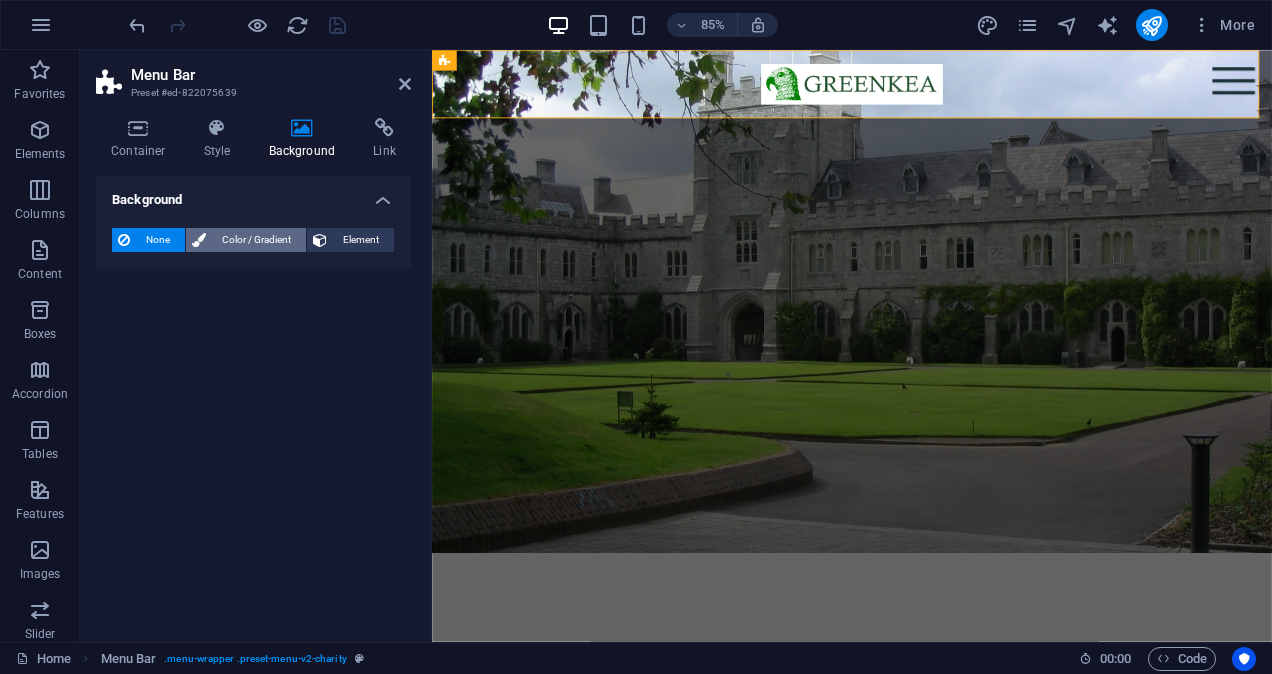 click on "Color / Gradient" at bounding box center [256, 240] 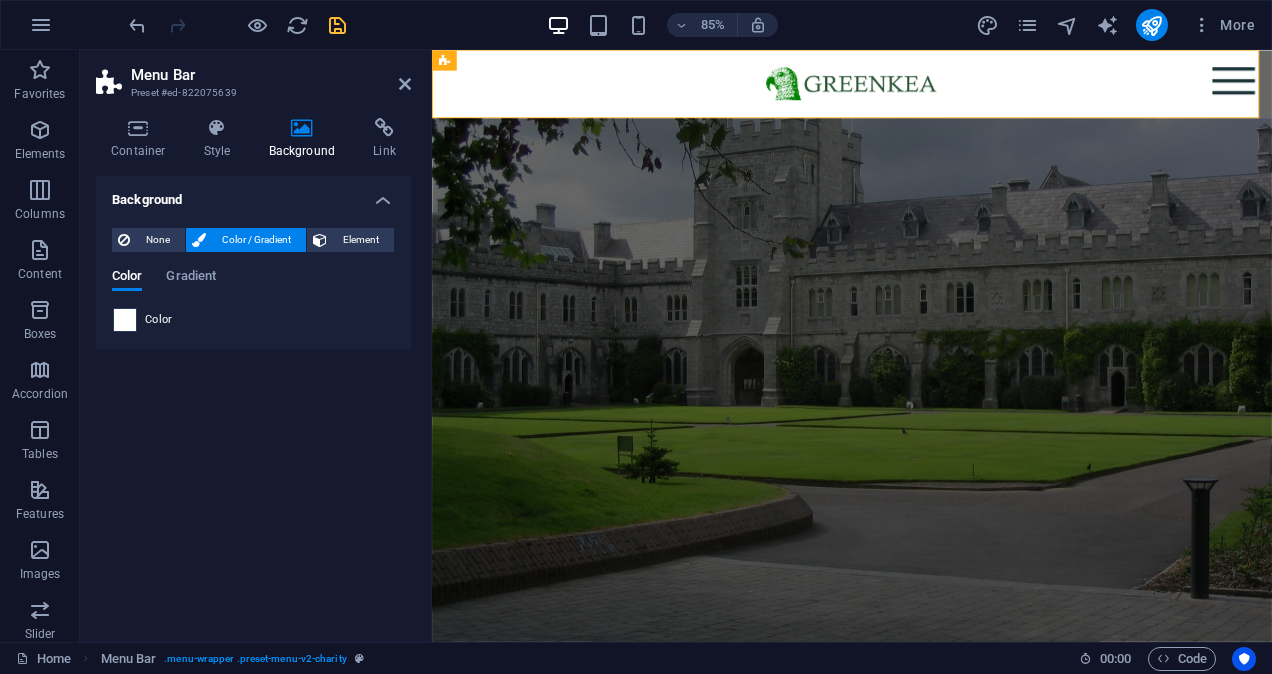 click at bounding box center (125, 320) 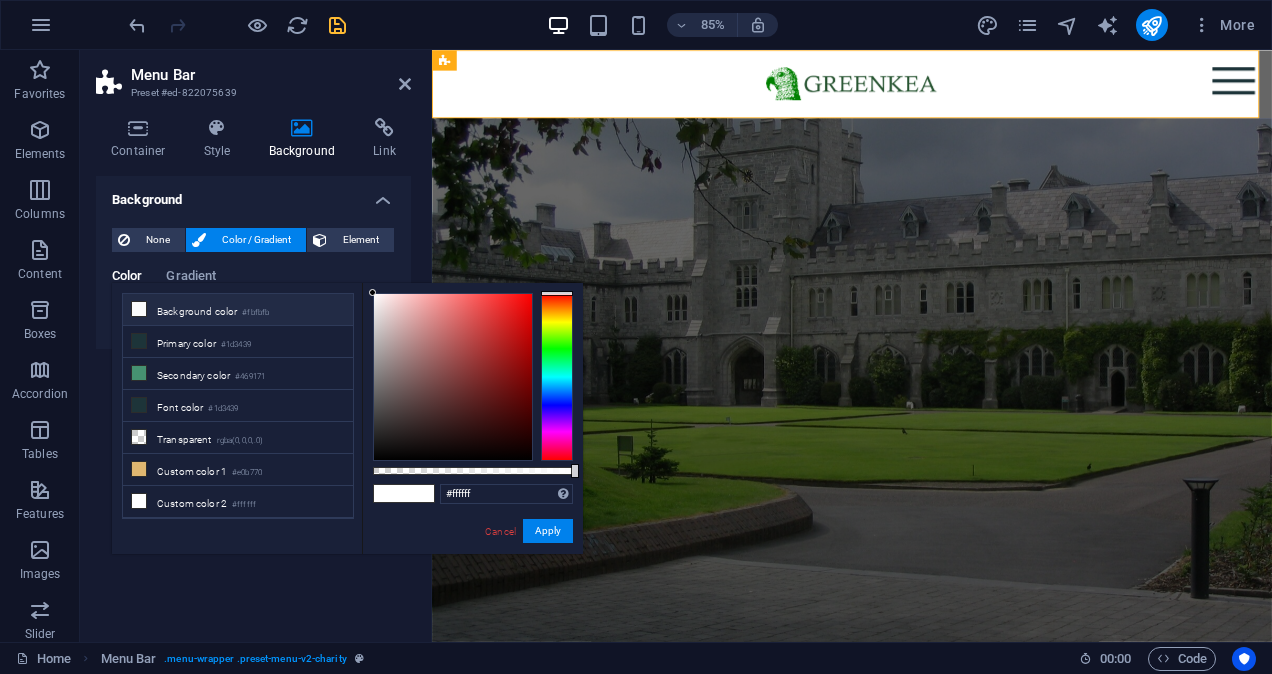 click on "Background color
#fbfbfb" at bounding box center [238, 310] 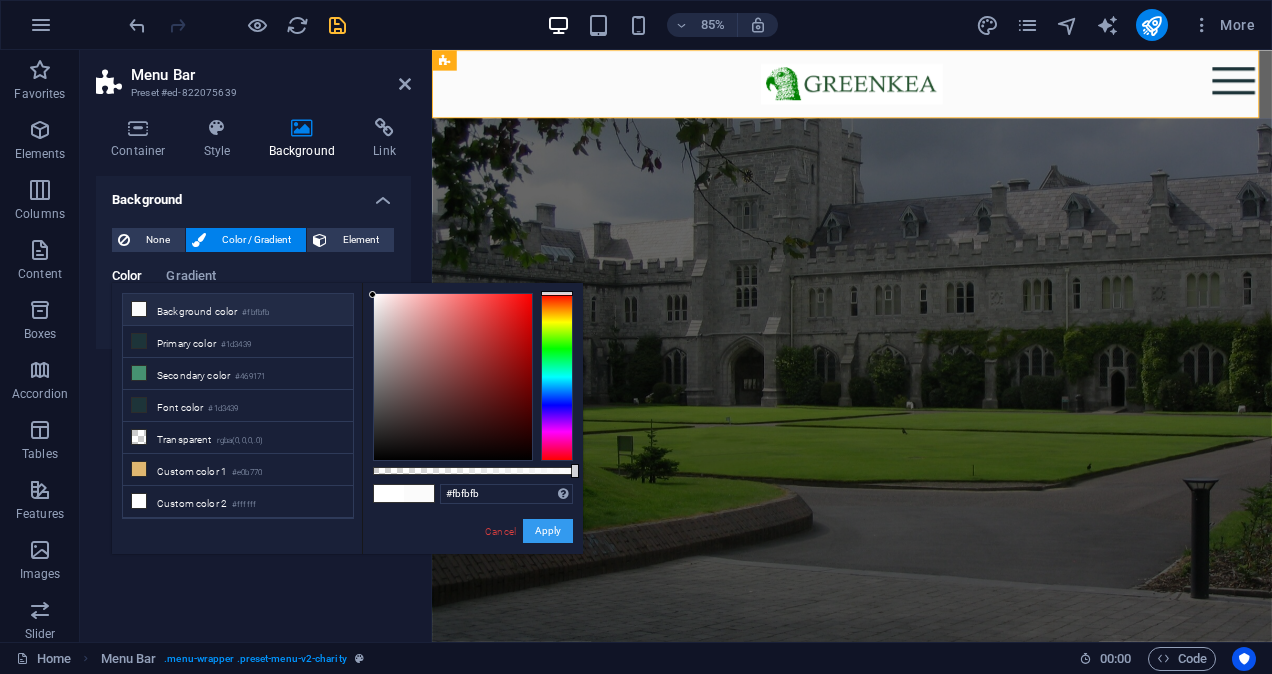 click on "Apply" at bounding box center [548, 531] 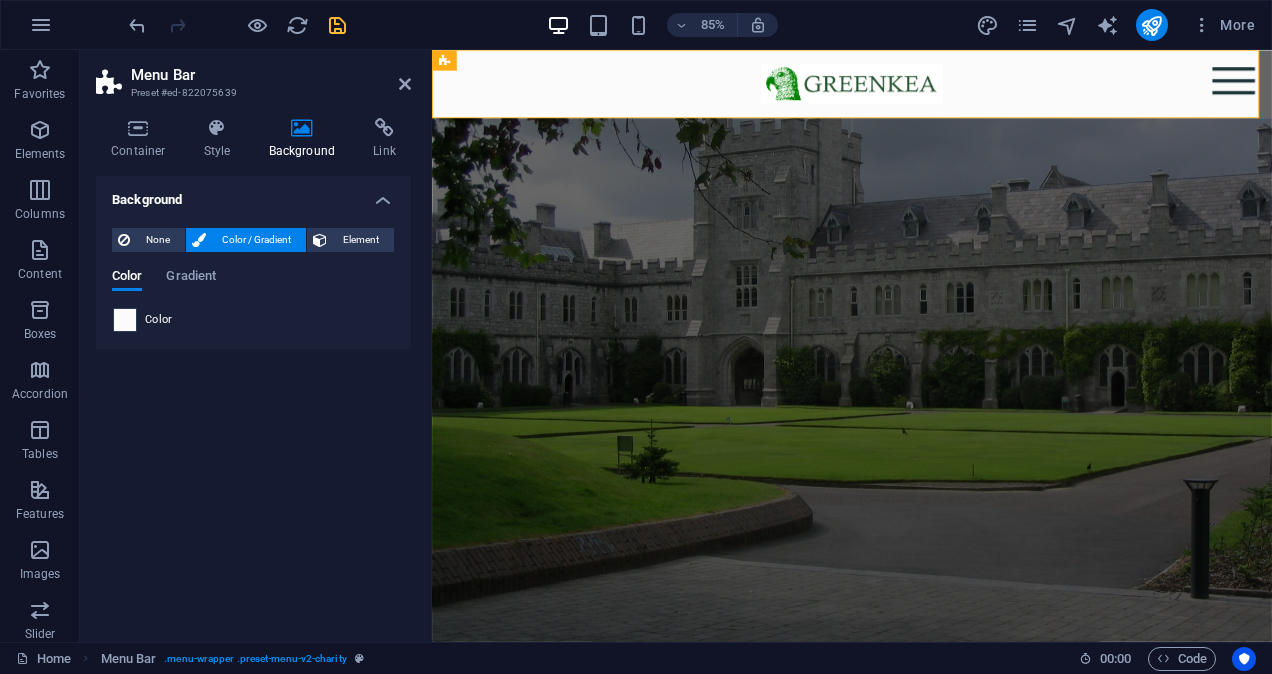click at bounding box center [125, 320] 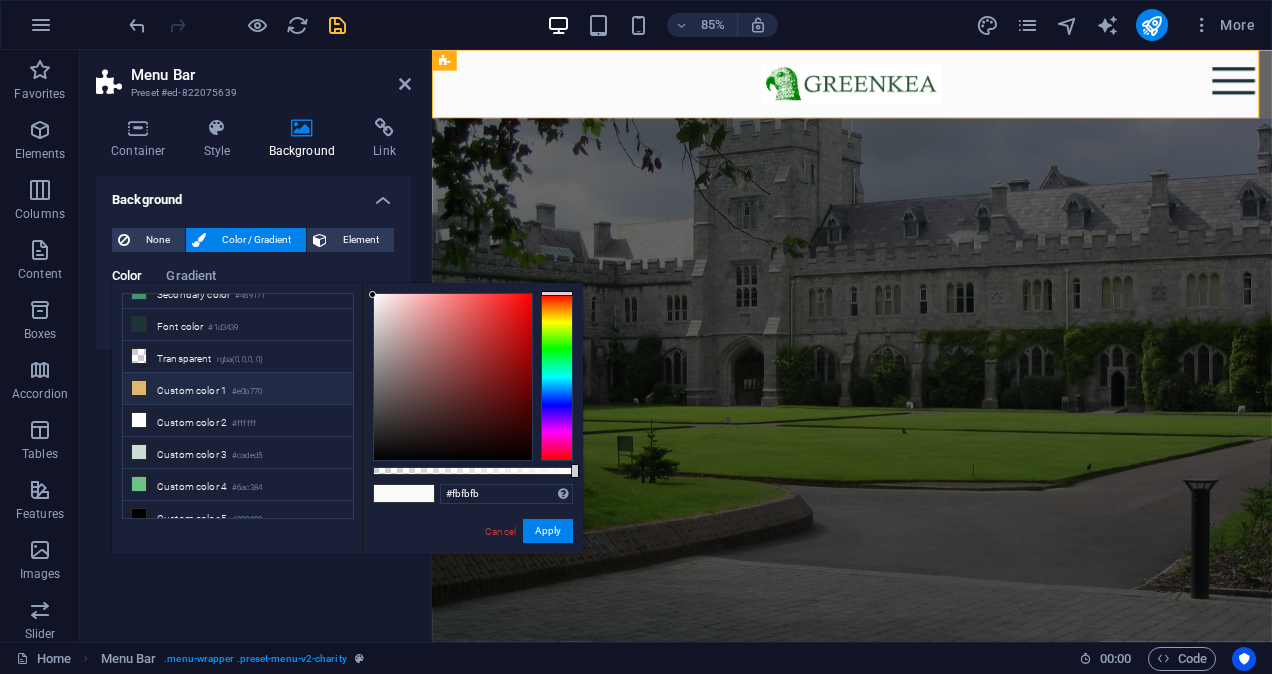 scroll, scrollTop: 0, scrollLeft: 0, axis: both 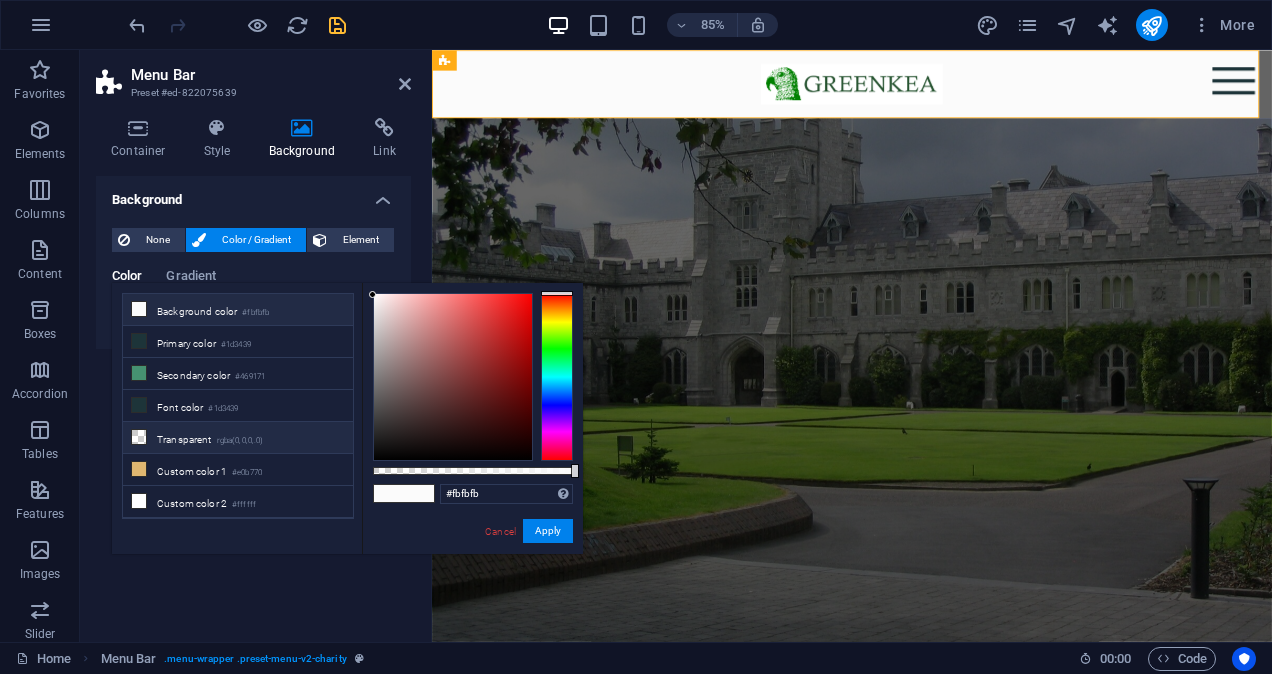 click on "Transparent
rgba(0,0,0,.0)" at bounding box center (238, 438) 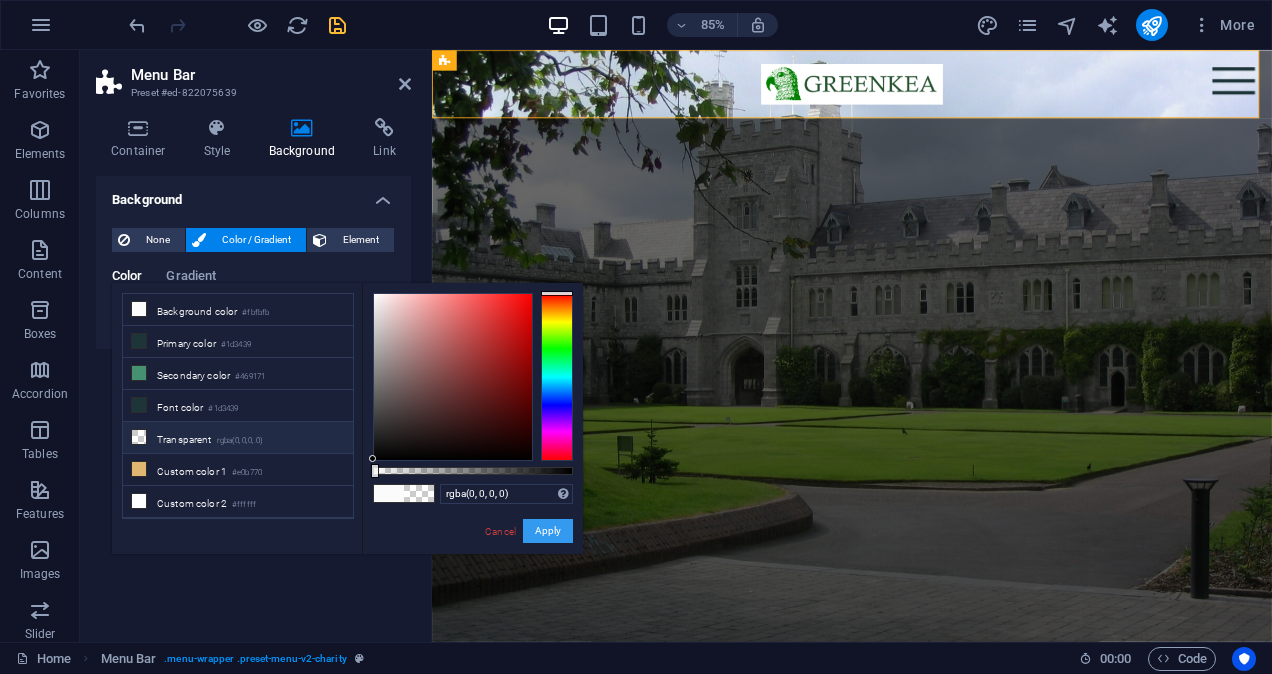 click on "Apply" at bounding box center [548, 531] 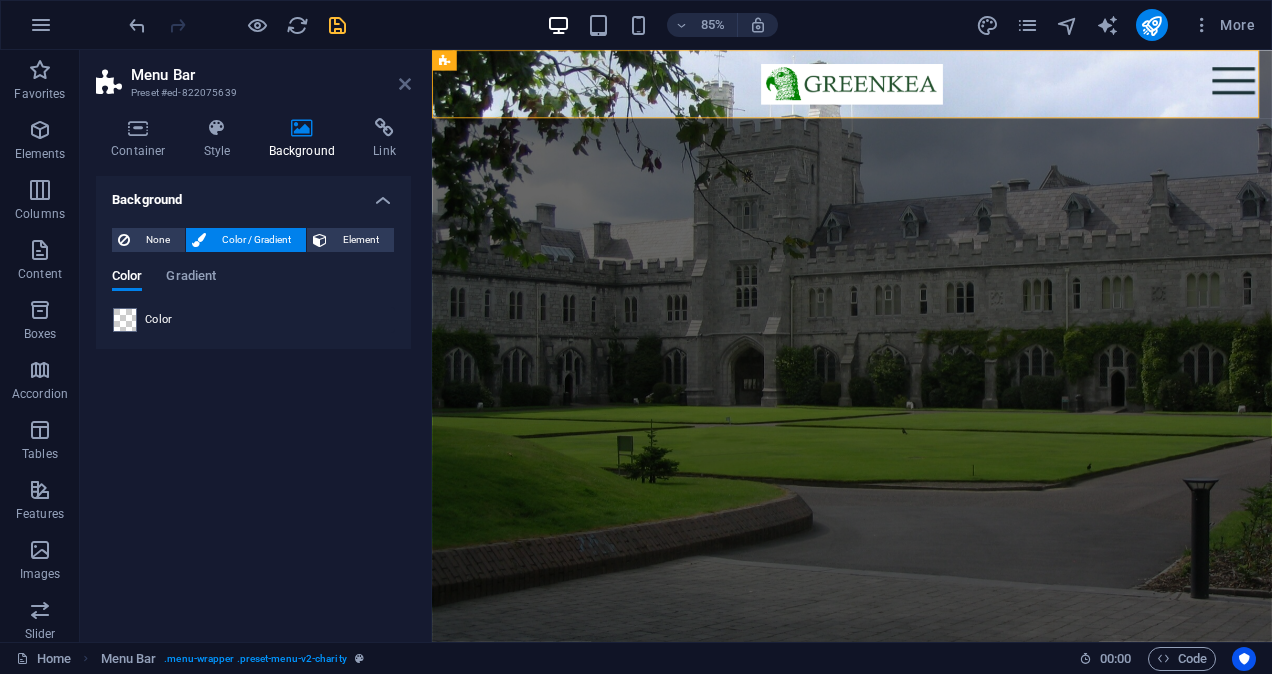 click at bounding box center [405, 84] 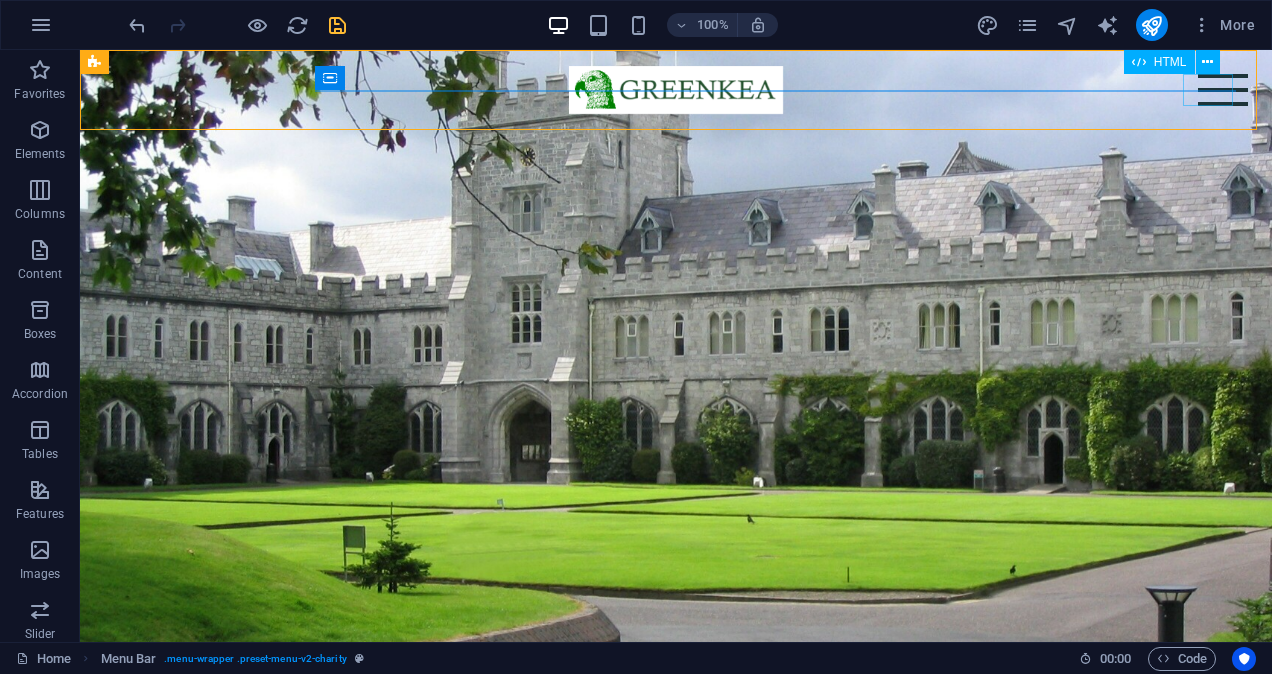 click at bounding box center [1223, 90] 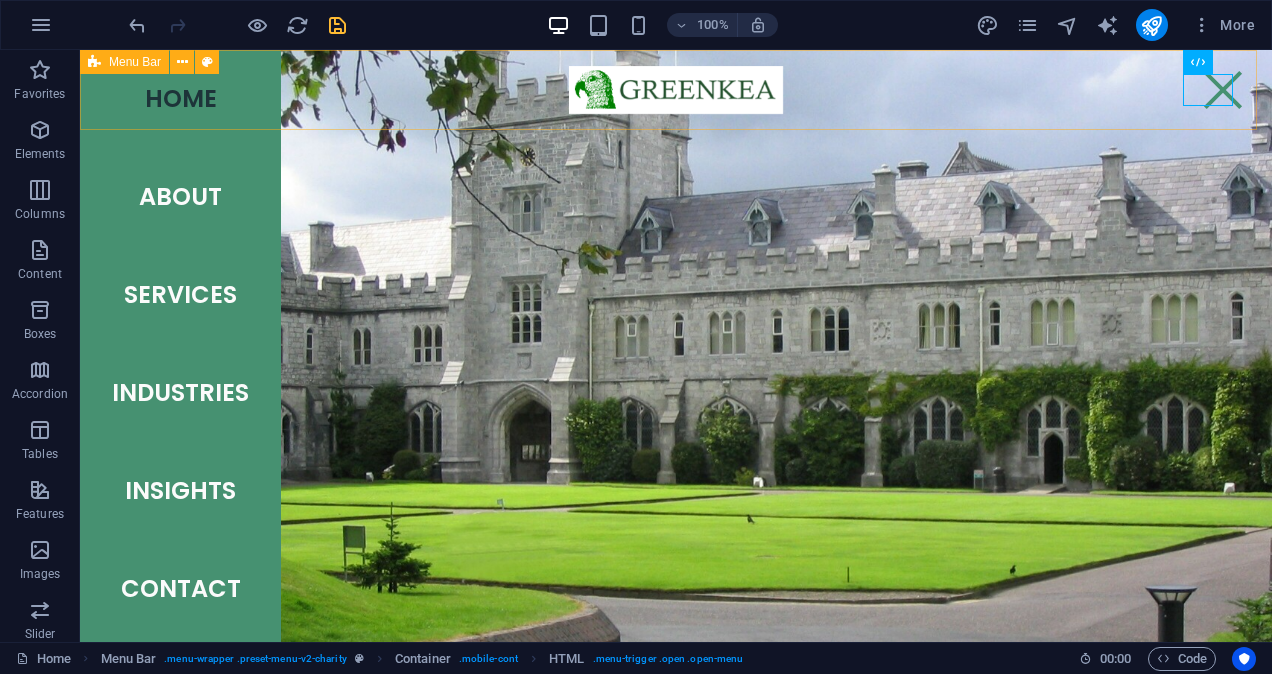 click on "Home About Services Industries Insights Contact Privacy" at bounding box center (676, 90) 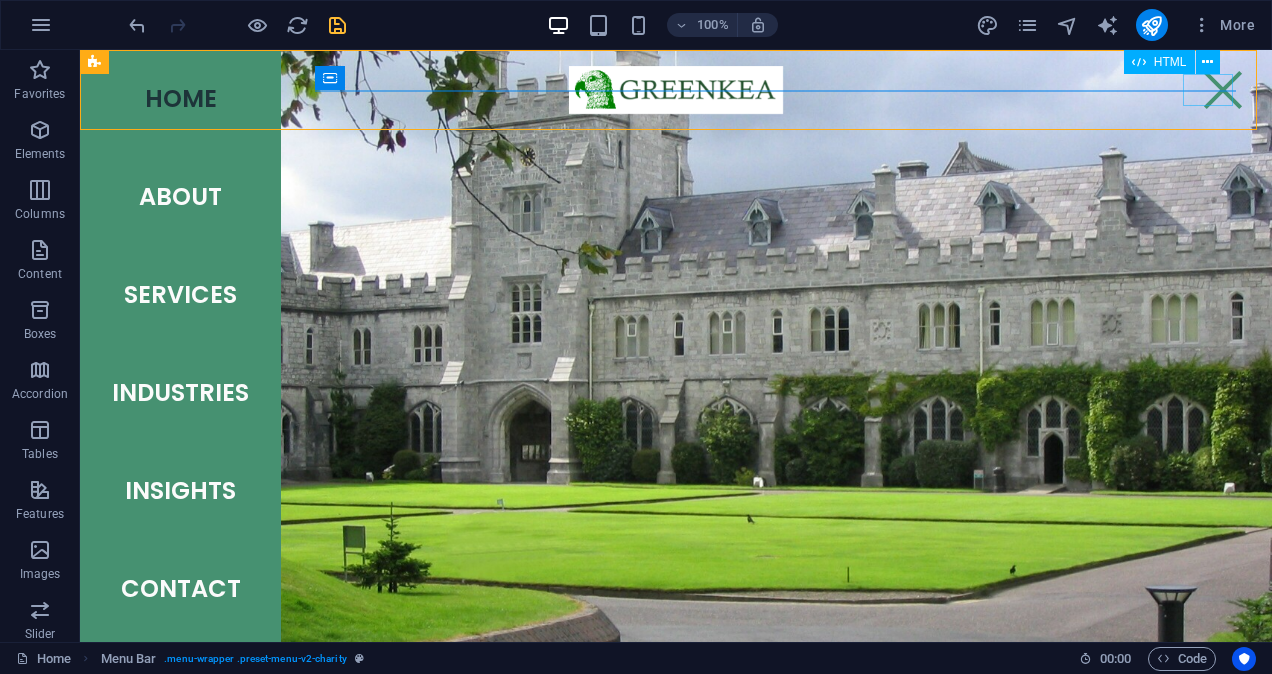 click at bounding box center (1223, 90) 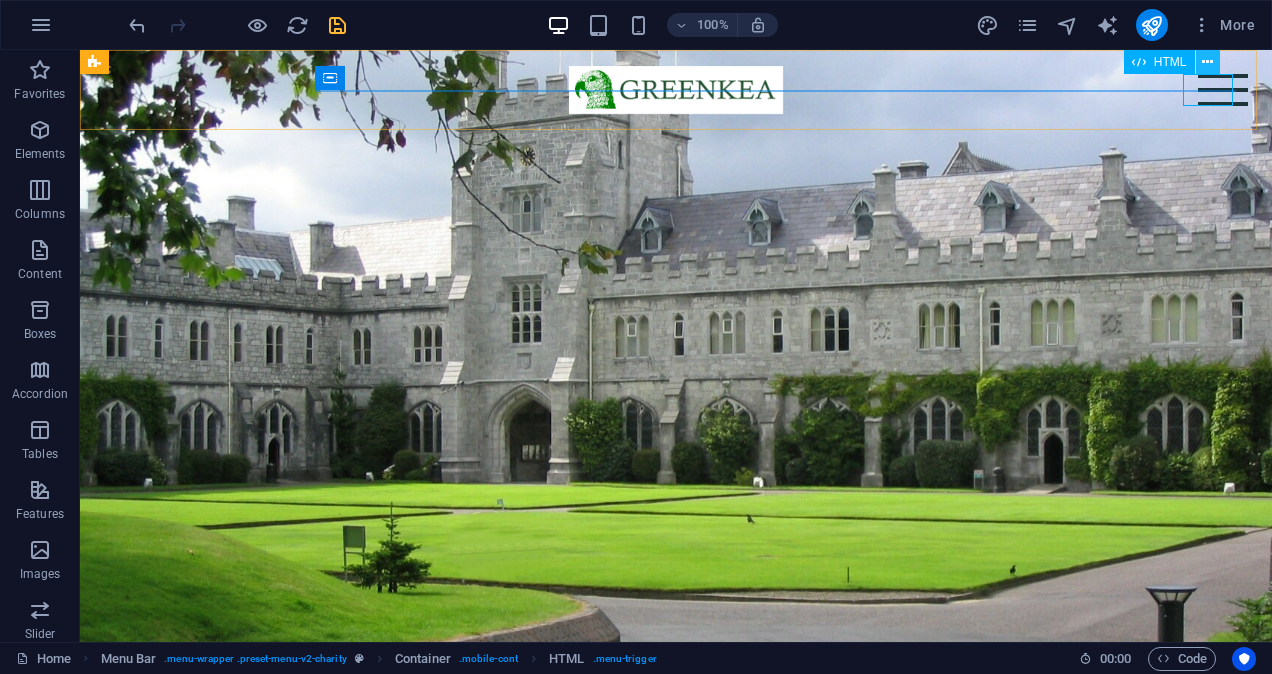 click at bounding box center [1207, 62] 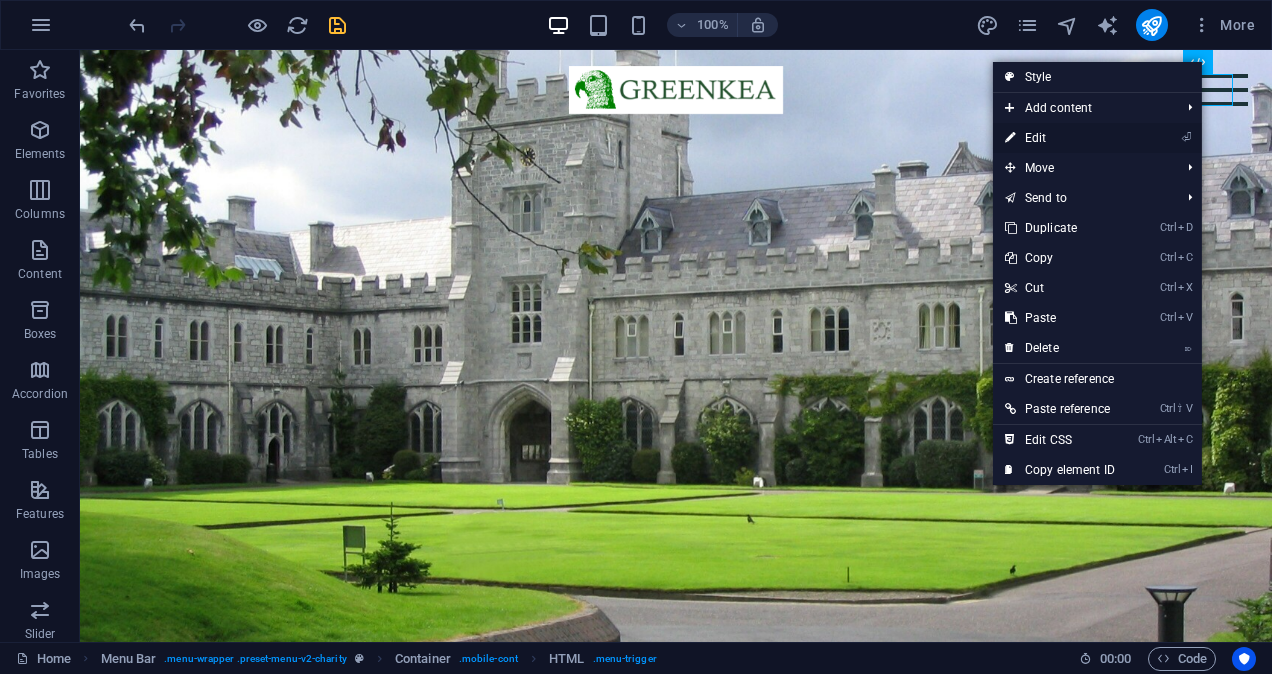 click on "⏎  Edit" at bounding box center [1060, 138] 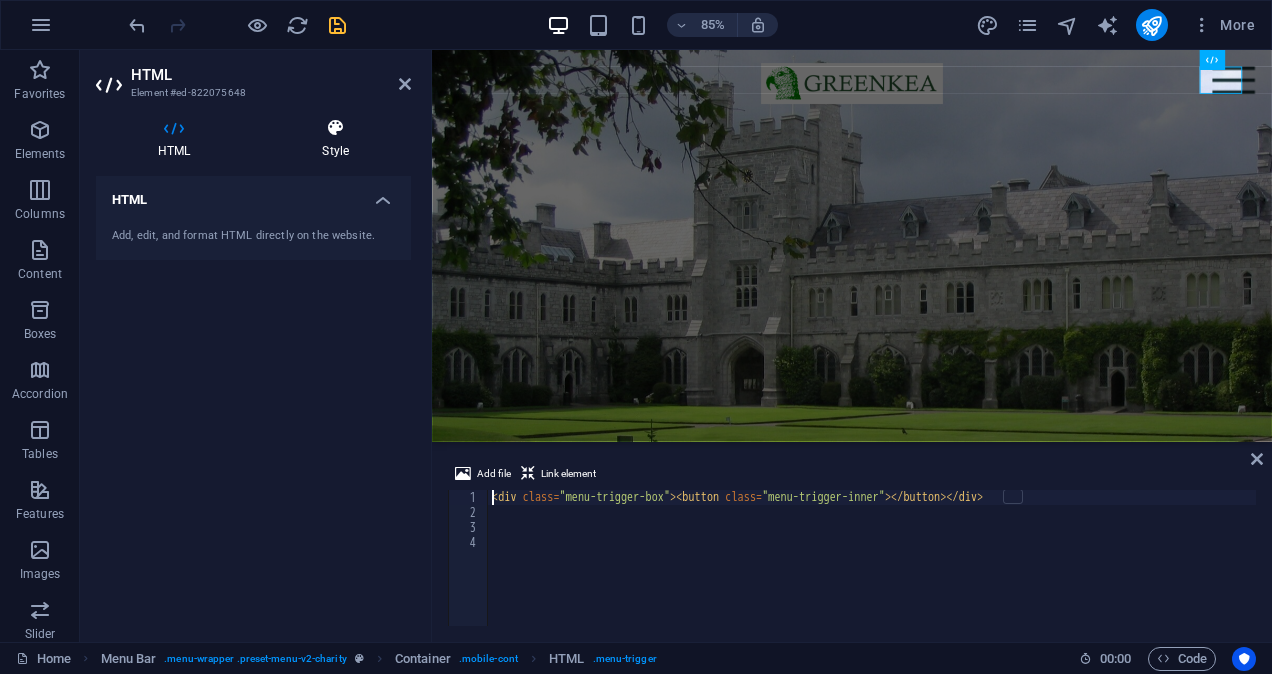 click on "Style" at bounding box center (335, 139) 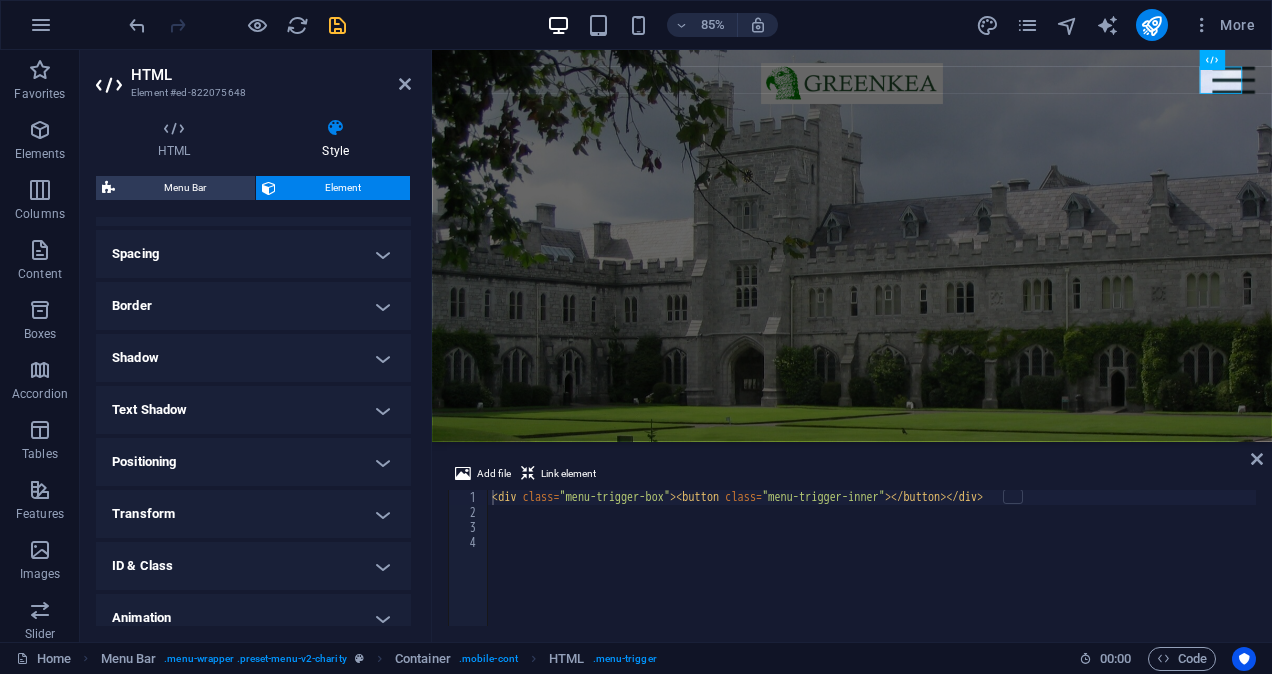 scroll, scrollTop: 435, scrollLeft: 0, axis: vertical 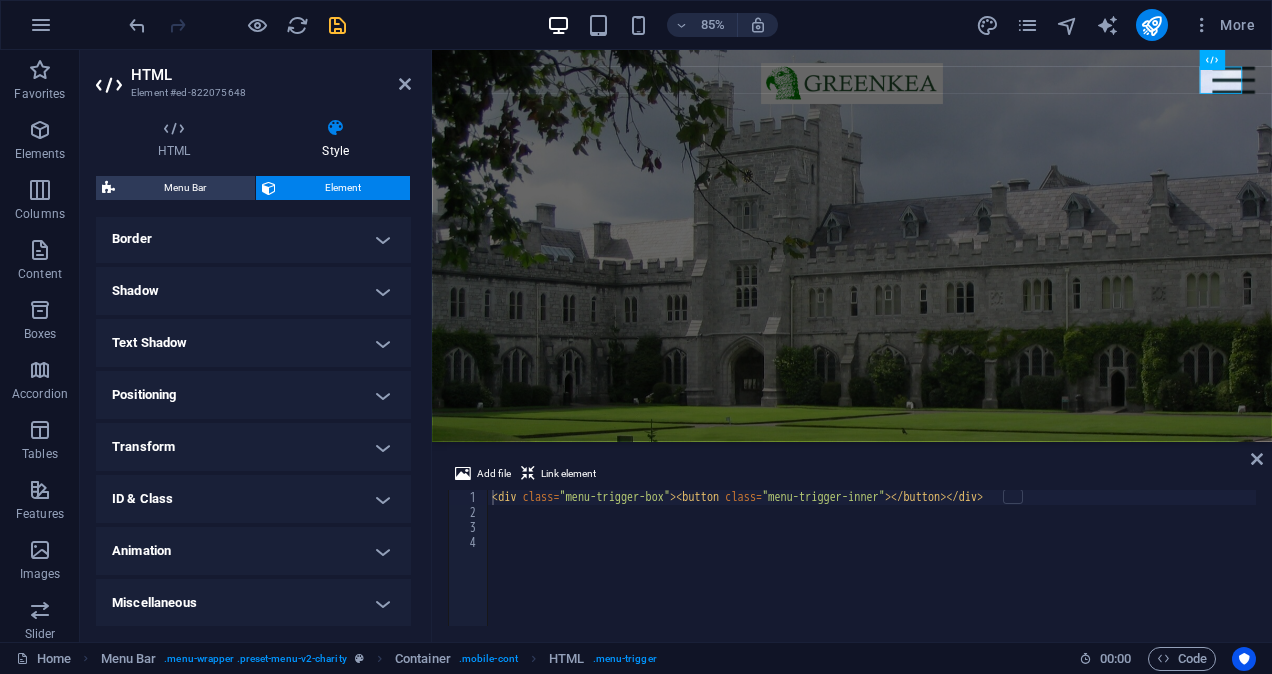click on "Transform" at bounding box center (253, 447) 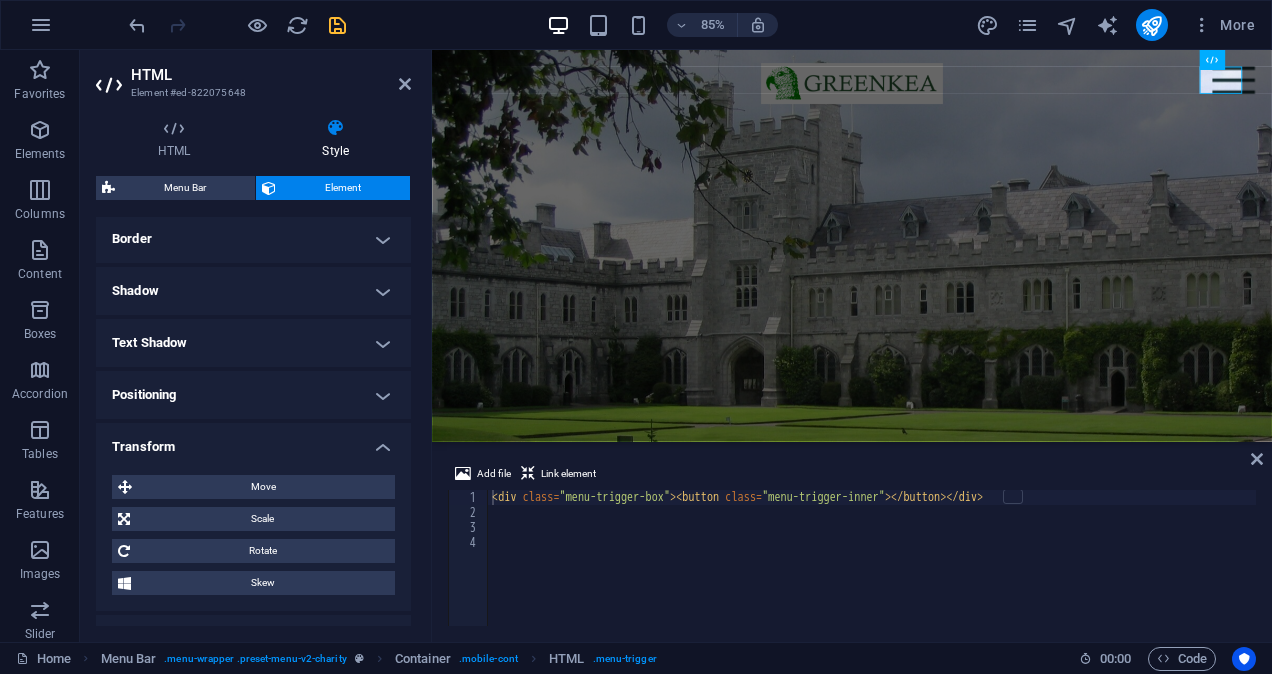 click on "Transform" at bounding box center [253, 441] 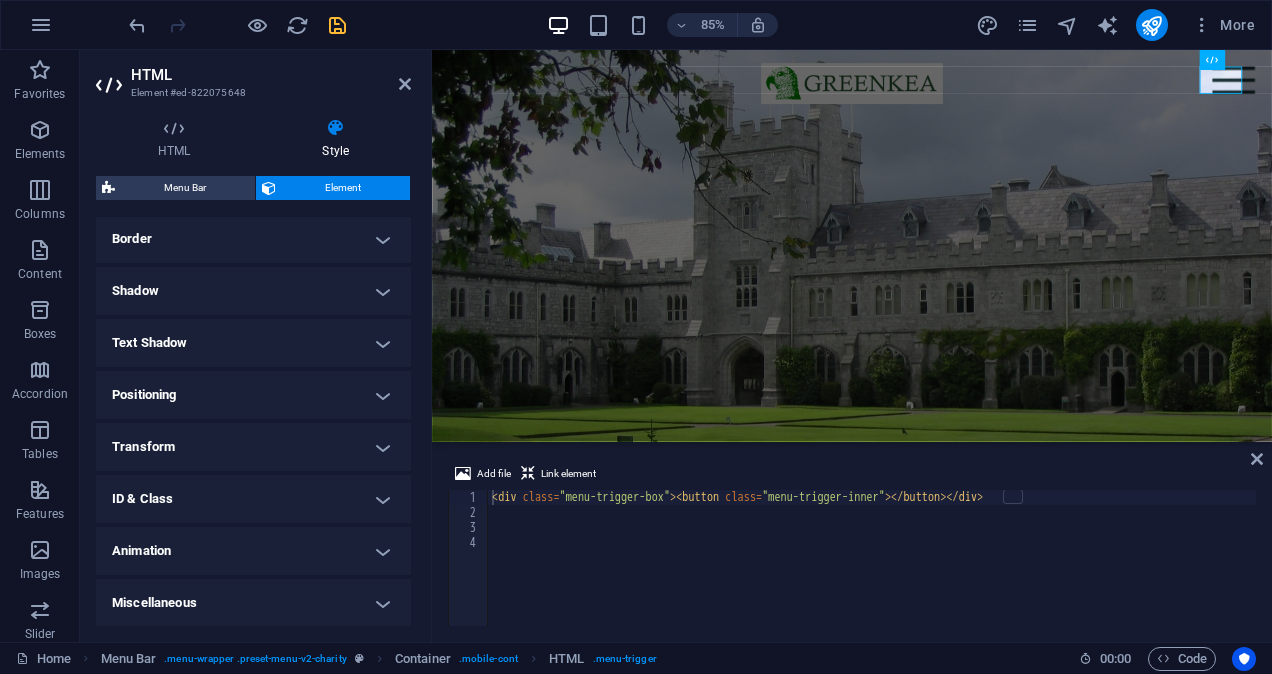 click on "Animation" at bounding box center (253, 551) 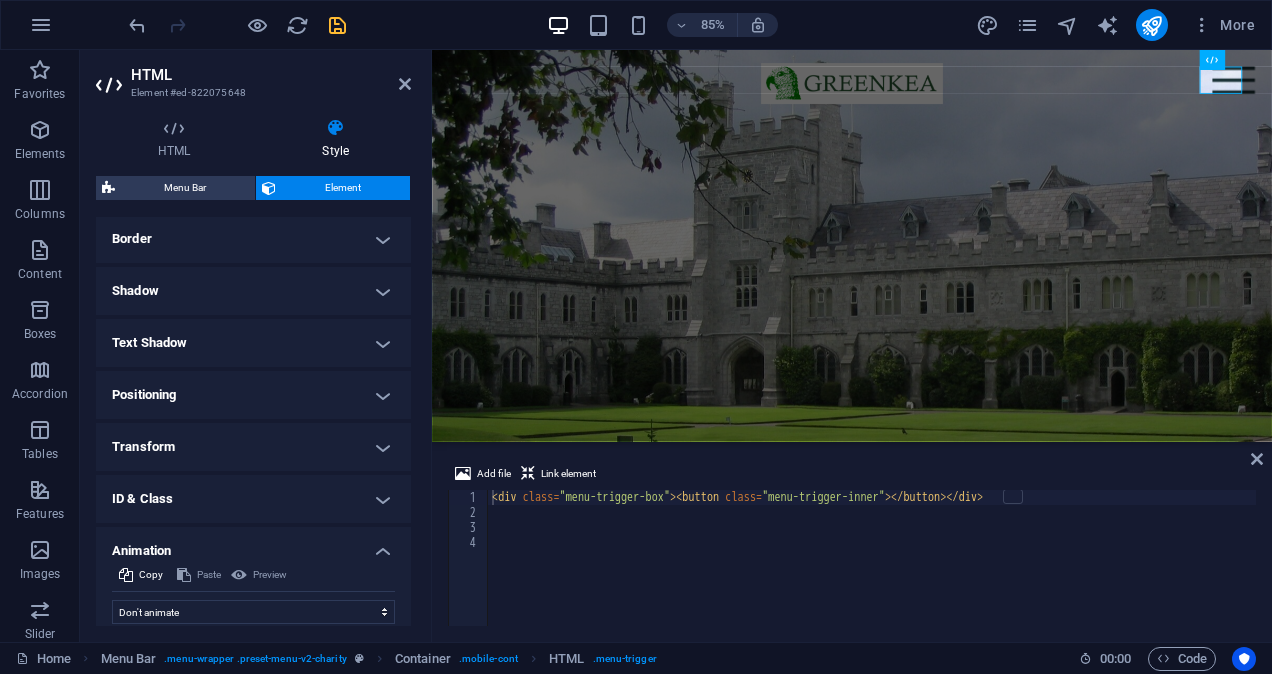 scroll, scrollTop: 500, scrollLeft: 0, axis: vertical 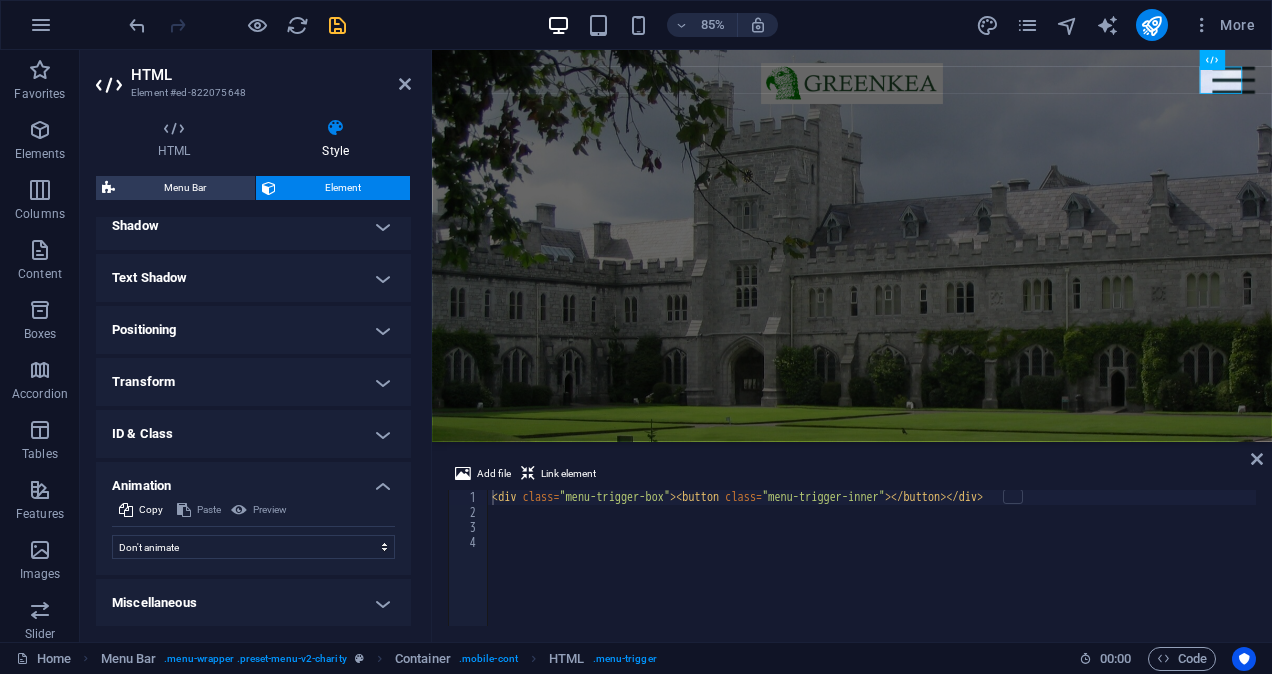 click on "Animation" at bounding box center (253, 480) 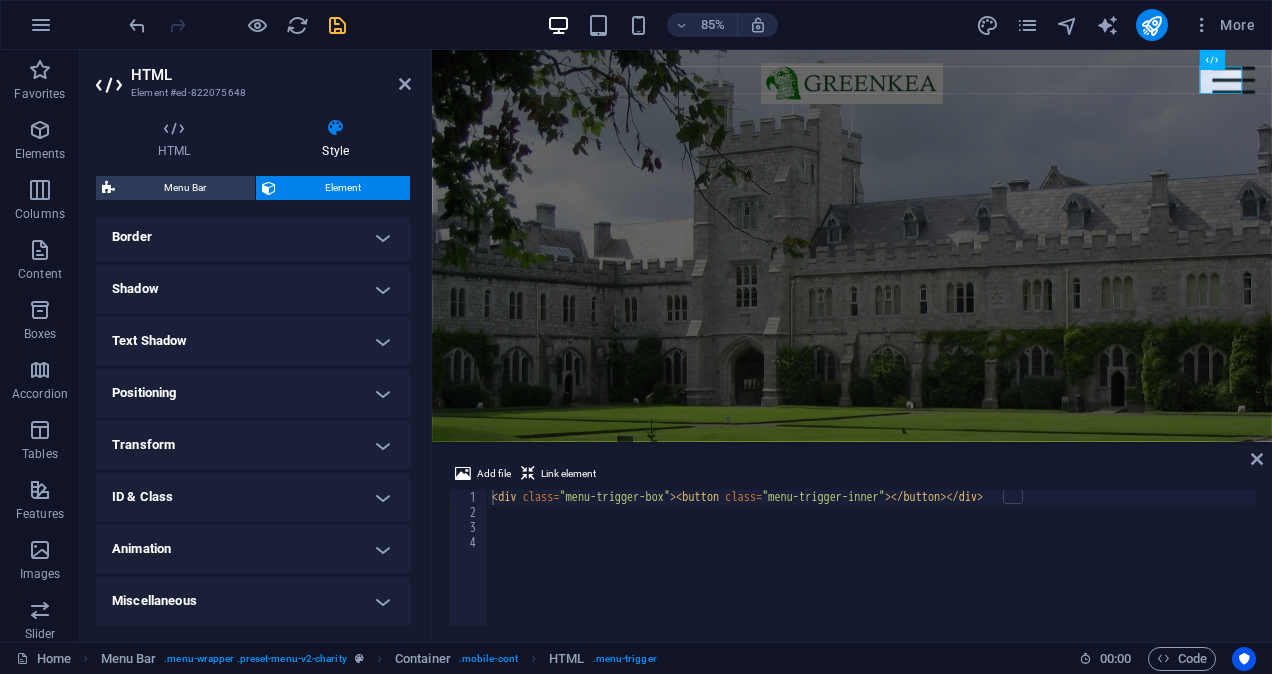 scroll, scrollTop: 435, scrollLeft: 0, axis: vertical 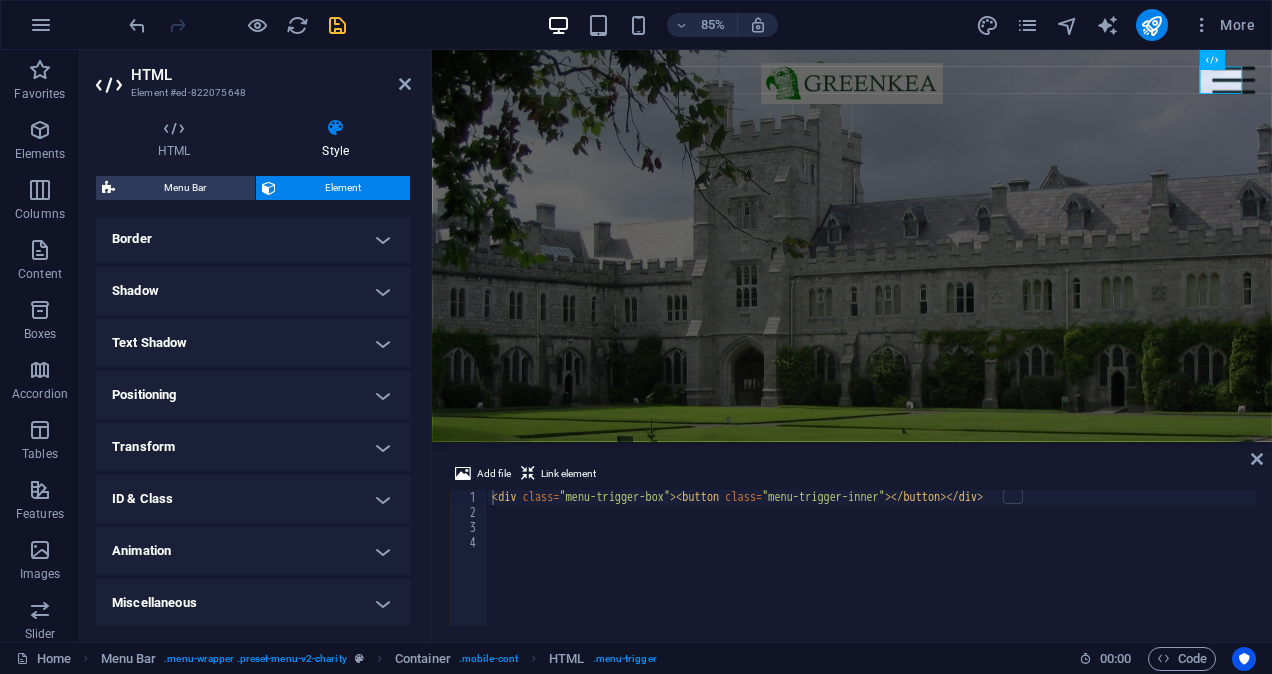 click on "Animation" at bounding box center [253, 551] 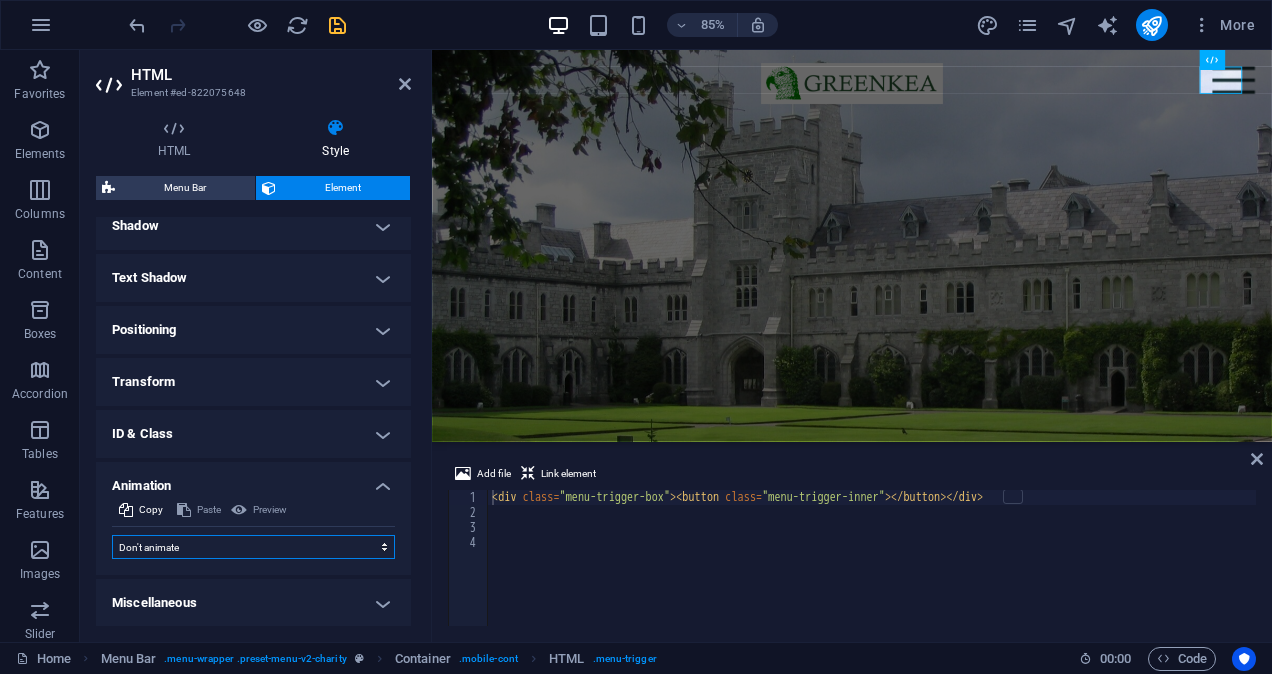 click on "Don't animate Show / Hide Slide up/down Zoom in/out Slide left to right Slide right to left Slide top to bottom Slide bottom to top Pulse Blink Open as overlay" at bounding box center [253, 547] 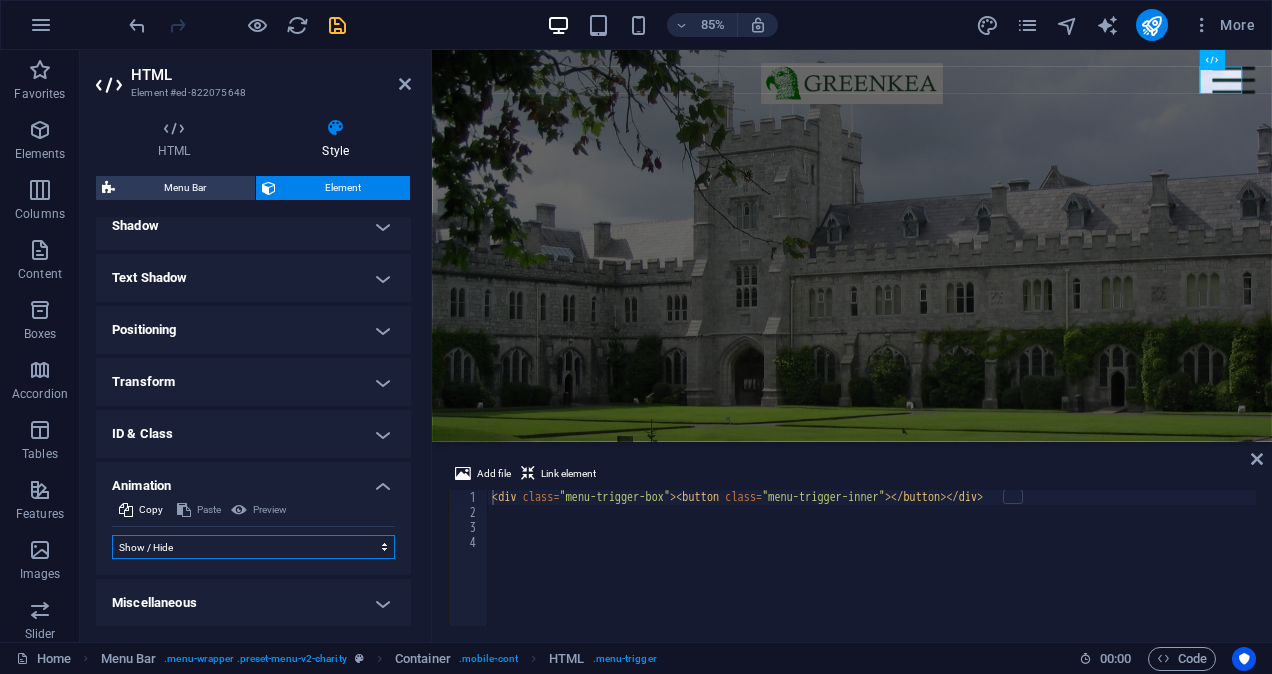 click on "Don't animate Show / Hide Slide up/down Zoom in/out Slide left to right Slide right to left Slide top to bottom Slide bottom to top Pulse Blink Open as overlay" at bounding box center [253, 547] 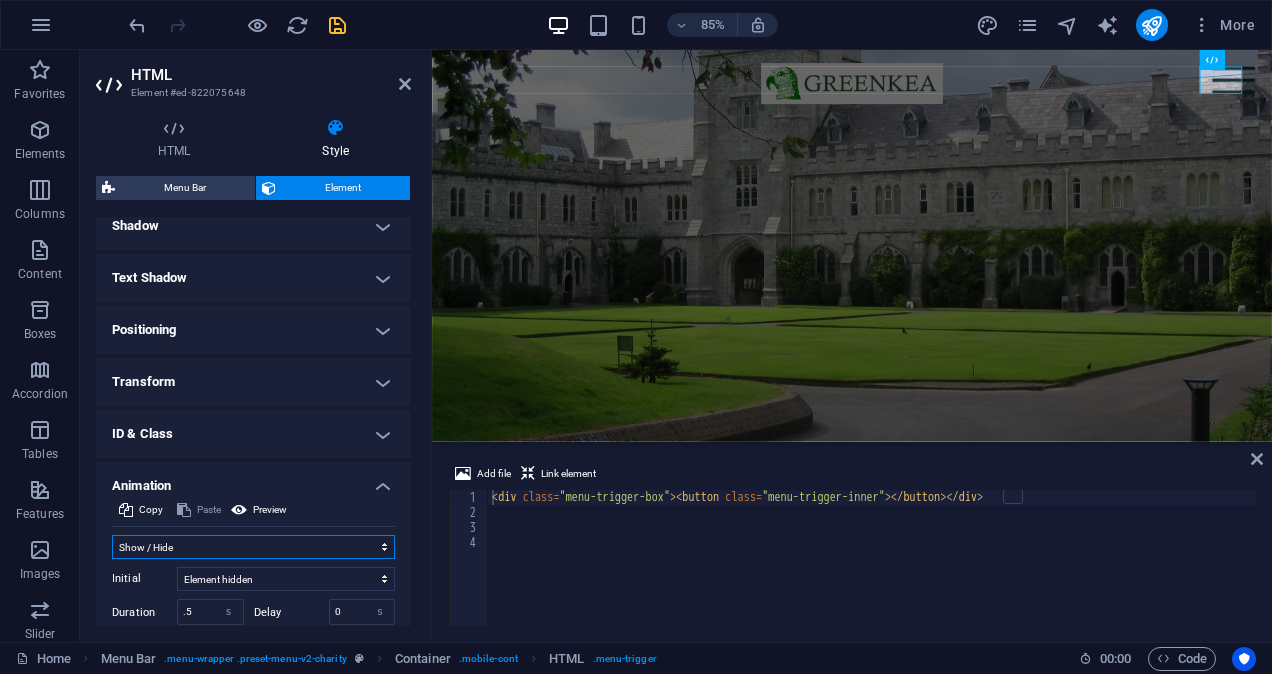 click on "Don't animate Show / Hide Slide up/down Zoom in/out Slide left to right Slide right to left Slide top to bottom Slide bottom to top Pulse Blink Open as overlay" at bounding box center [253, 547] 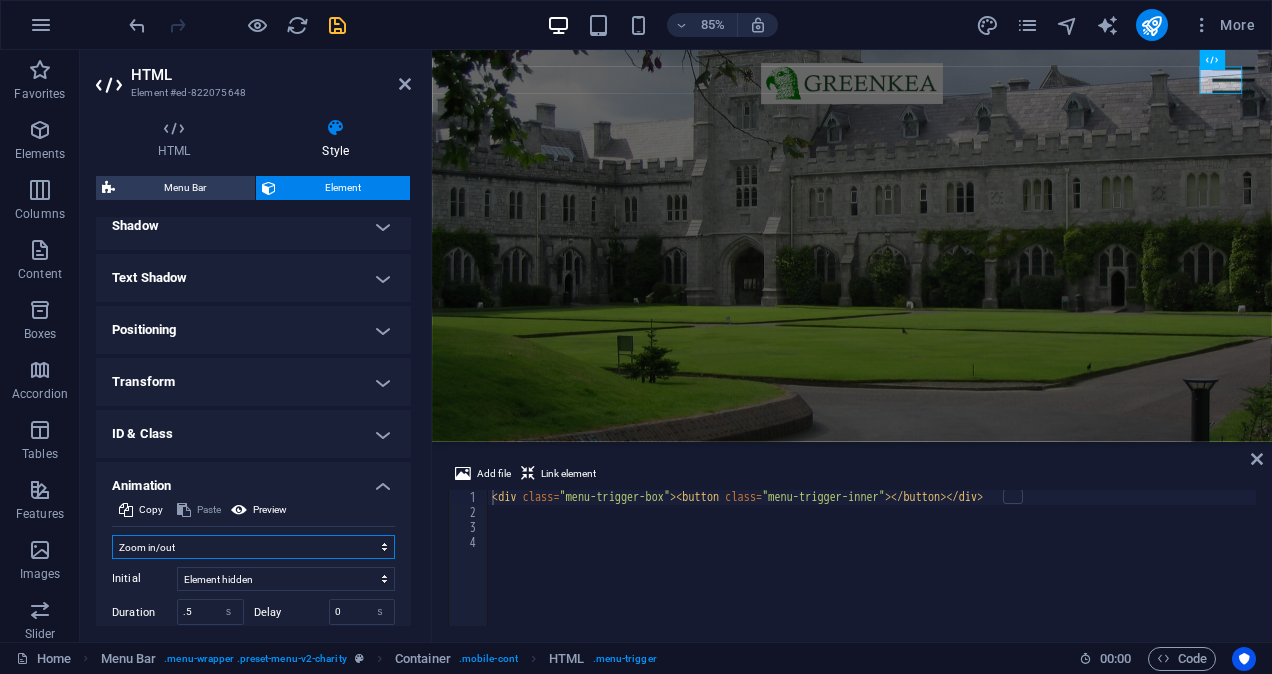 click on "Don't animate Show / Hide Slide up/down Zoom in/out Slide left to right Slide right to left Slide top to bottom Slide bottom to top Pulse Blink Open as overlay" at bounding box center [253, 547] 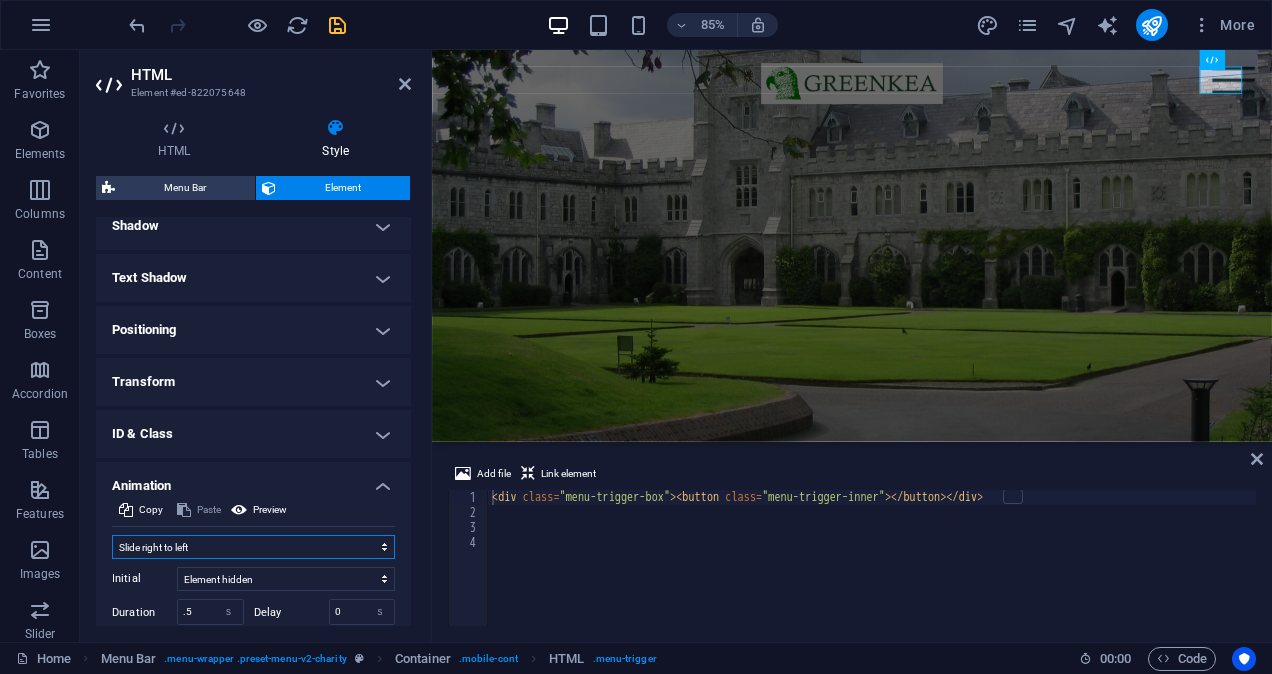click on "Don't animate Show / Hide Slide up/down Zoom in/out Slide left to right Slide right to left Slide top to bottom Slide bottom to top Pulse Blink Open as overlay" at bounding box center (253, 547) 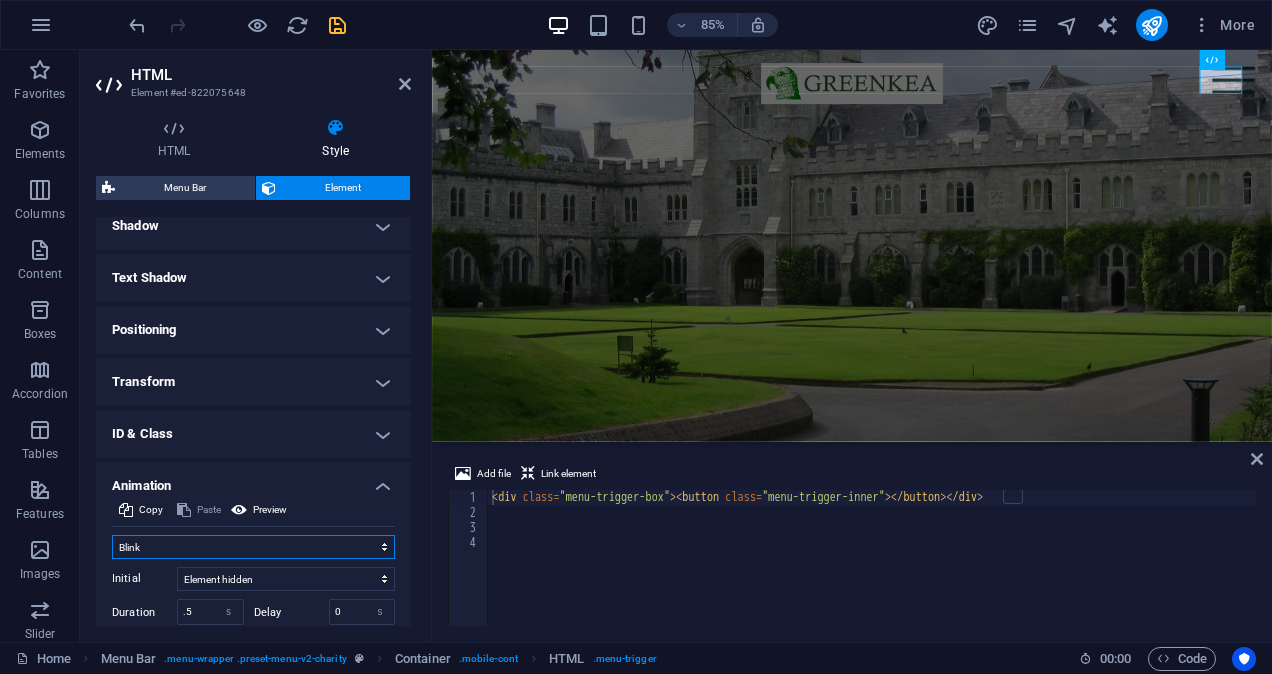 click on "Don't animate Show / Hide Slide up/down Zoom in/out Slide left to right Slide right to left Slide top to bottom Slide bottom to top Pulse Blink Open as overlay" at bounding box center (253, 547) 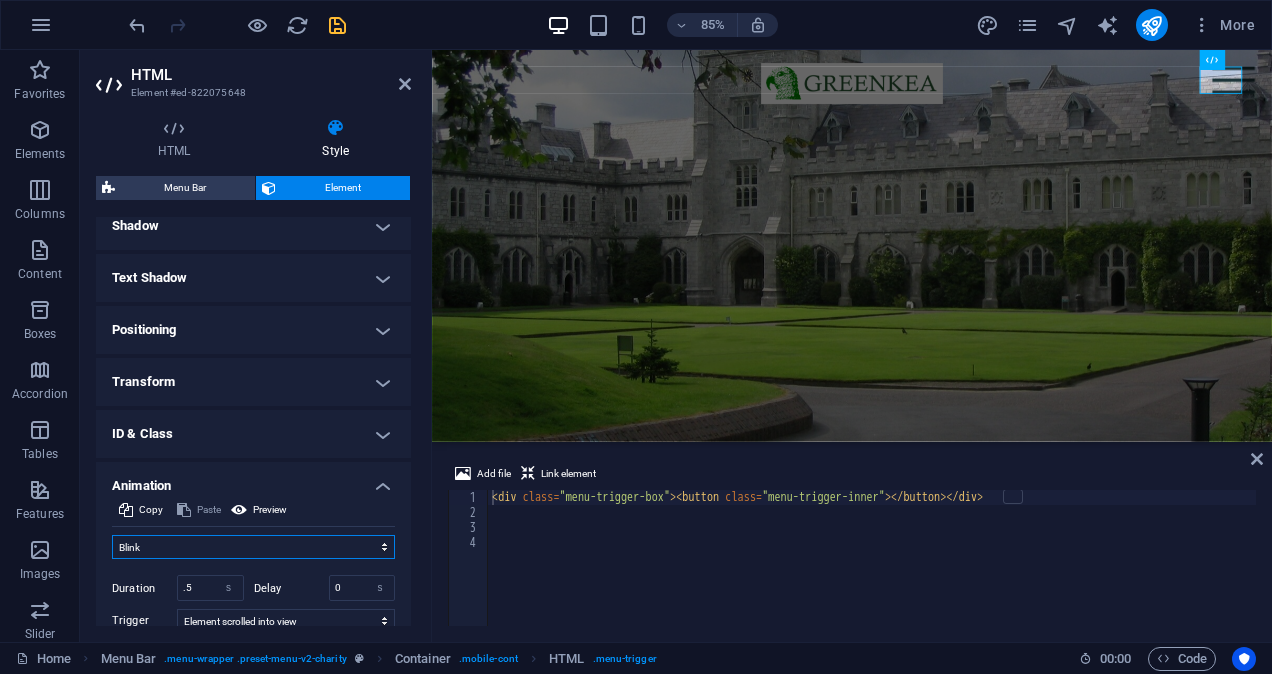 click on "Don't animate Show / Hide Slide up/down Zoom in/out Slide left to right Slide right to left Slide top to bottom Slide bottom to top Pulse Blink Open as overlay" at bounding box center [253, 547] 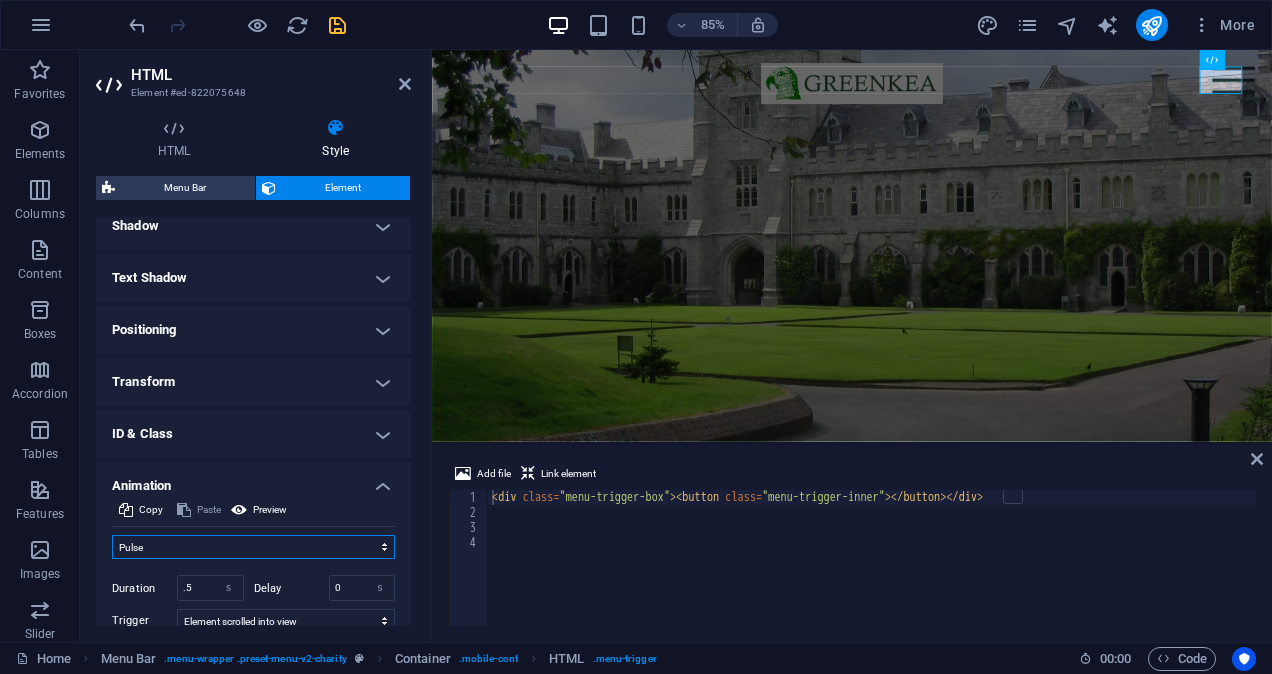 click on "Don't animate Show / Hide Slide up/down Zoom in/out Slide left to right Slide right to left Slide top to bottom Slide bottom to top Pulse Blink Open as overlay" at bounding box center (253, 547) 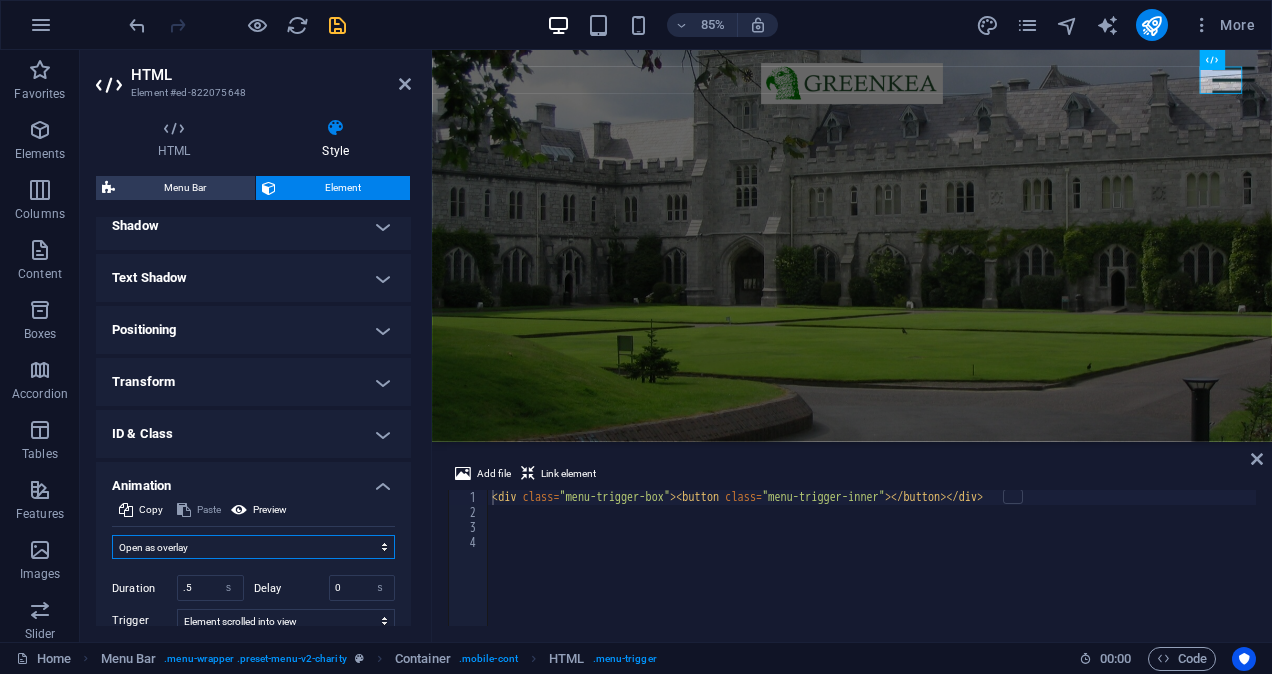 click on "Don't animate Show / Hide Slide up/down Zoom in/out Slide left to right Slide right to left Slide top to bottom Slide bottom to top Pulse Blink Open as overlay" at bounding box center (253, 547) 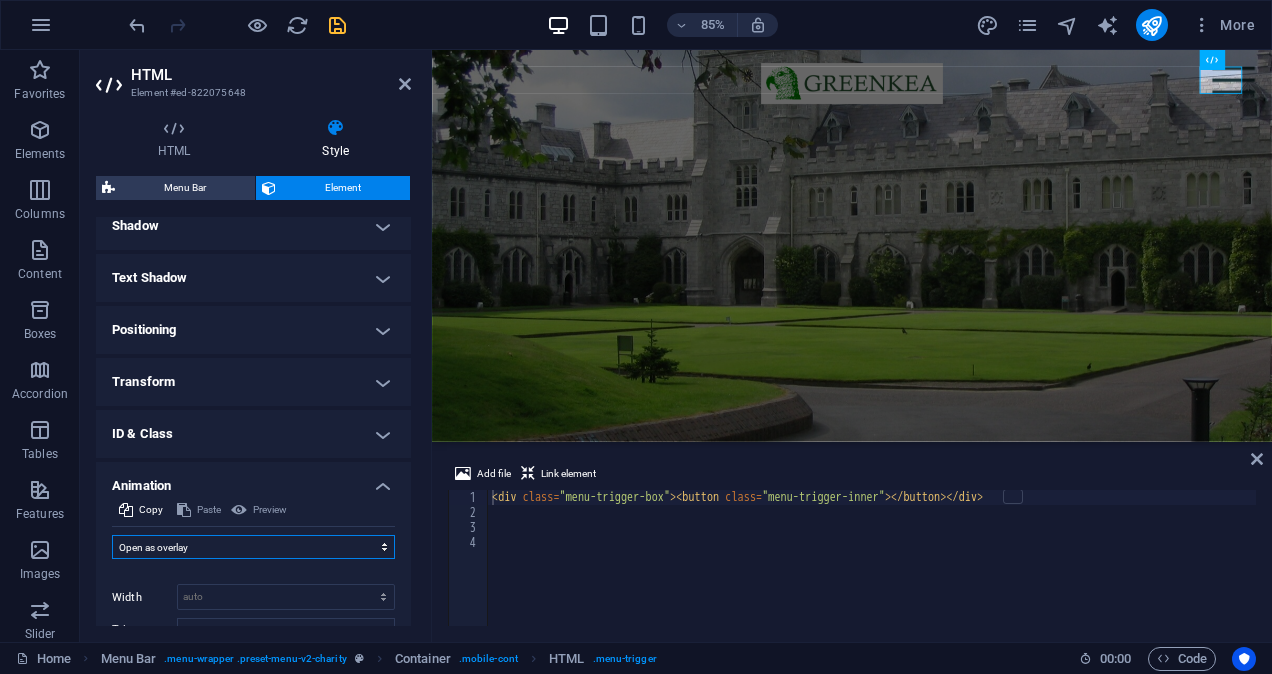 click on "Don't animate Show / Hide Slide up/down Zoom in/out Slide left to right Slide right to left Slide top to bottom Slide bottom to top Pulse Blink Open as overlay" at bounding box center (253, 547) 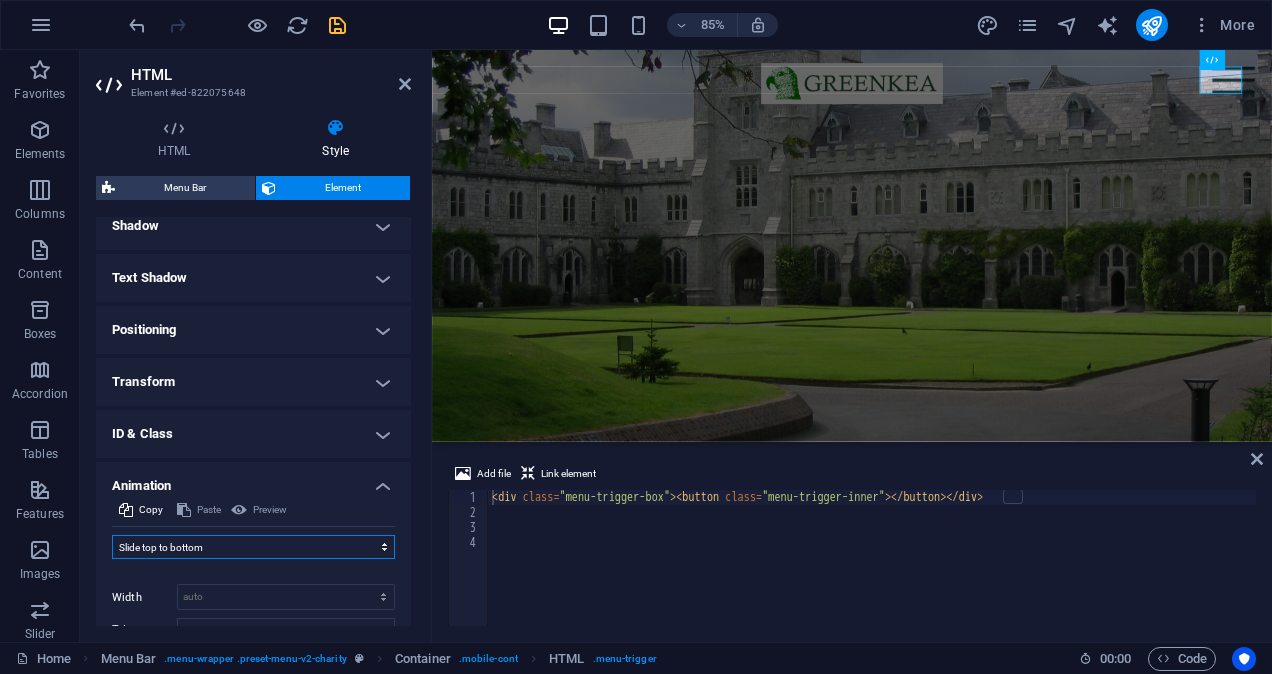 click on "Don't animate Show / Hide Slide up/down Zoom in/out Slide left to right Slide right to left Slide top to bottom Slide bottom to top Pulse Blink Open as overlay" at bounding box center [253, 547] 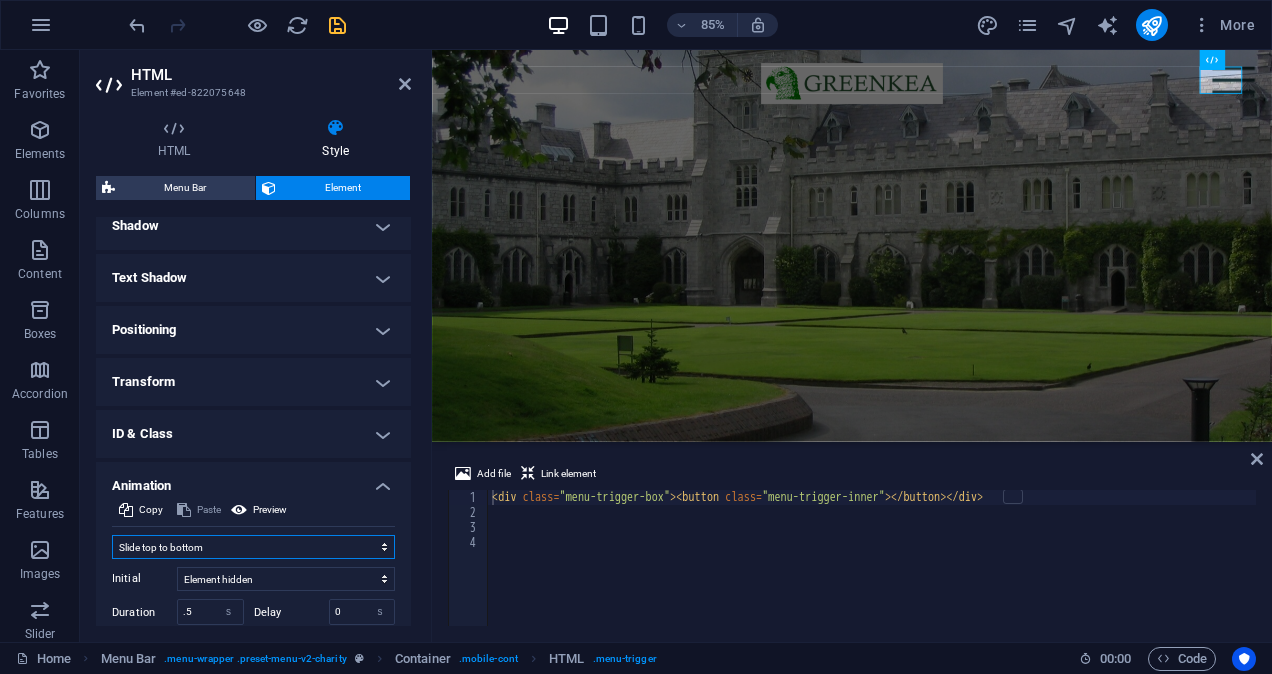 click on "Don't animate Show / Hide Slide up/down Zoom in/out Slide left to right Slide right to left Slide top to bottom Slide bottom to top Pulse Blink Open as overlay" at bounding box center (253, 547) 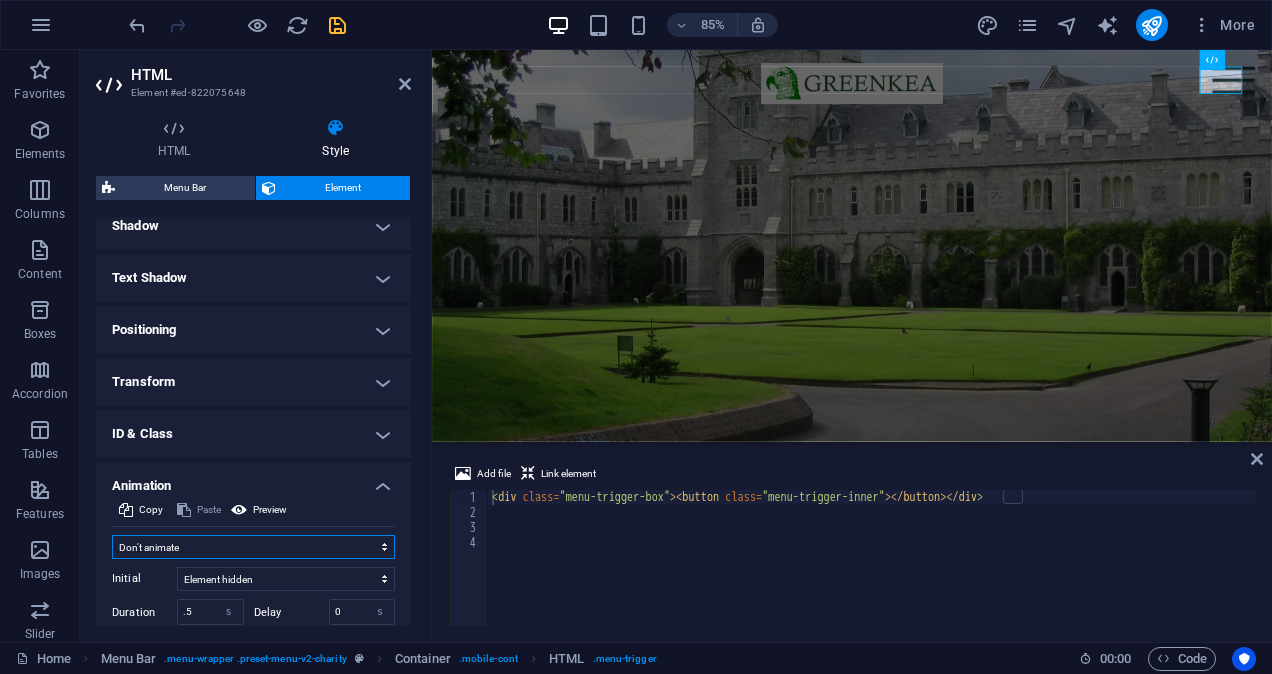 click on "Don't animate Show / Hide Slide up/down Zoom in/out Slide left to right Slide right to left Slide top to bottom Slide bottom to top Pulse Blink Open as overlay" at bounding box center [253, 547] 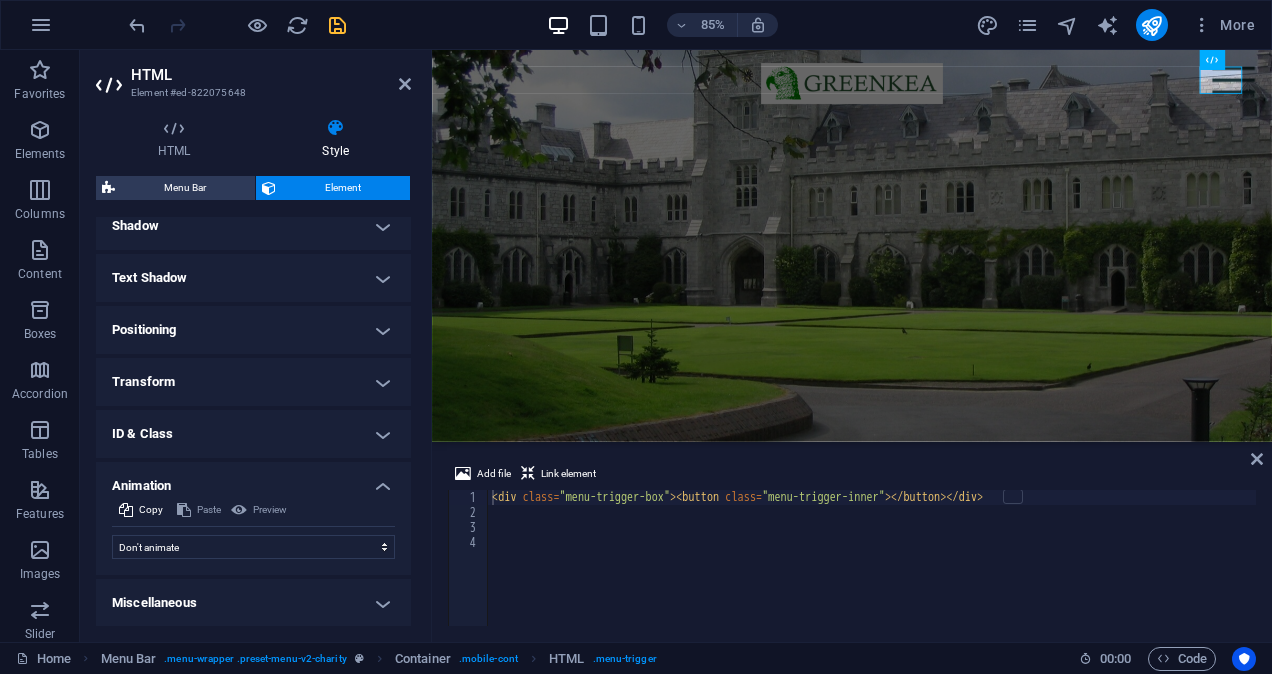 click on "Miscellaneous" at bounding box center [253, 603] 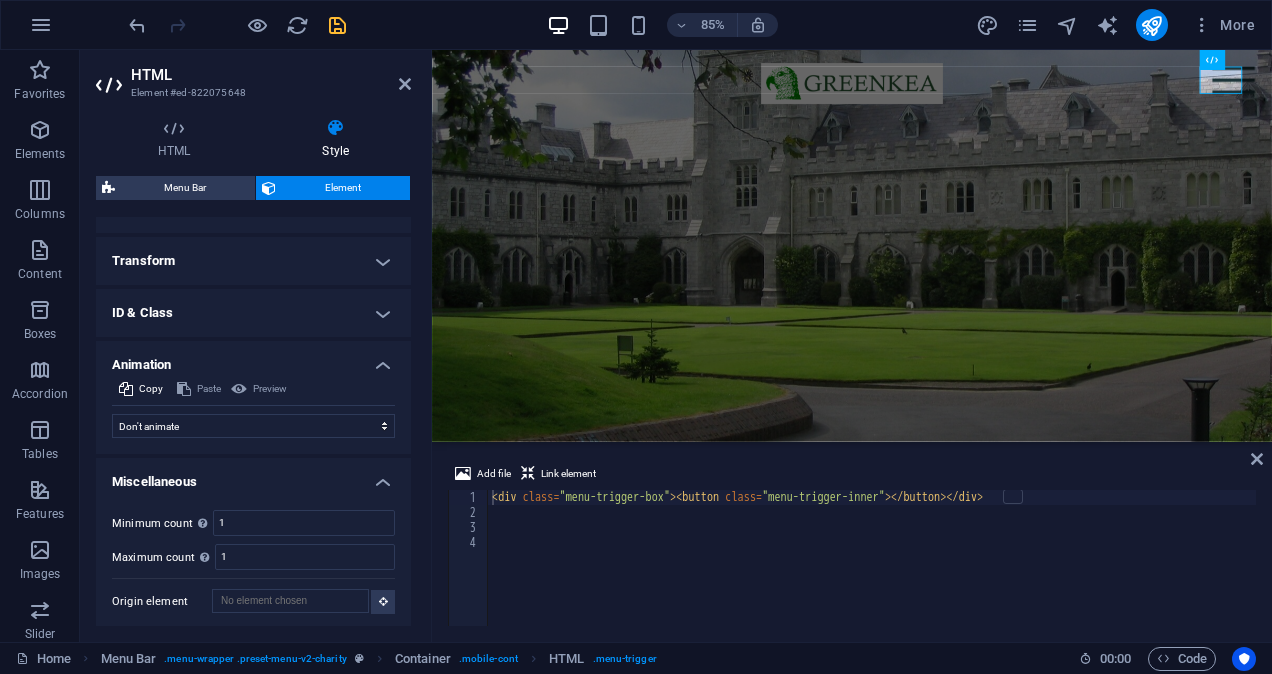 scroll, scrollTop: 622, scrollLeft: 0, axis: vertical 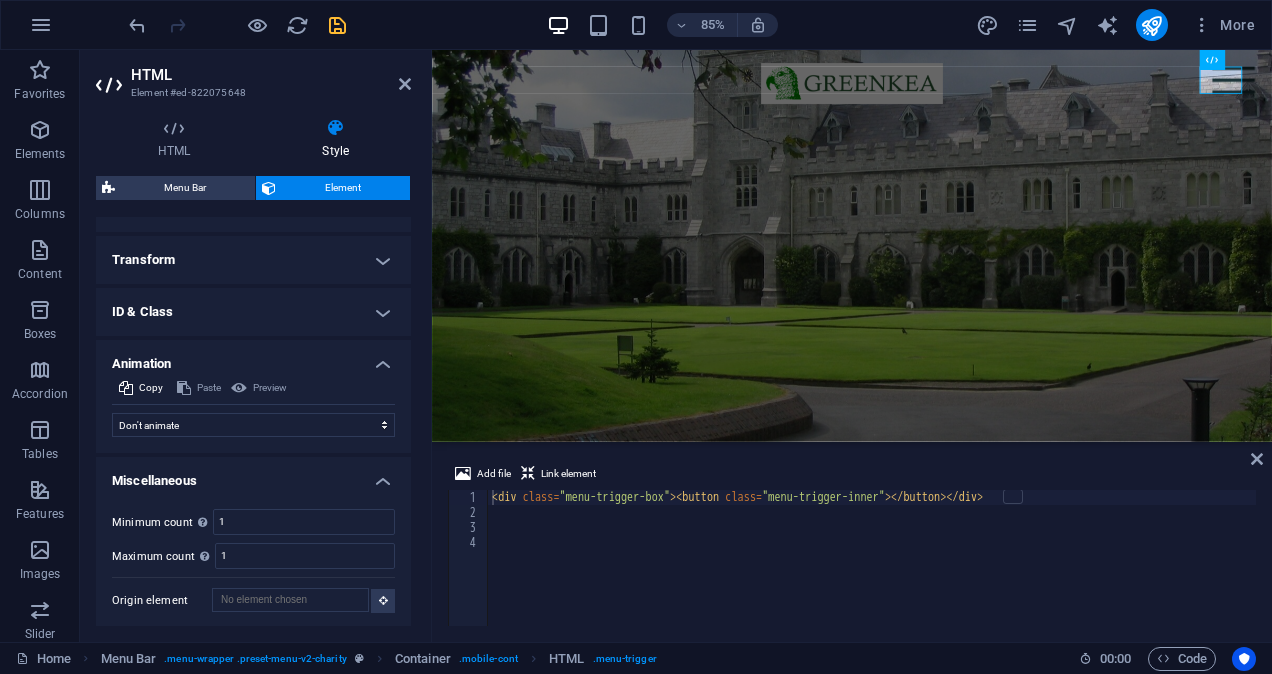 click on "Miscellaneous" at bounding box center (253, 475) 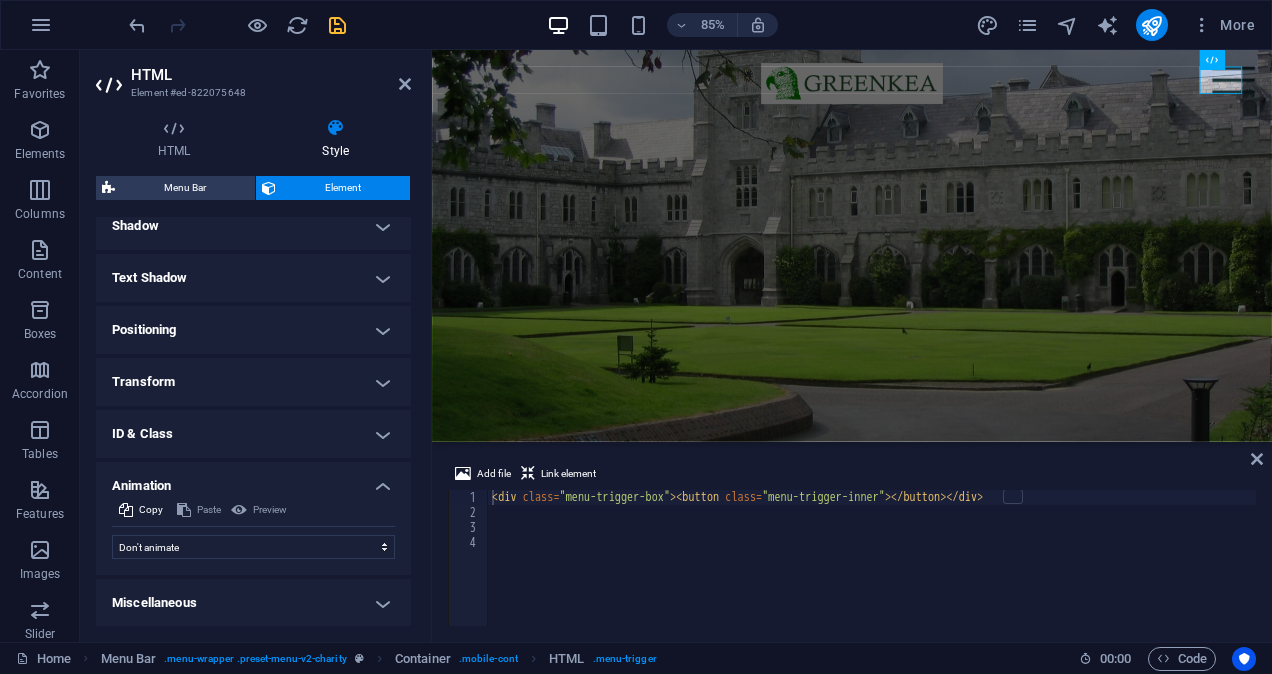 click on "Animation" at bounding box center [253, 480] 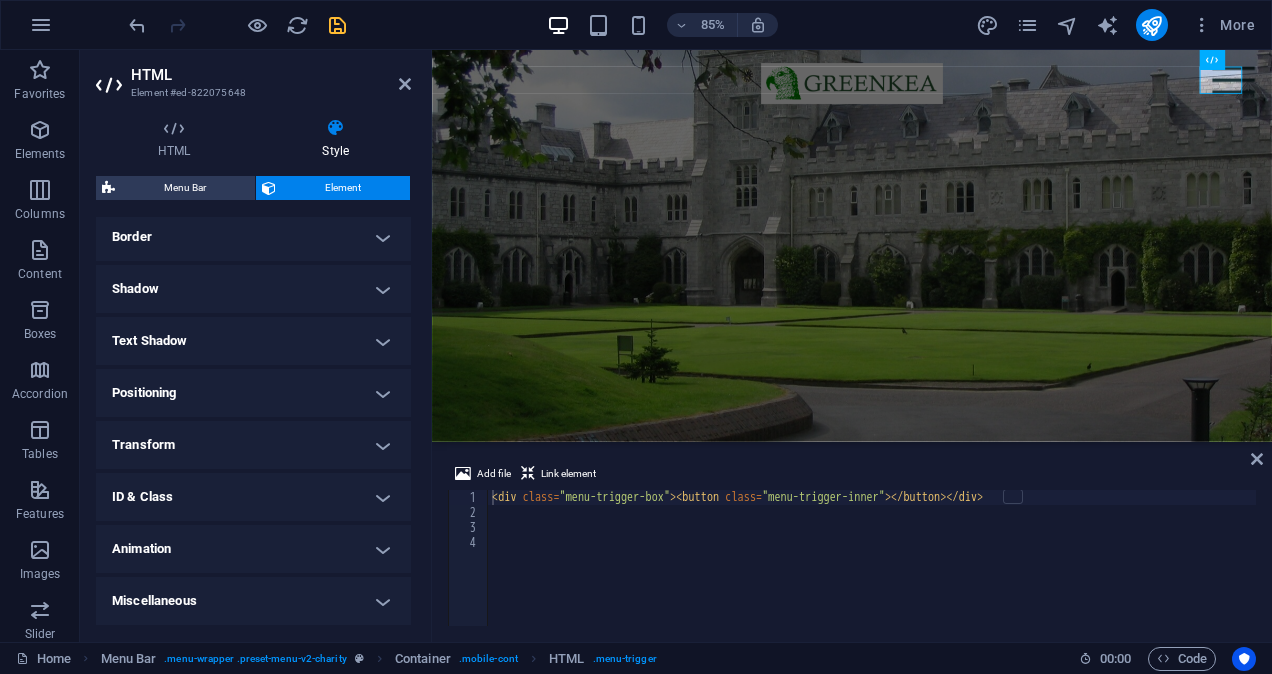 scroll, scrollTop: 435, scrollLeft: 0, axis: vertical 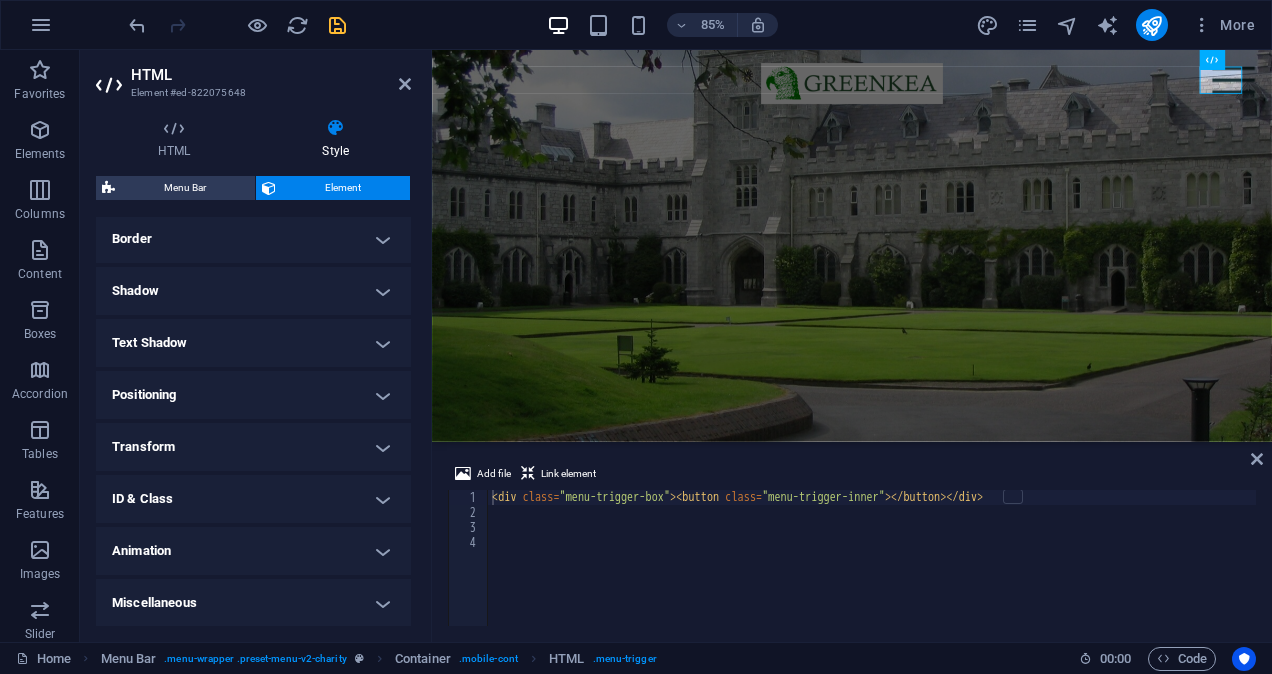 click on "Transform" at bounding box center (253, 447) 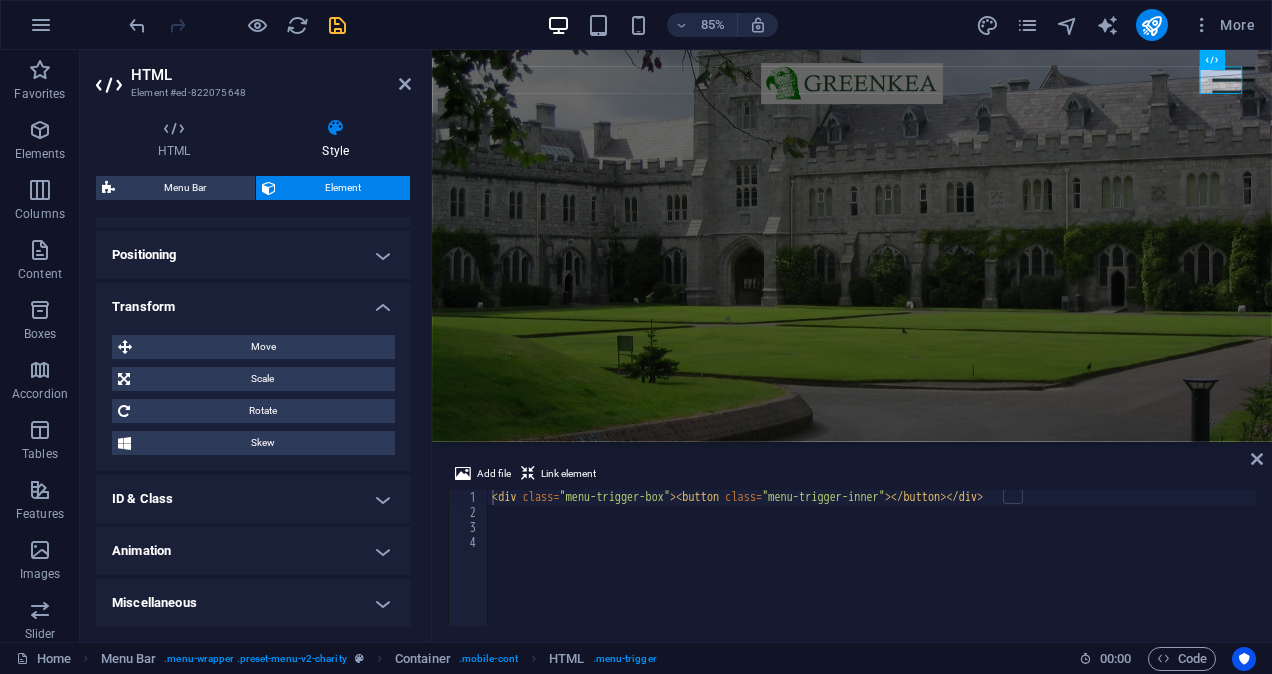 click on "ID & Class" at bounding box center (253, 499) 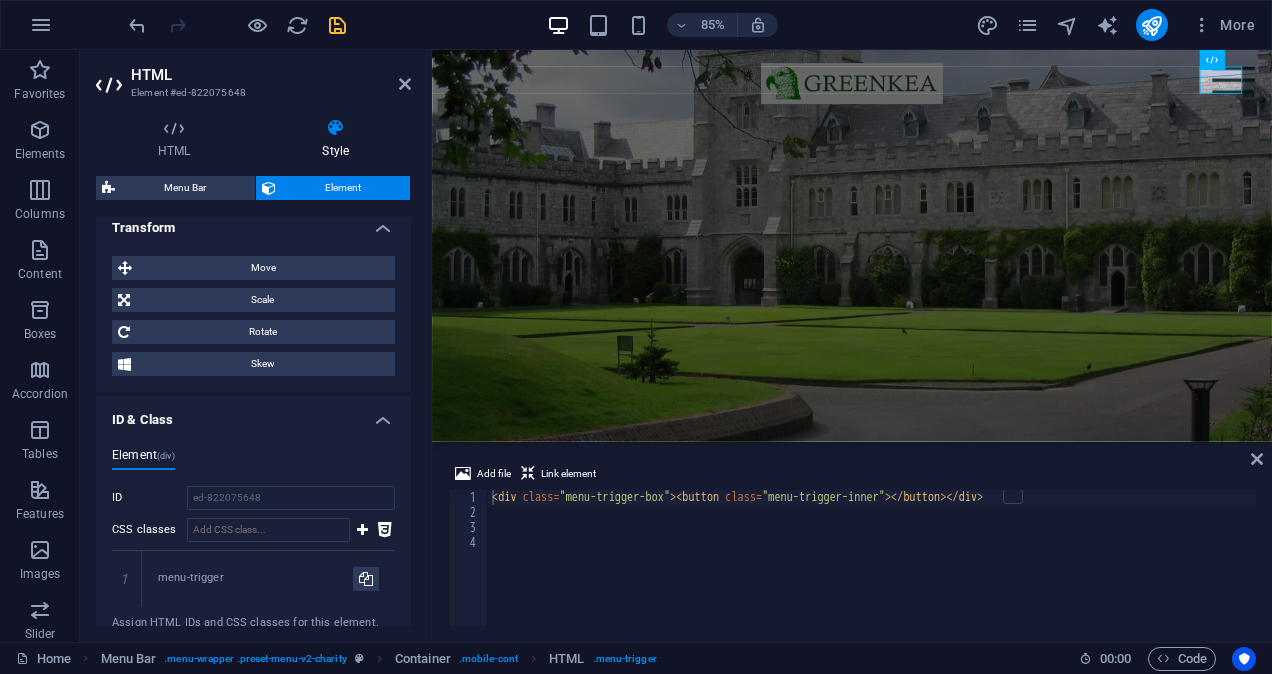 scroll, scrollTop: 511, scrollLeft: 0, axis: vertical 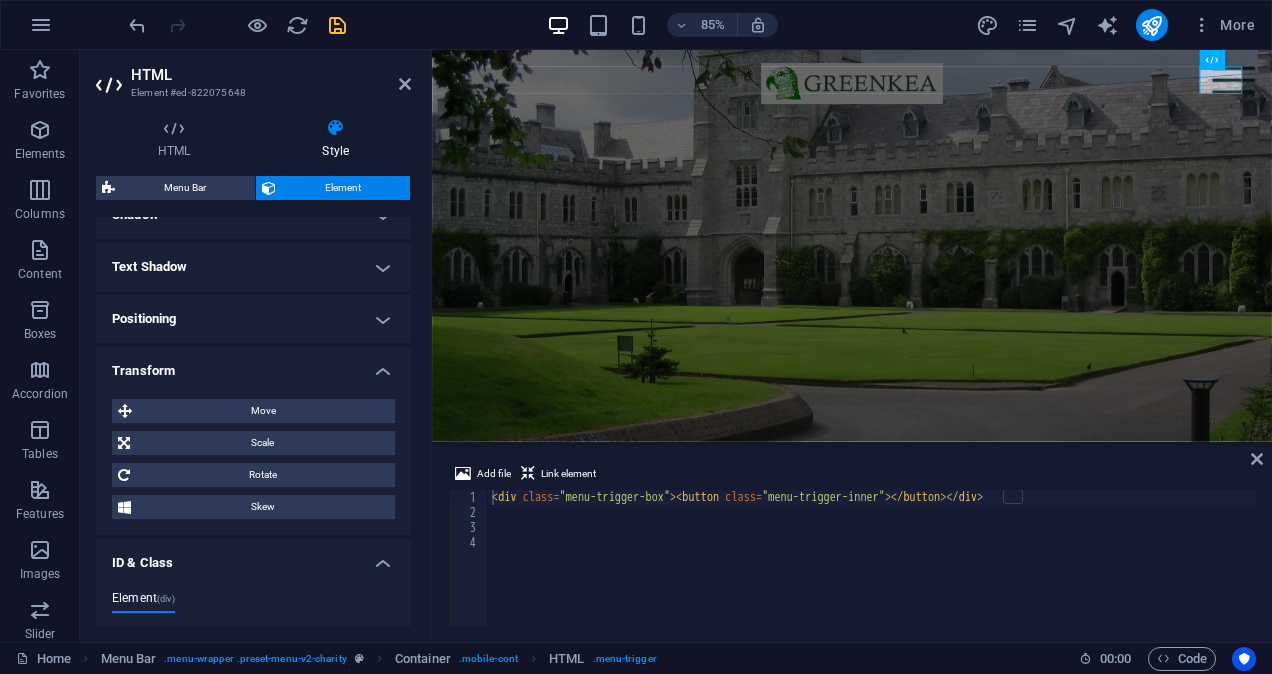 click on "ID & Class" at bounding box center (253, 557) 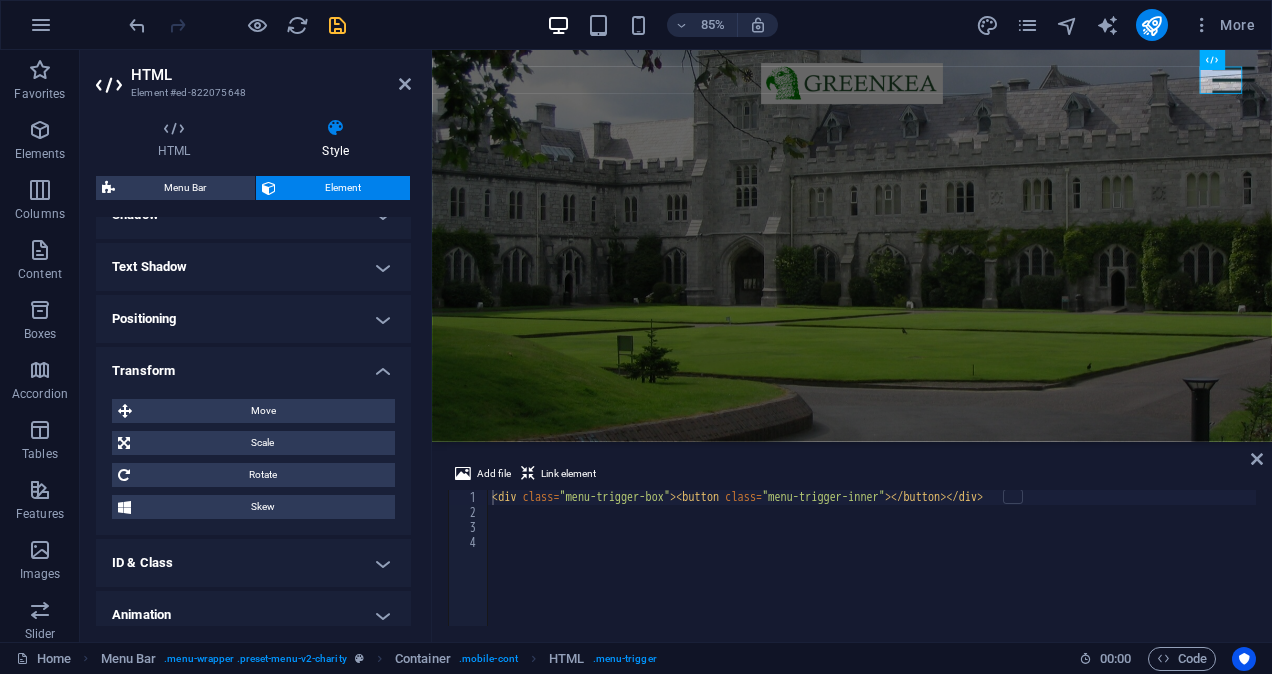 click on "Transform" at bounding box center [253, 365] 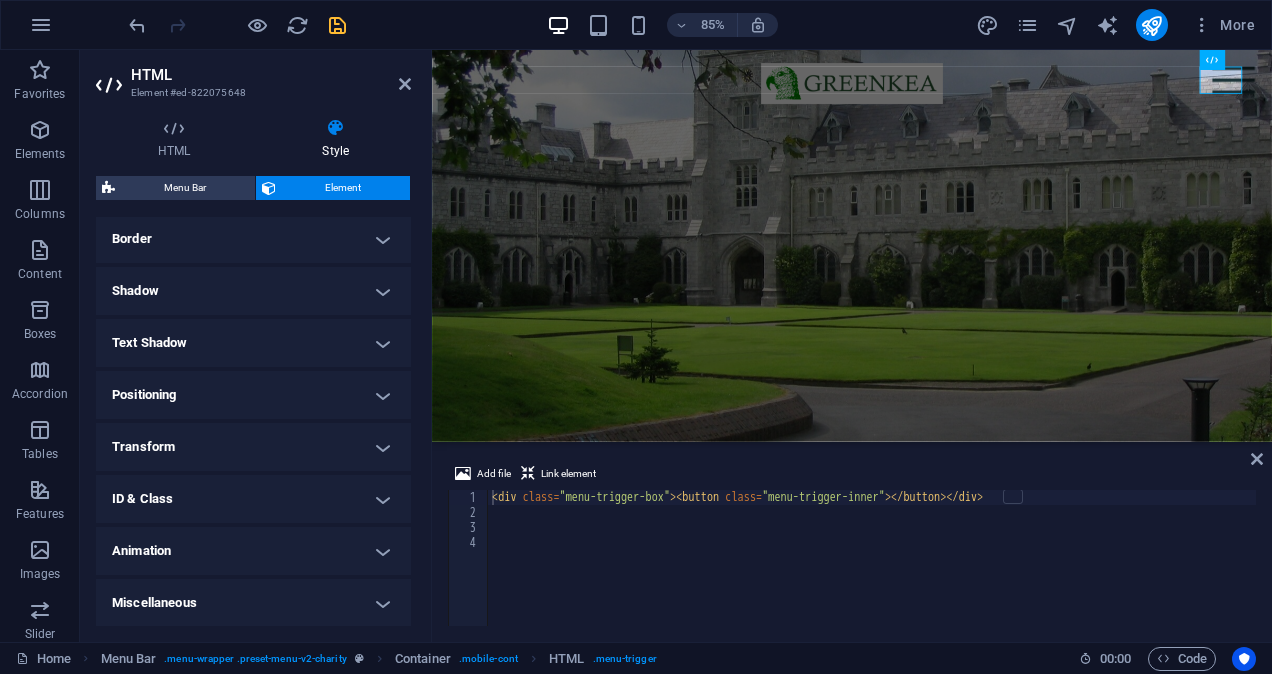 click on "Text Shadow" at bounding box center (253, 343) 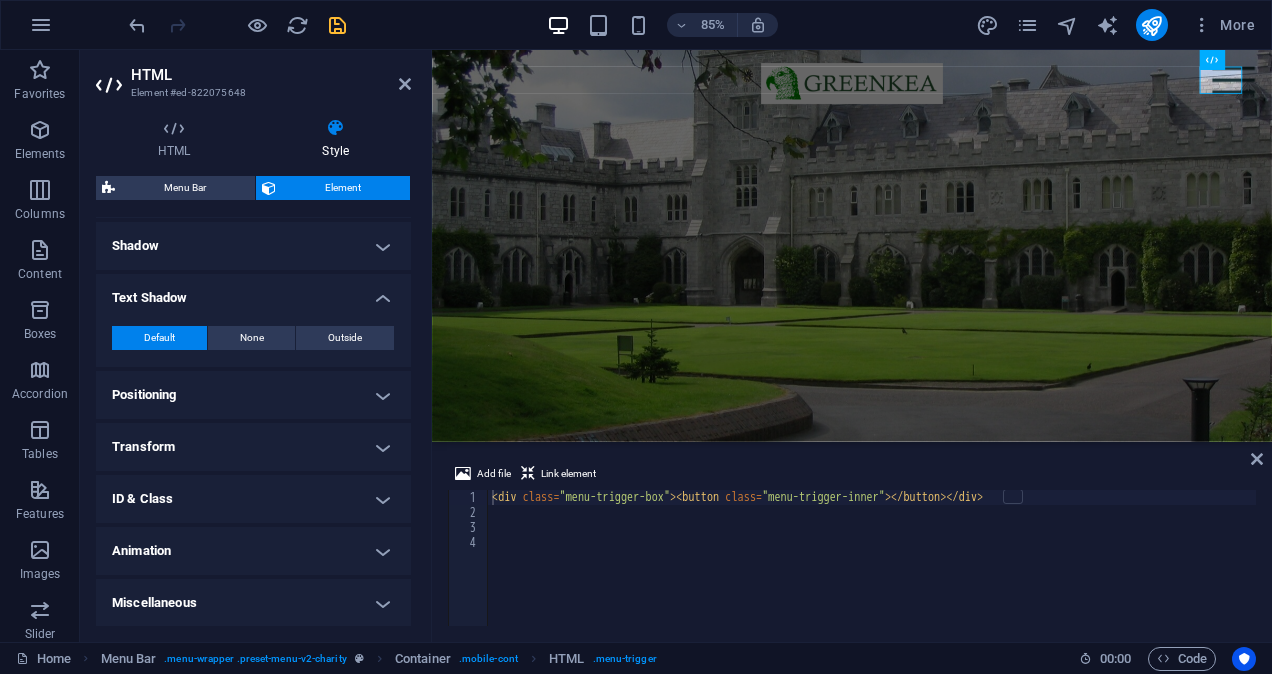 click on "Text Shadow" at bounding box center [253, 292] 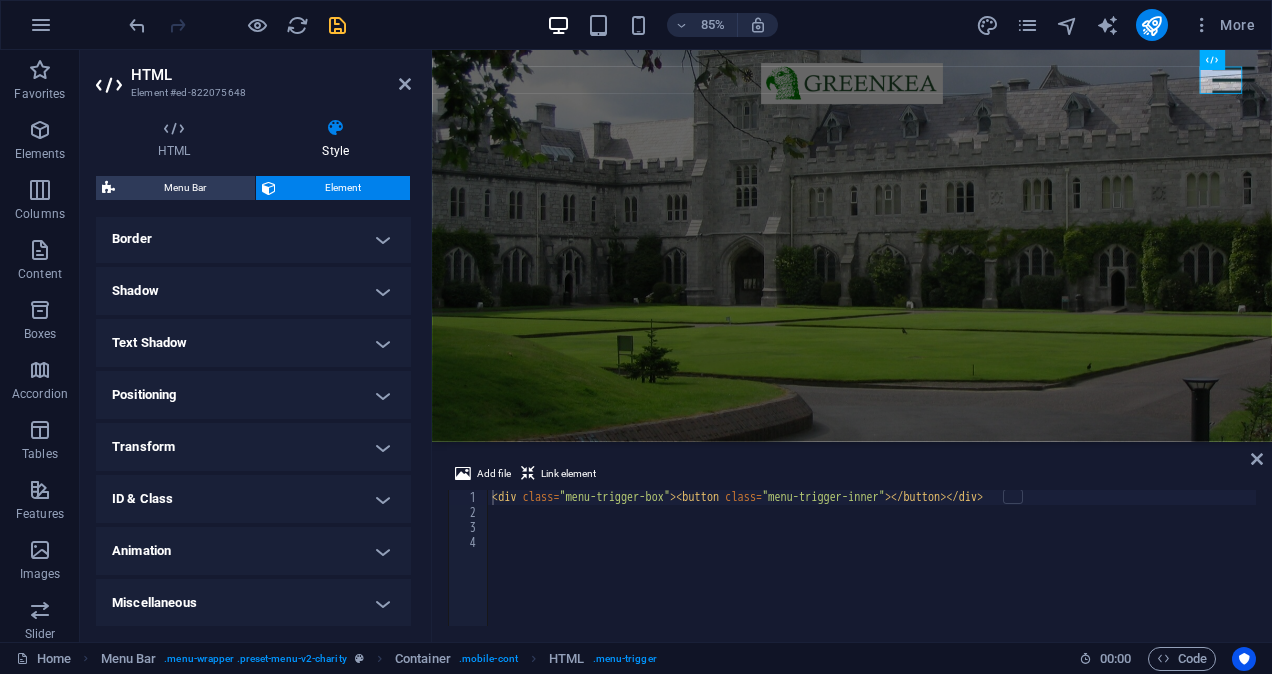 click on "Shadow" at bounding box center (253, 291) 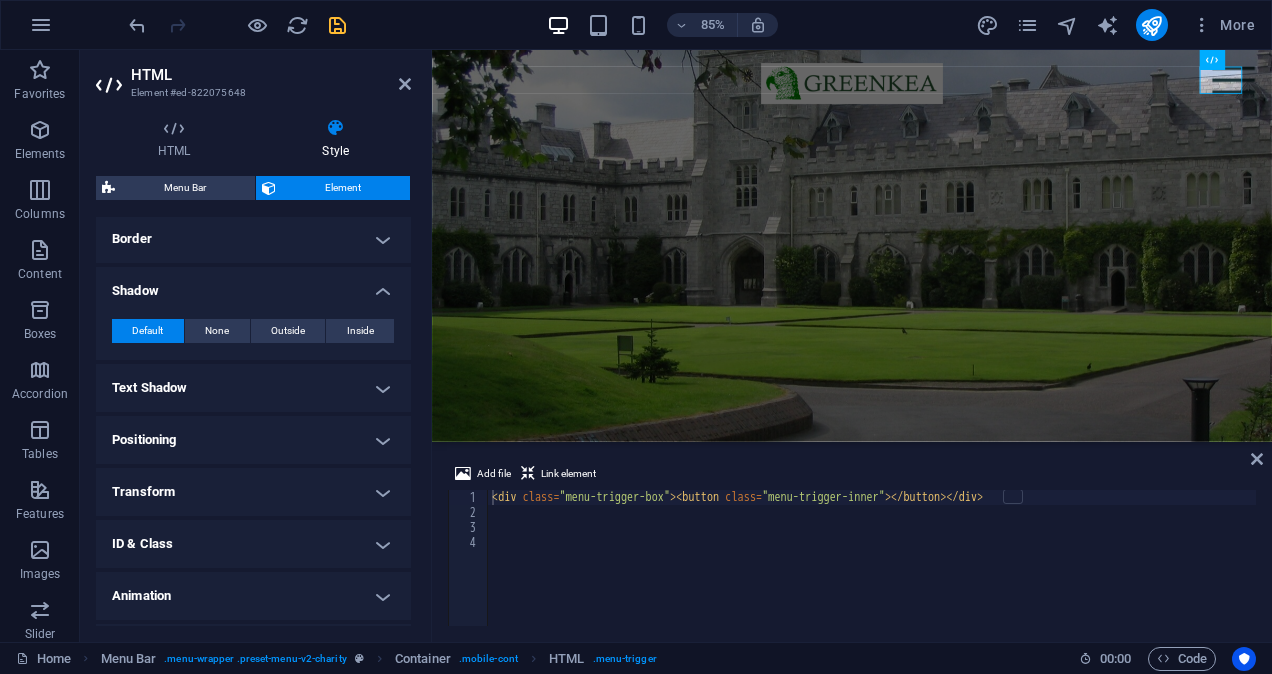 click on "Shadow" at bounding box center [253, 285] 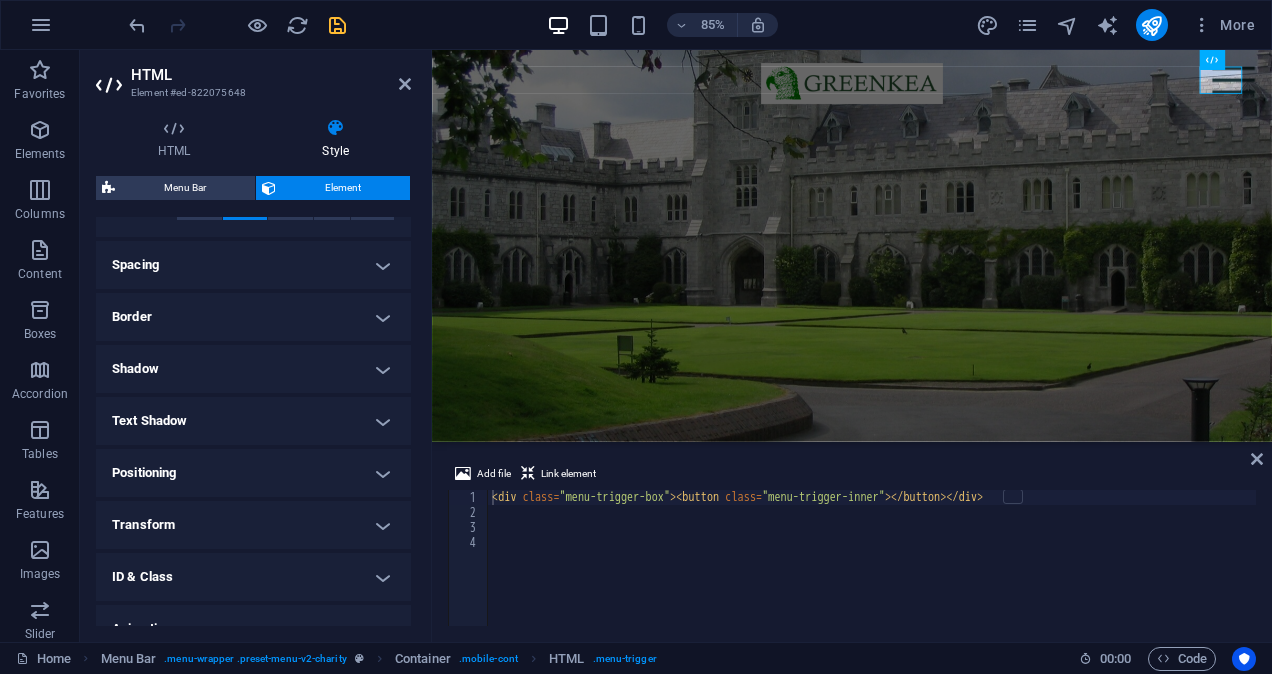 scroll, scrollTop: 335, scrollLeft: 0, axis: vertical 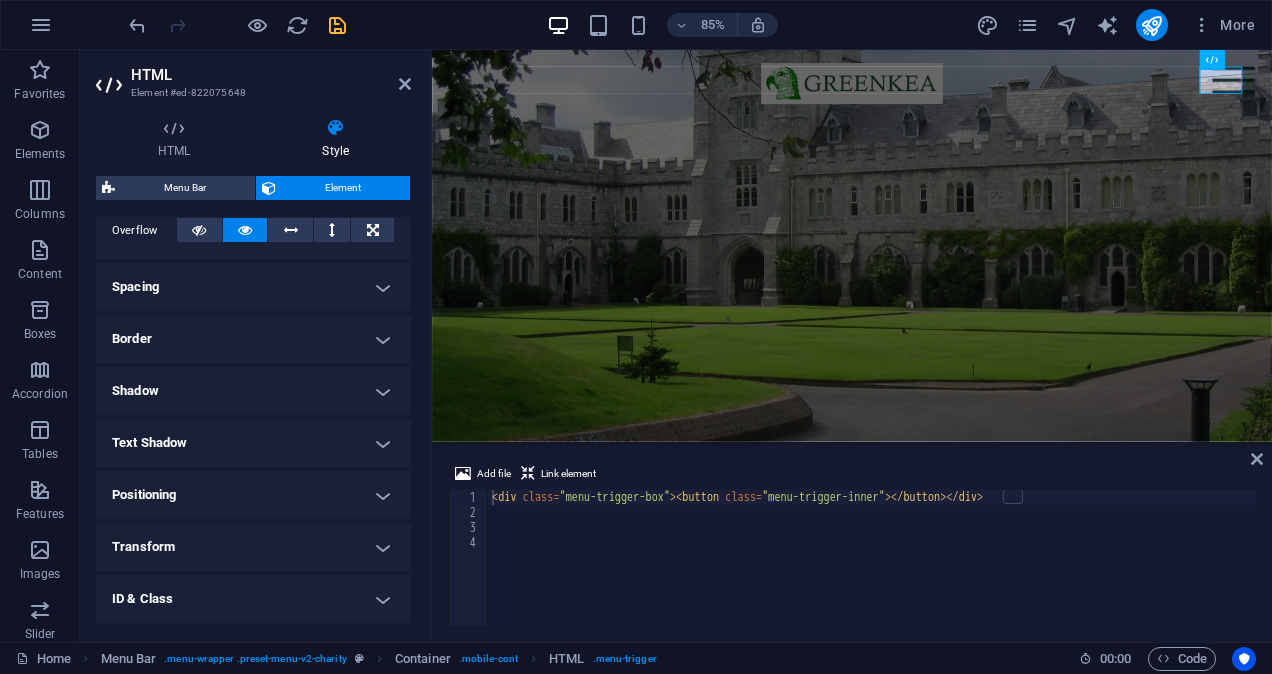click on "Border" at bounding box center (253, 339) 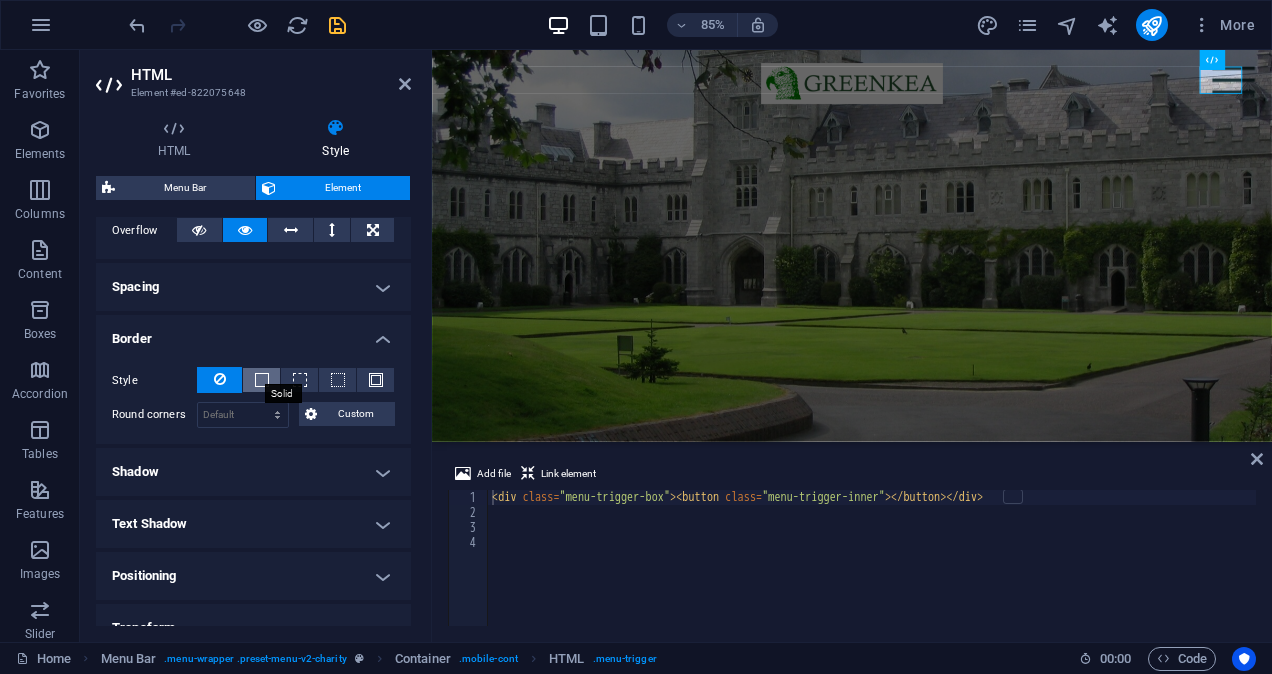 click at bounding box center (262, 380) 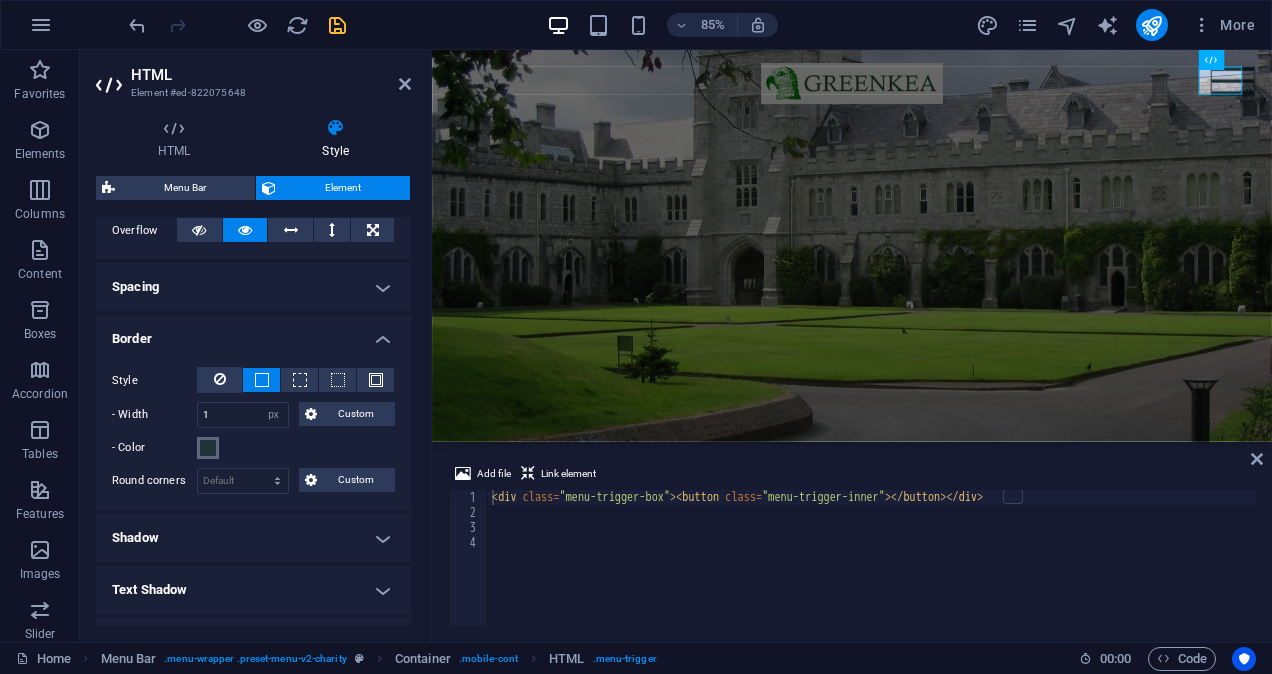 click at bounding box center [208, 448] 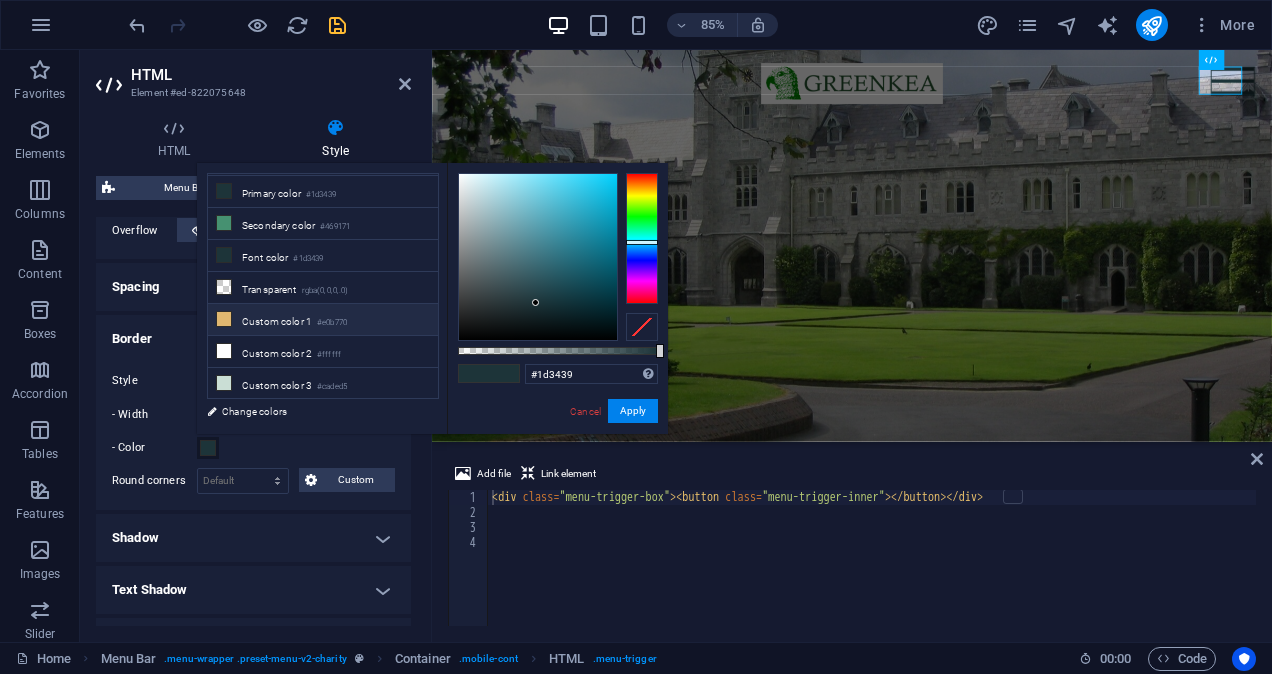 scroll, scrollTop: 81, scrollLeft: 0, axis: vertical 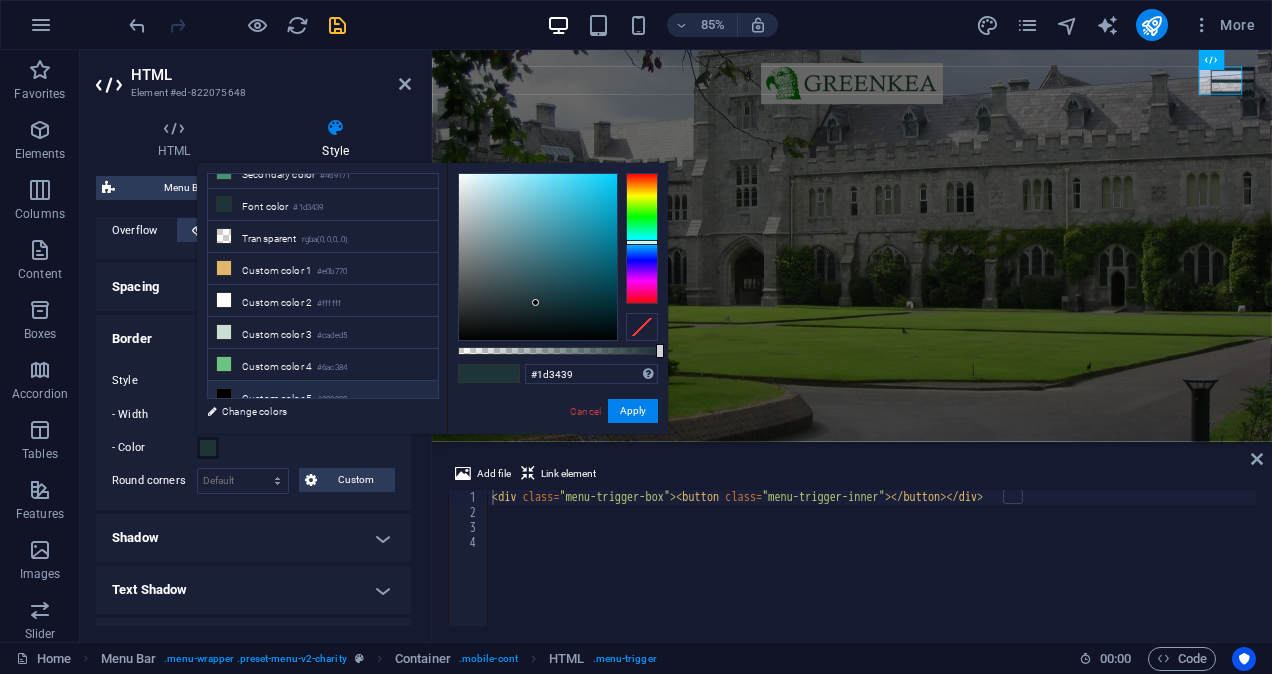 click on "Custom color 5
#000000" at bounding box center (323, 397) 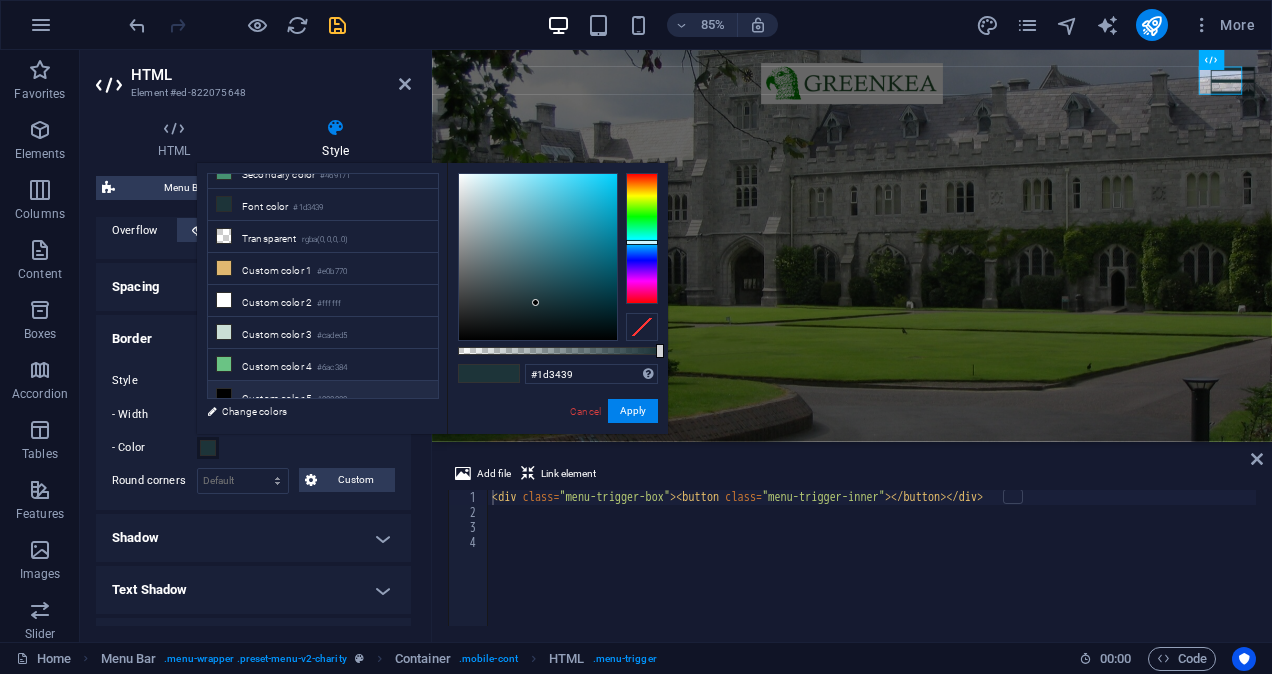 type on "#000000" 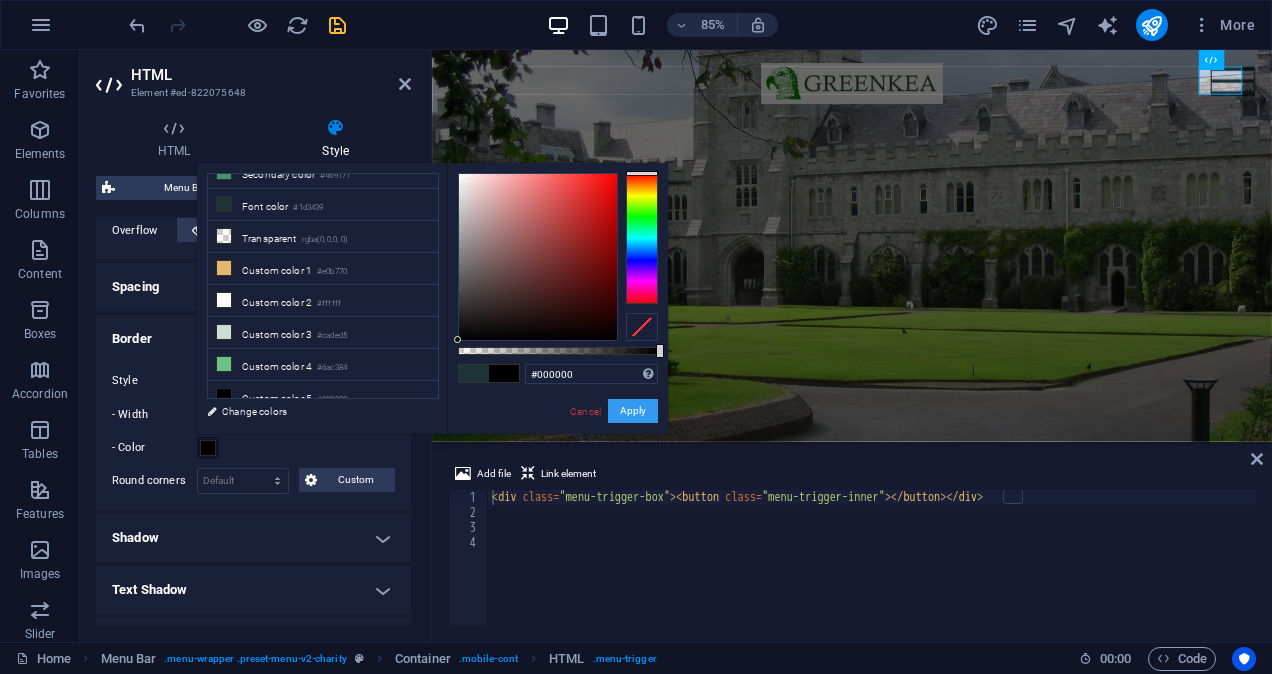 click on "Apply" at bounding box center (633, 411) 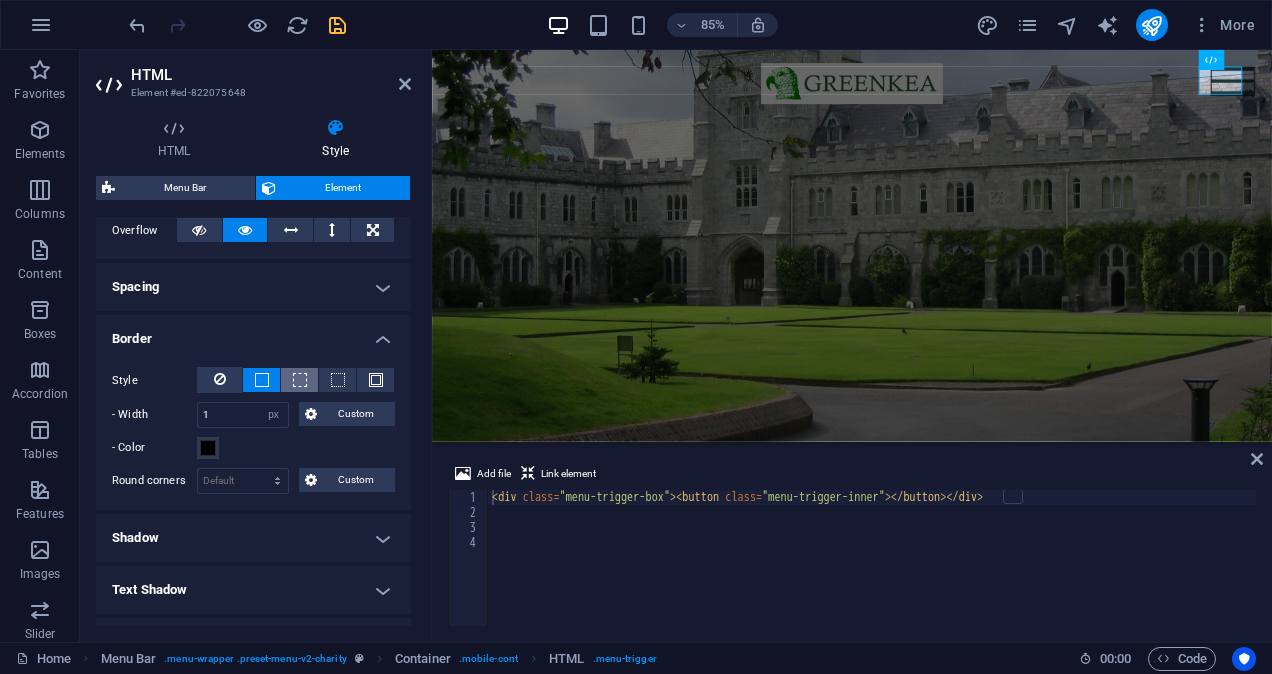 click at bounding box center (299, 380) 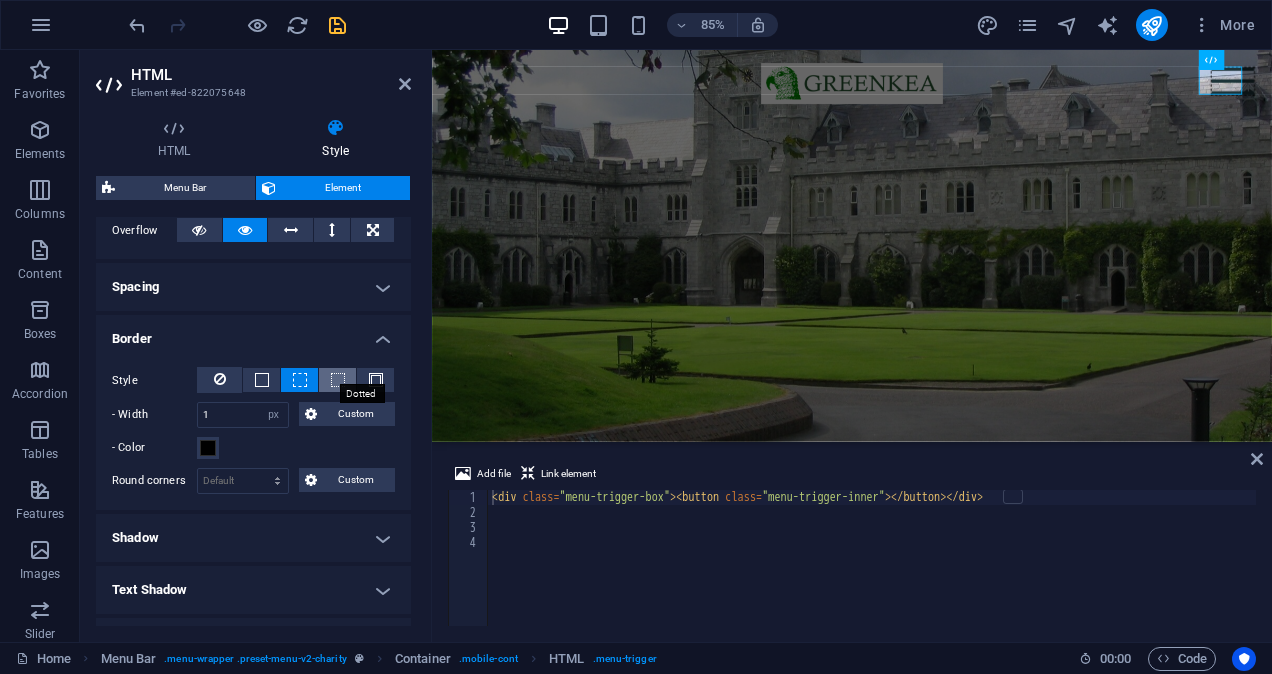 click at bounding box center [338, 380] 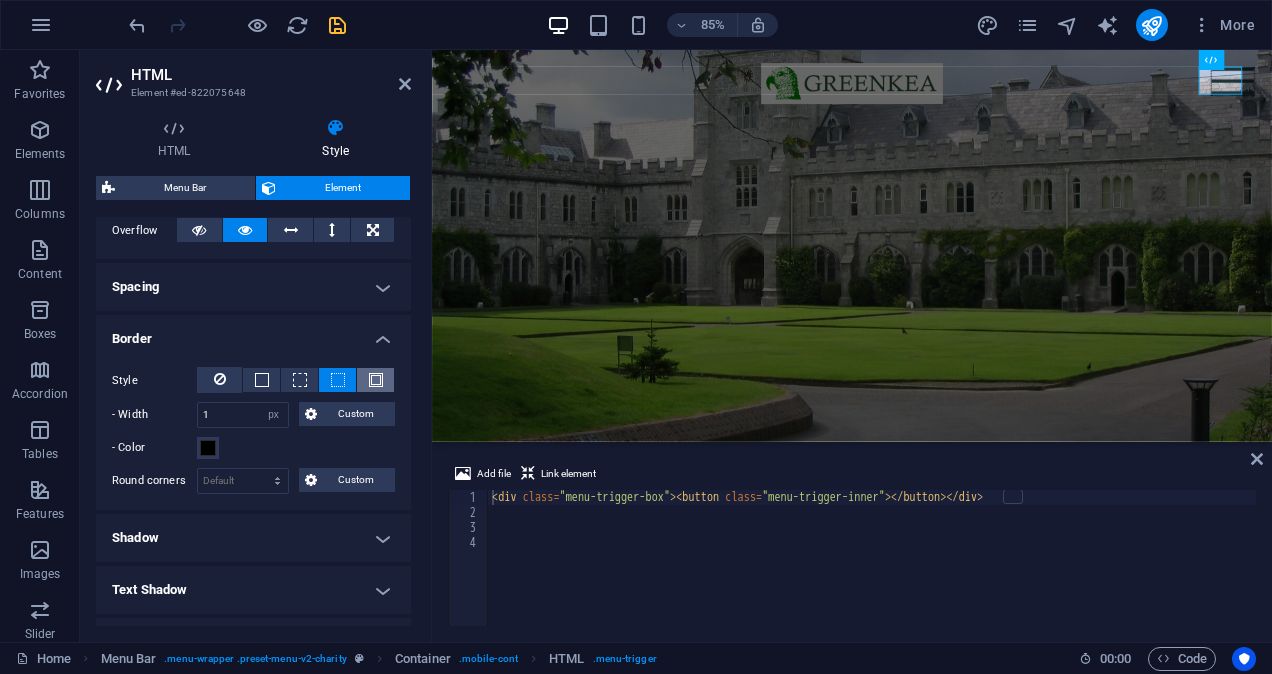 click at bounding box center (375, 380) 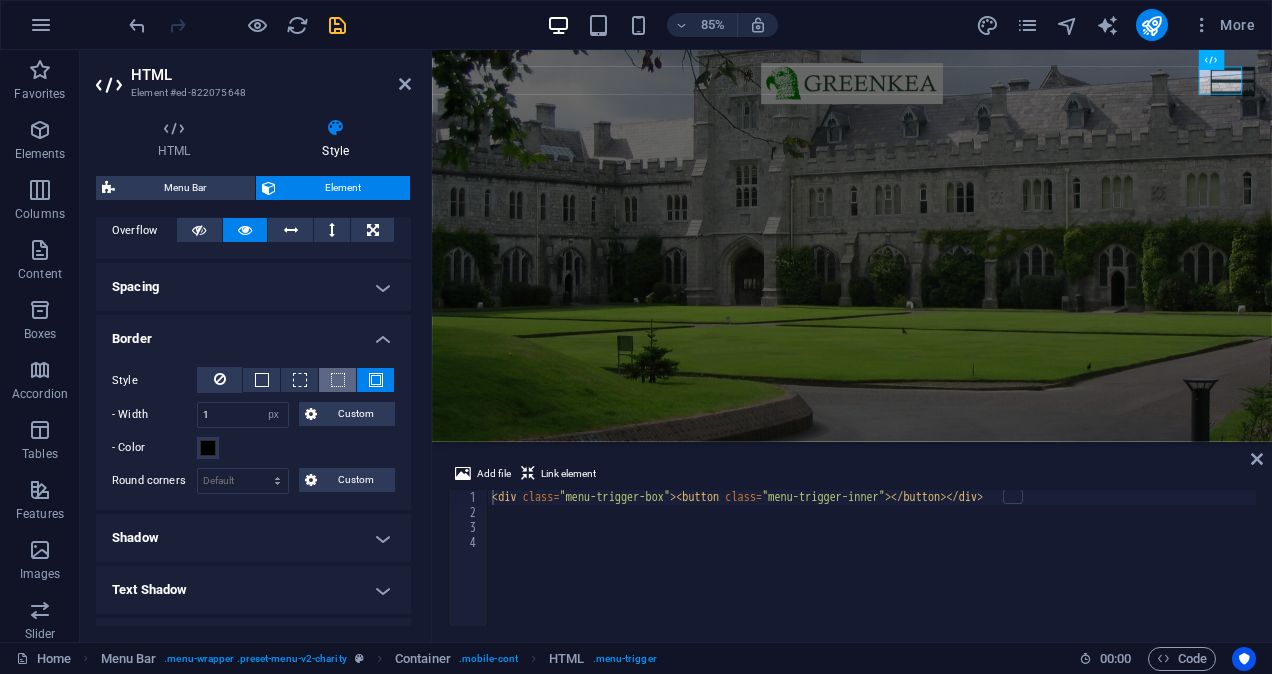 click at bounding box center (337, 380) 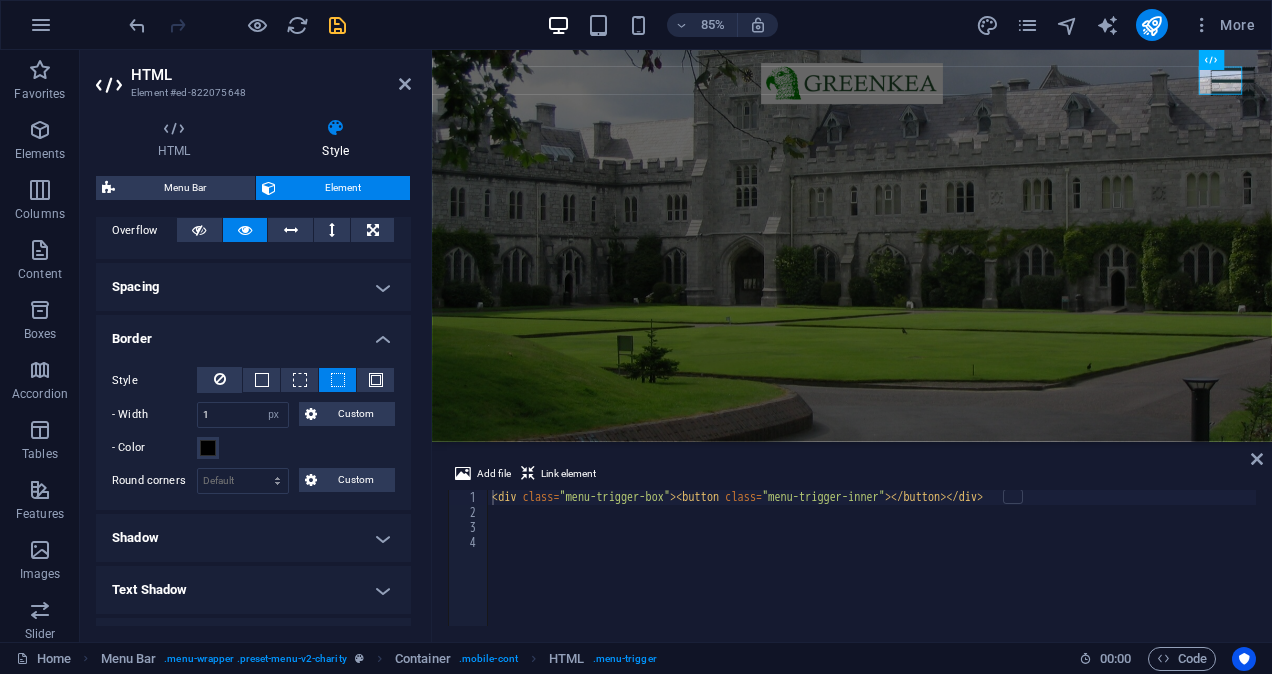 click on "Border" at bounding box center (253, 333) 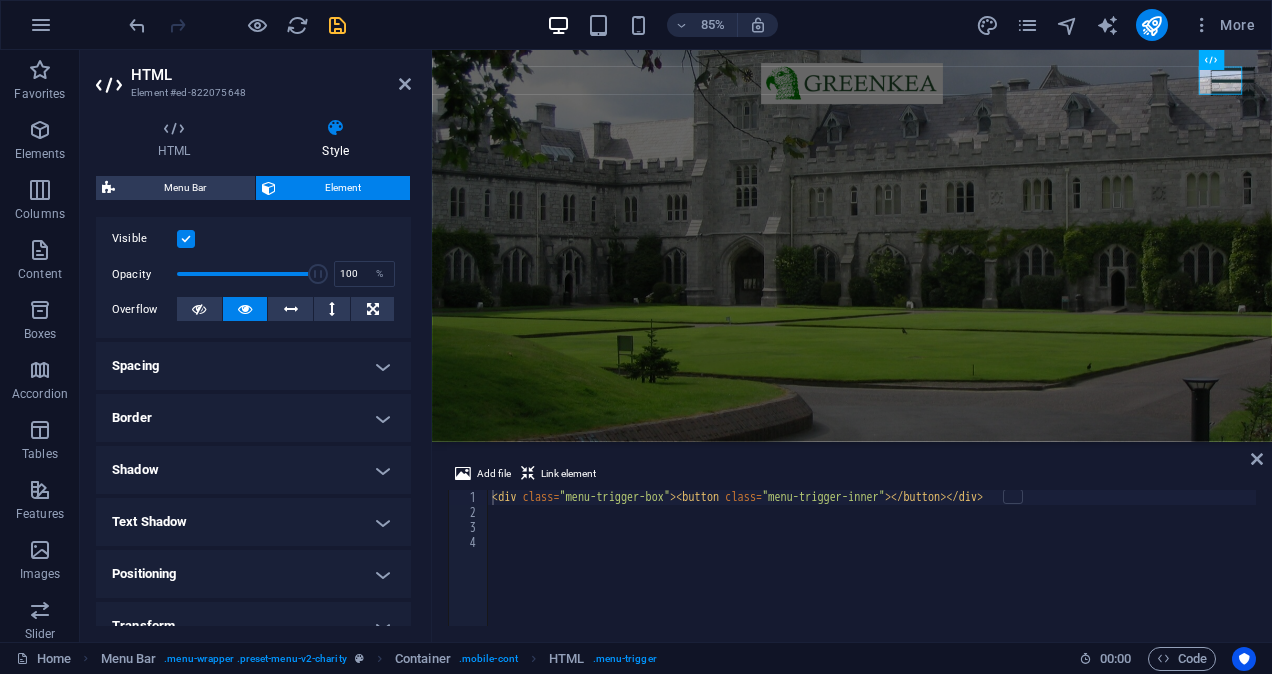 scroll, scrollTop: 235, scrollLeft: 0, axis: vertical 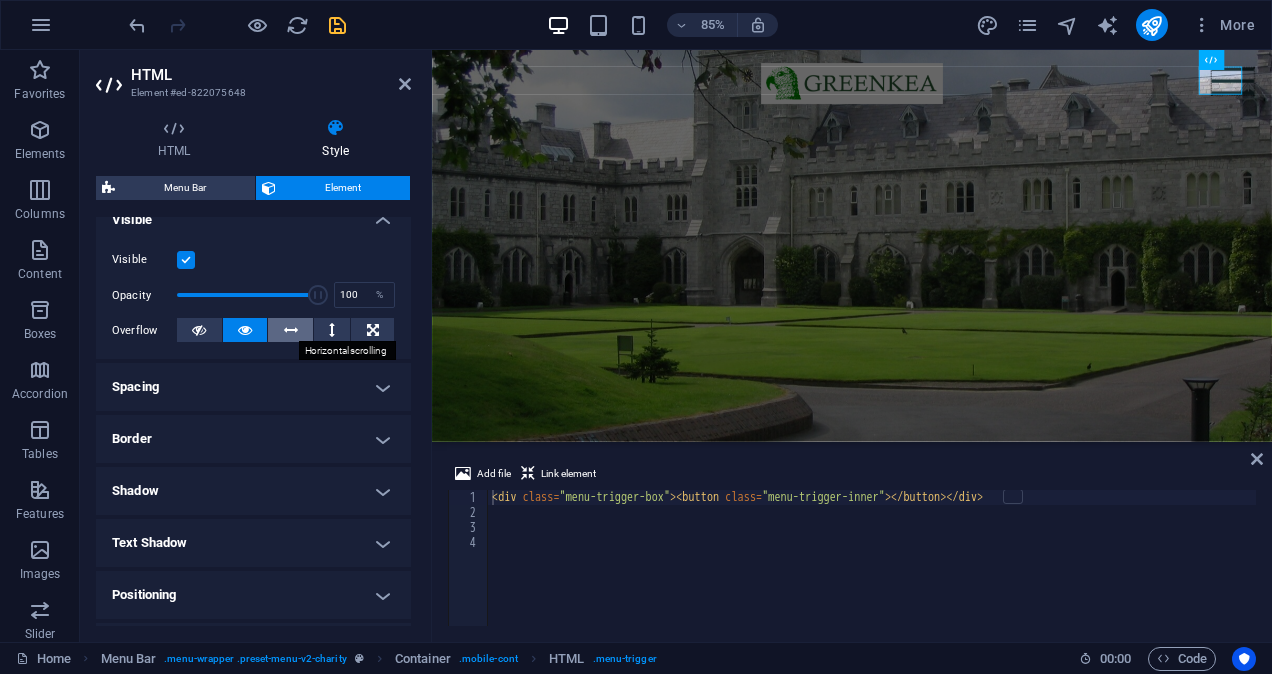 click at bounding box center [291, 330] 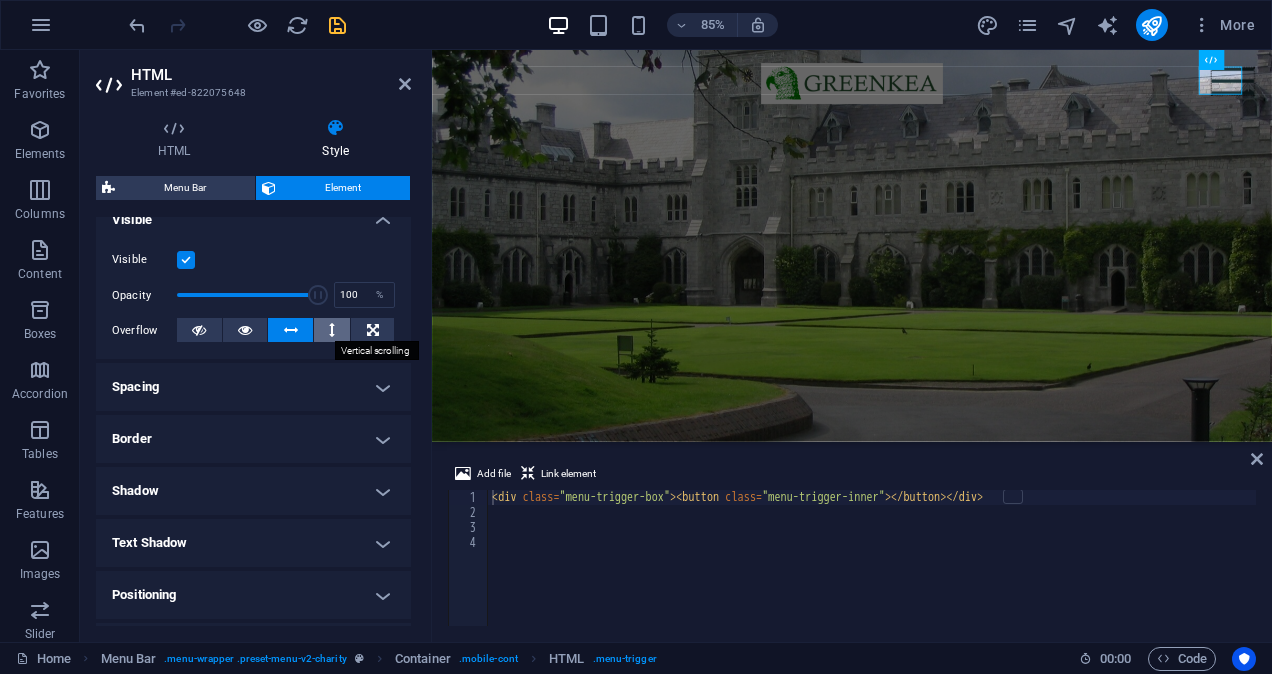click at bounding box center [332, 330] 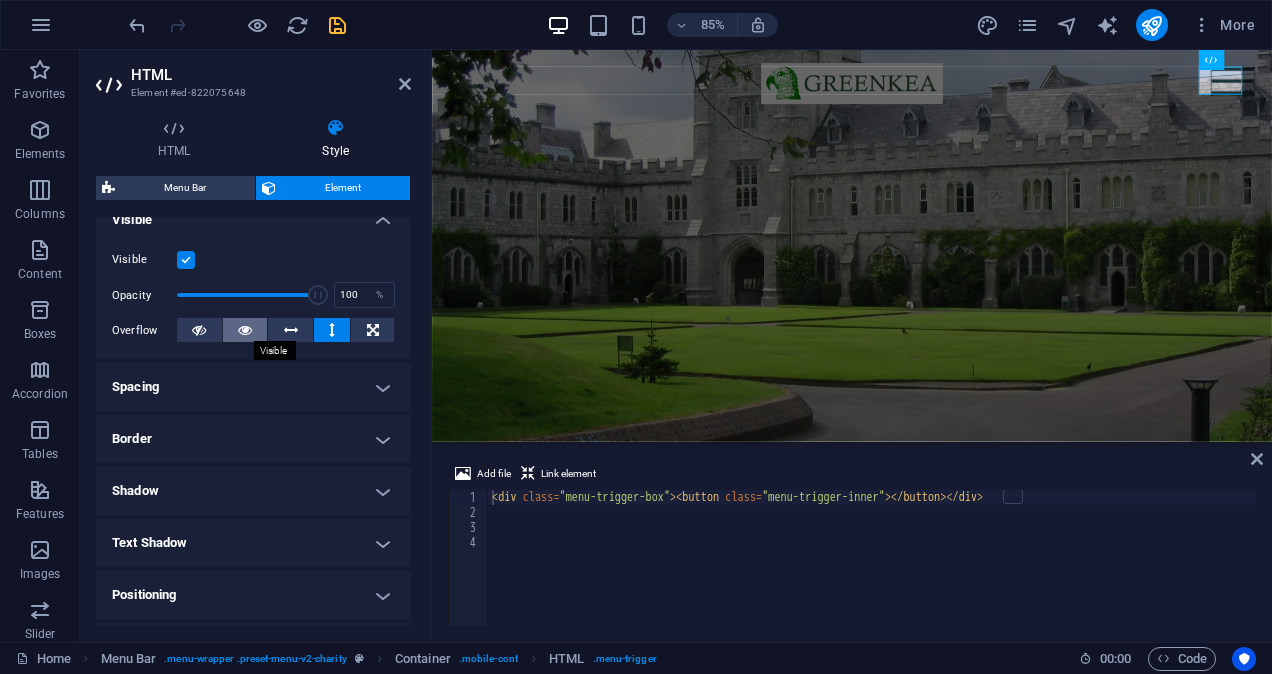 click at bounding box center (245, 330) 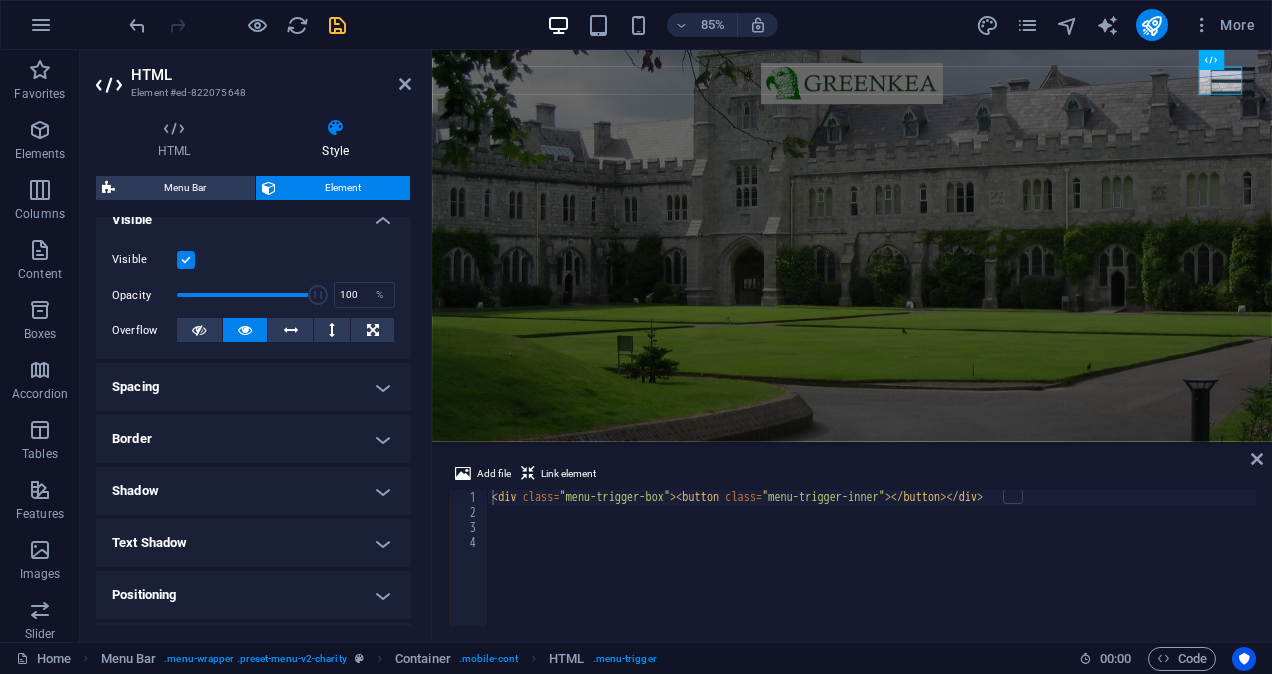 click on "Spacing" at bounding box center [253, 387] 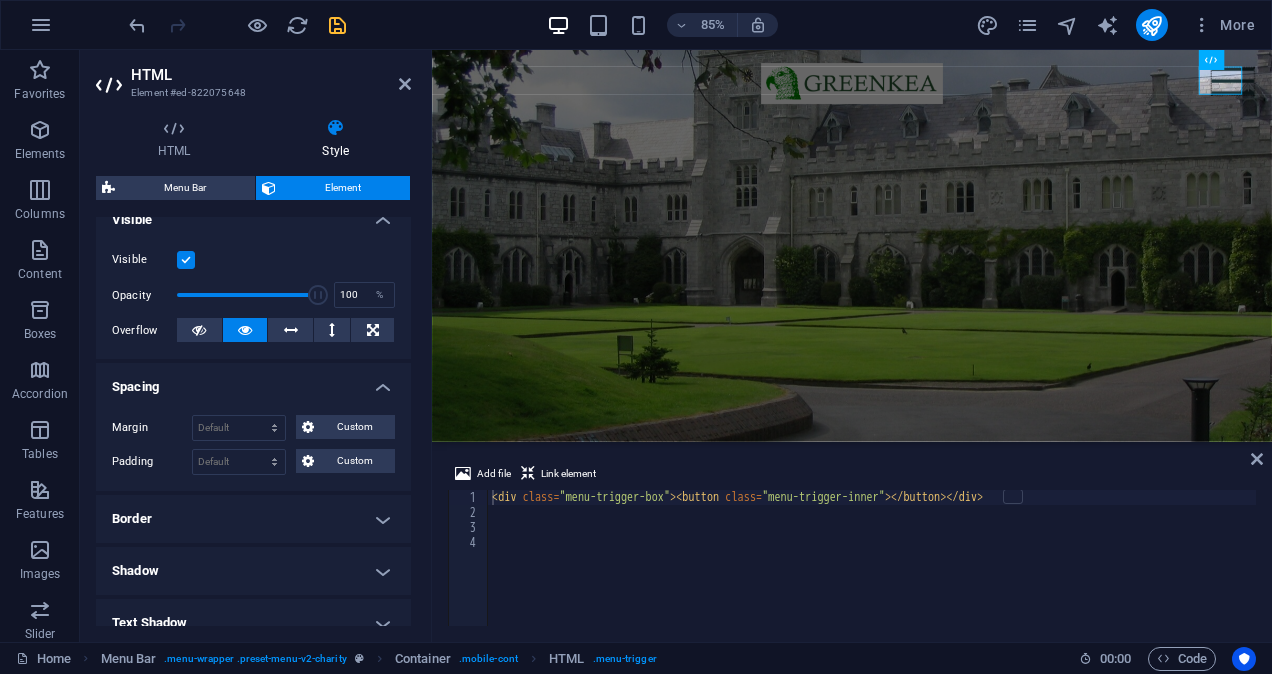 click on "Spacing" at bounding box center (253, 381) 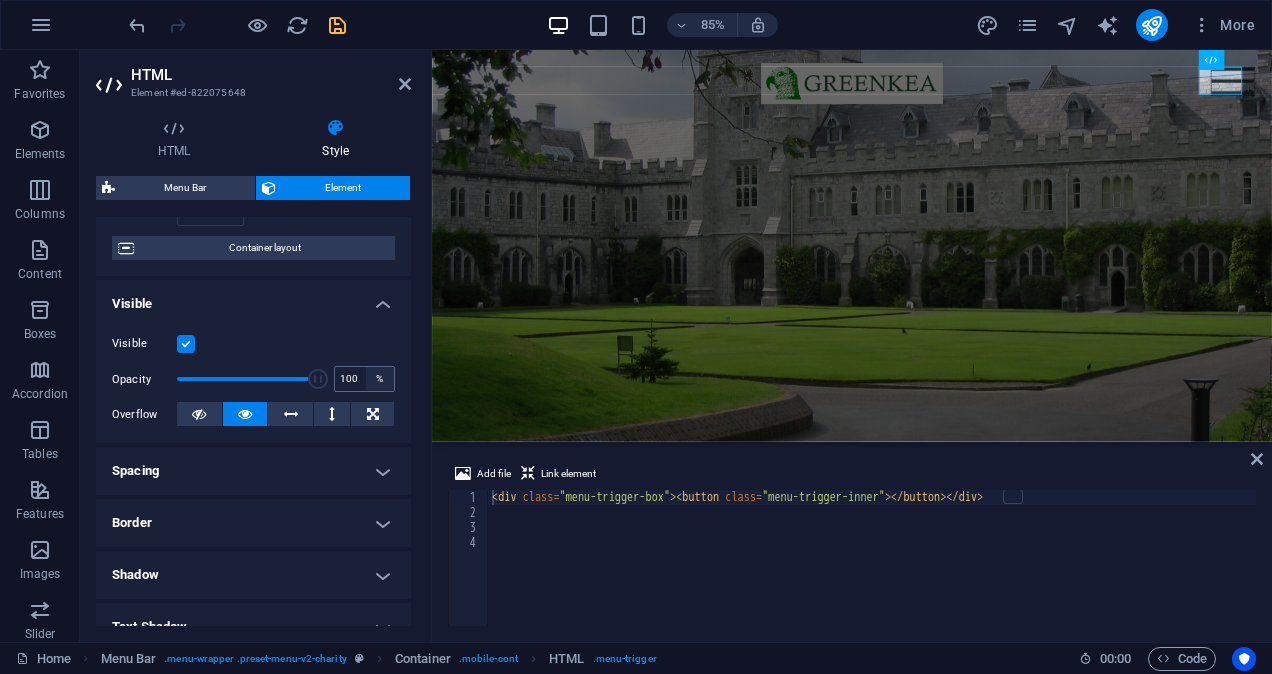 scroll, scrollTop: 35, scrollLeft: 0, axis: vertical 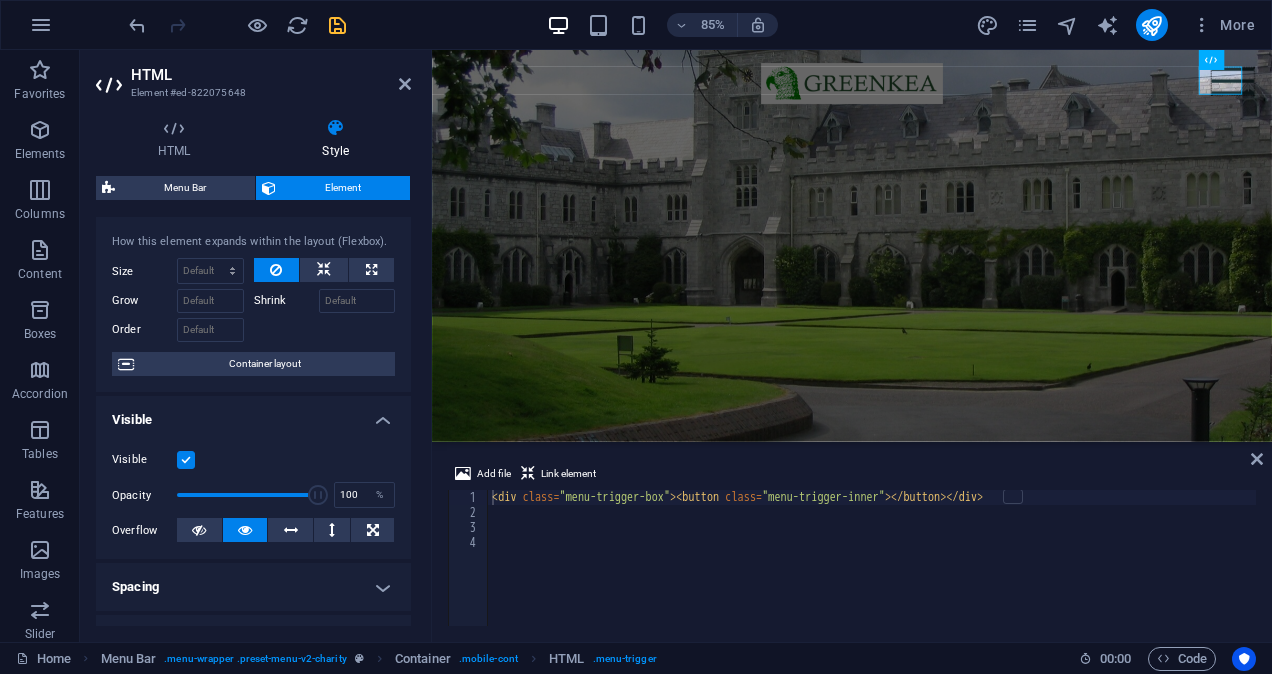 click on "Visible" at bounding box center [253, 414] 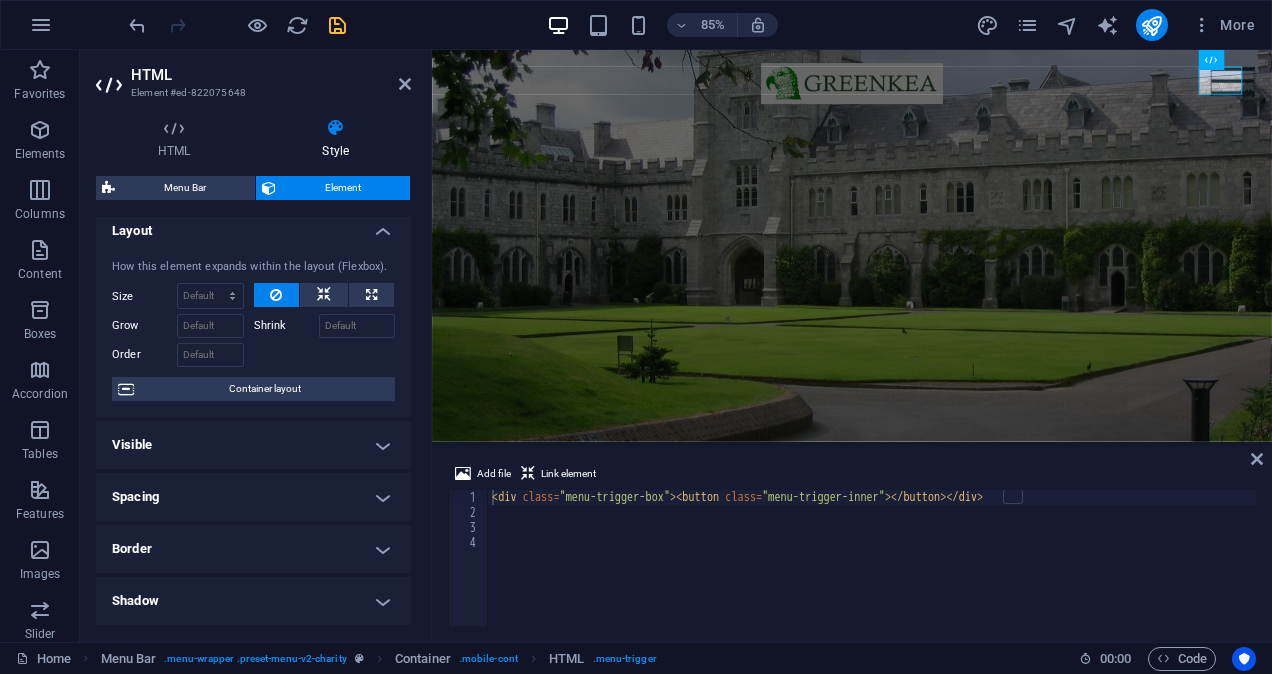 scroll, scrollTop: 0, scrollLeft: 0, axis: both 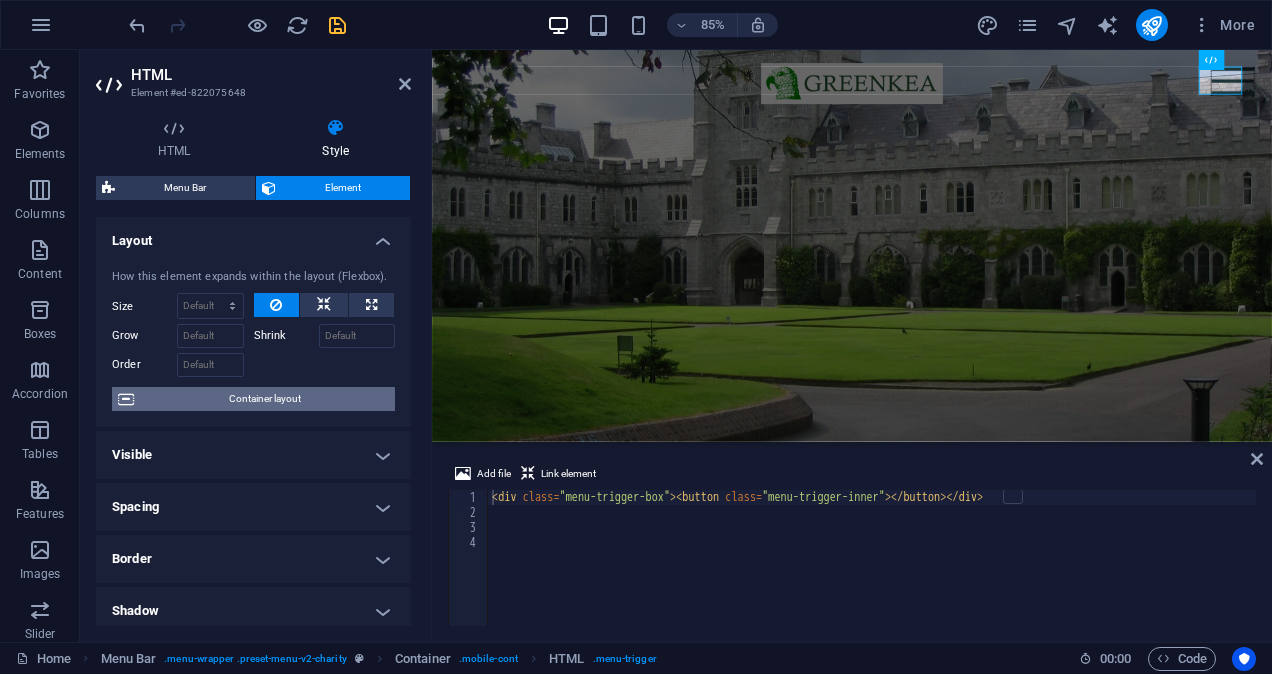 click on "Container layout" at bounding box center [264, 399] 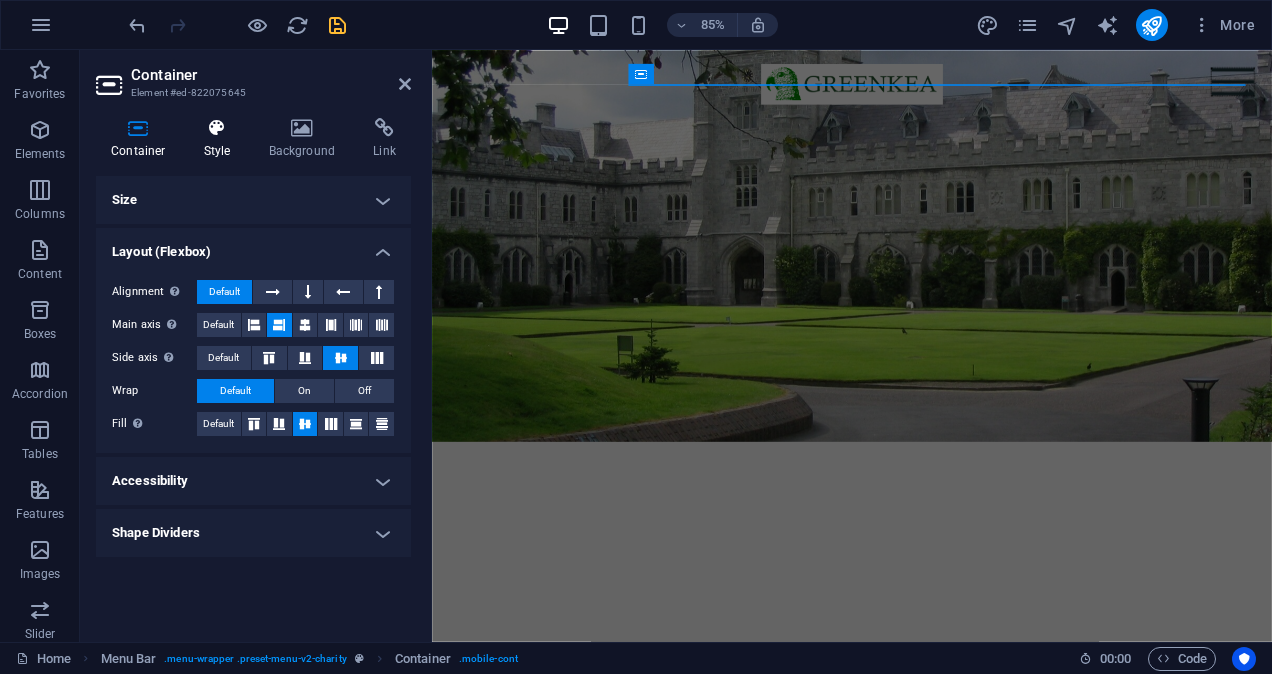 click at bounding box center [217, 128] 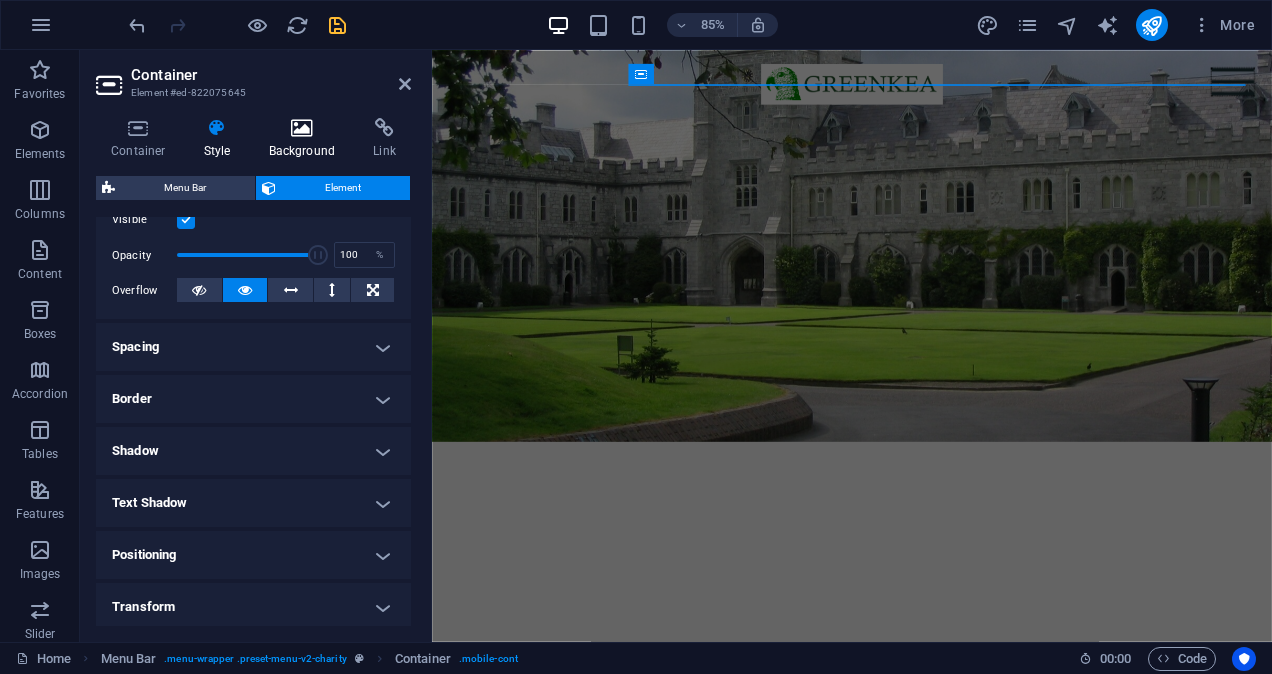 scroll, scrollTop: 35, scrollLeft: 0, axis: vertical 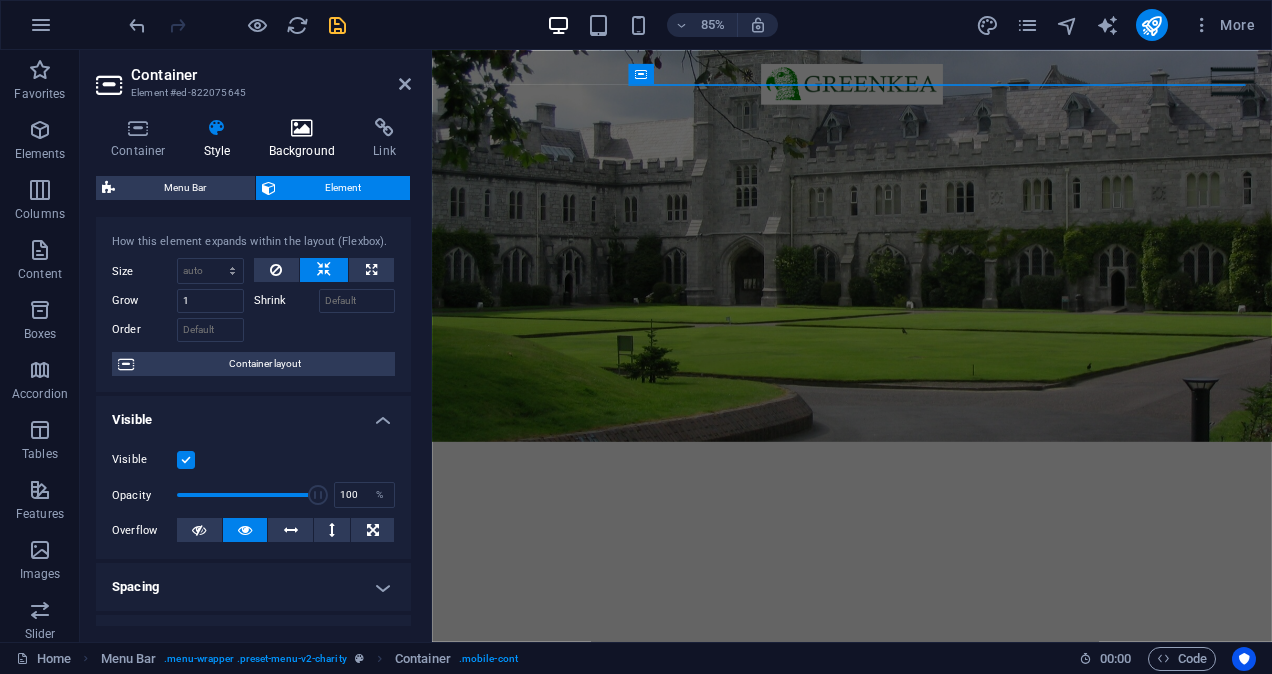 click at bounding box center (302, 128) 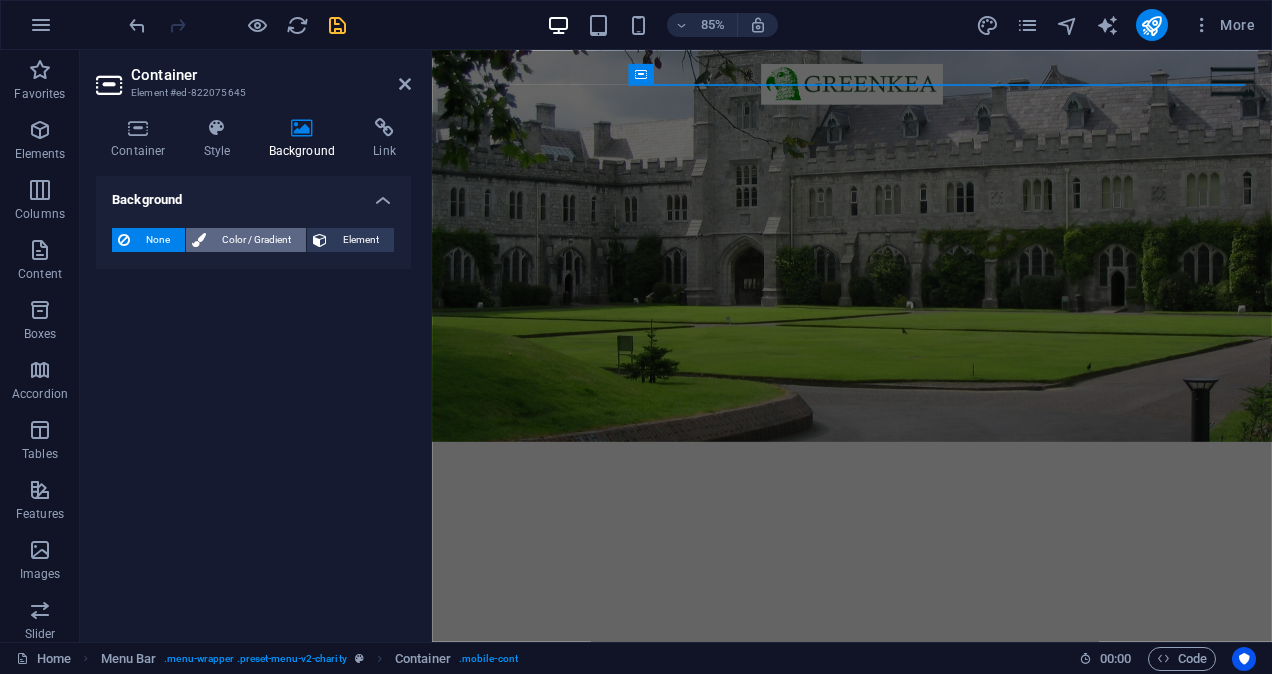 click on "Color / Gradient" at bounding box center (256, 240) 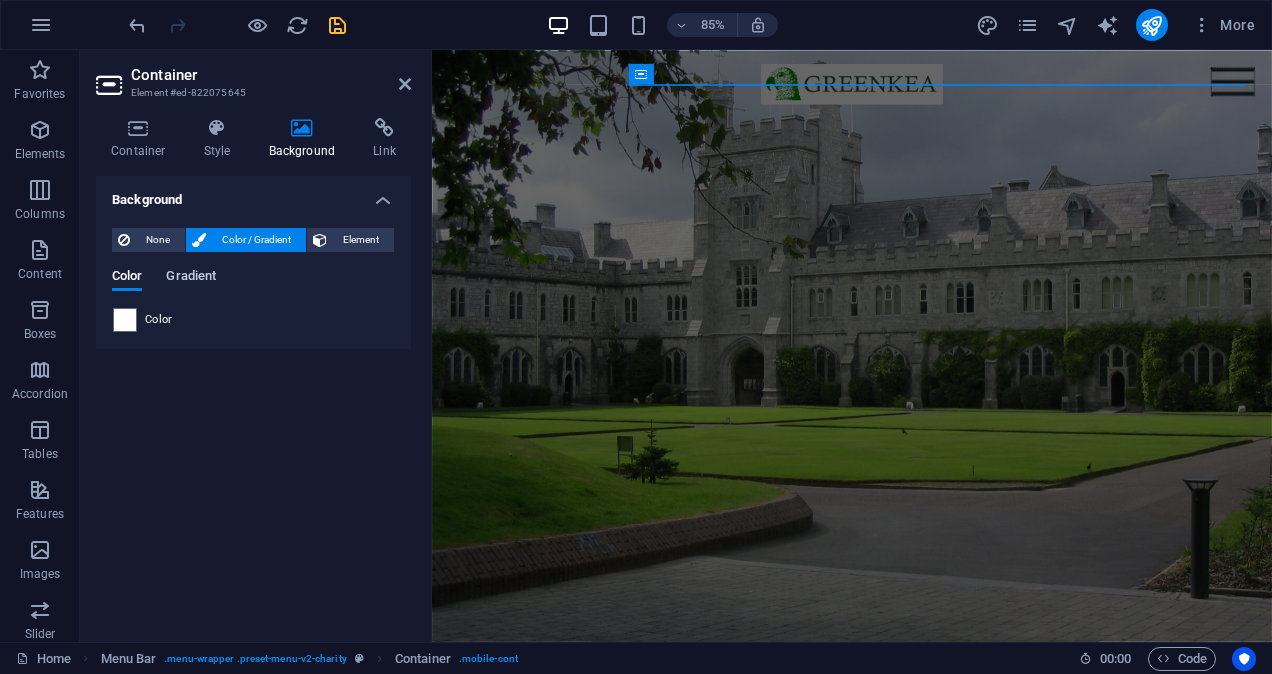 click on "Gradient" at bounding box center (191, 278) 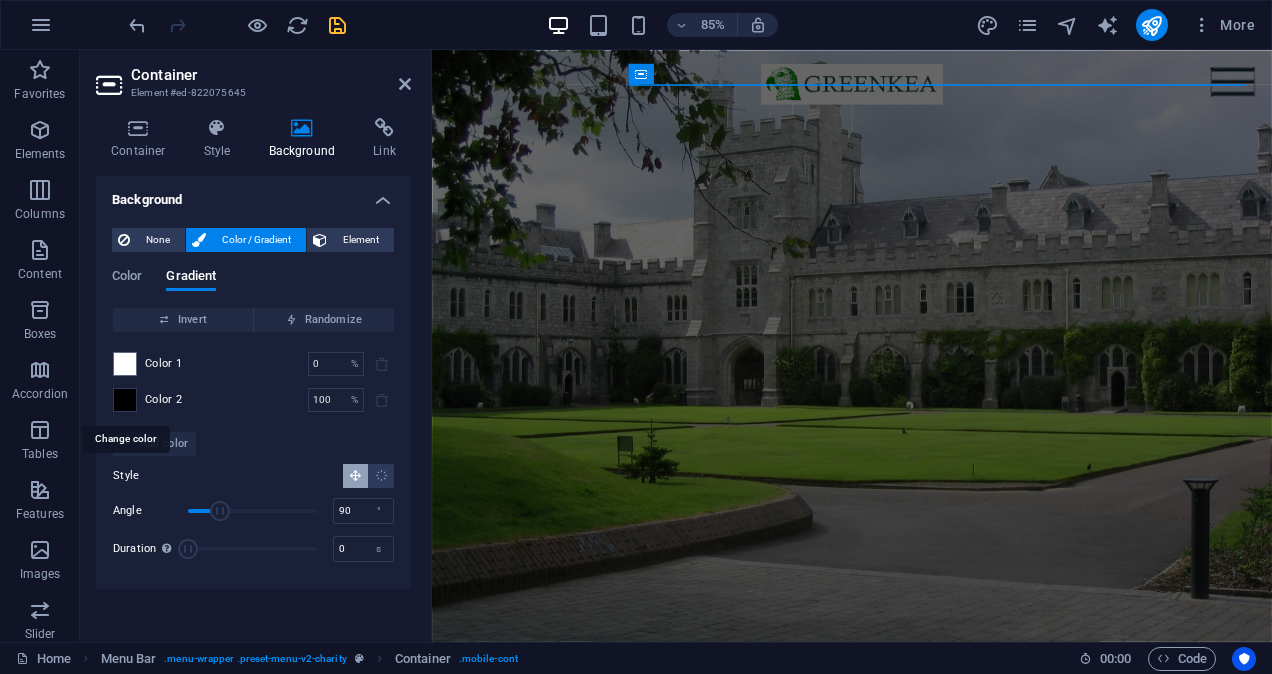 click at bounding box center [125, 400] 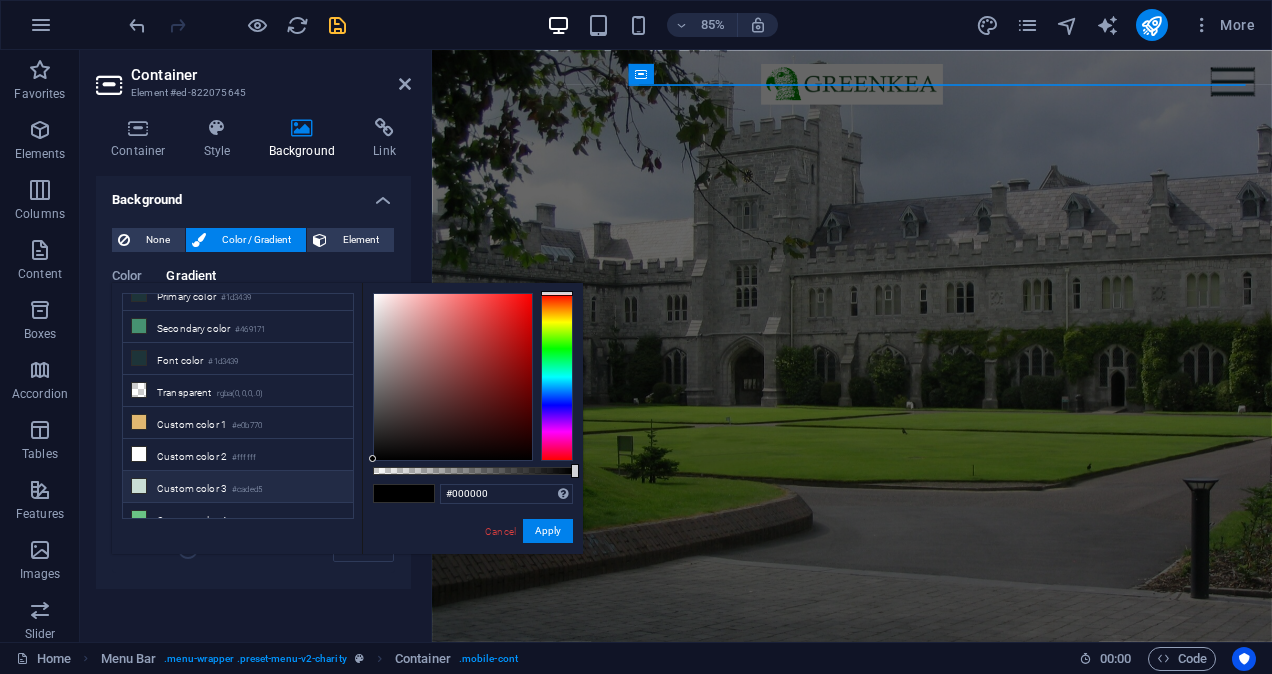 scroll, scrollTop: 81, scrollLeft: 0, axis: vertical 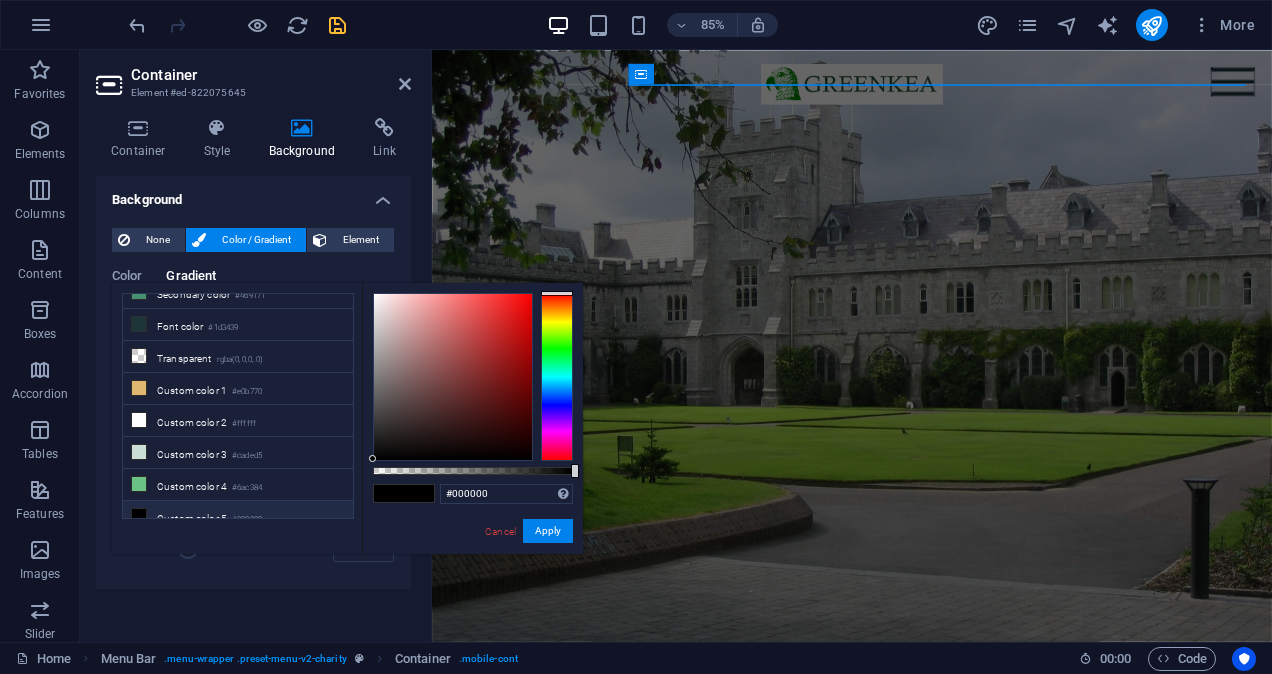 click on "Custom color 5
#000000" at bounding box center (238, 517) 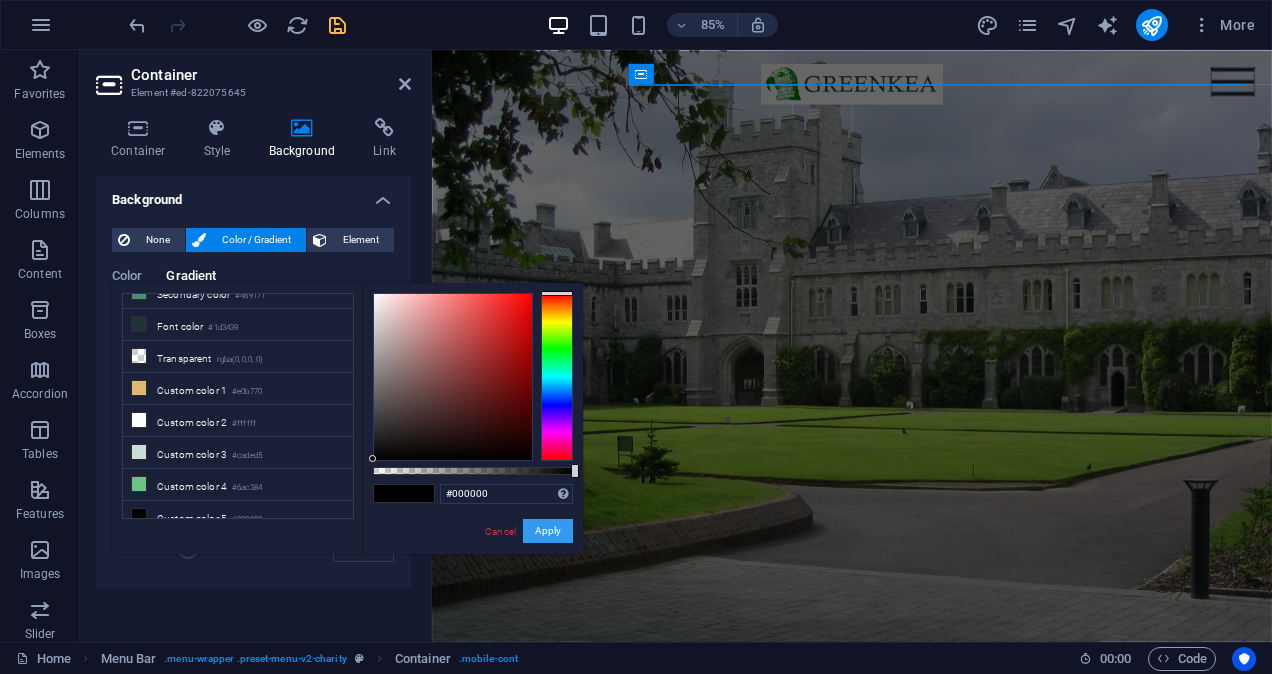 click on "Apply" at bounding box center (548, 531) 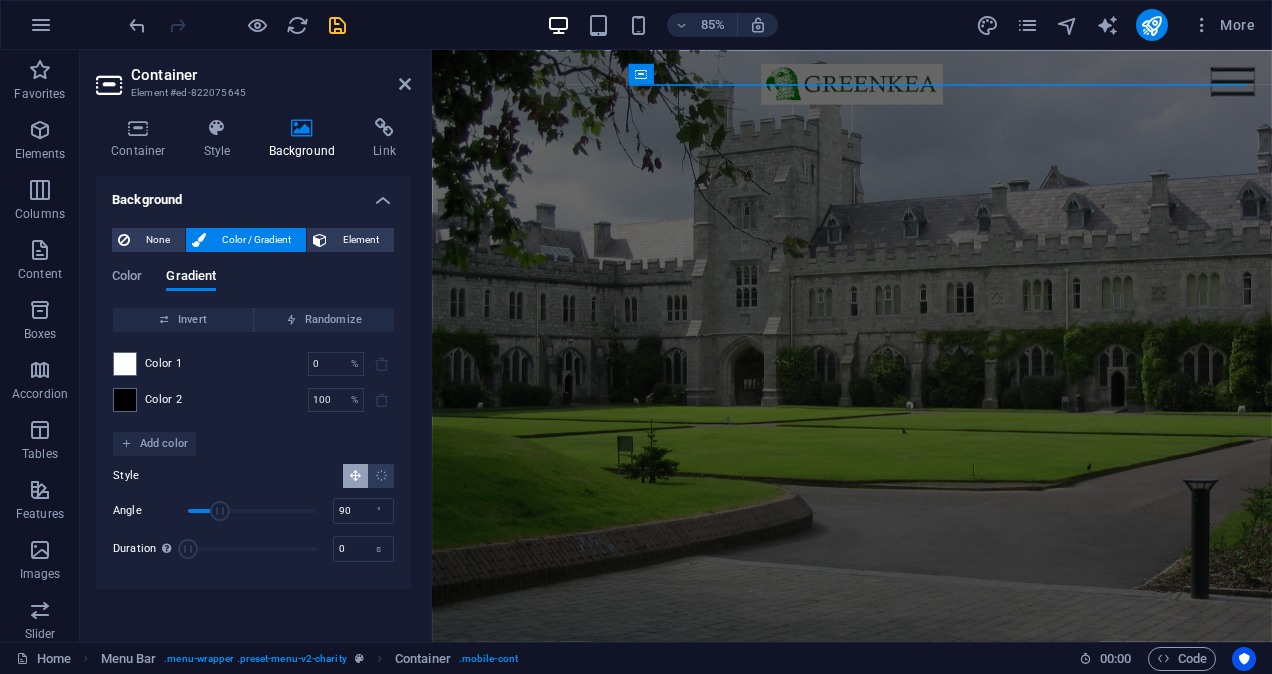 click on "Color 1 0 % ​" at bounding box center (253, 364) 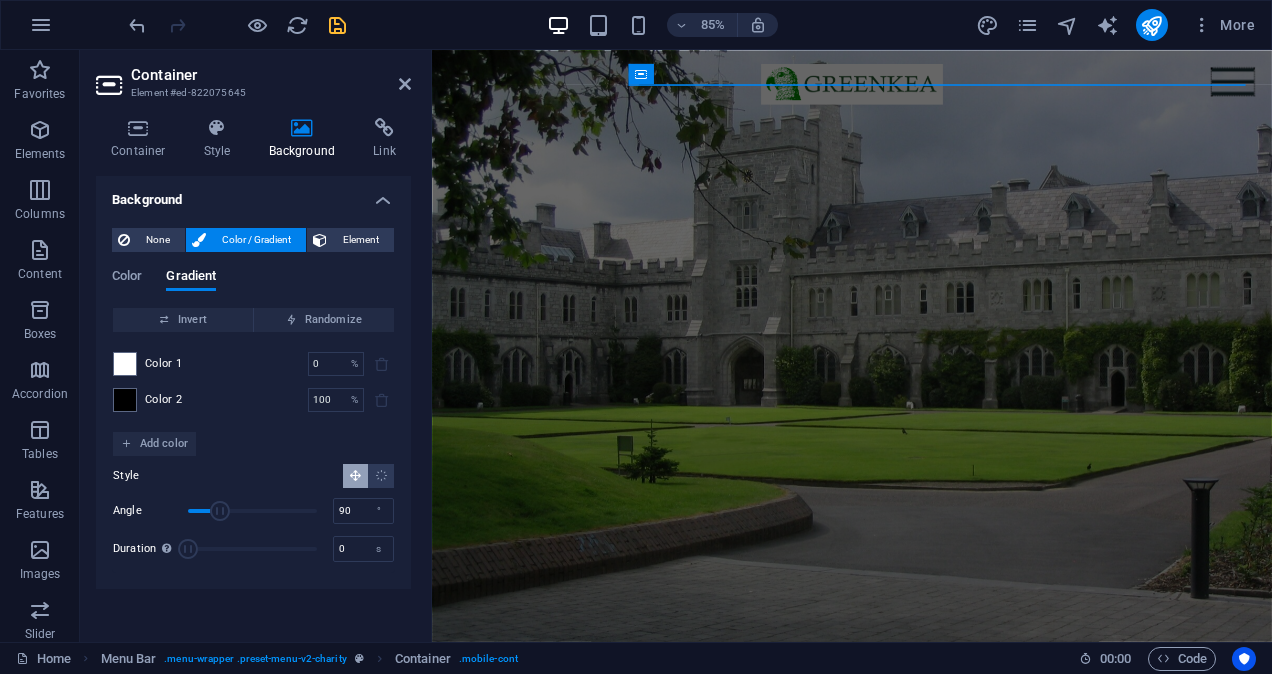 click on "Color 1 0 % ​" at bounding box center (253, 364) 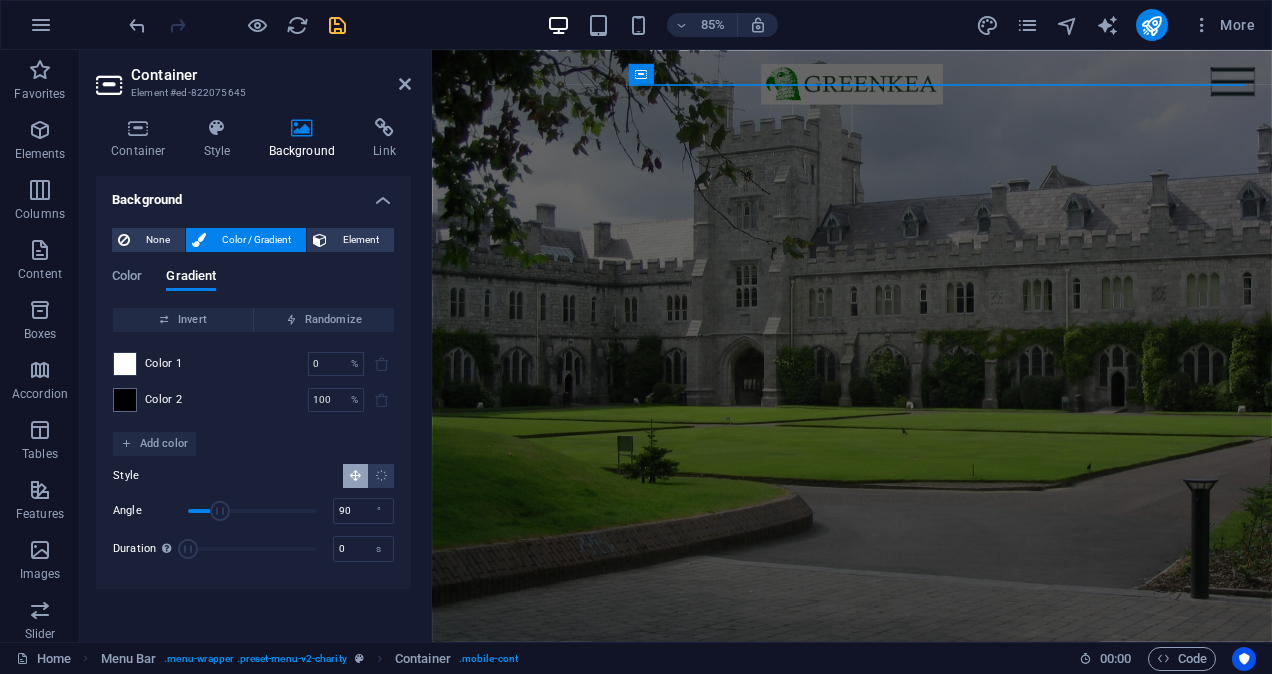 click at bounding box center (125, 364) 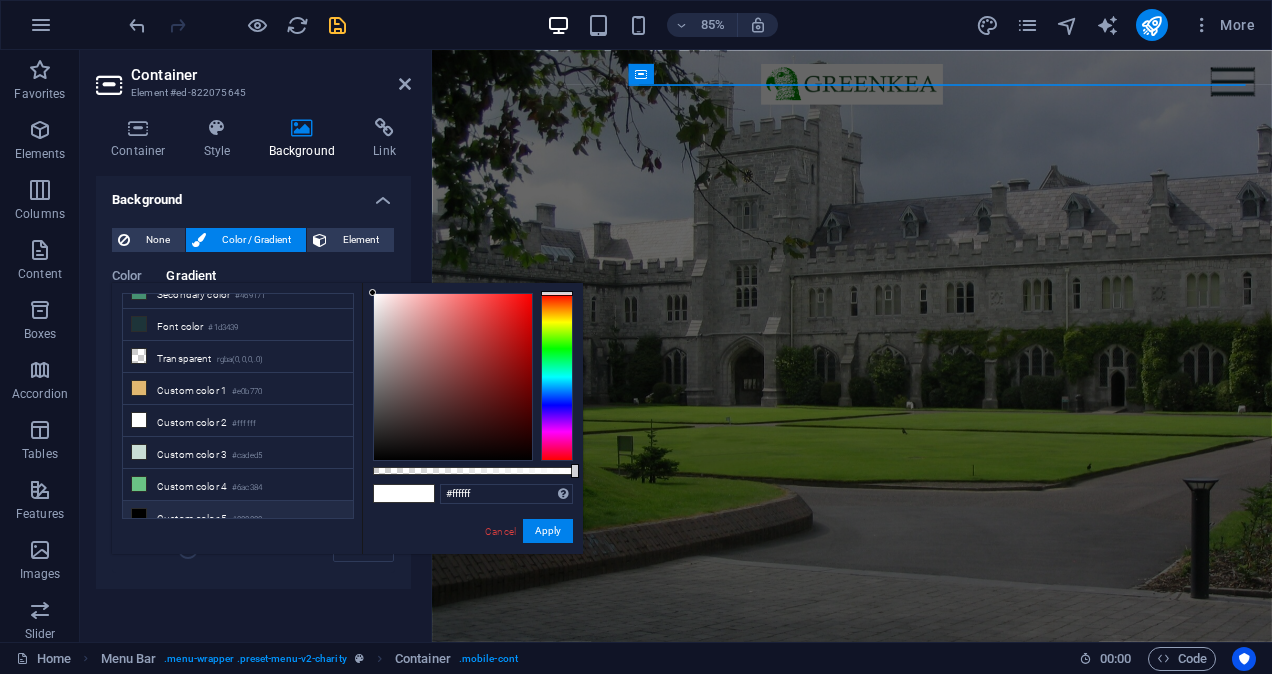 click on "Custom color 5
#000000" at bounding box center (238, 517) 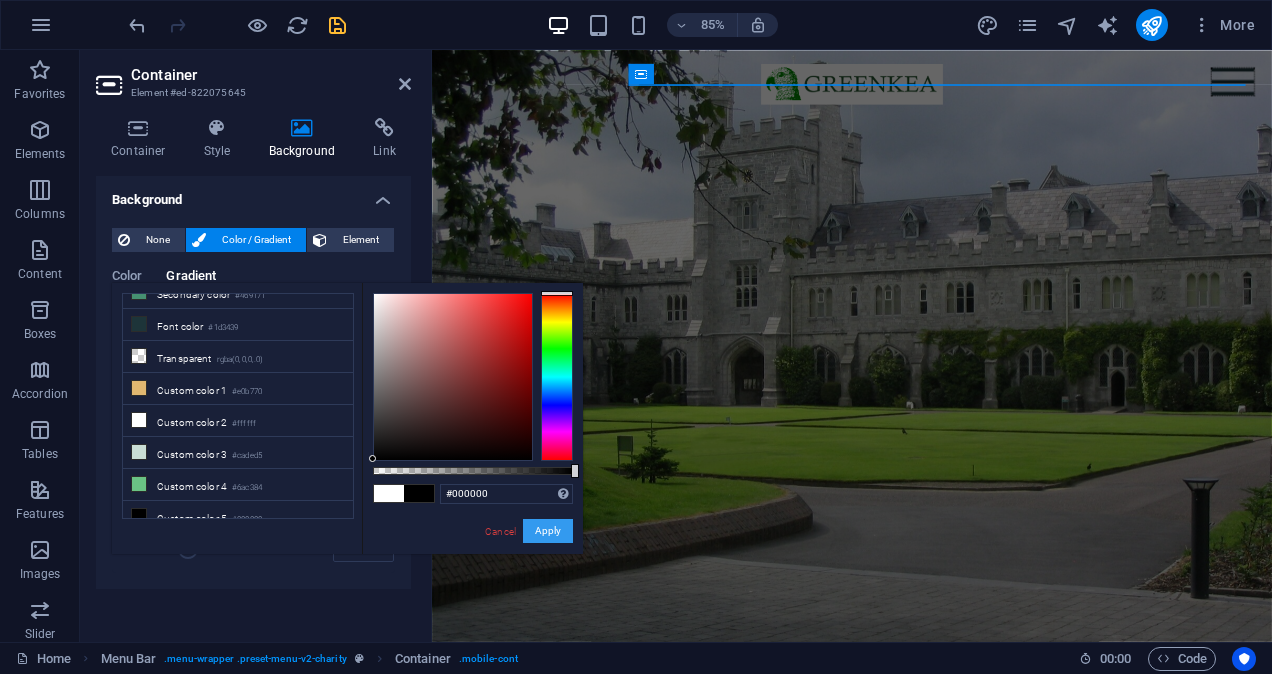 drag, startPoint x: 550, startPoint y: 522, endPoint x: 139, endPoint y: 554, distance: 412.24387 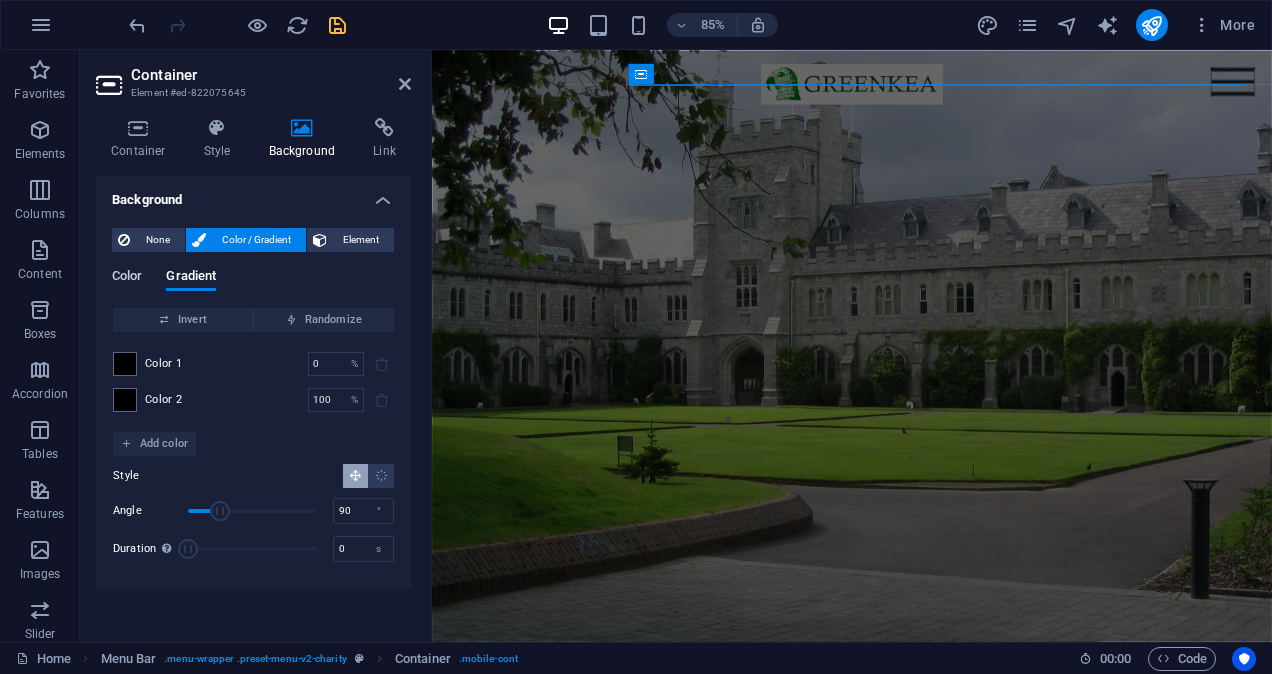 click on "Color" at bounding box center (127, 278) 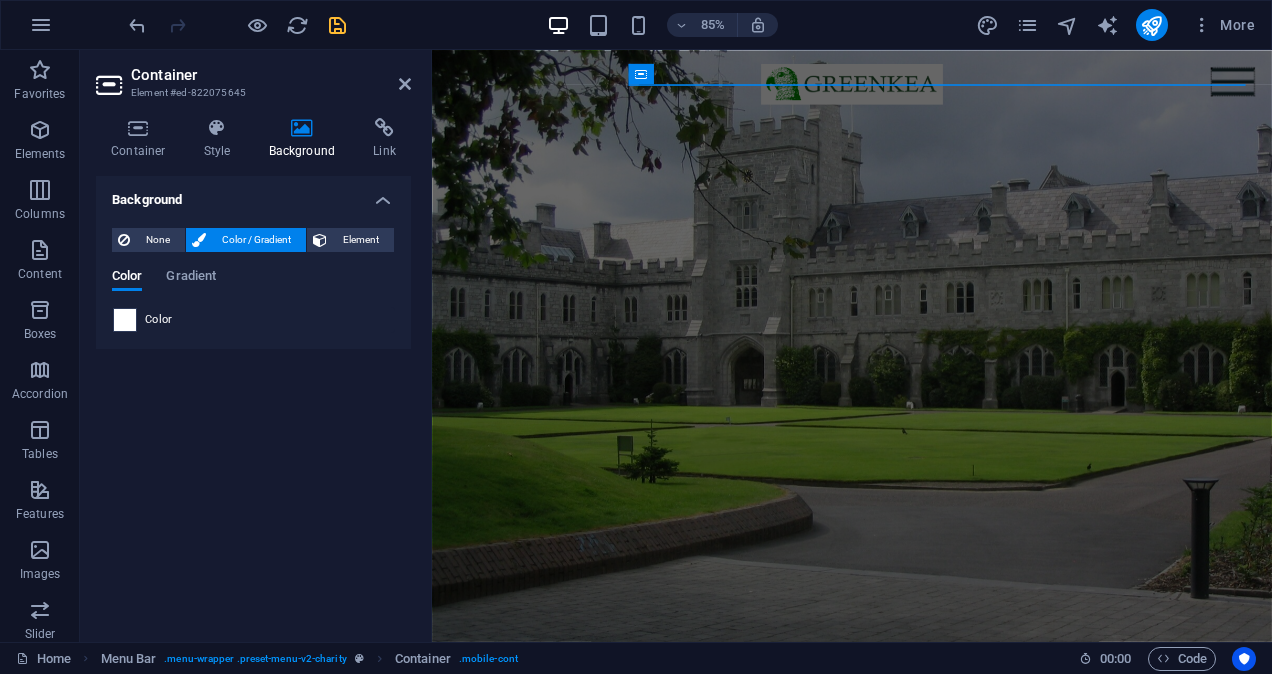 click at bounding box center (125, 320) 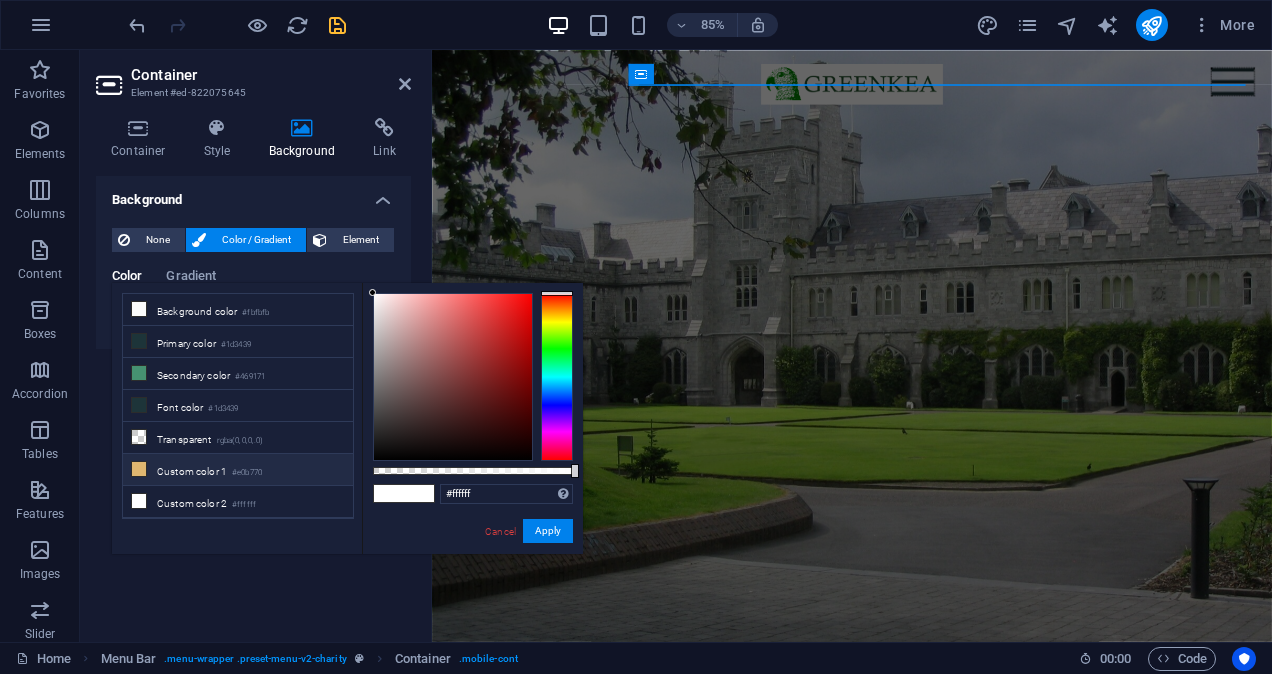scroll, scrollTop: 81, scrollLeft: 0, axis: vertical 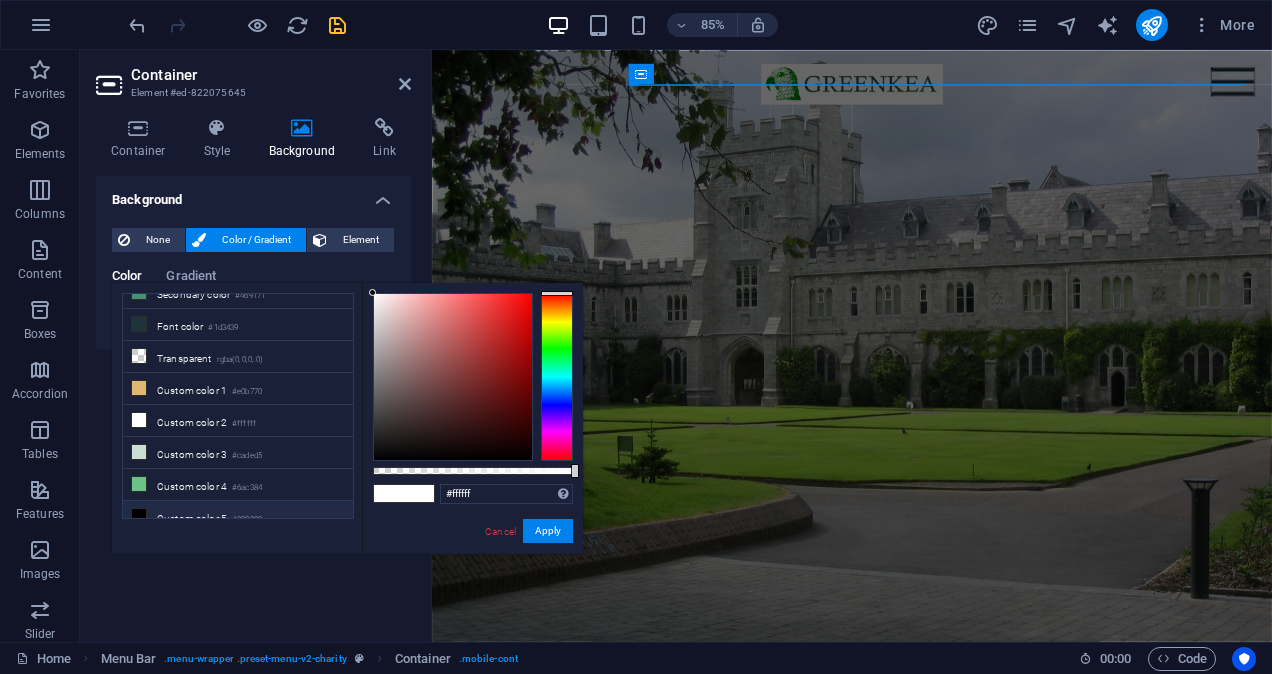 click on "Custom color 5
#000000" at bounding box center [238, 517] 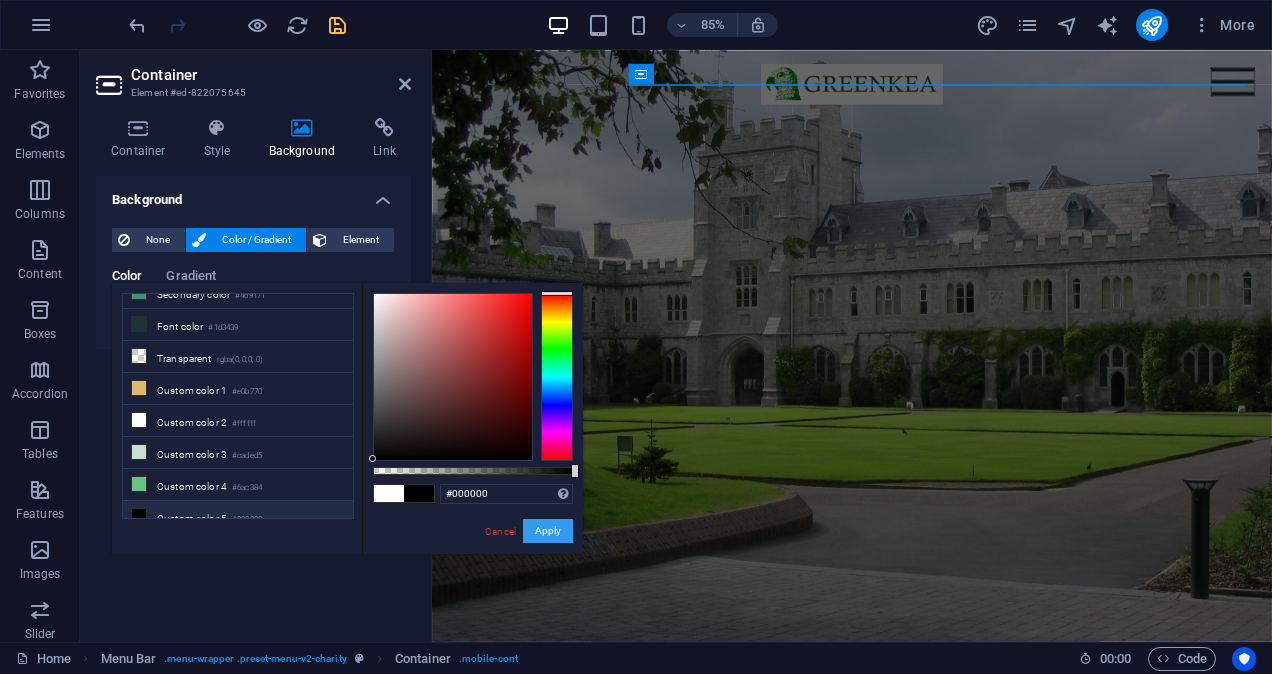 click on "Apply" at bounding box center (548, 531) 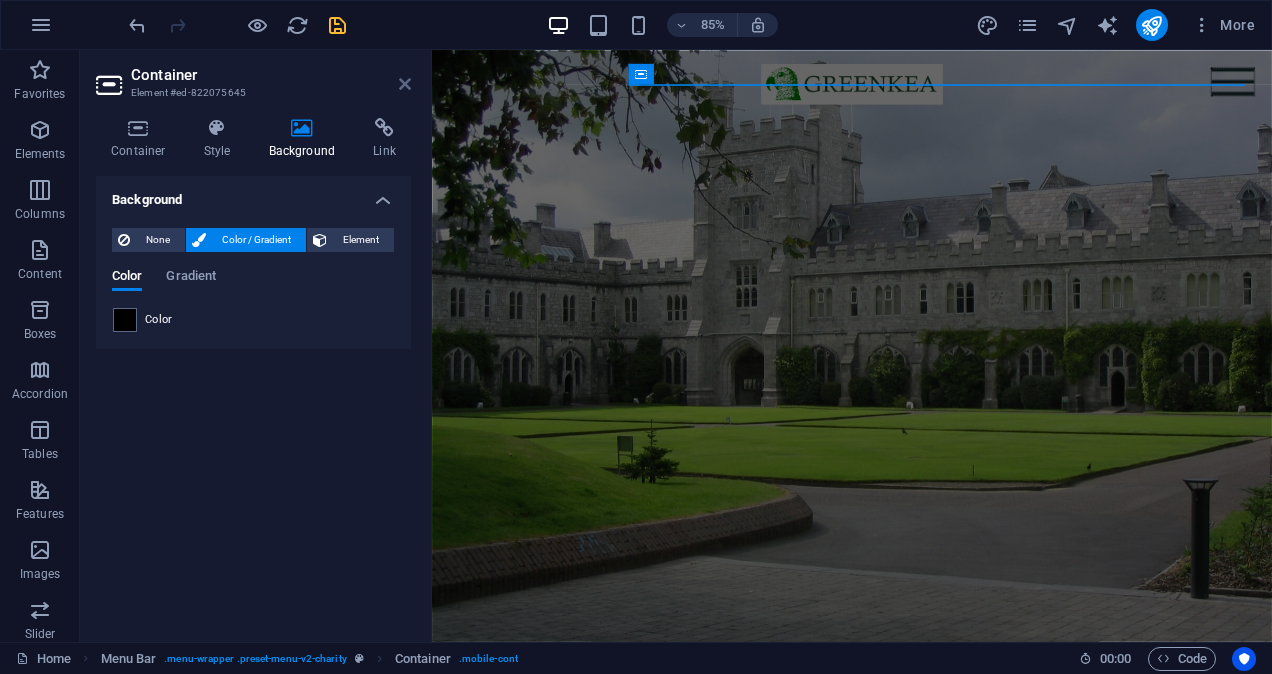 click at bounding box center [405, 84] 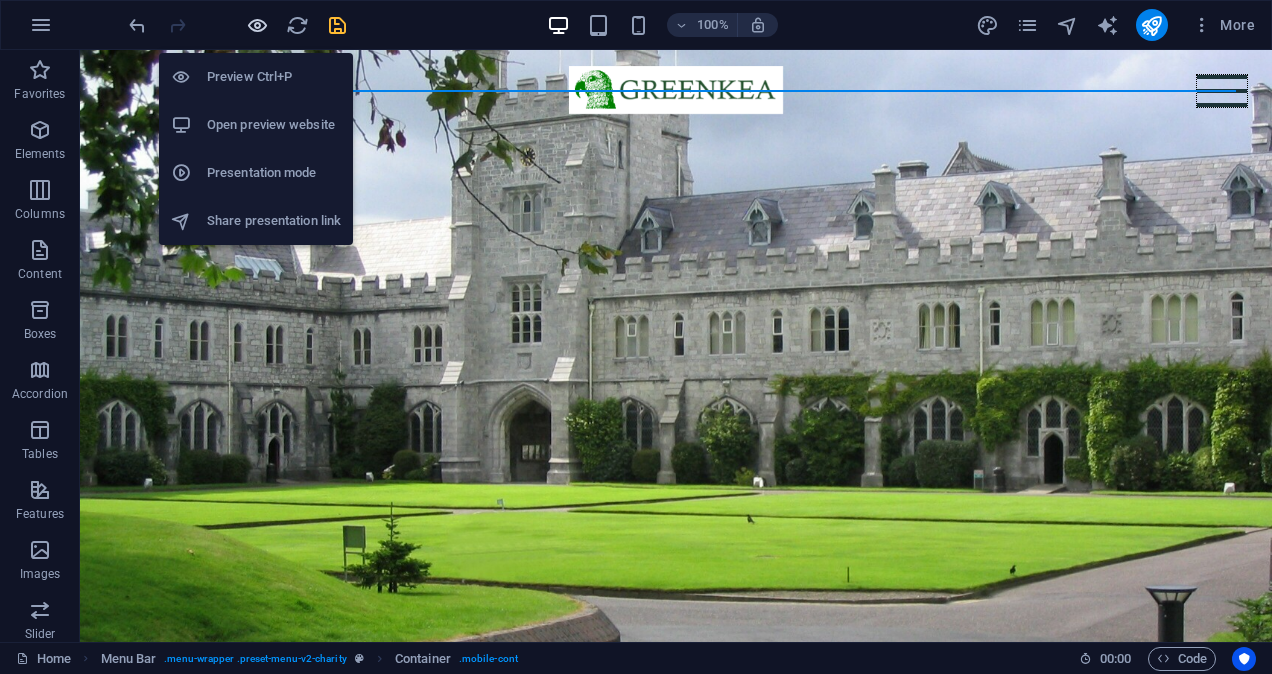 click at bounding box center [257, 25] 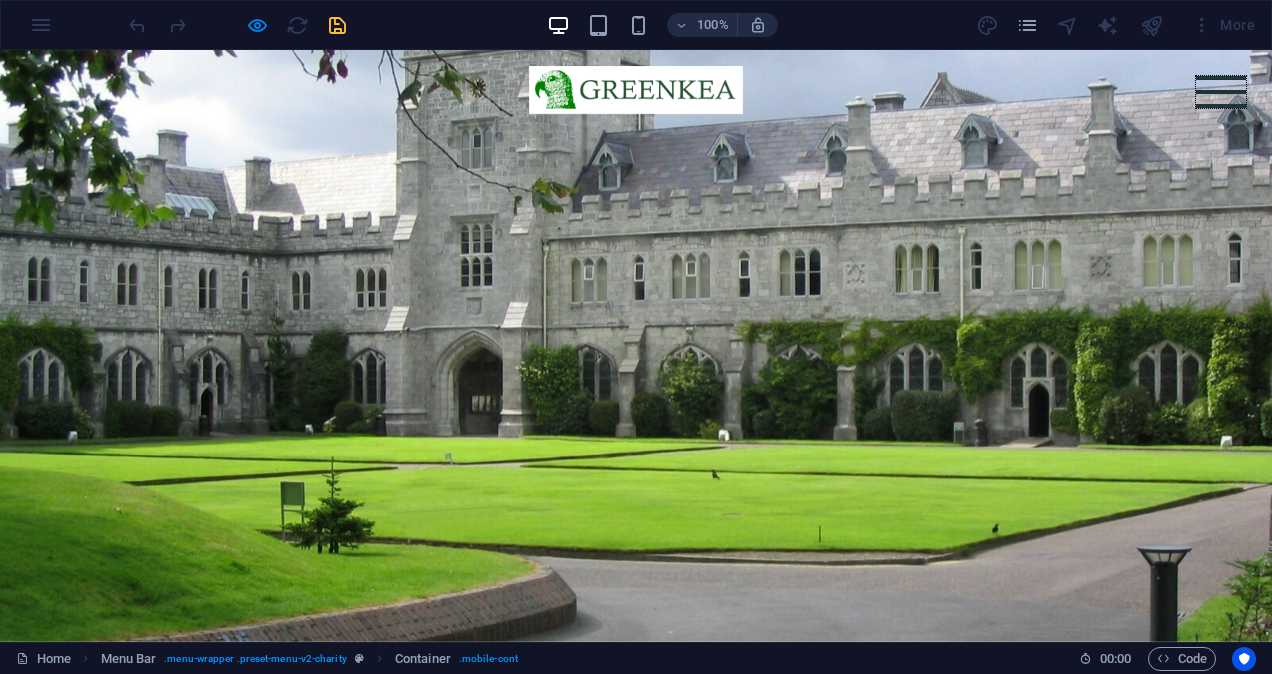 click at bounding box center [1221, 92] 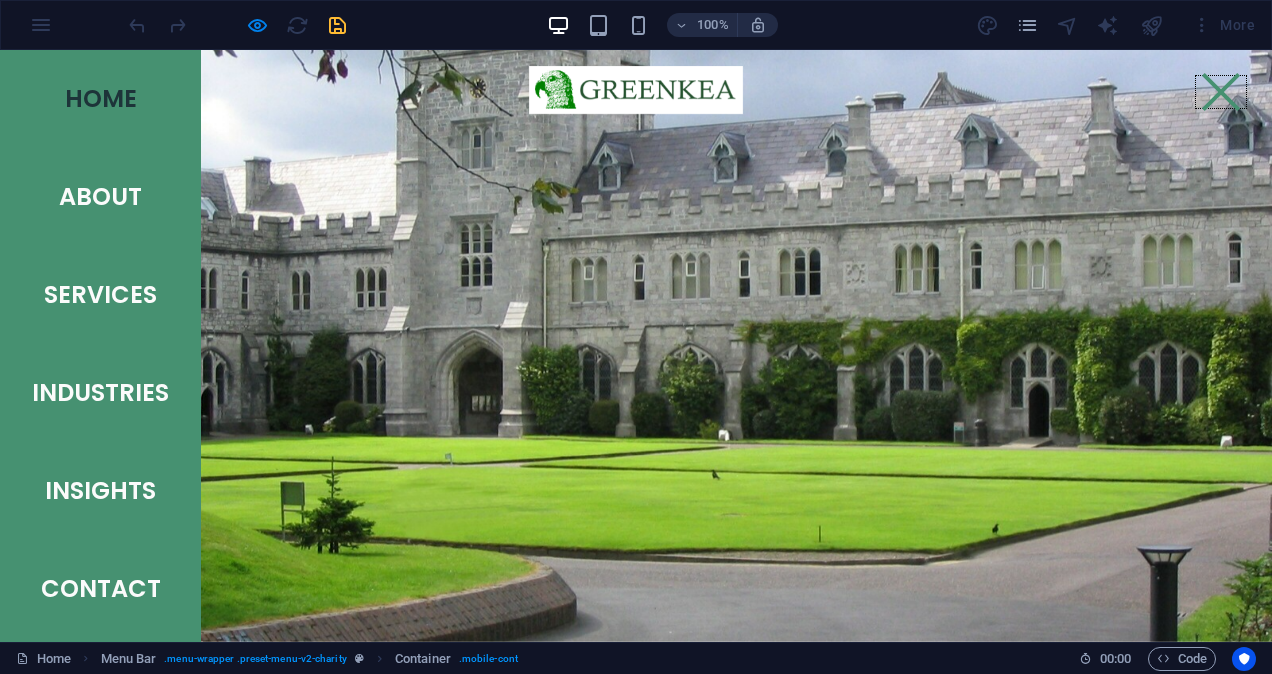 click at bounding box center (1221, 92) 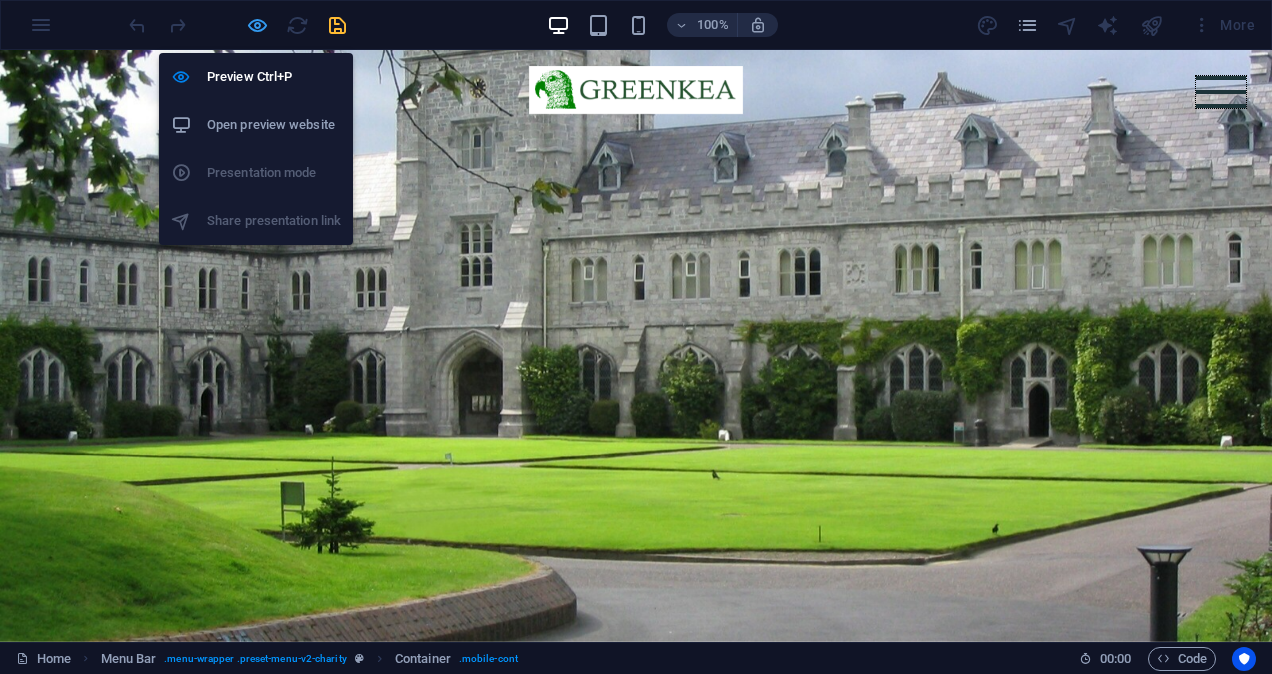 click at bounding box center (257, 25) 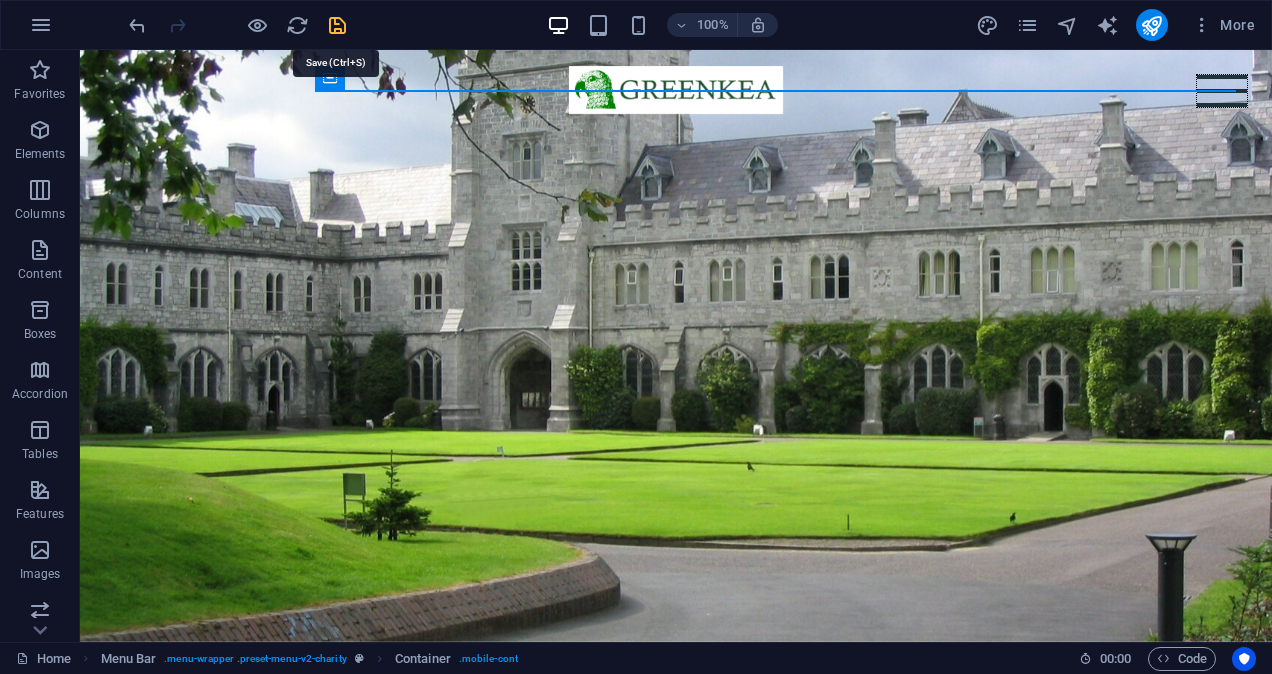 click at bounding box center (337, 25) 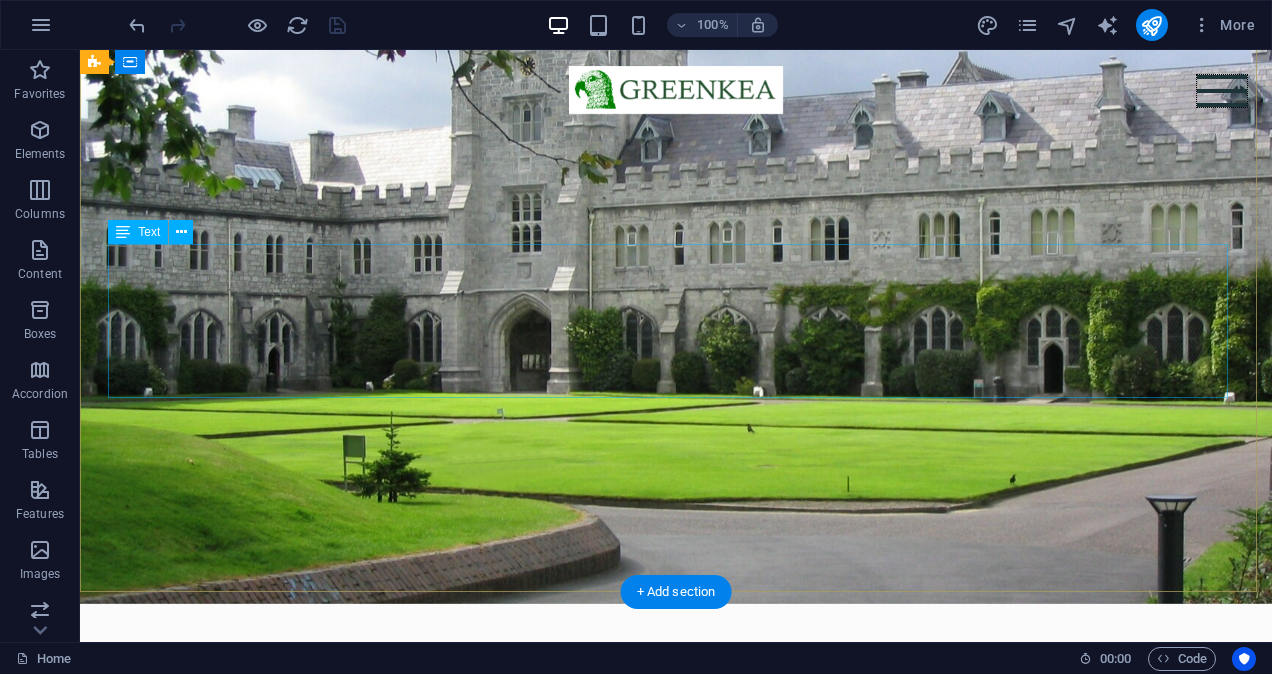 scroll, scrollTop: 0, scrollLeft: 0, axis: both 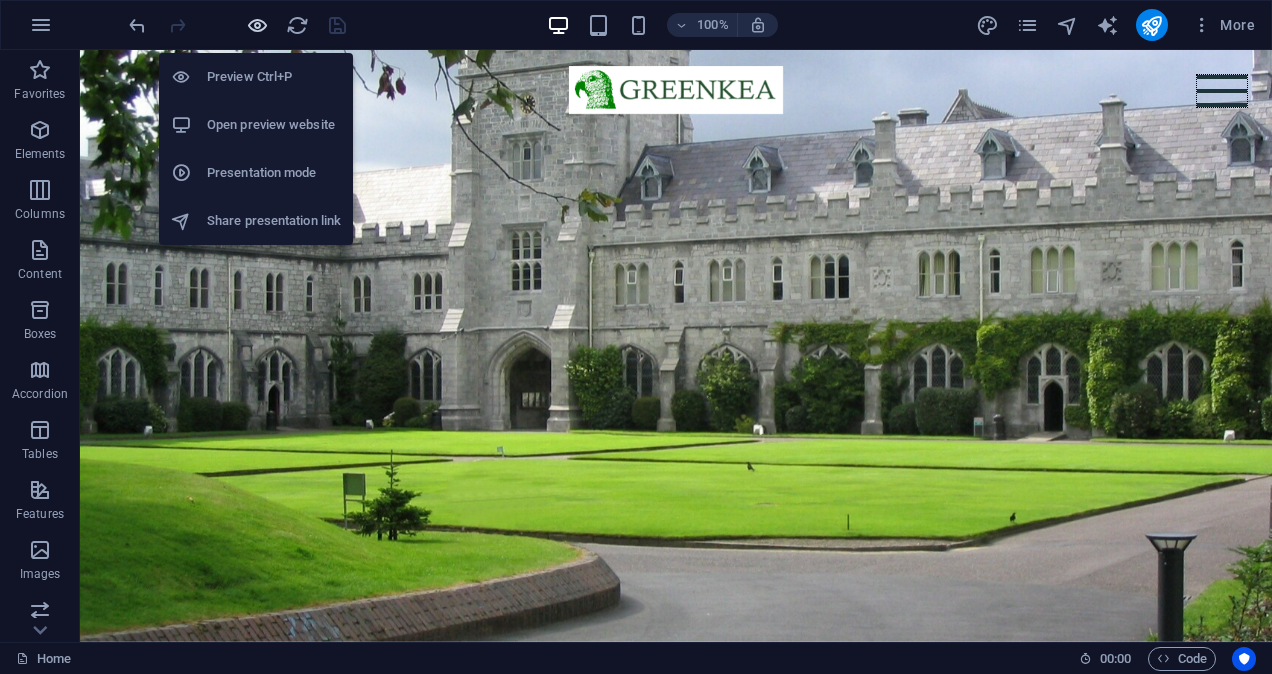 click at bounding box center (257, 25) 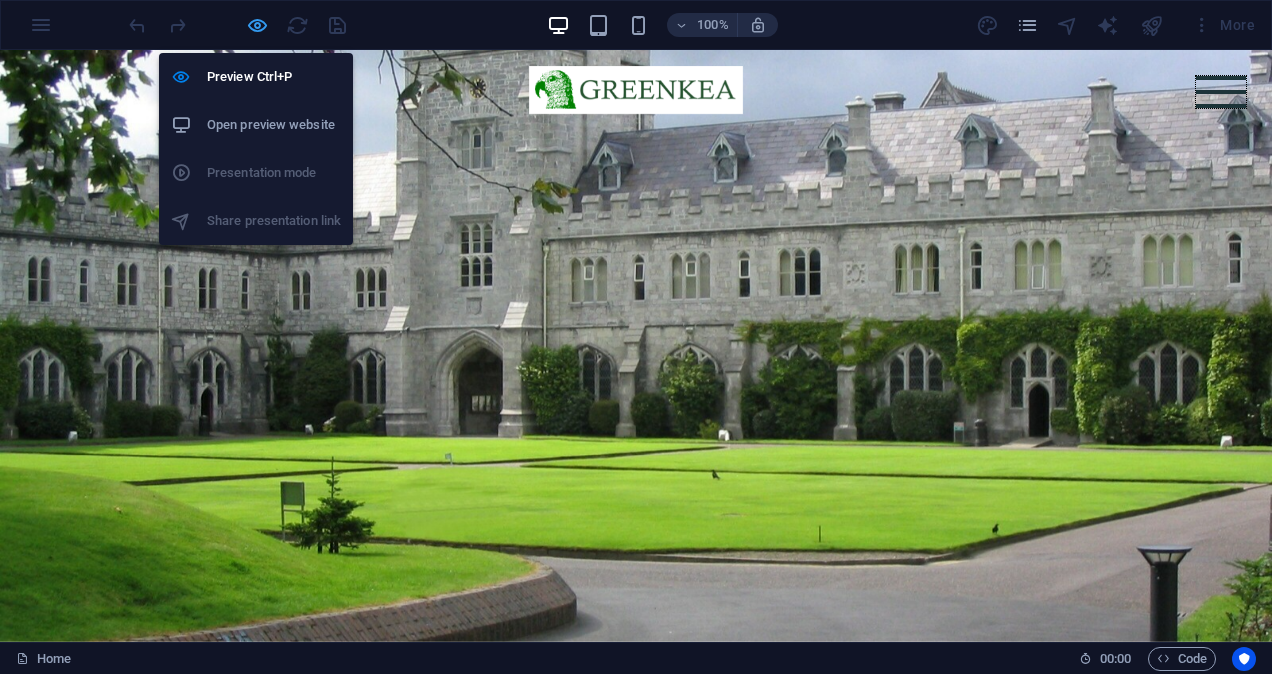 click at bounding box center (257, 25) 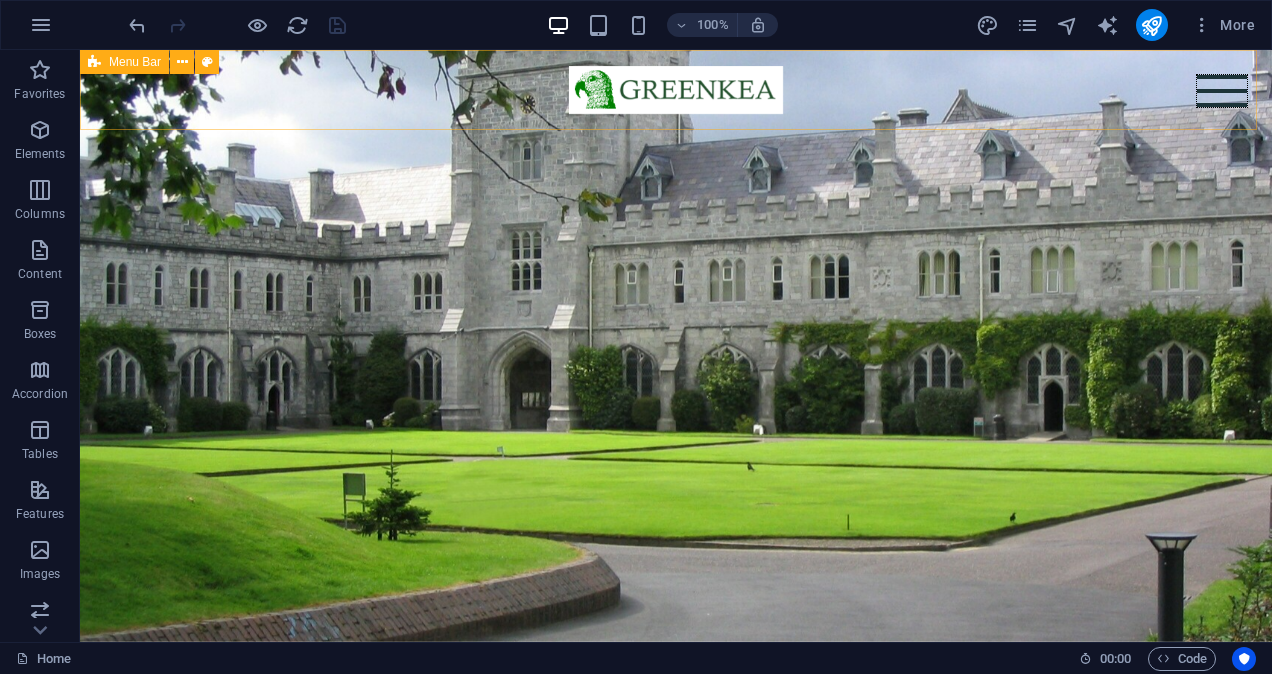click on "Home About Services Industries Insights Contact Privacy" at bounding box center [676, 90] 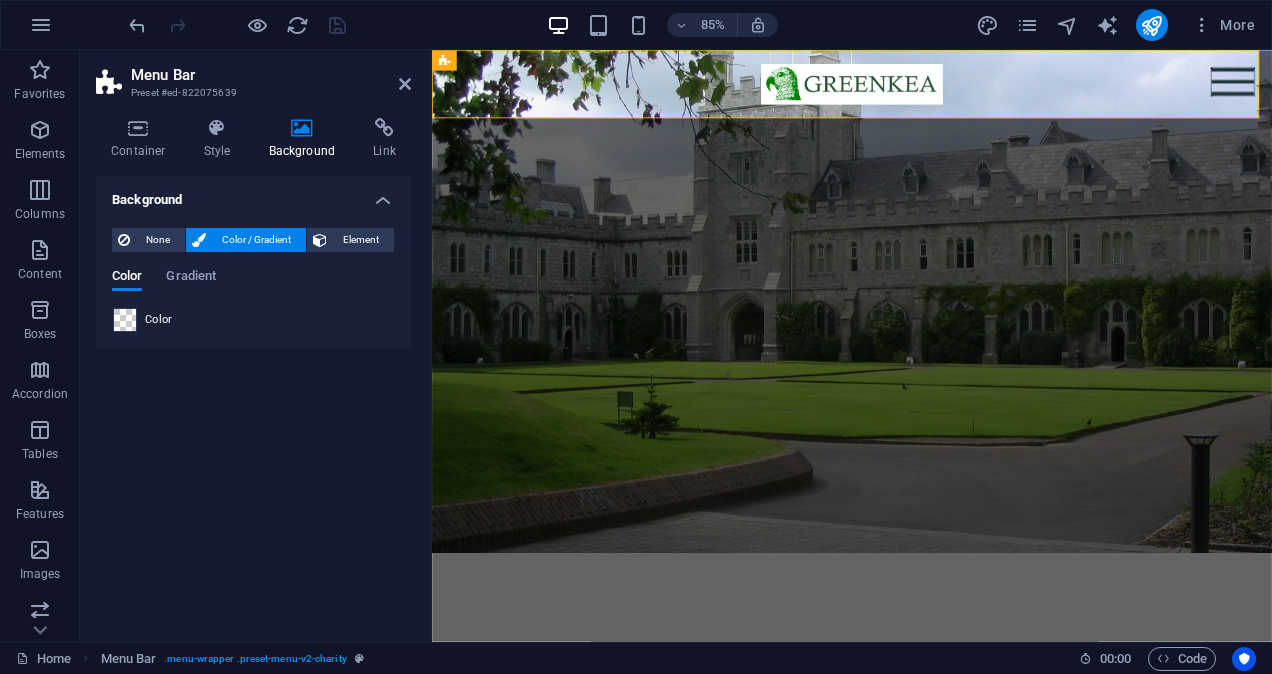 click at bounding box center (125, 320) 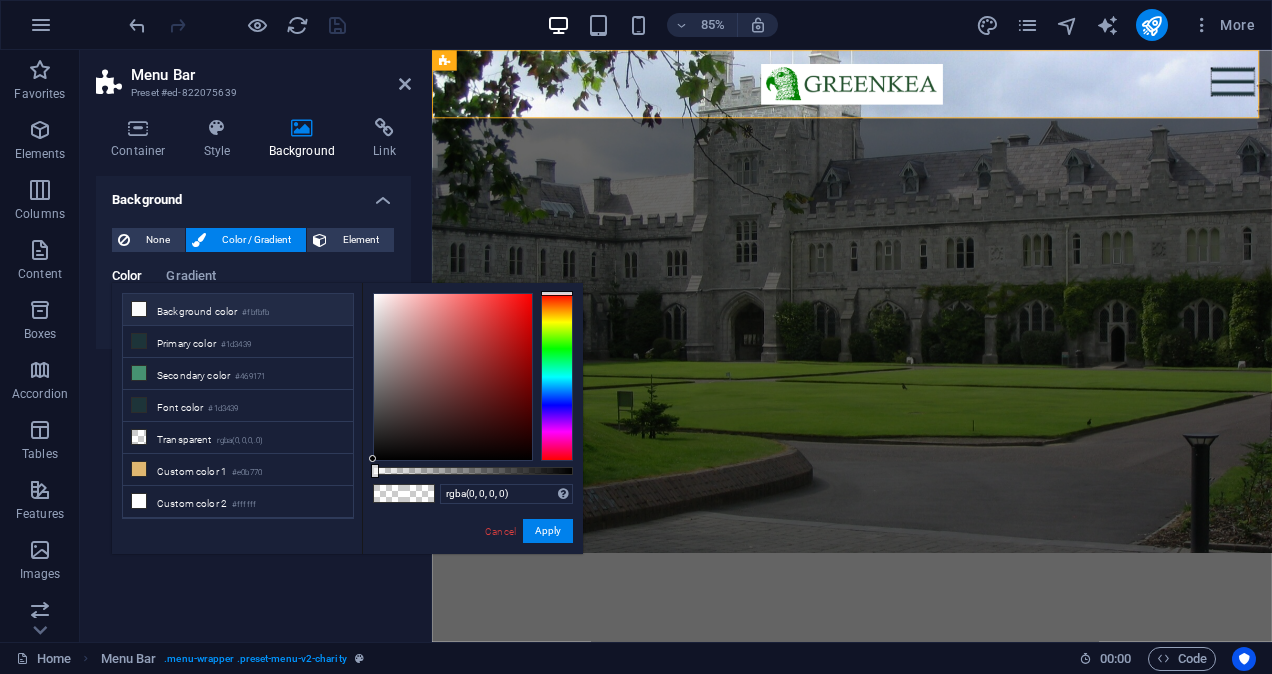 click on "Background color
#fbfbfb" at bounding box center (238, 310) 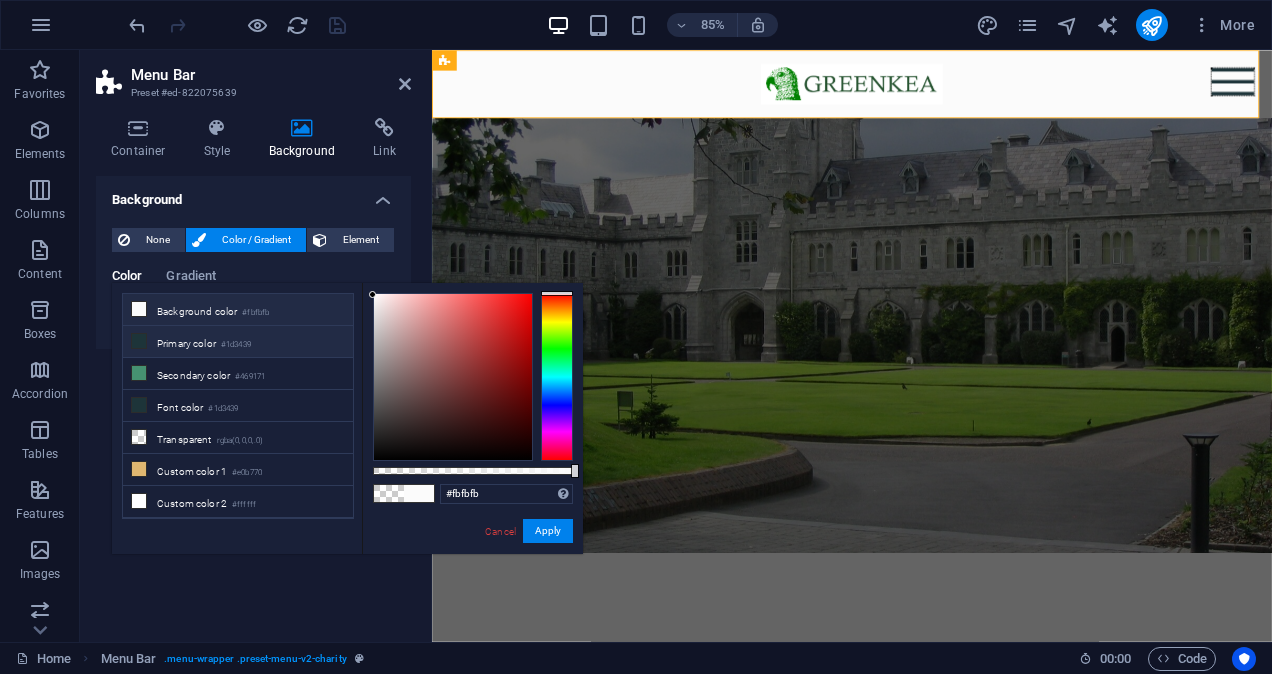 click on "Primary color
#1d3439" at bounding box center (238, 342) 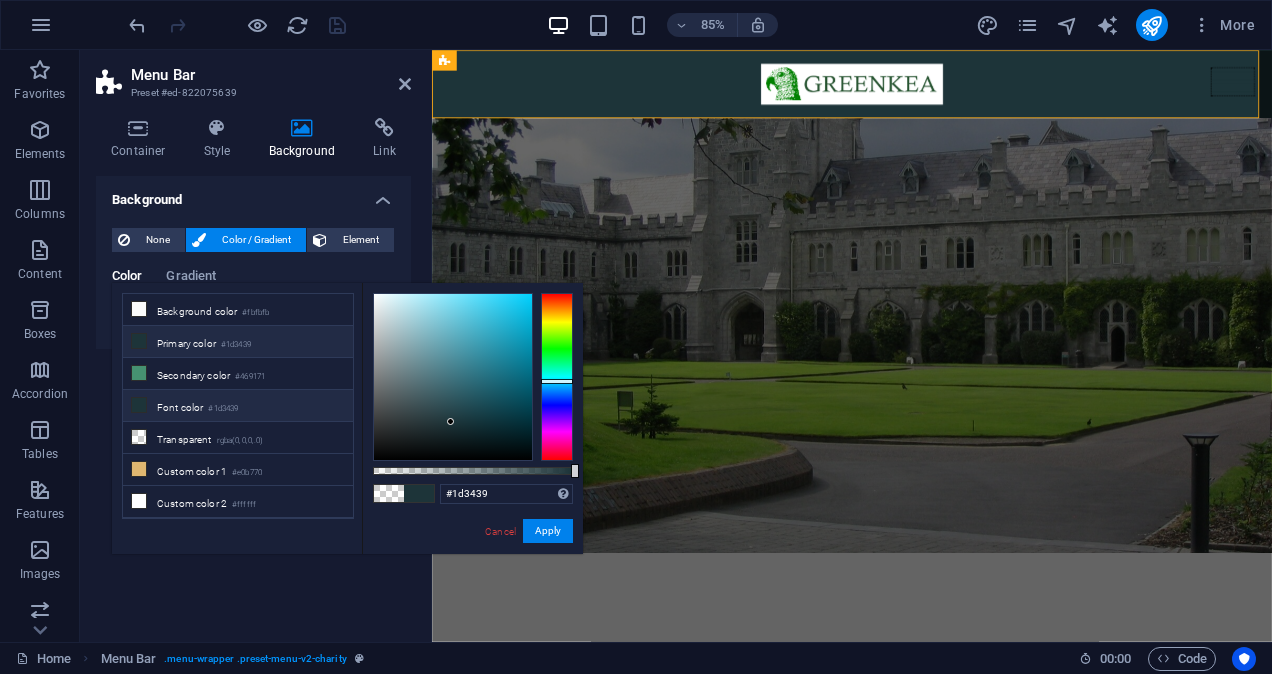 click on "Font color
#1d3439" at bounding box center (238, 406) 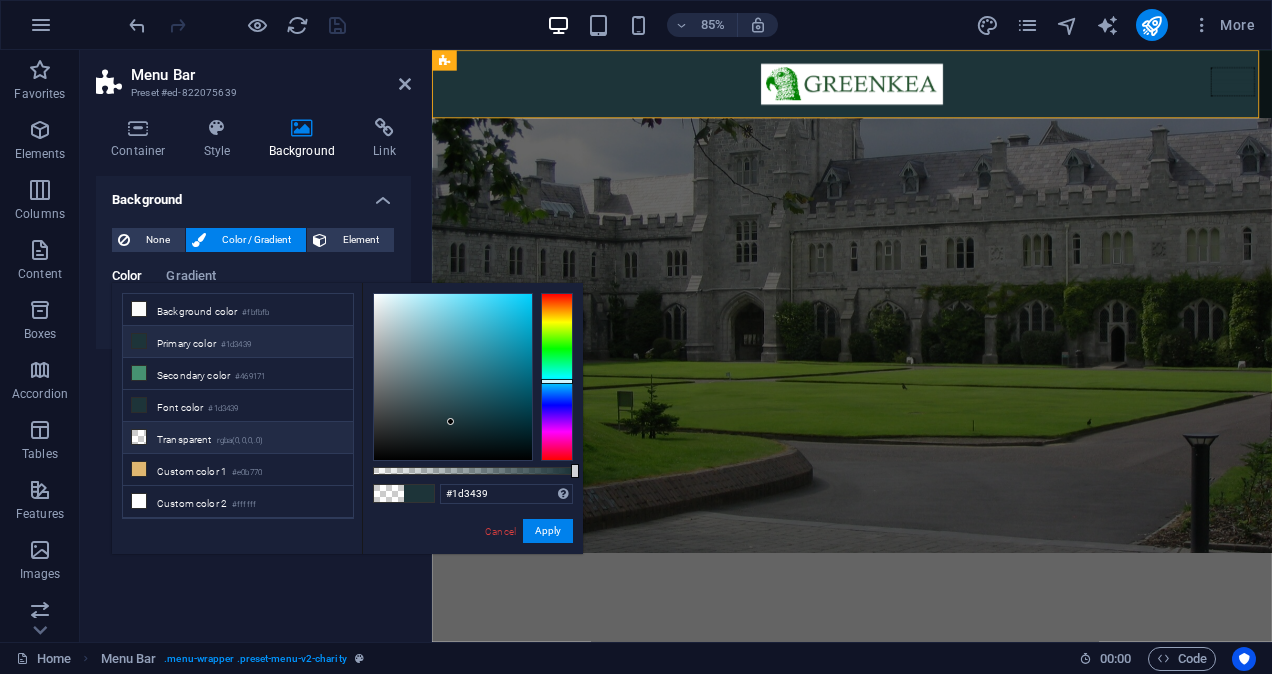 click on "Transparent
rgba(0,0,0,.0)" at bounding box center [238, 438] 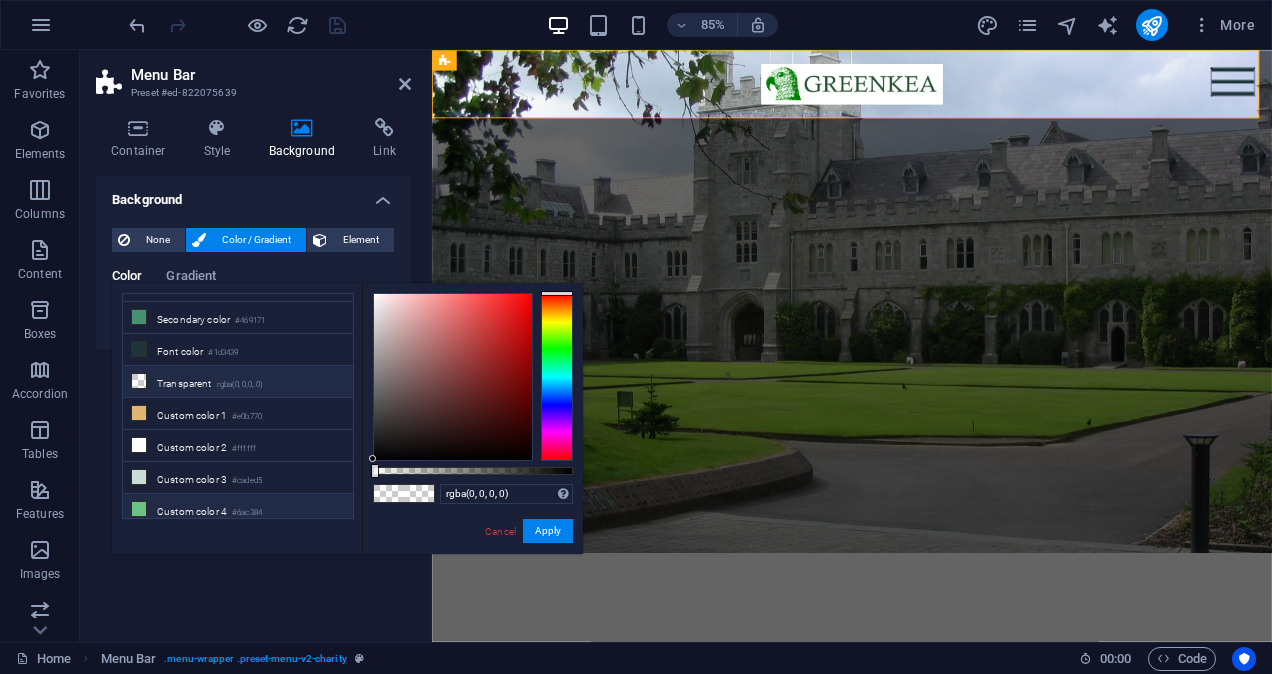 scroll, scrollTop: 81, scrollLeft: 0, axis: vertical 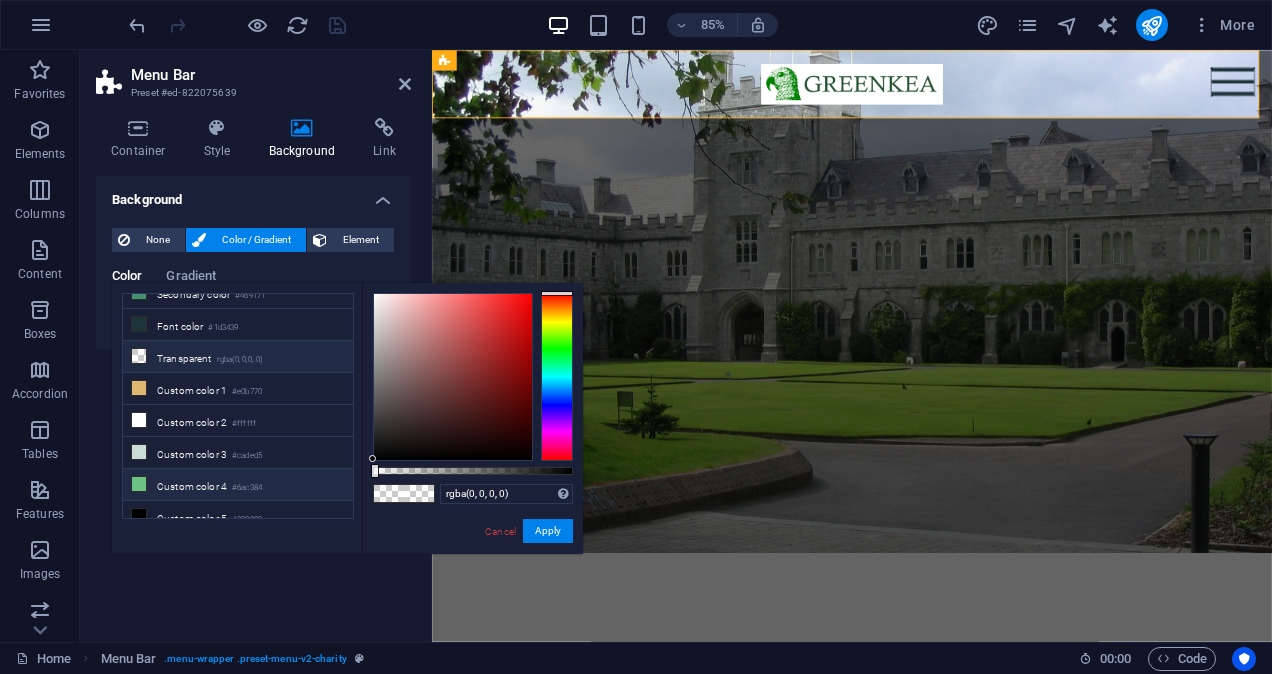 click on "Custom color 4
#6ac384" at bounding box center (238, 485) 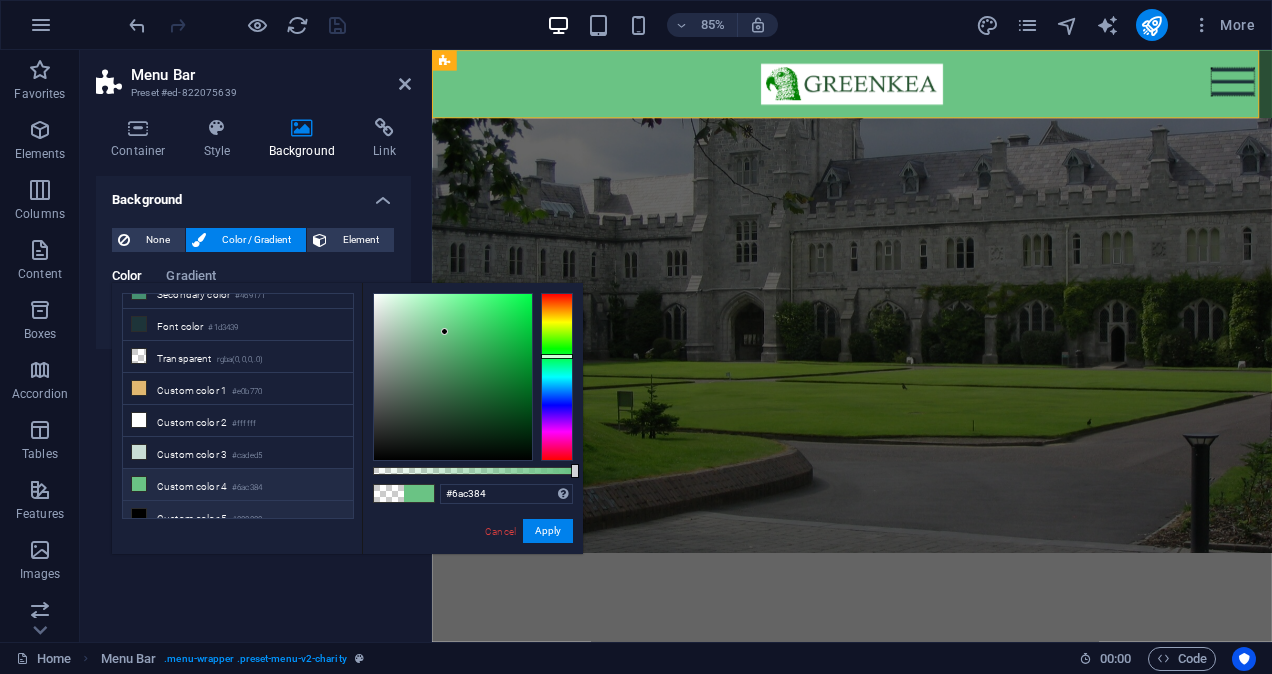 click on "Custom color 5
#000000" at bounding box center [238, 517] 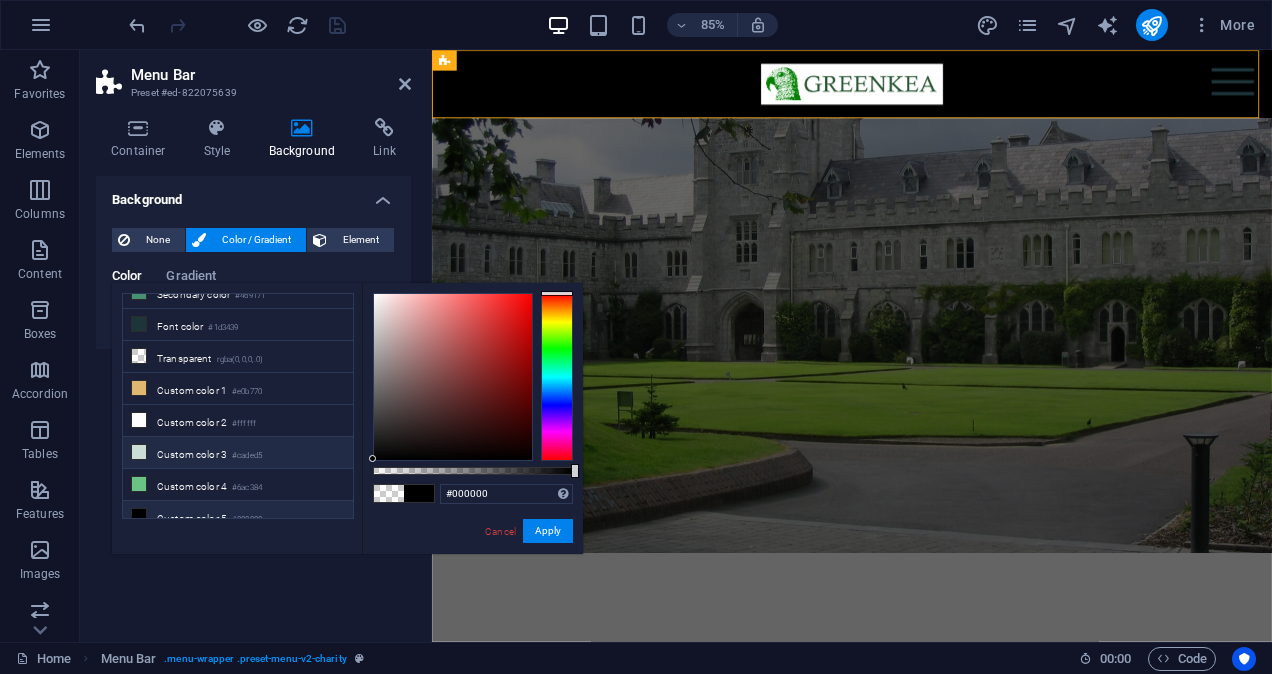 click on "Custom color 3
#caded5" at bounding box center [238, 453] 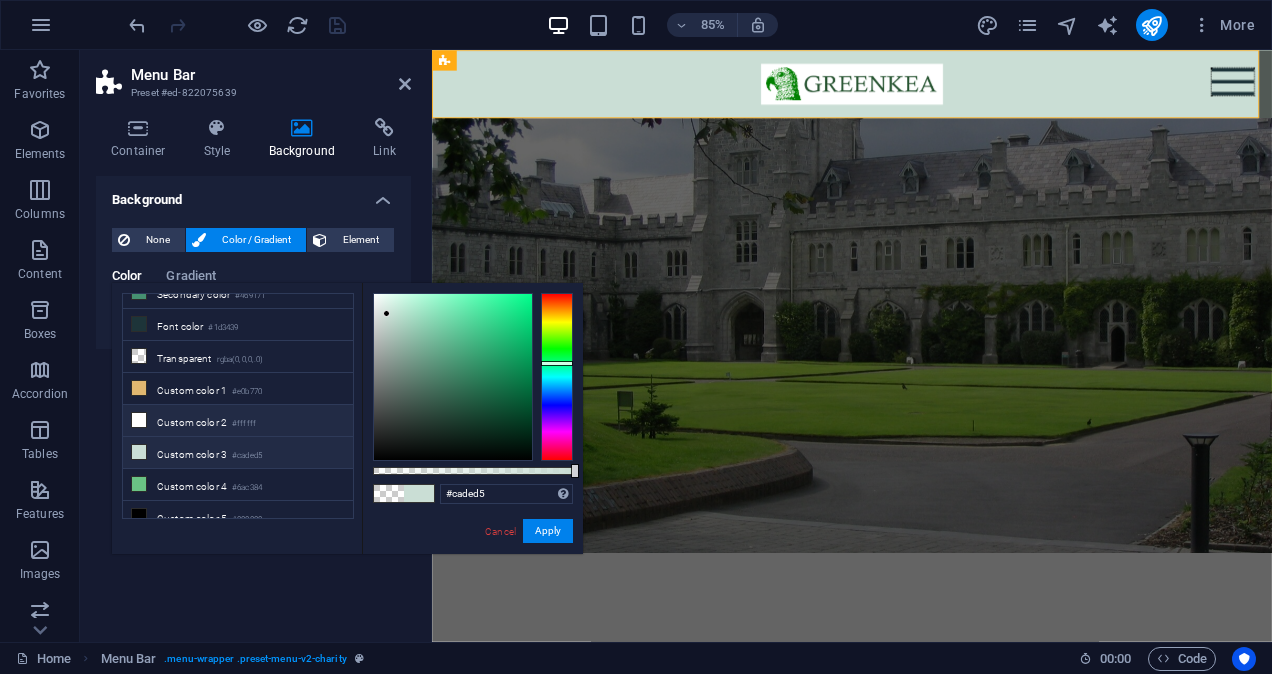 click on "Custom color 2
#ffffff" at bounding box center (238, 421) 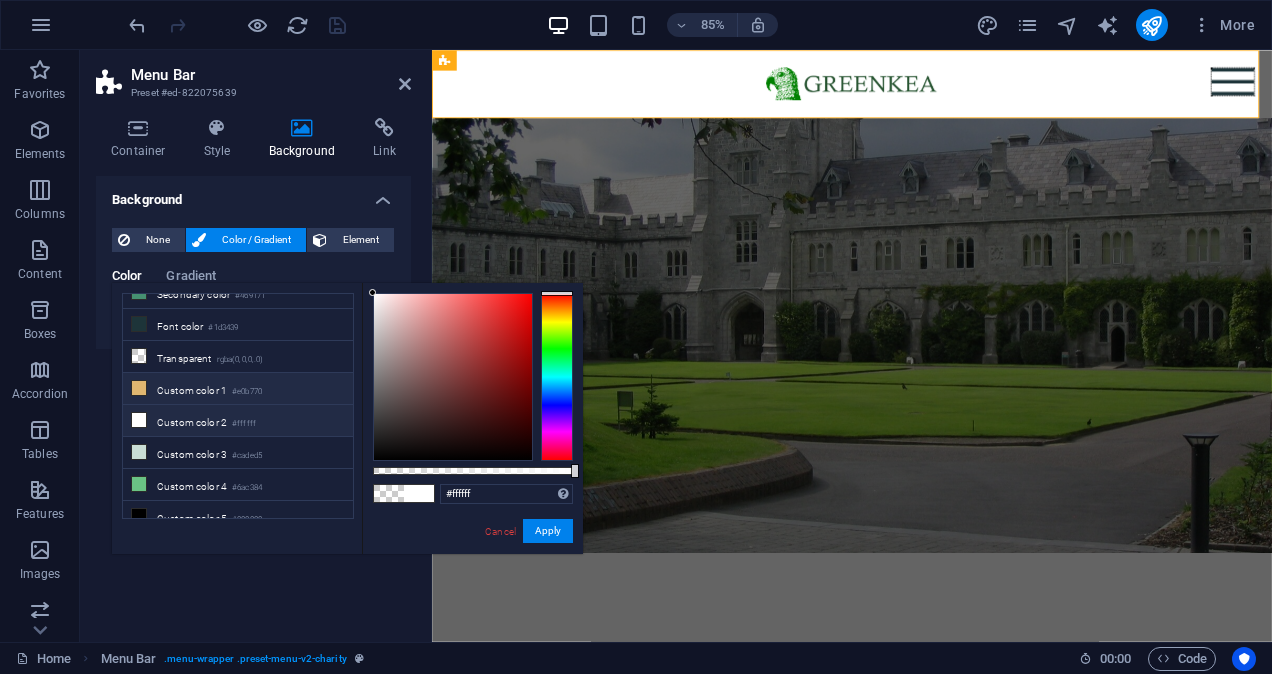 click on "Custom color 1
#e0b770" at bounding box center [238, 389] 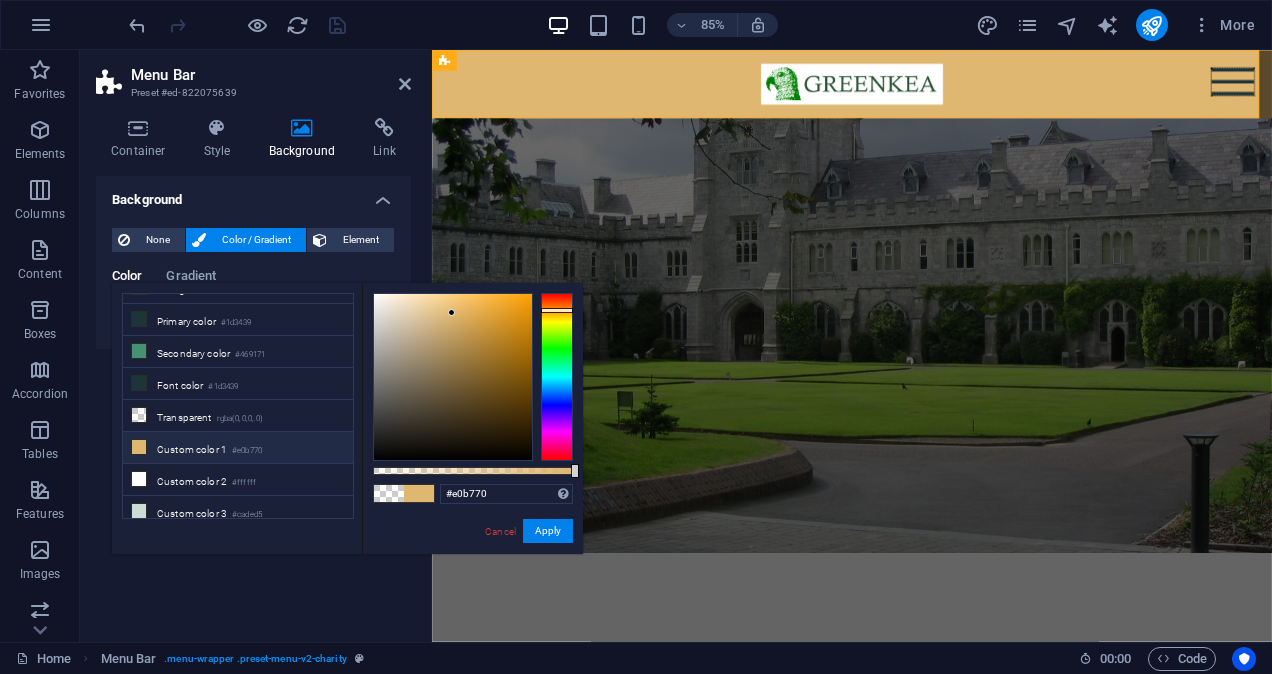 scroll, scrollTop: 0, scrollLeft: 0, axis: both 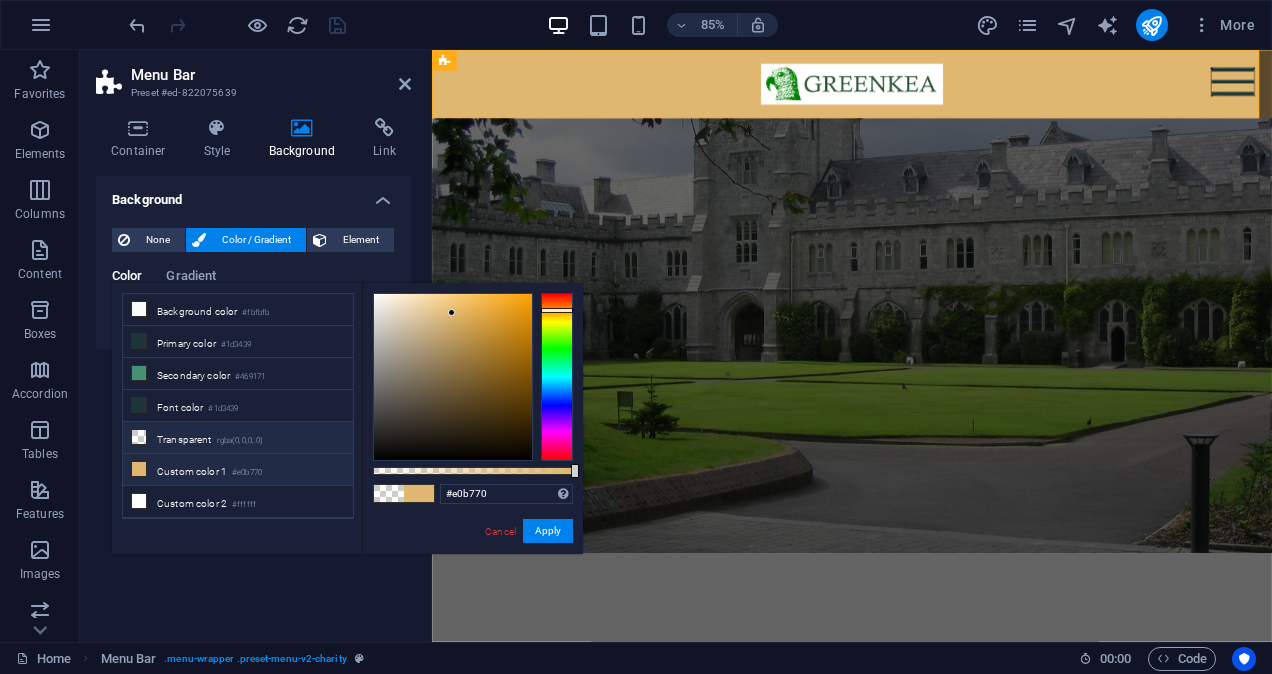 click on "Transparent
rgba(0,0,0,.0)" at bounding box center (238, 438) 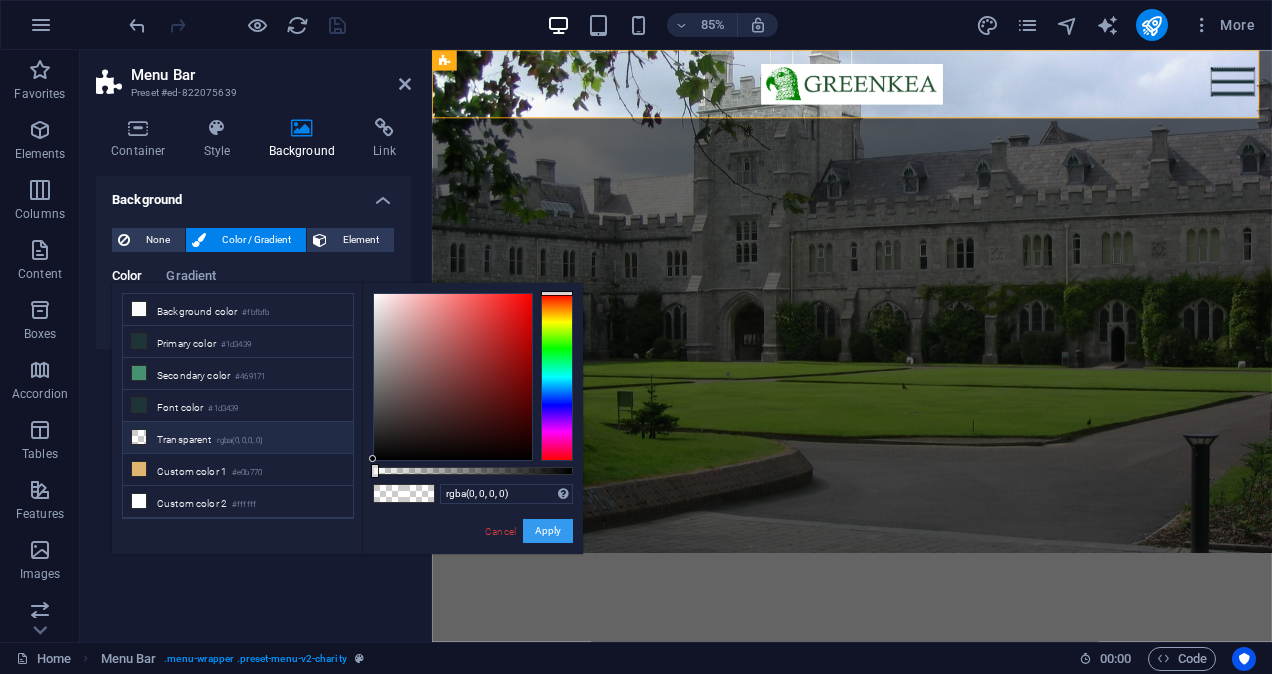 click on "Apply" at bounding box center (548, 531) 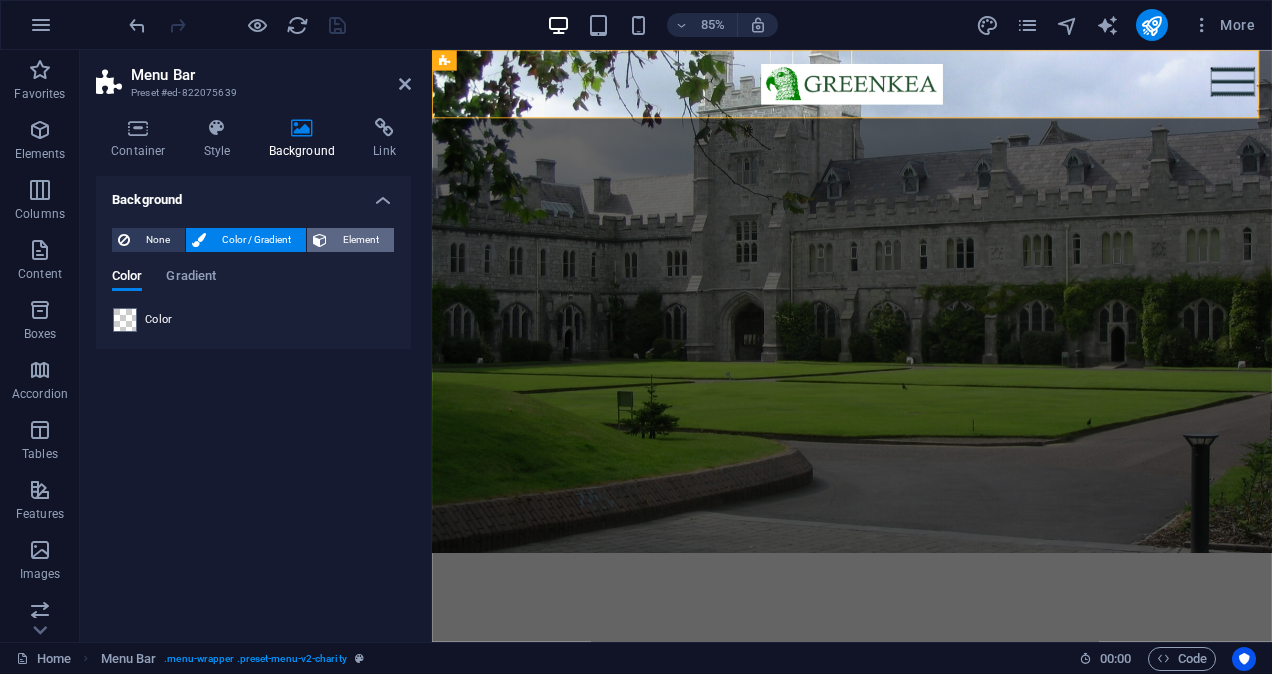 click on "Element" at bounding box center [360, 240] 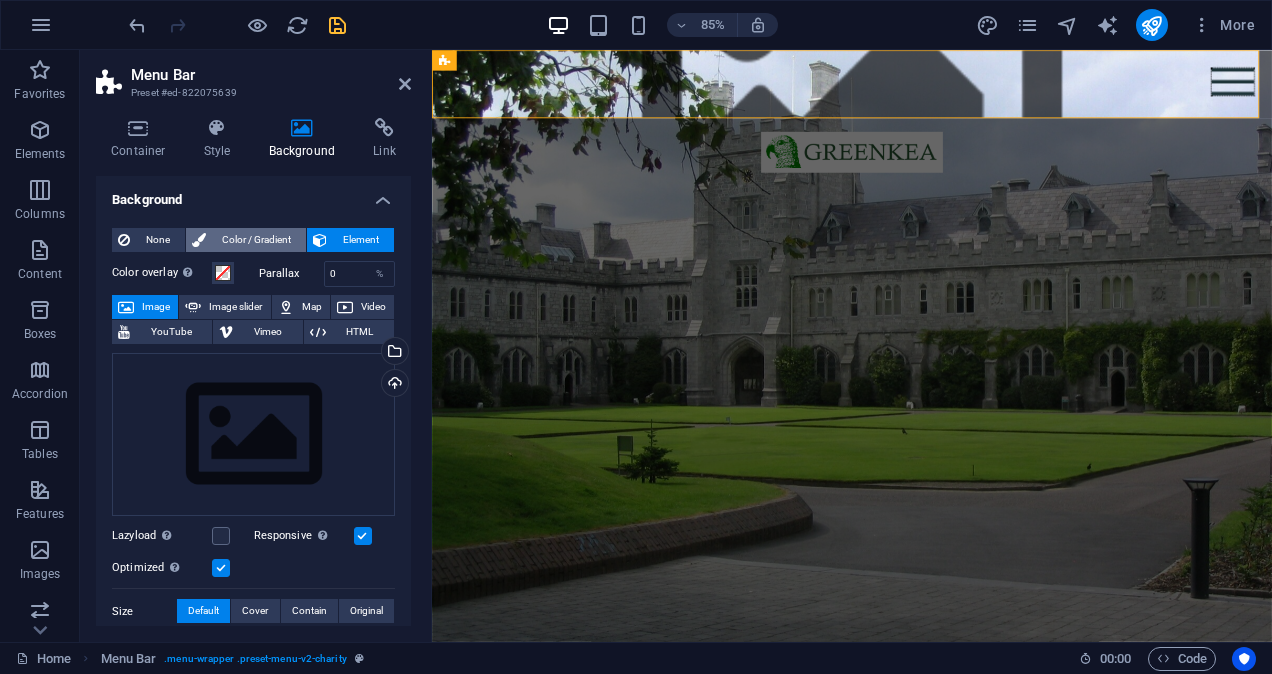 click on "Color / Gradient" at bounding box center [256, 240] 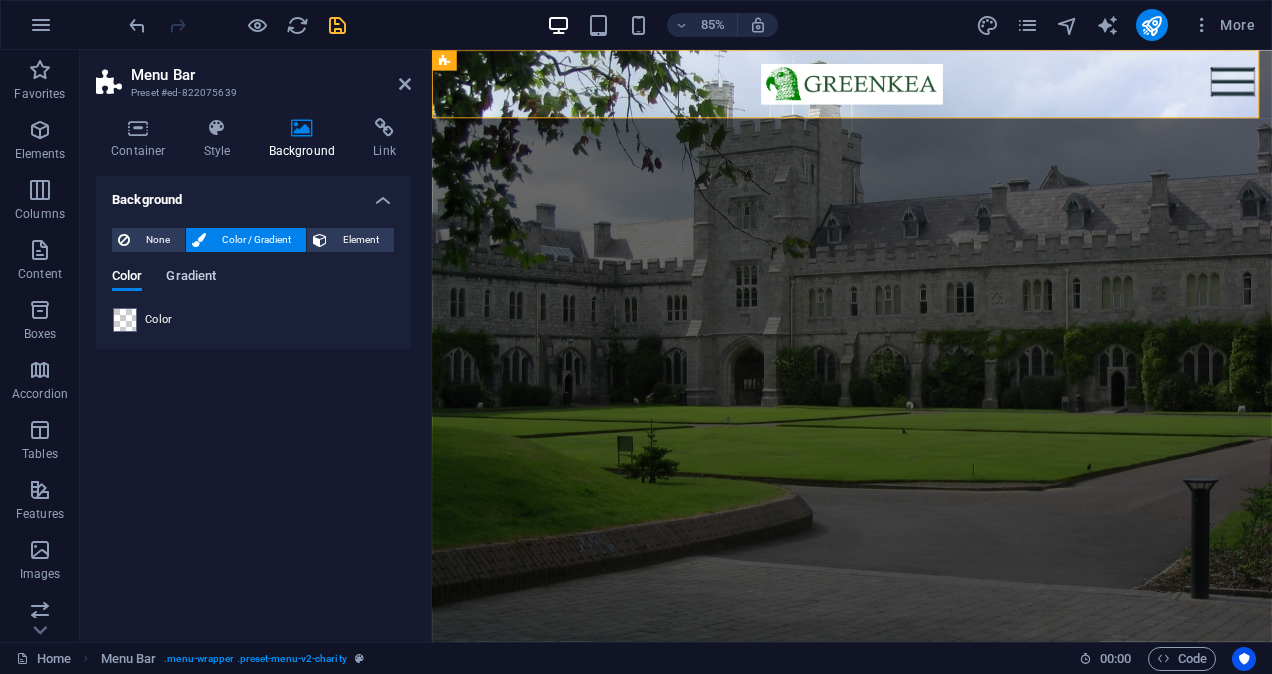 click on "Gradient" at bounding box center (191, 278) 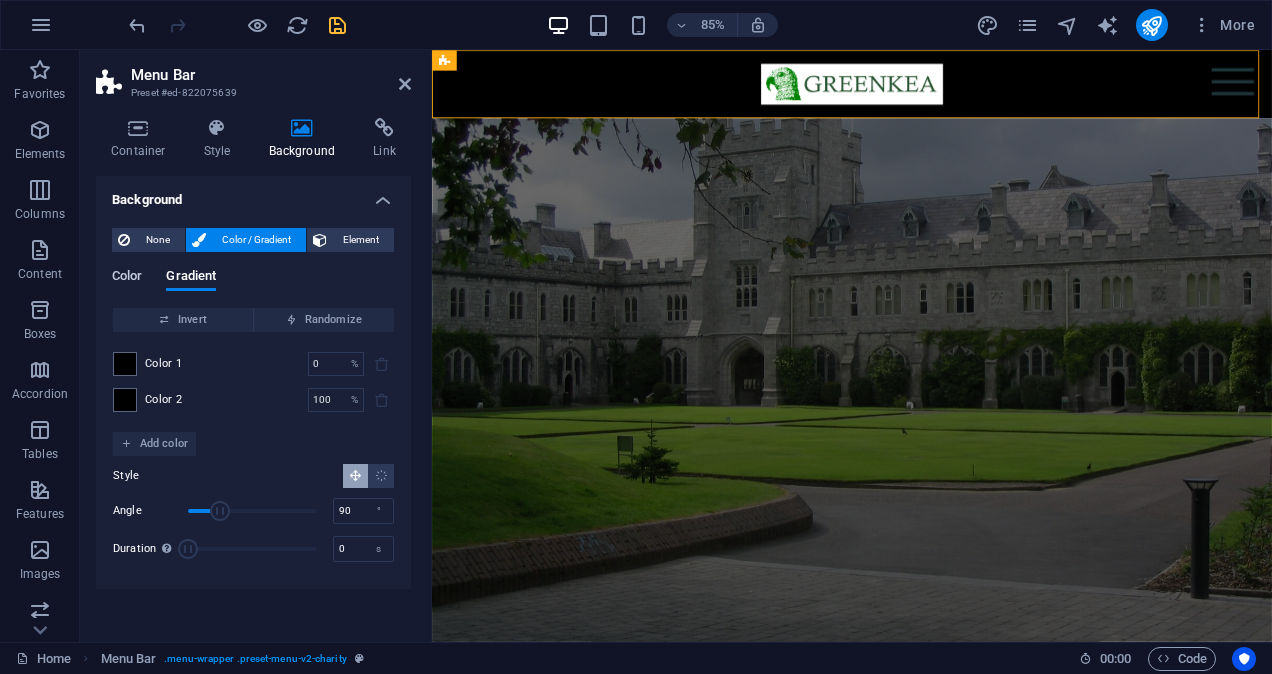 click on "Color" at bounding box center (127, 278) 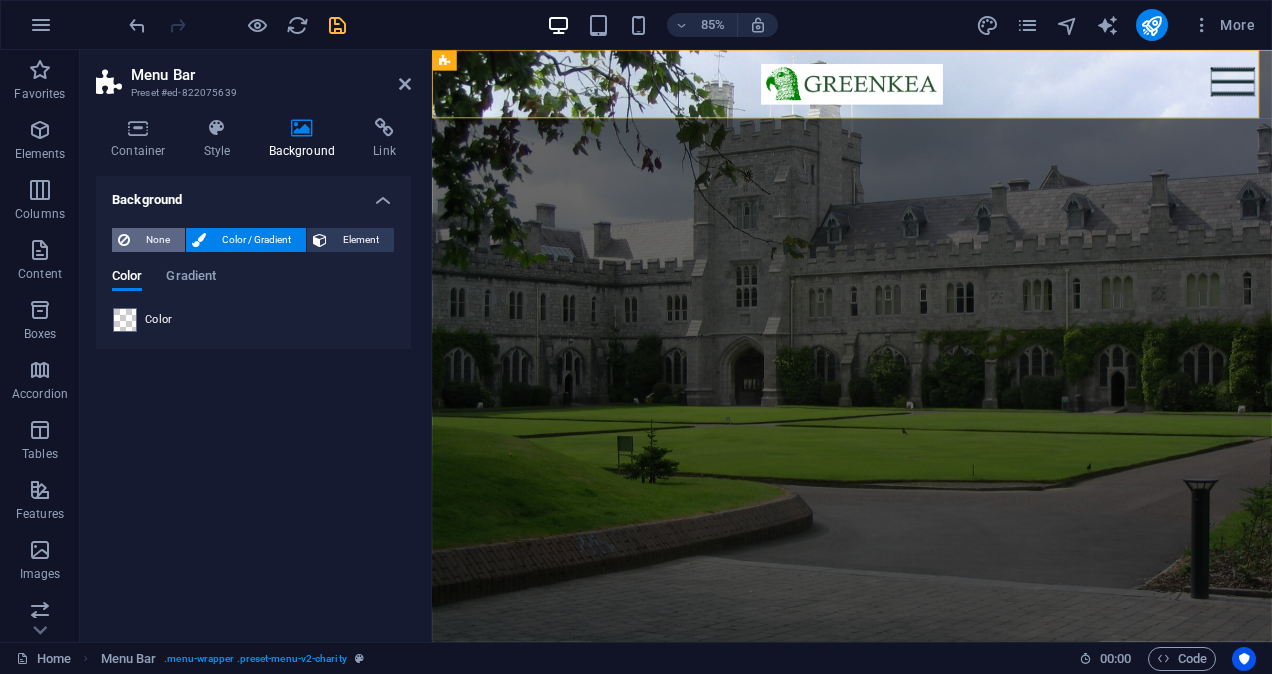 click on "None" at bounding box center [157, 240] 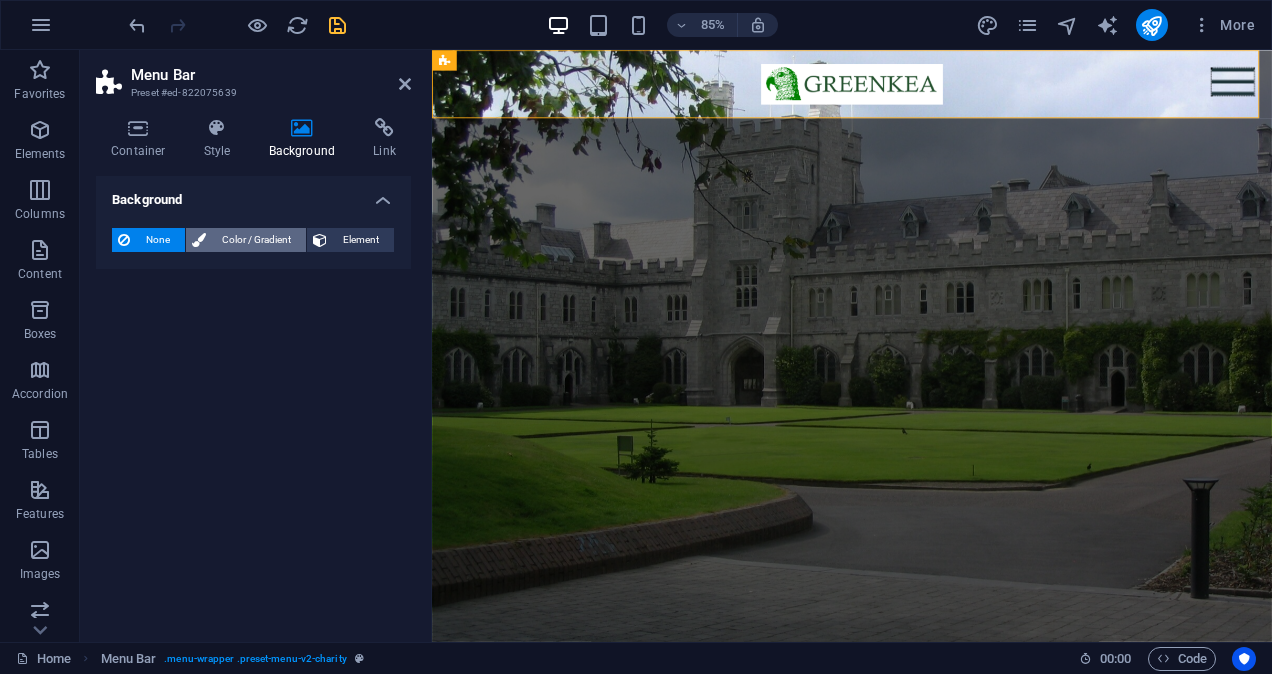 click on "None Color / Gradient Element" at bounding box center [253, 240] 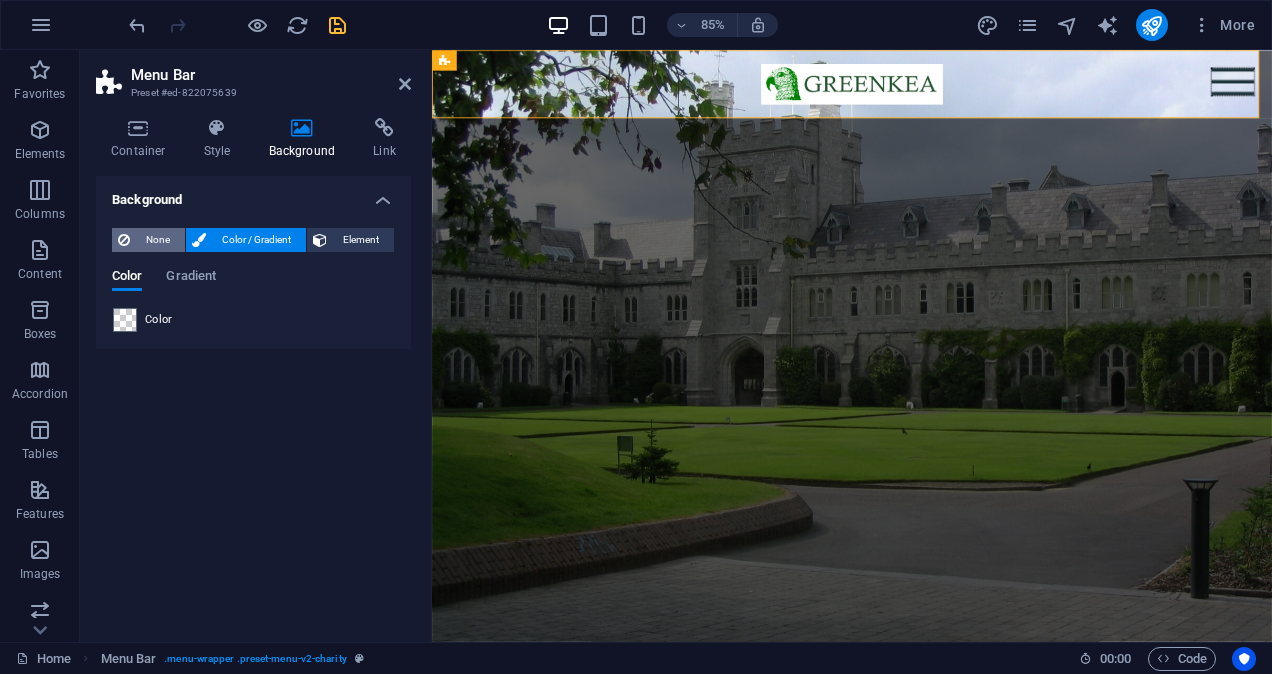 click on "None" at bounding box center [157, 240] 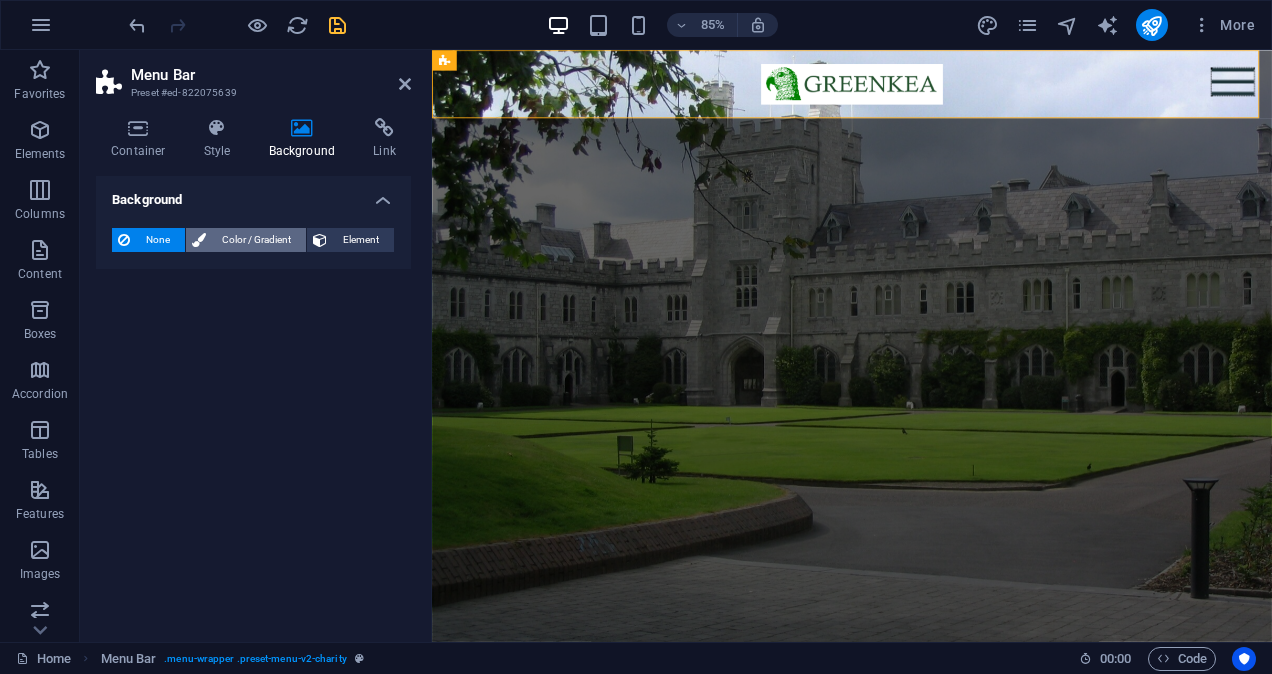 click at bounding box center (199, 240) 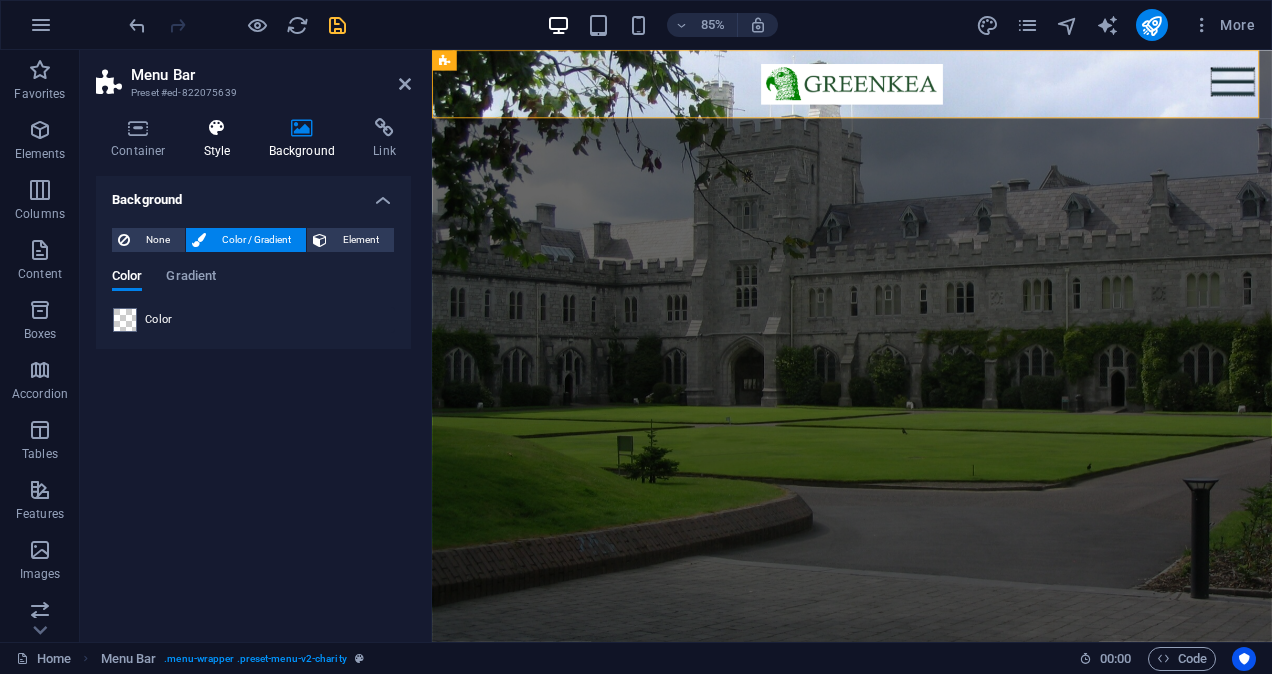 click on "Style" at bounding box center (221, 139) 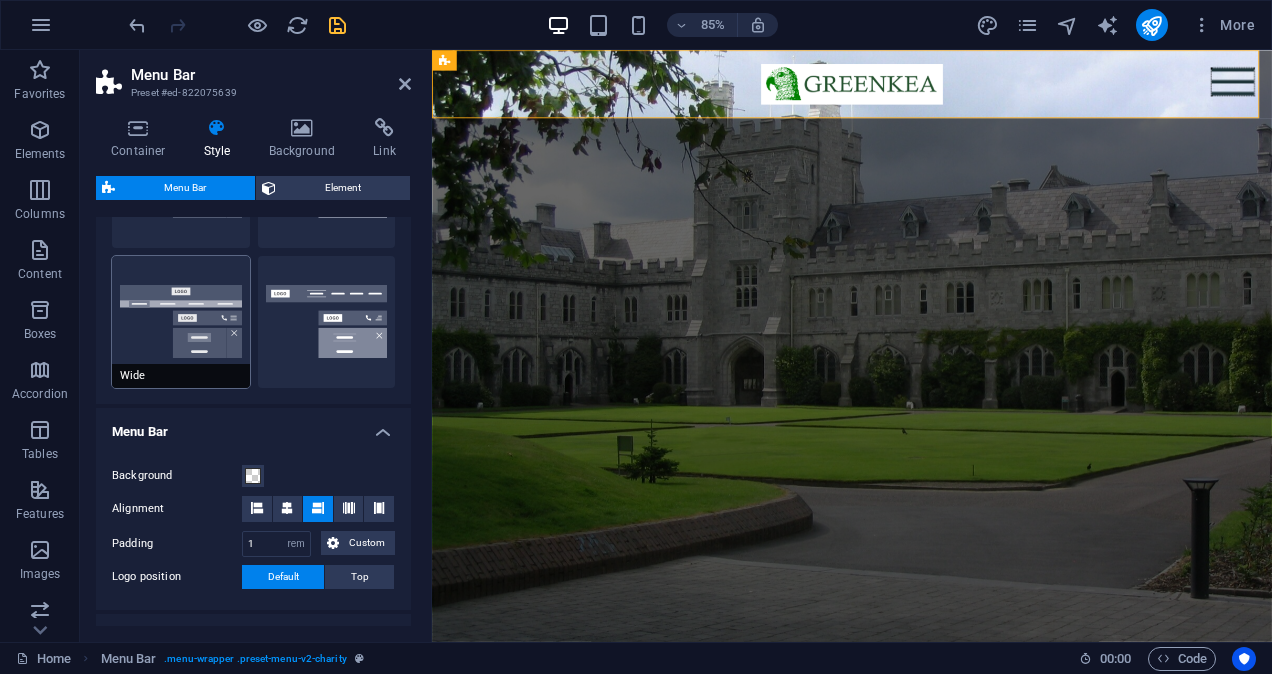 scroll, scrollTop: 600, scrollLeft: 0, axis: vertical 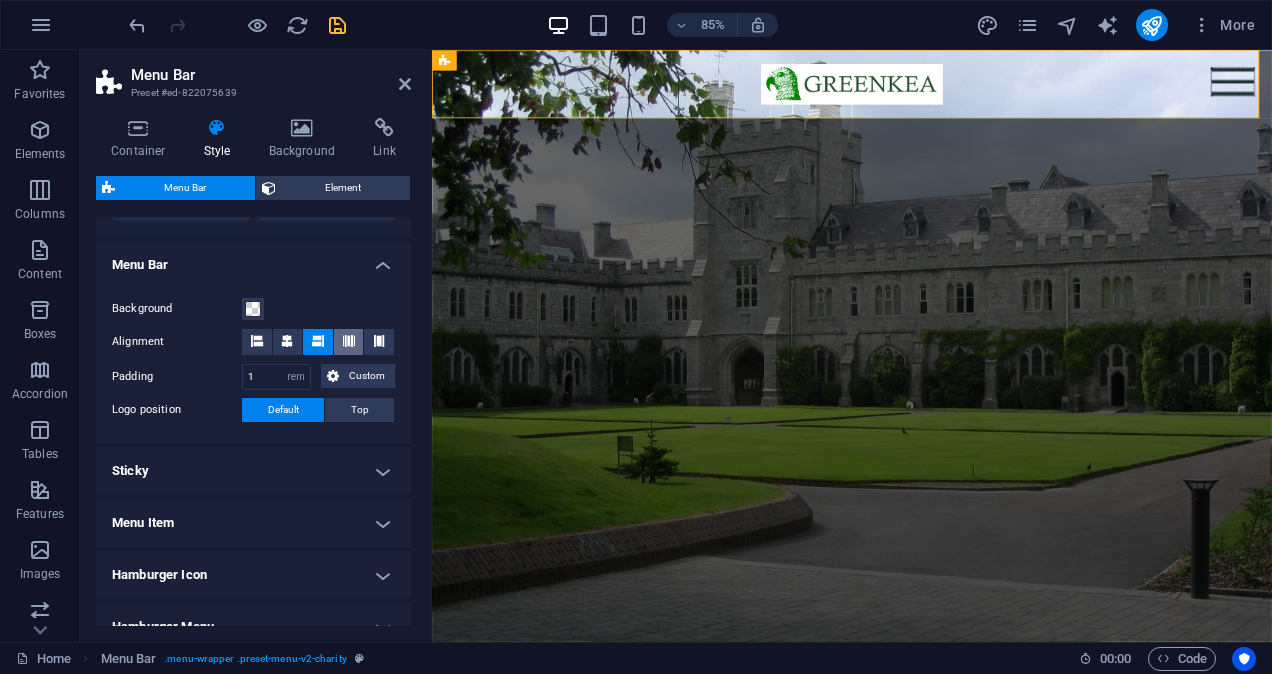 click at bounding box center (349, 342) 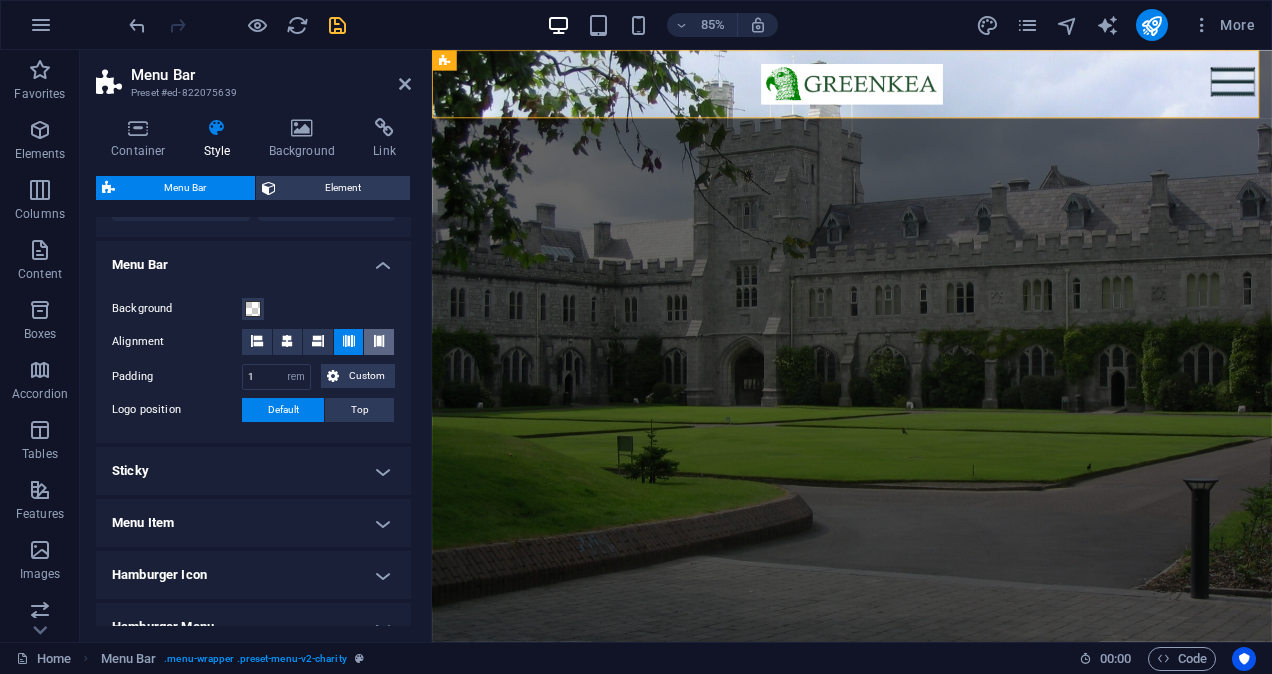 click at bounding box center [379, 342] 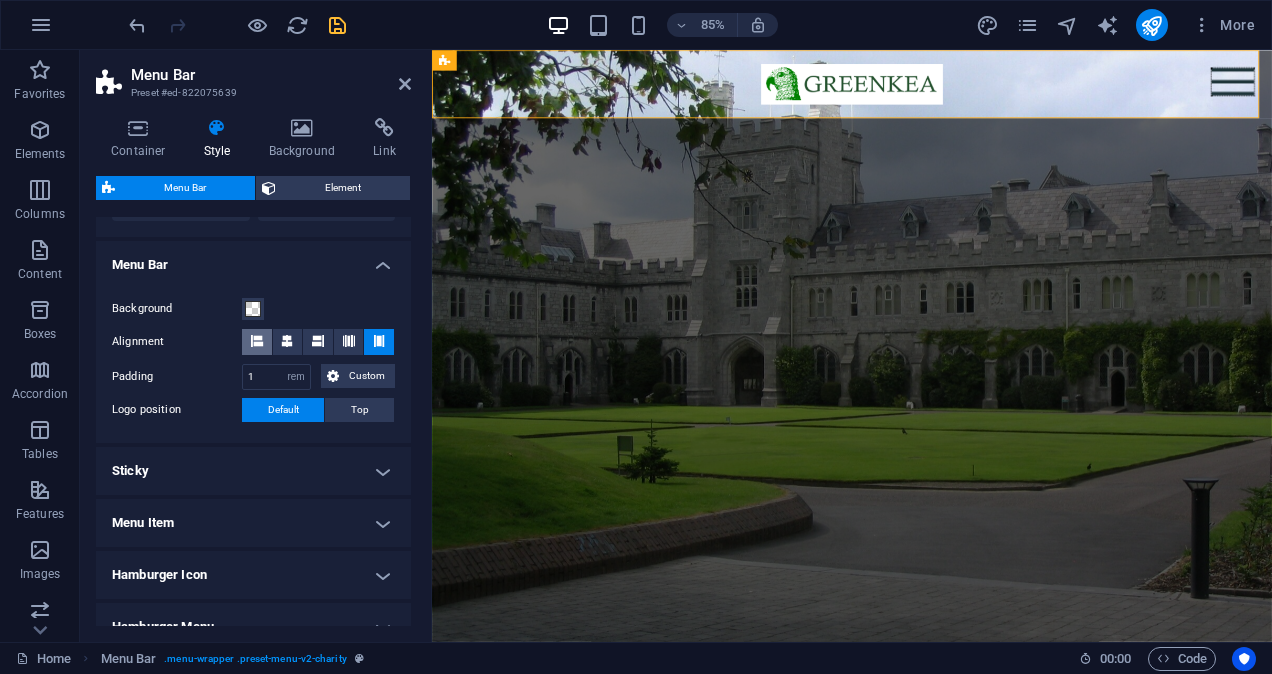 click at bounding box center (257, 342) 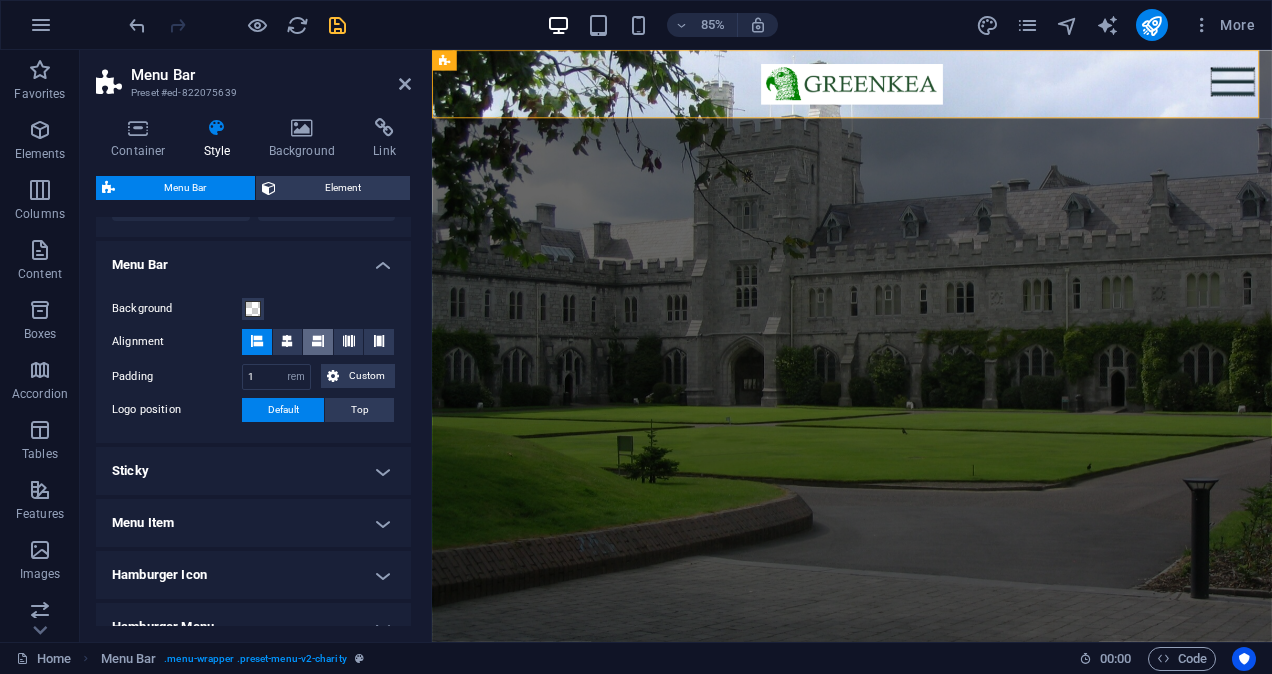 click at bounding box center [318, 342] 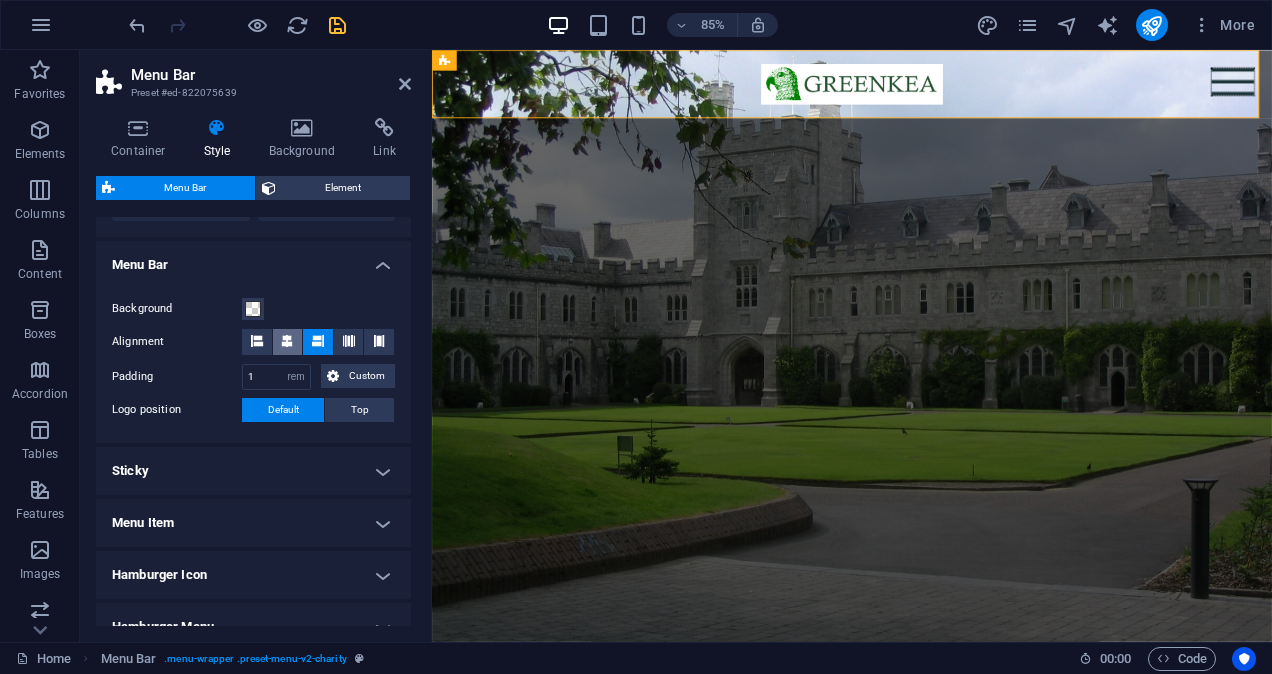 click at bounding box center (288, 342) 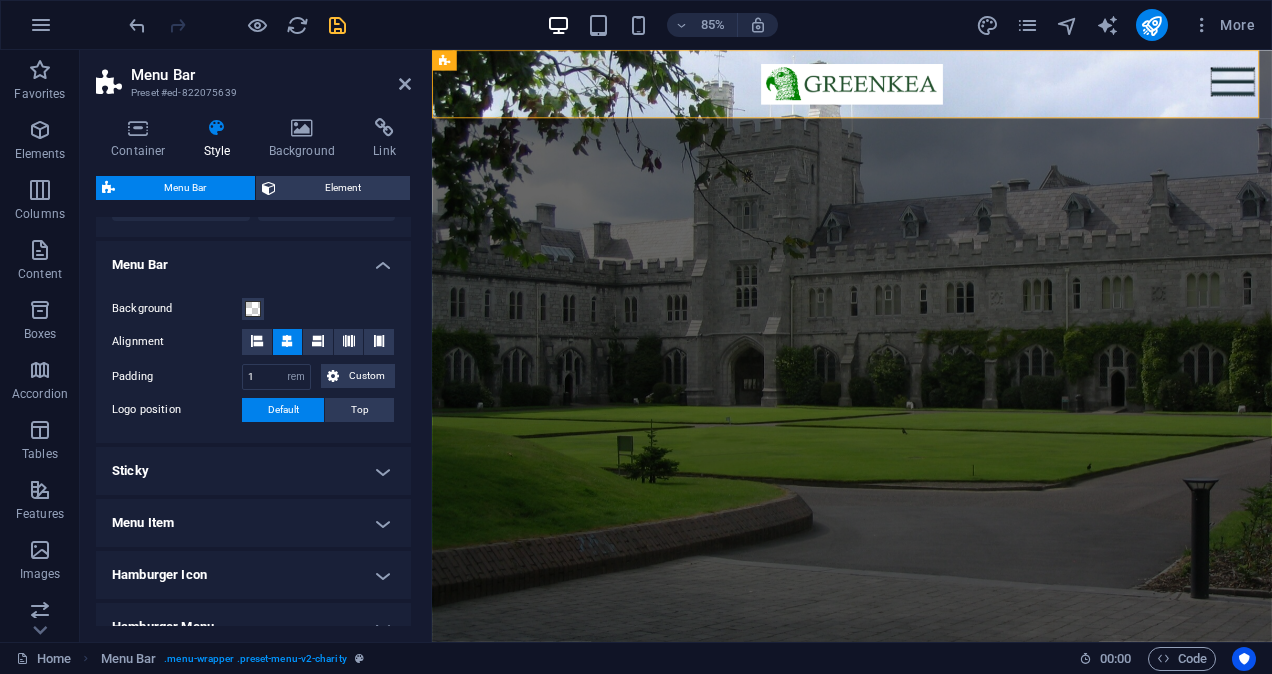 click at bounding box center [288, 342] 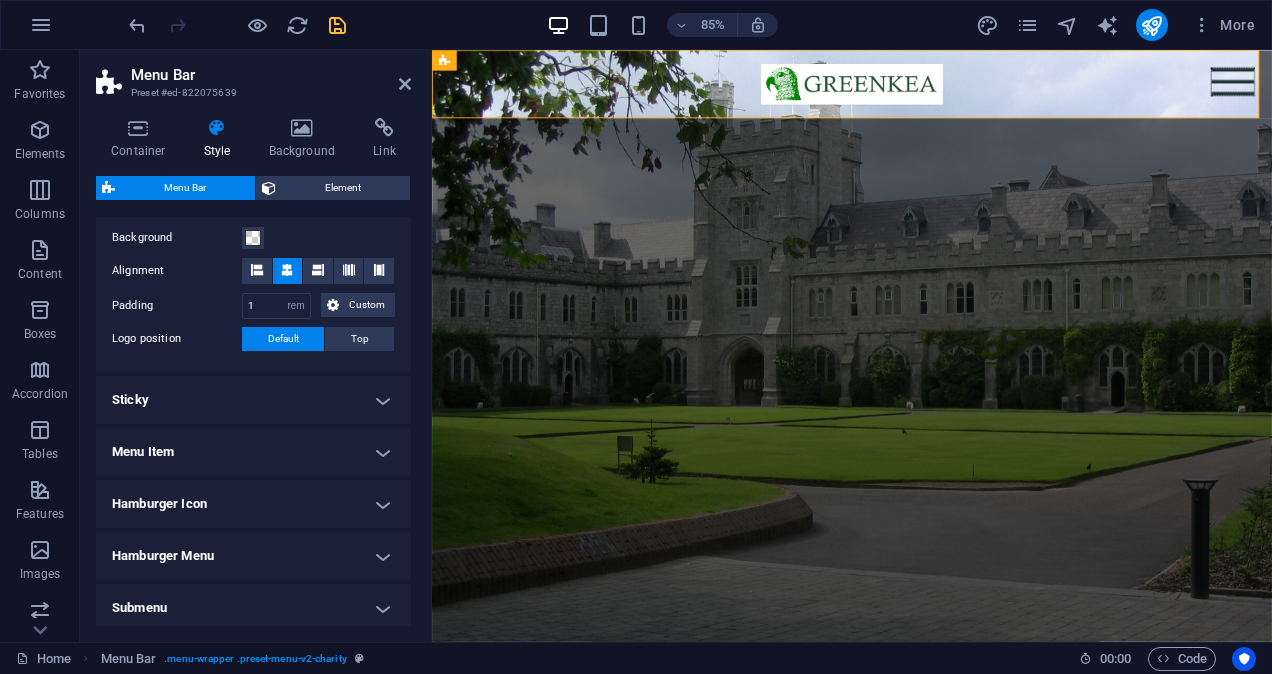 scroll, scrollTop: 700, scrollLeft: 0, axis: vertical 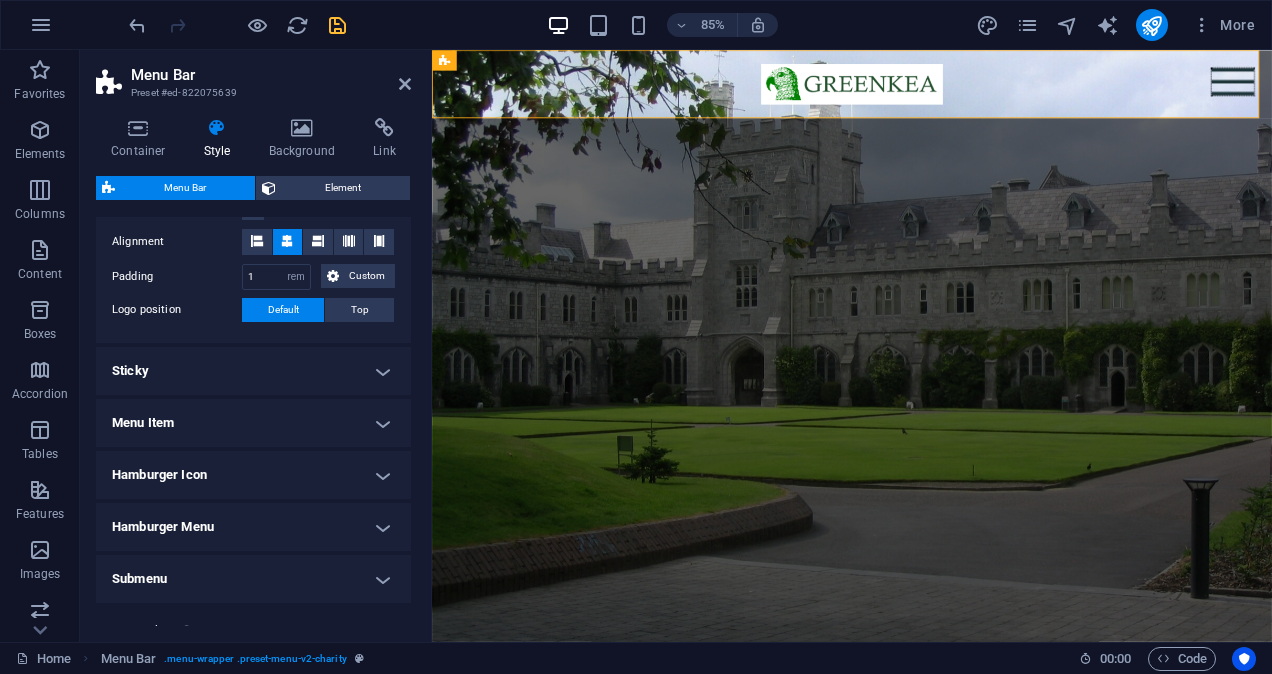 click on "Sticky" at bounding box center (253, 371) 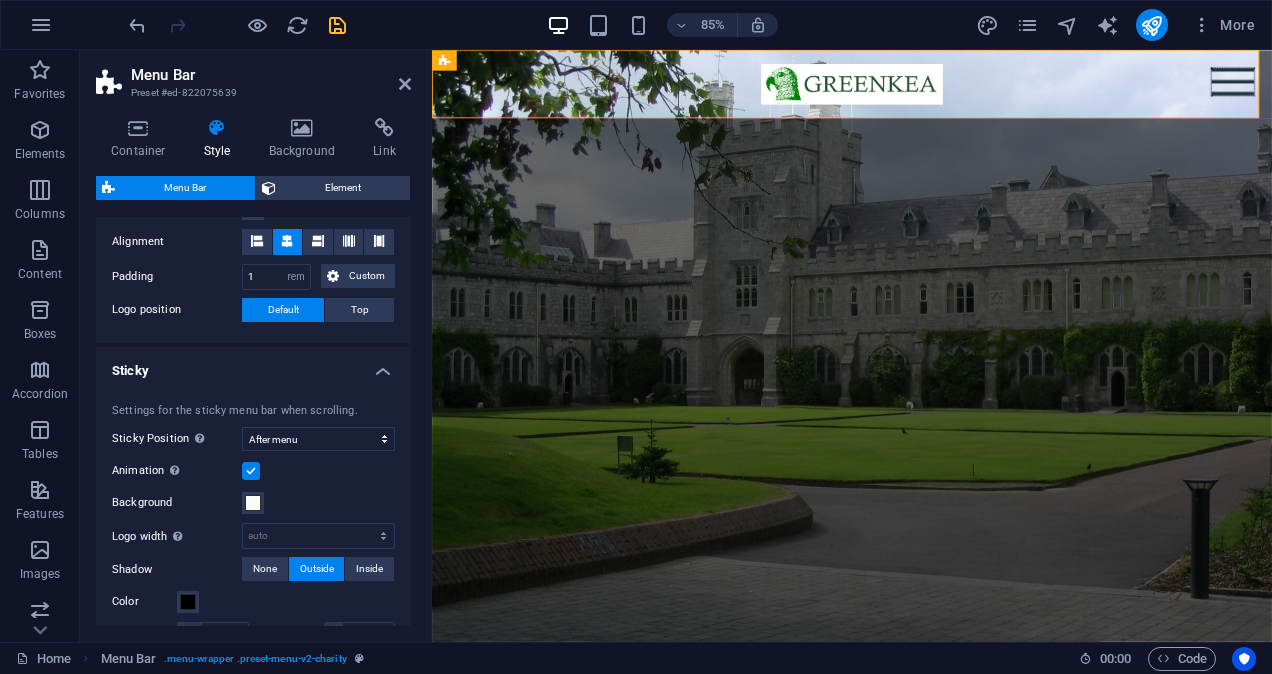 click on "Sticky" at bounding box center (253, 365) 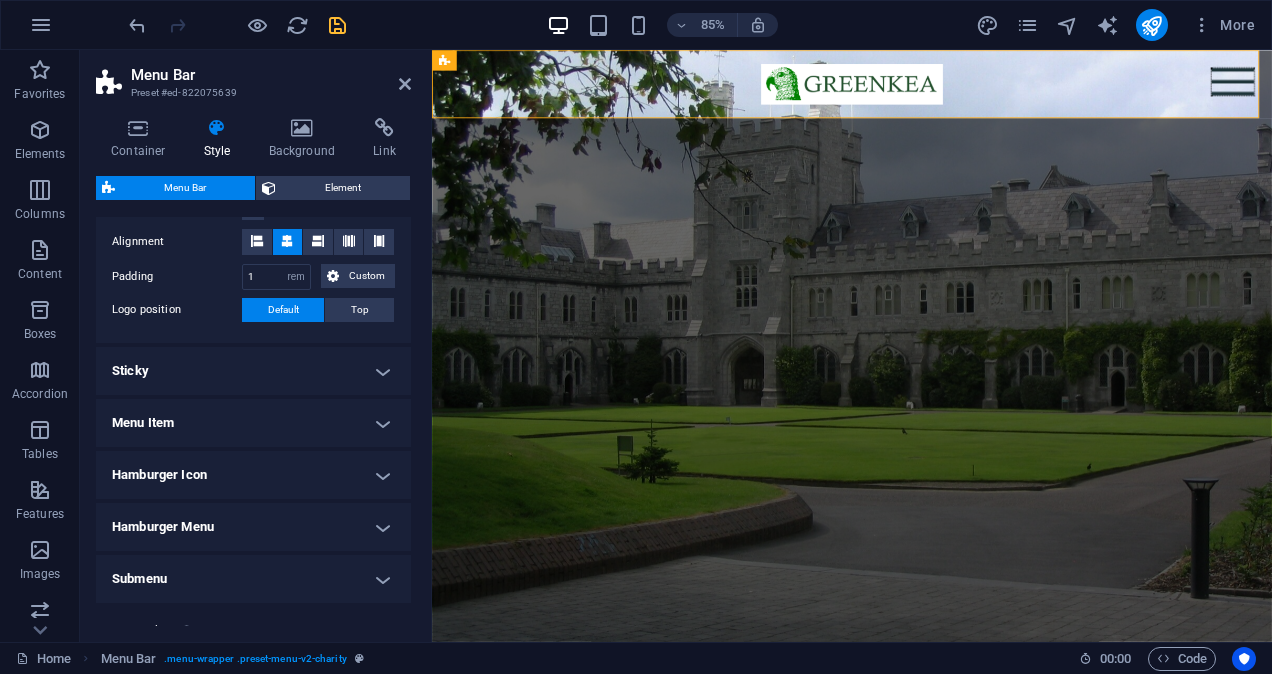 scroll, scrollTop: 756, scrollLeft: 0, axis: vertical 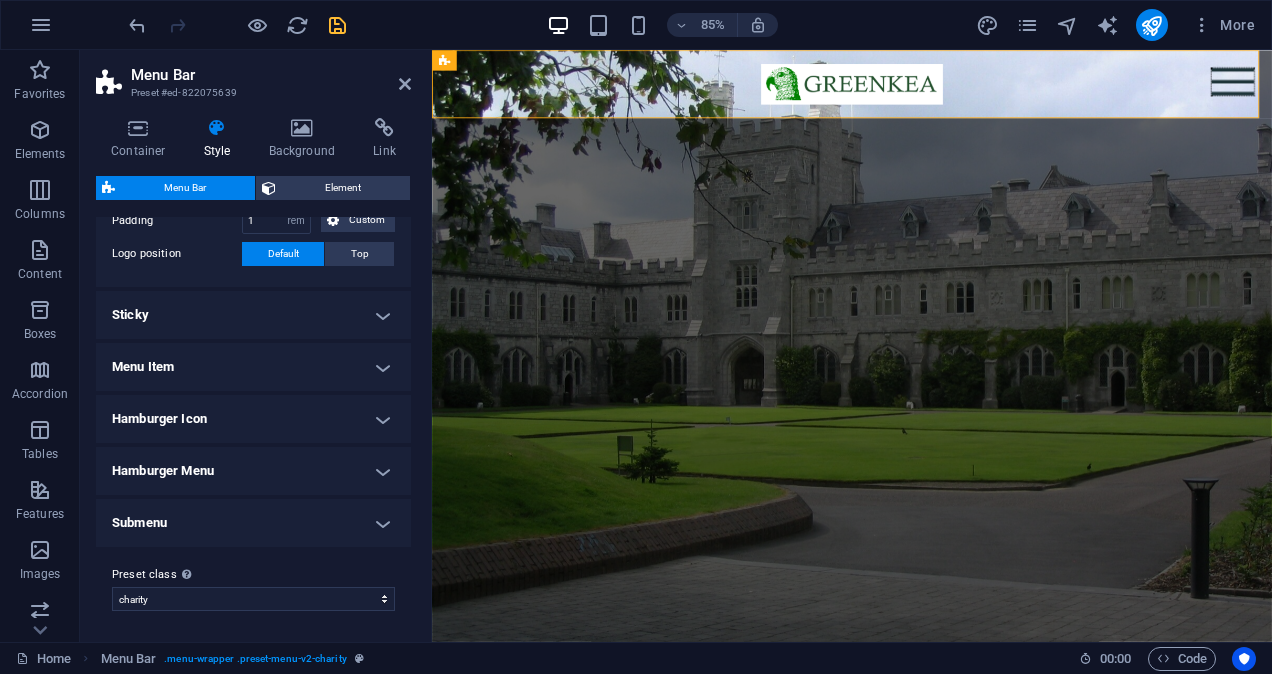 click on "Hamburger Icon" at bounding box center [253, 419] 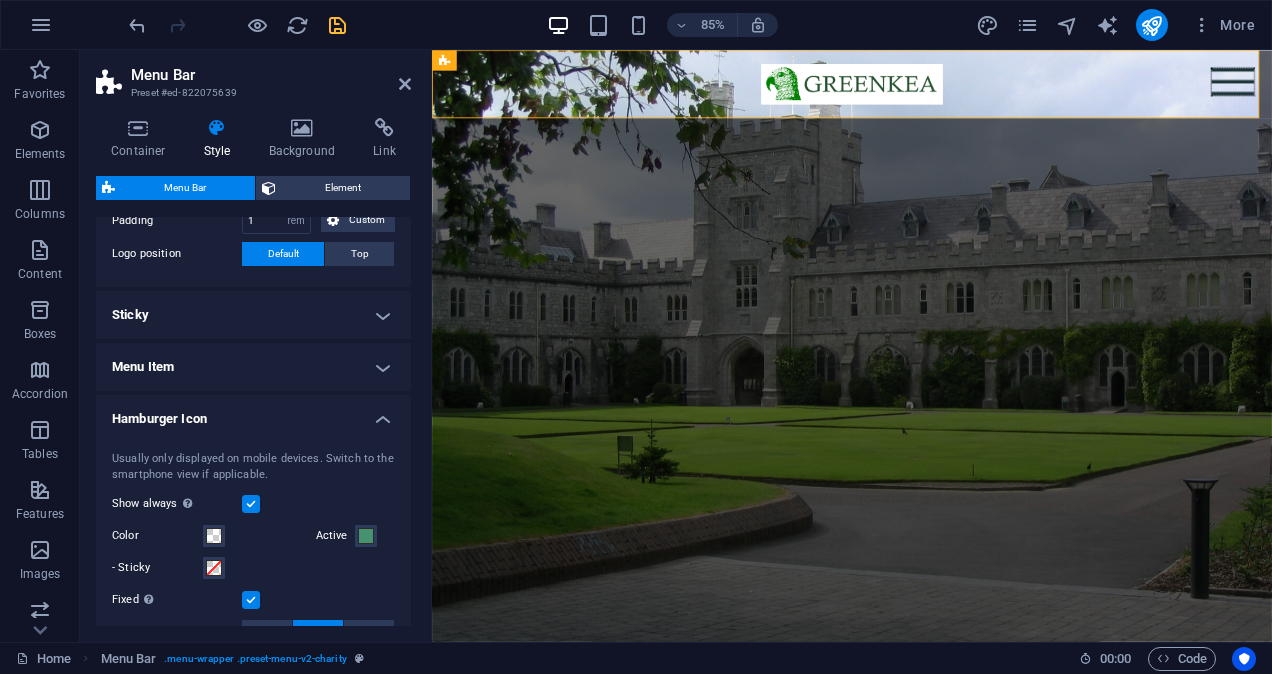 click on "Hamburger Icon" at bounding box center [253, 413] 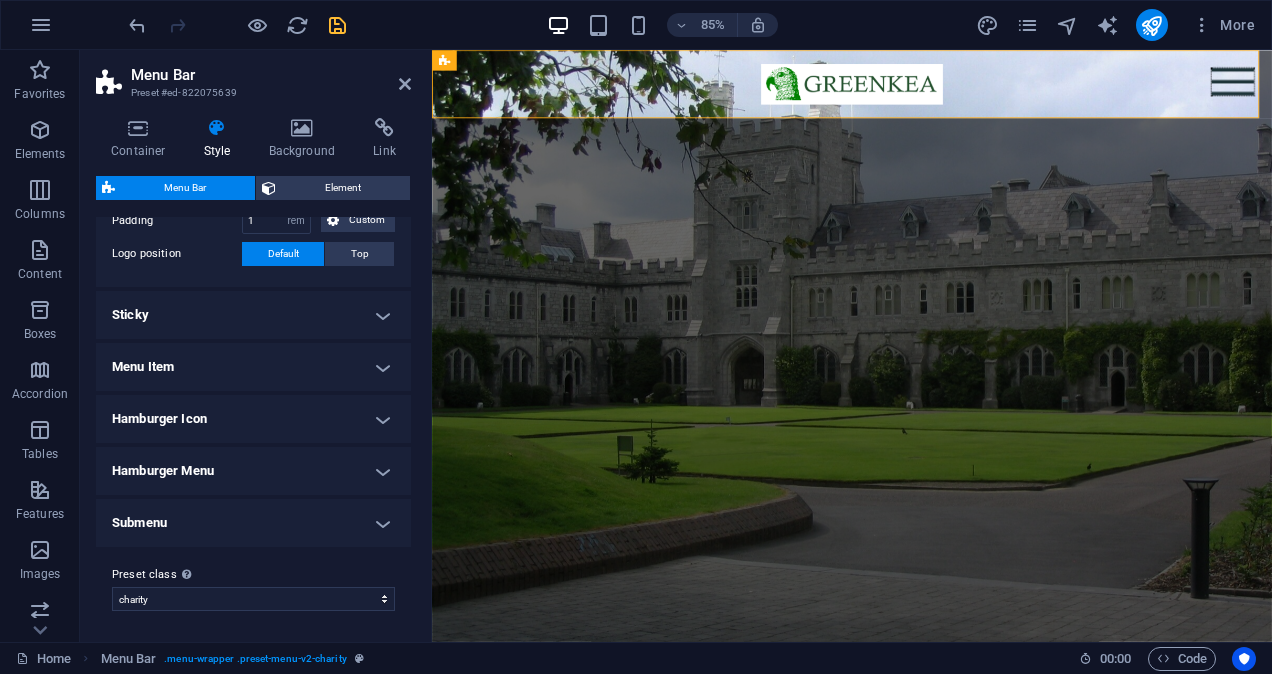click on "Hamburger Menu" at bounding box center (253, 471) 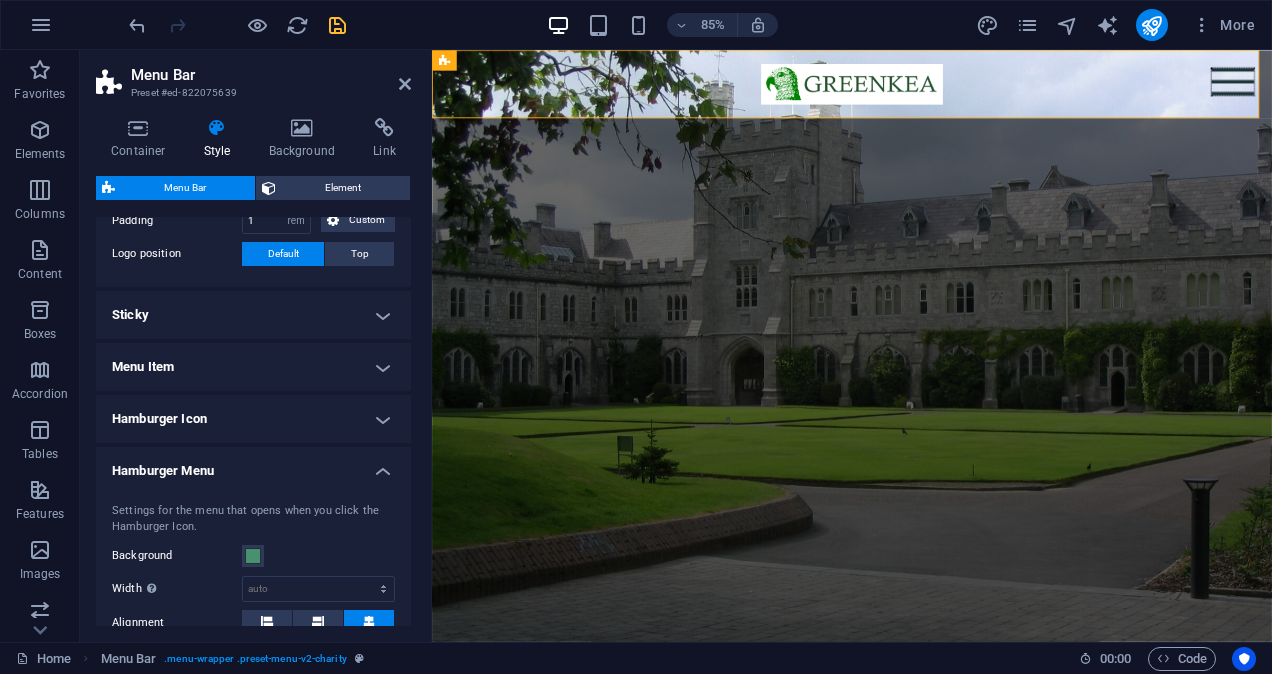 click on "Hamburger Menu" at bounding box center (253, 465) 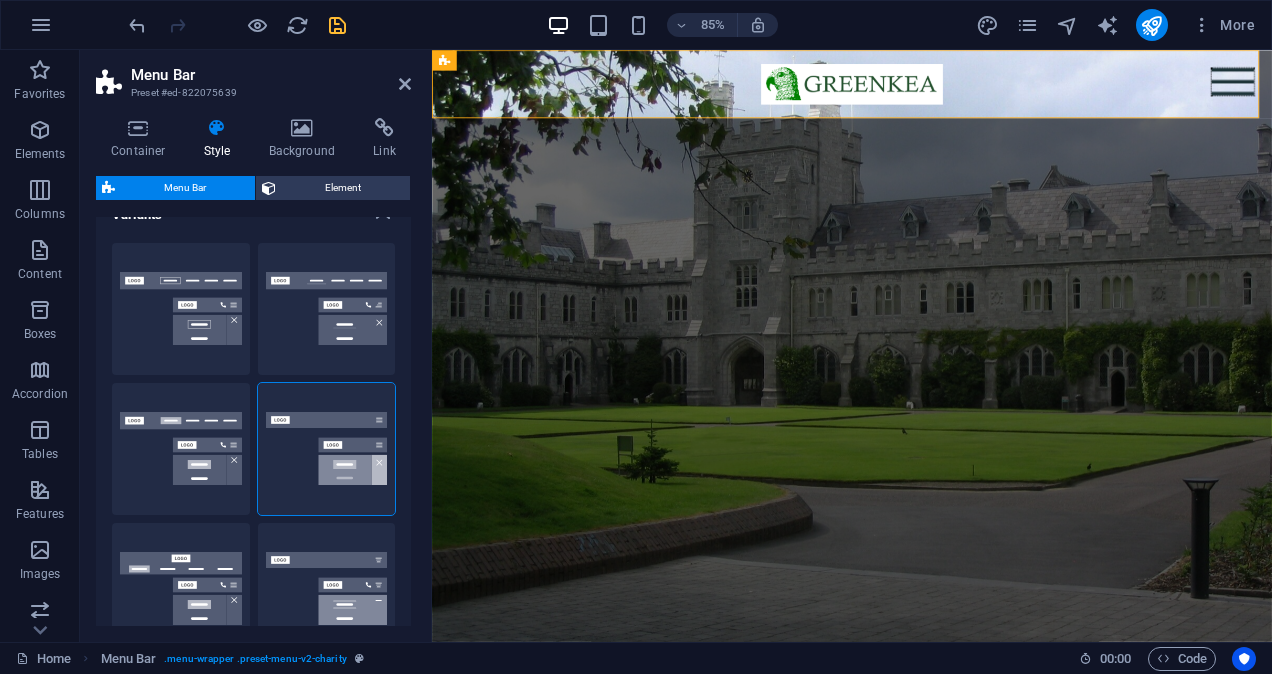 scroll, scrollTop: 0, scrollLeft: 0, axis: both 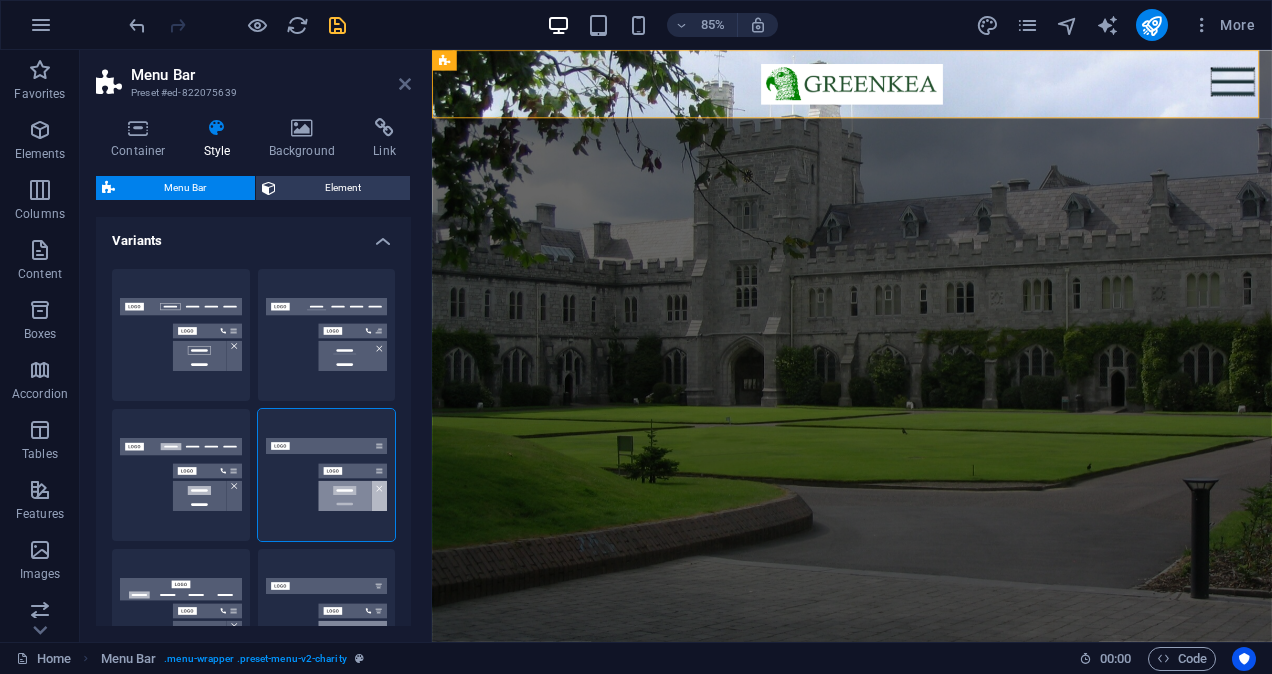 click at bounding box center [405, 84] 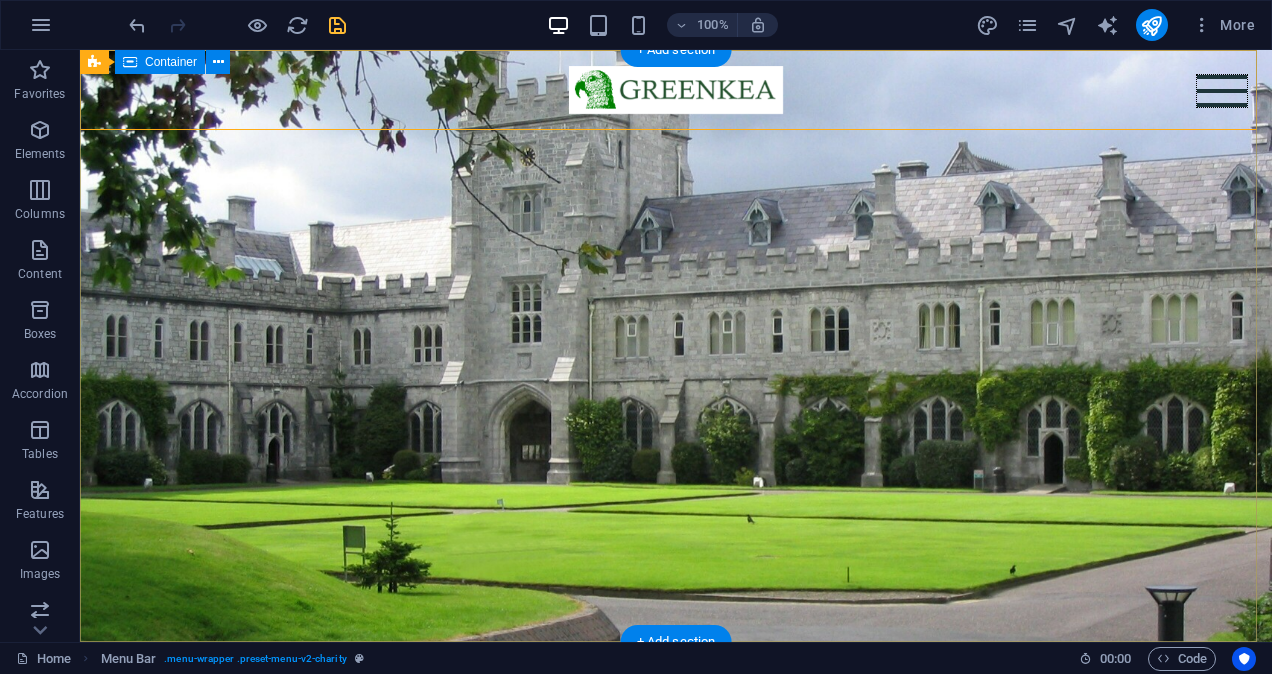 click on "GREENKEA is a process centric company, dedicated to redefining Business Process Management (BPM). We go beyond traditional approaches leveraging structured methodologies and integrating cutting-edge AI technologies to transform business processes into intelligent, data-driven ecosystems." at bounding box center [676, 929] 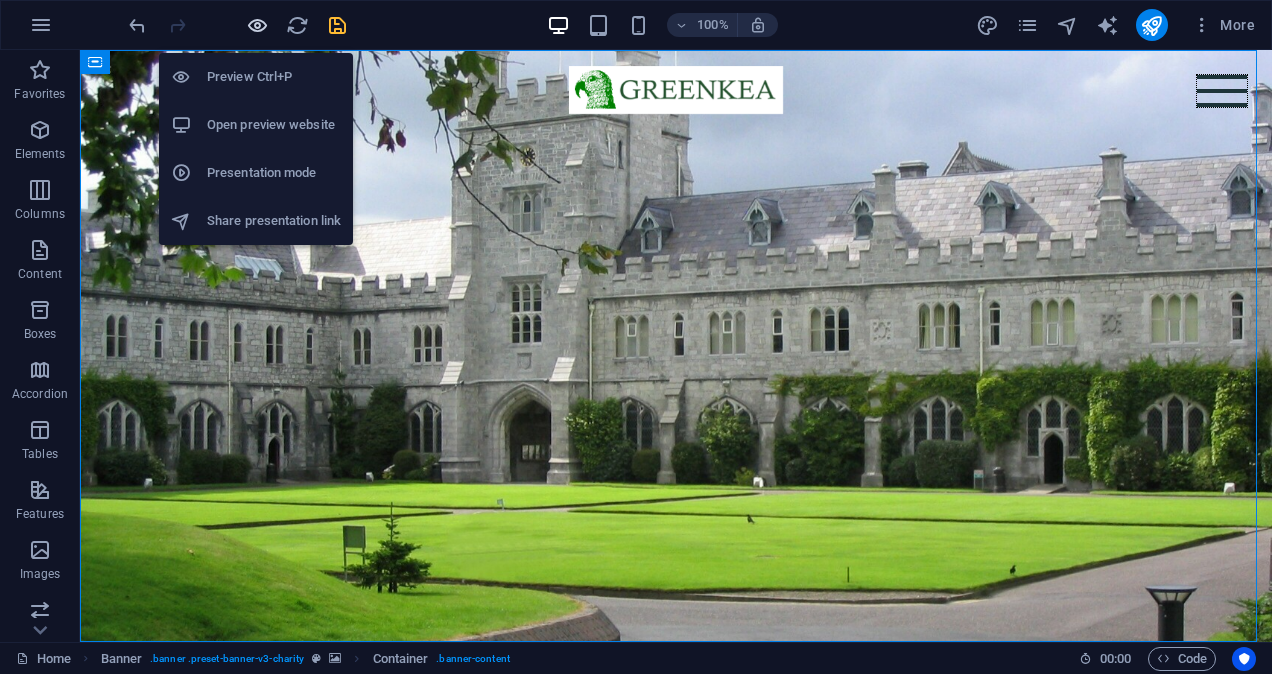 click at bounding box center [257, 25] 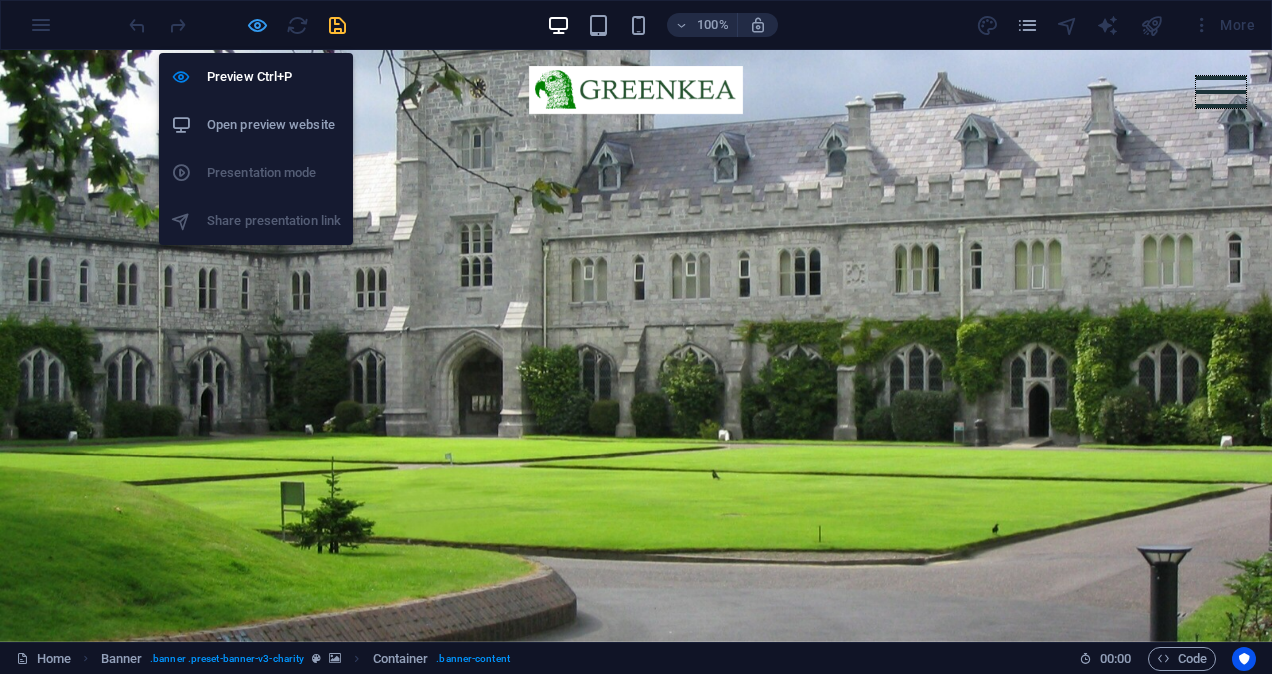 click at bounding box center (257, 25) 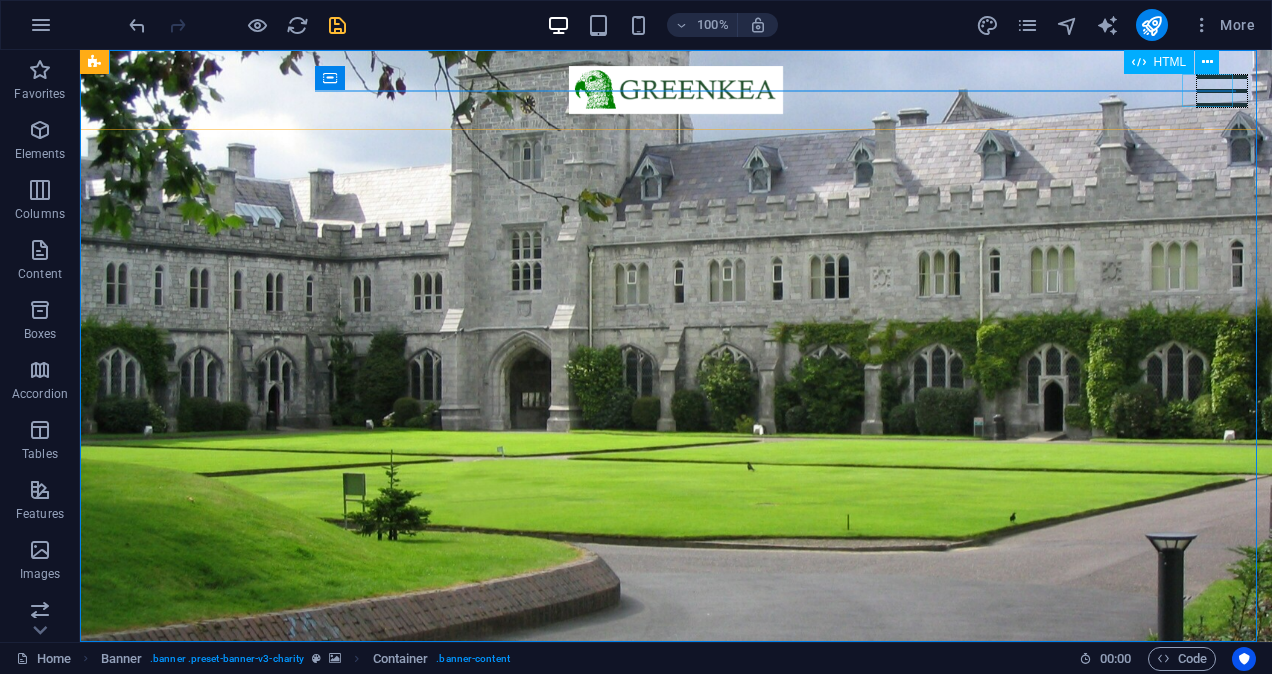 click at bounding box center [1222, 91] 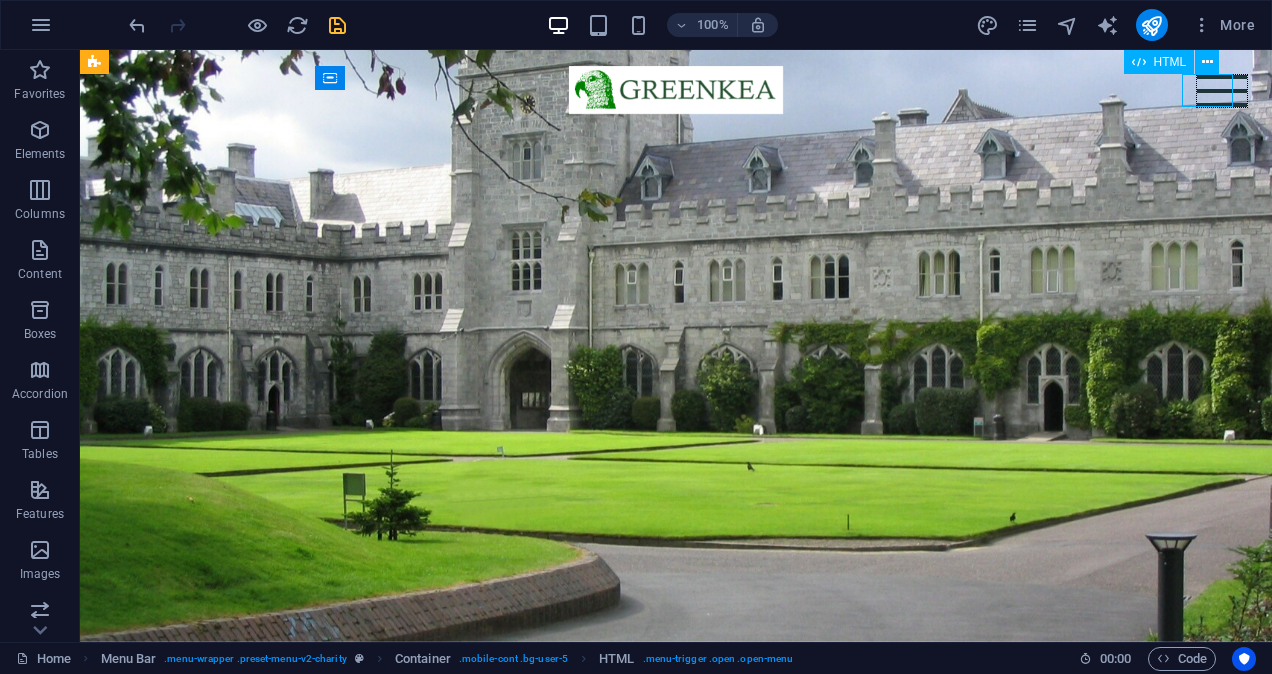 click at bounding box center (1222, 91) 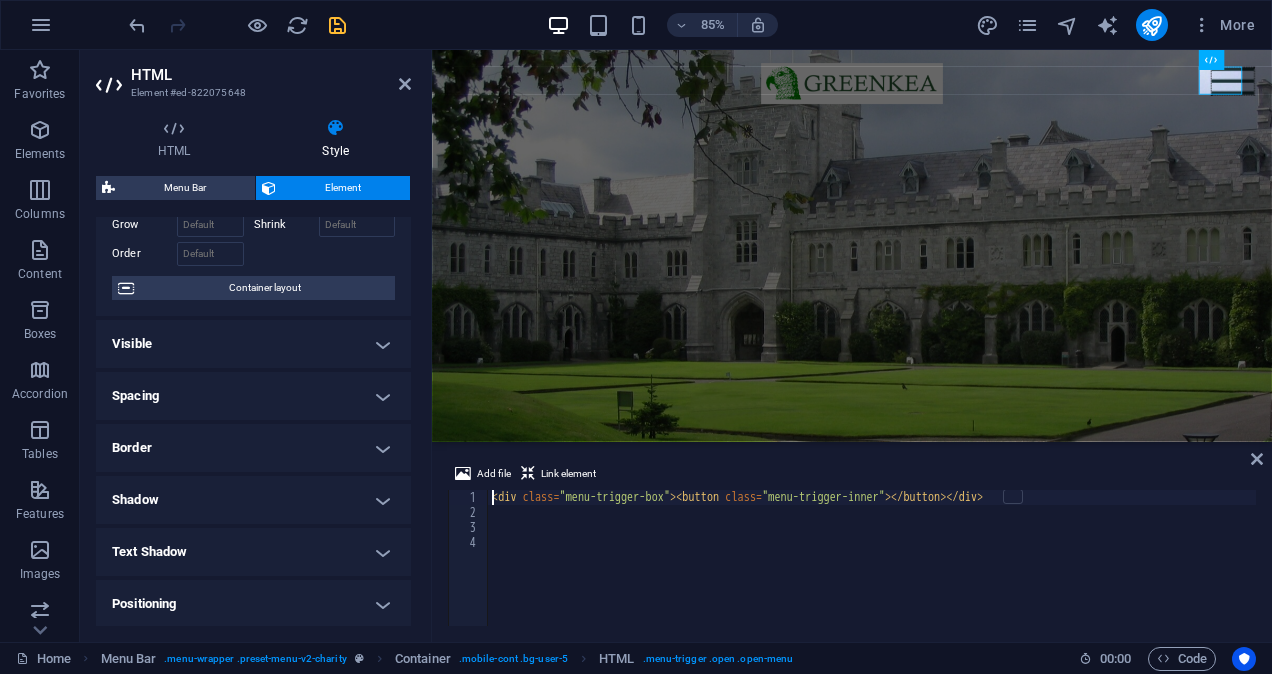 scroll, scrollTop: 0, scrollLeft: 0, axis: both 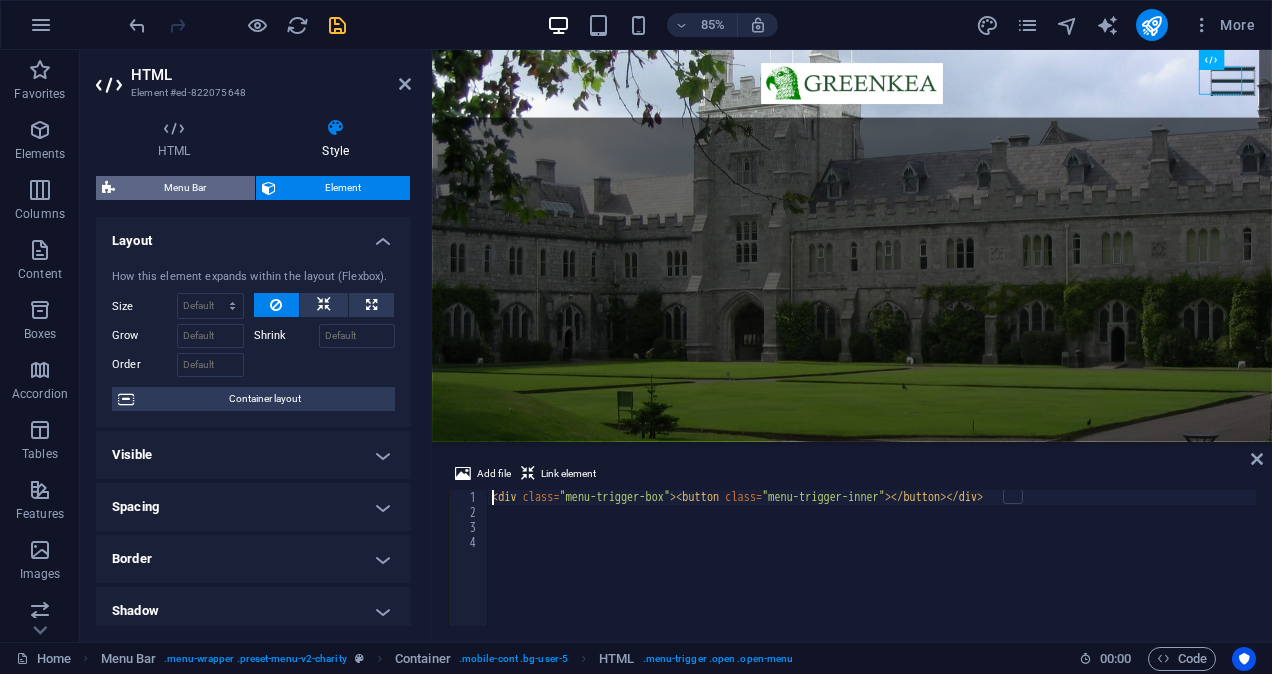 click on "Menu Bar" at bounding box center (185, 188) 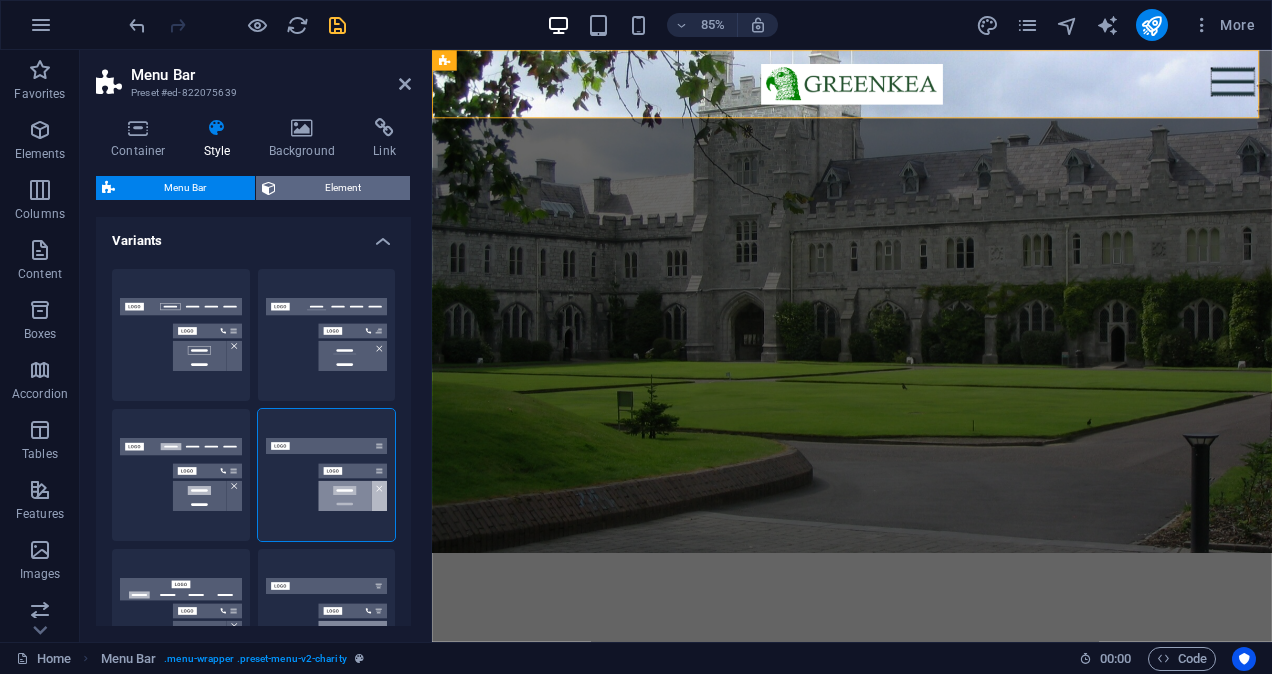 click on "Element" at bounding box center (343, 188) 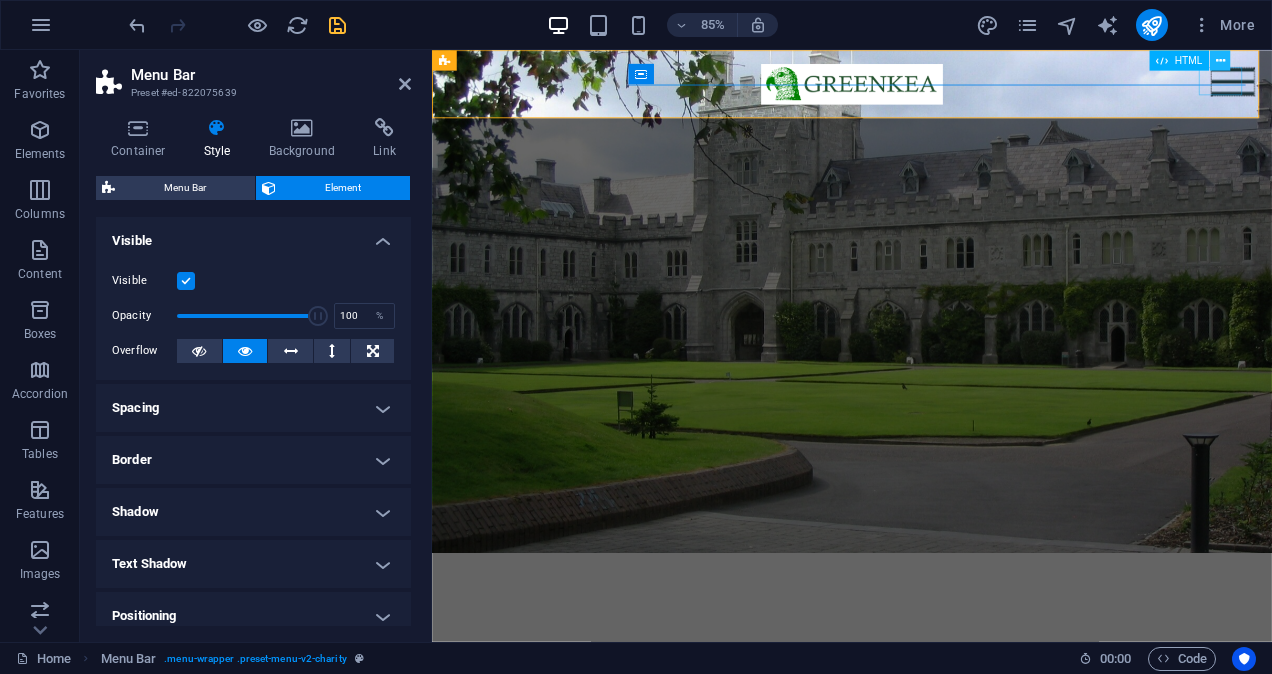click at bounding box center (1219, 60) 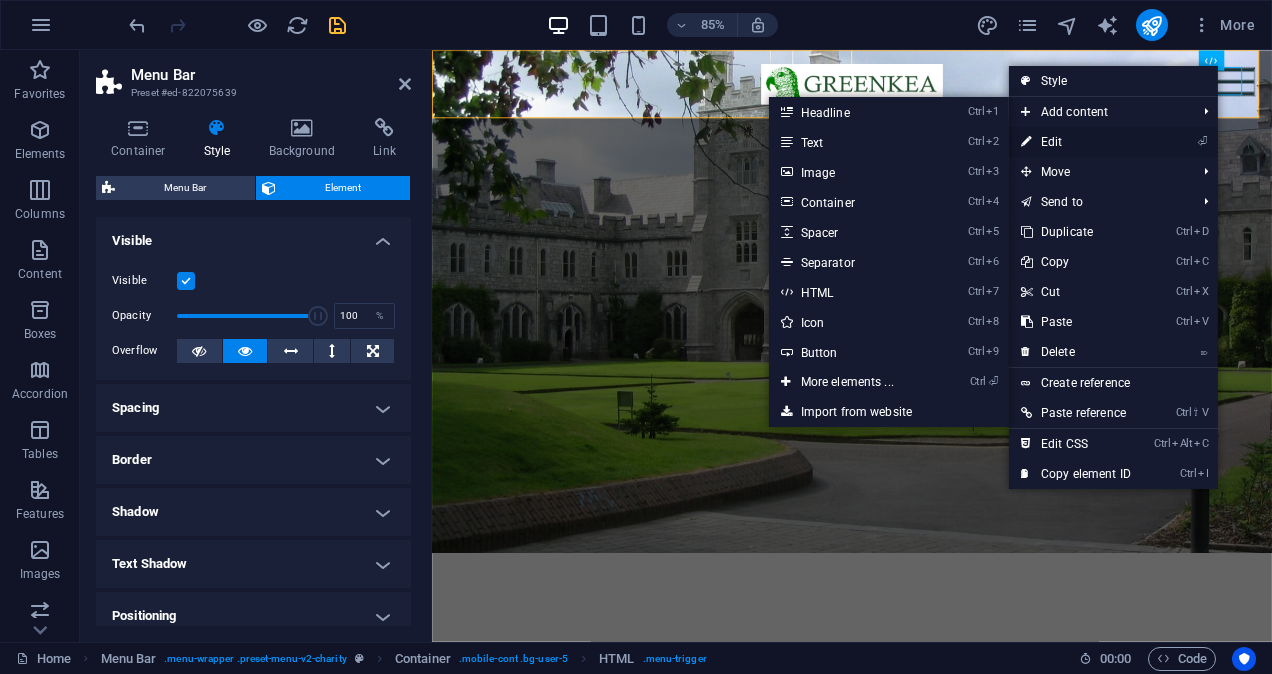 click on "⏎  Edit" at bounding box center (1076, 142) 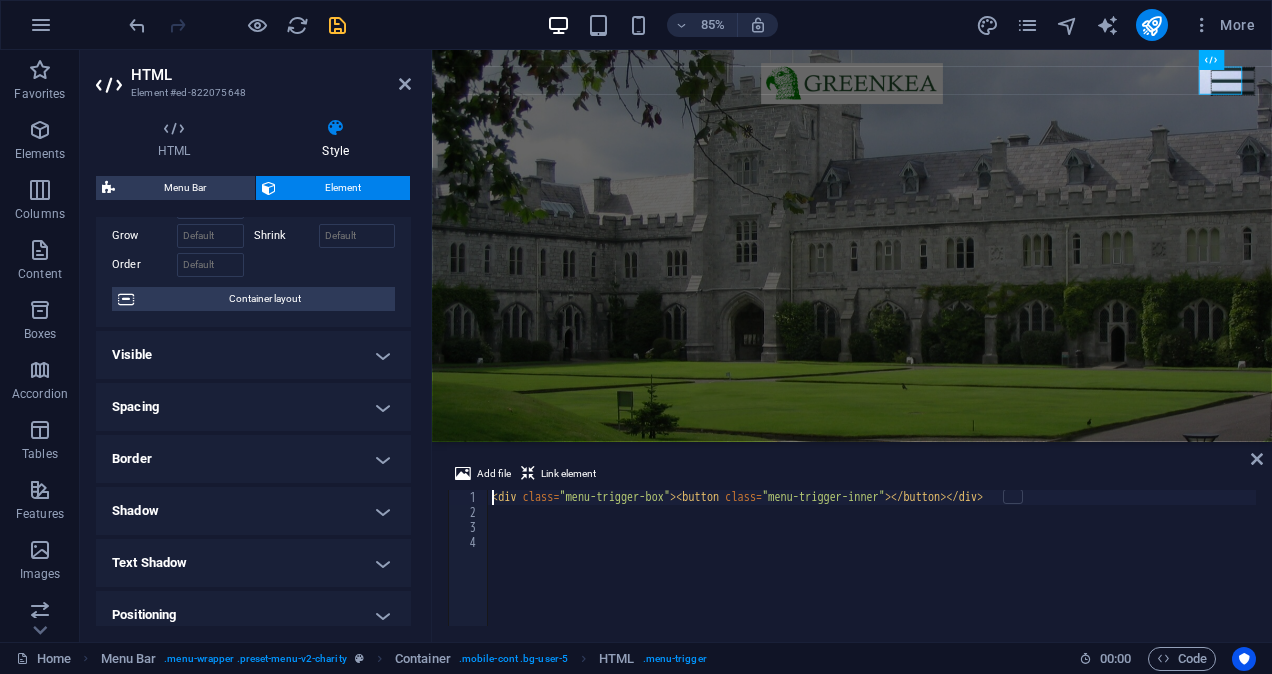 scroll, scrollTop: 200, scrollLeft: 0, axis: vertical 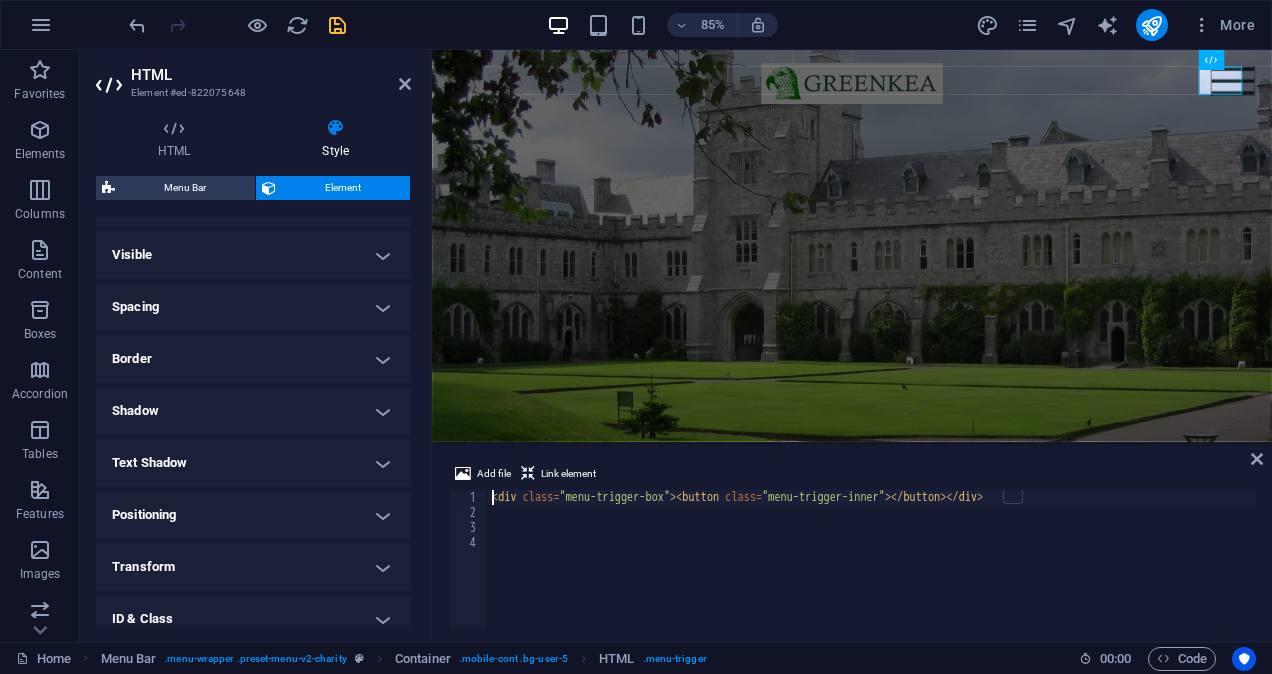 click on "Spacing" at bounding box center (253, 307) 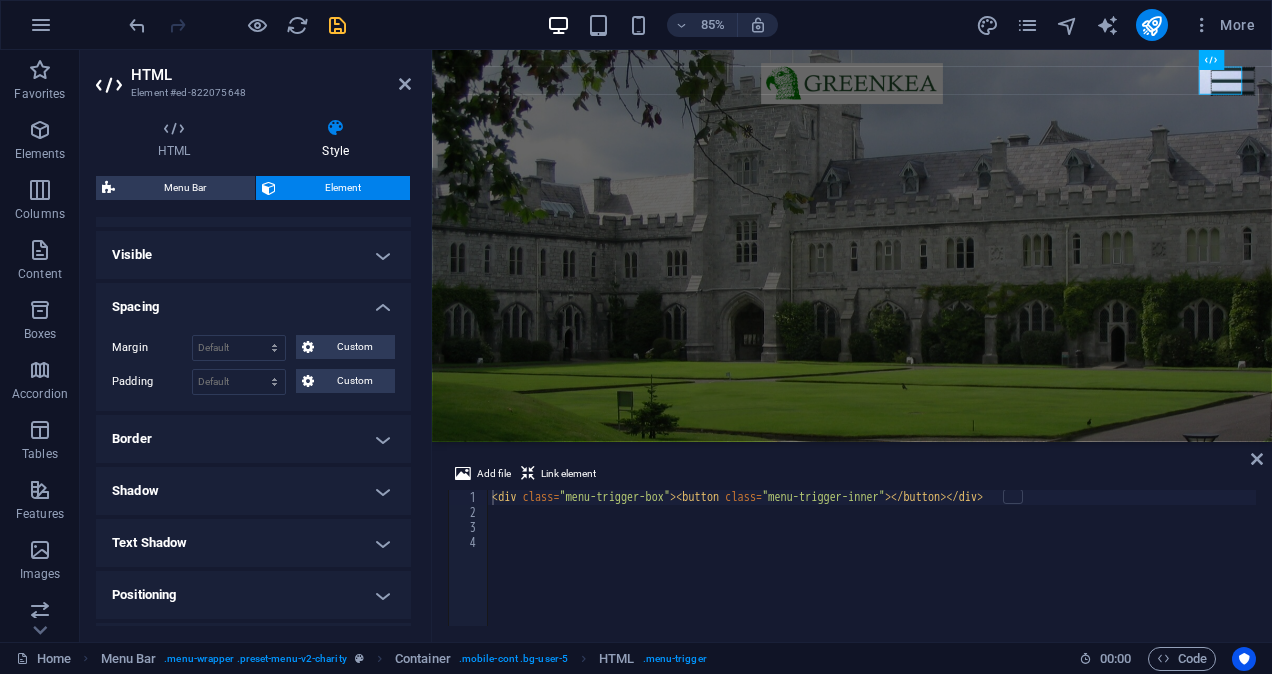 click on "Spacing" at bounding box center (253, 301) 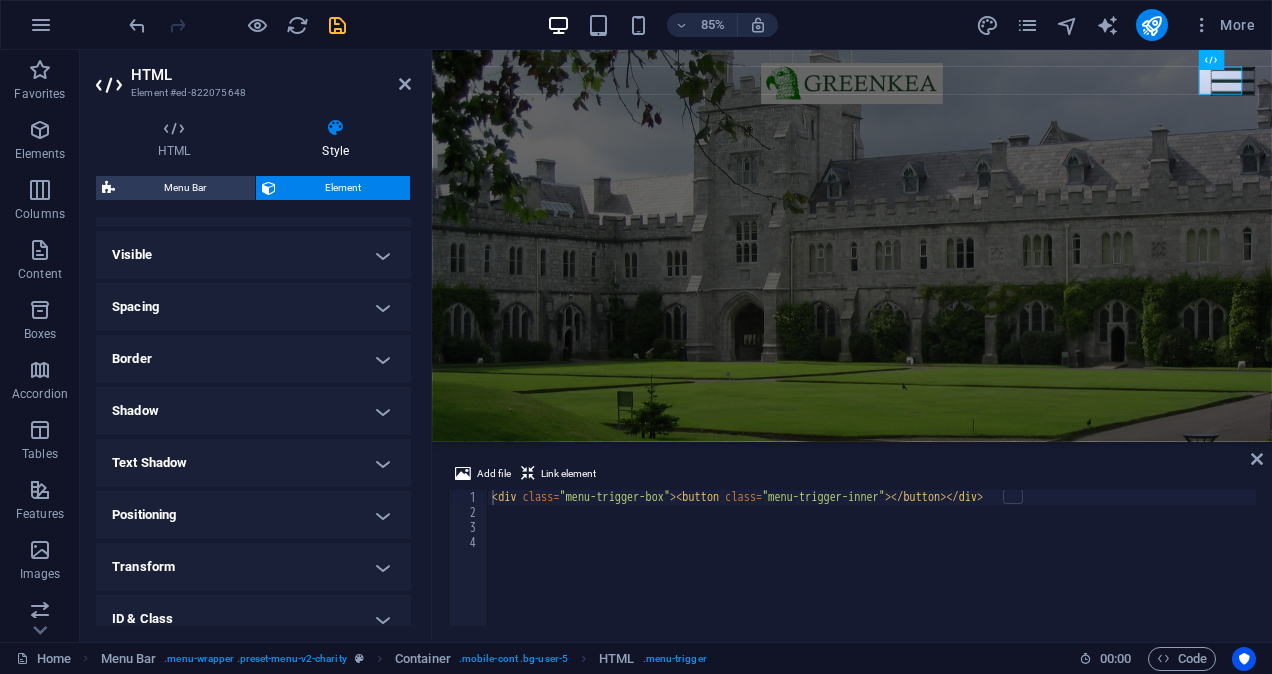 click on "Border" at bounding box center (253, 359) 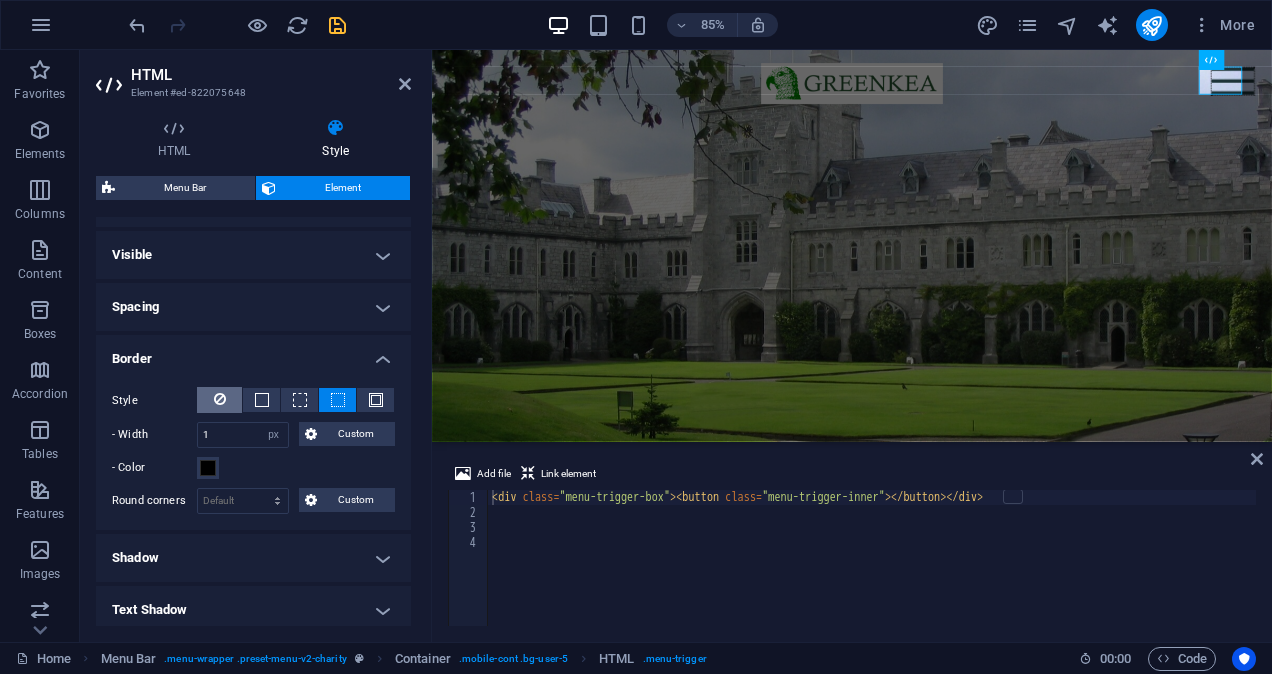 click at bounding box center [220, 399] 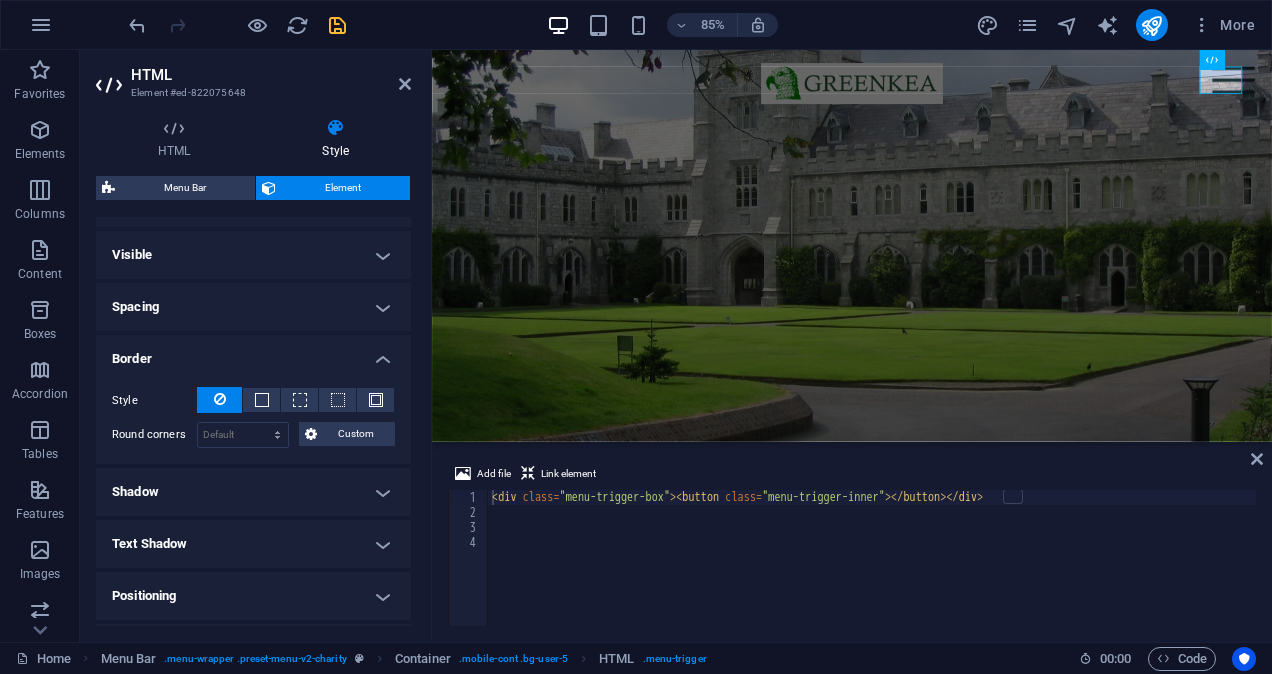 click on "Border" at bounding box center [253, 353] 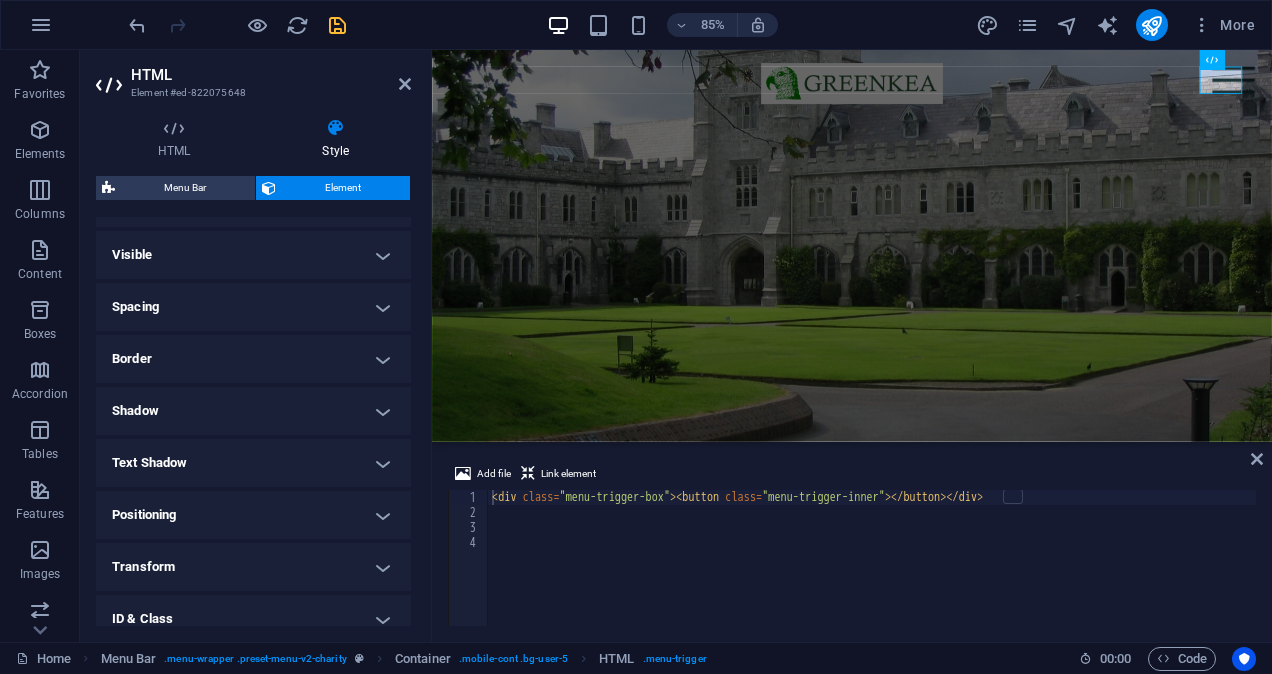 click on "Shadow" at bounding box center [253, 411] 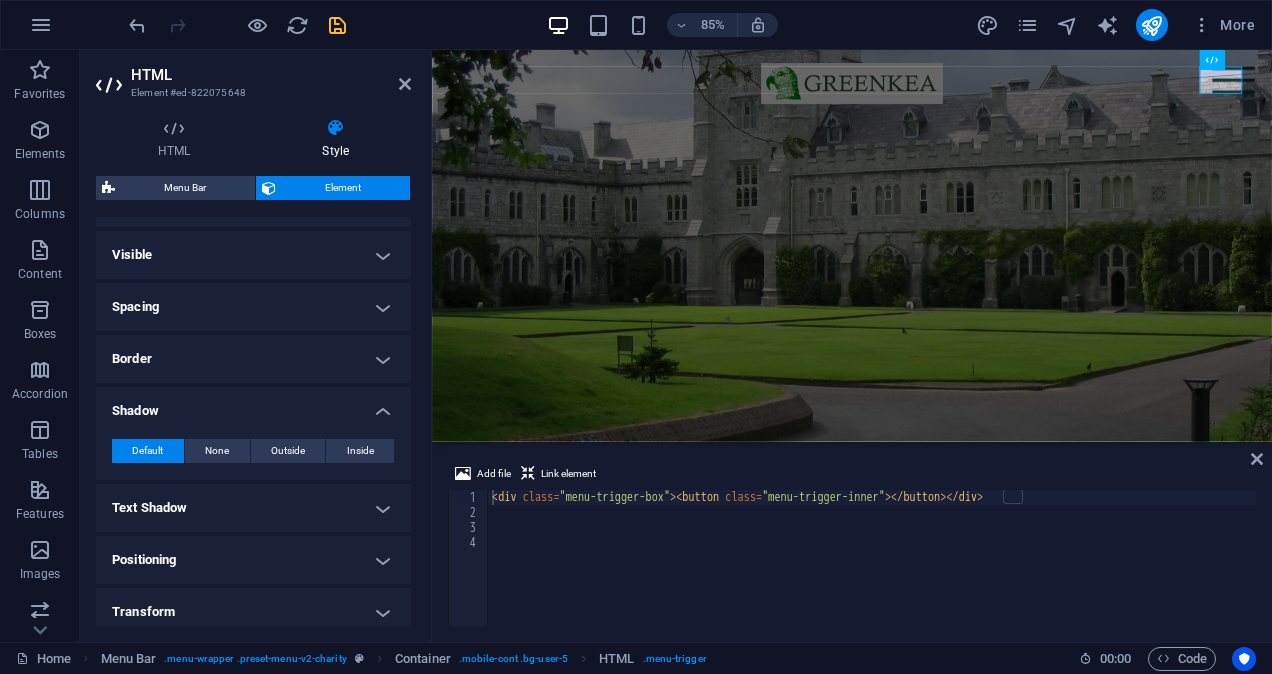 click on "Shadow" at bounding box center [253, 405] 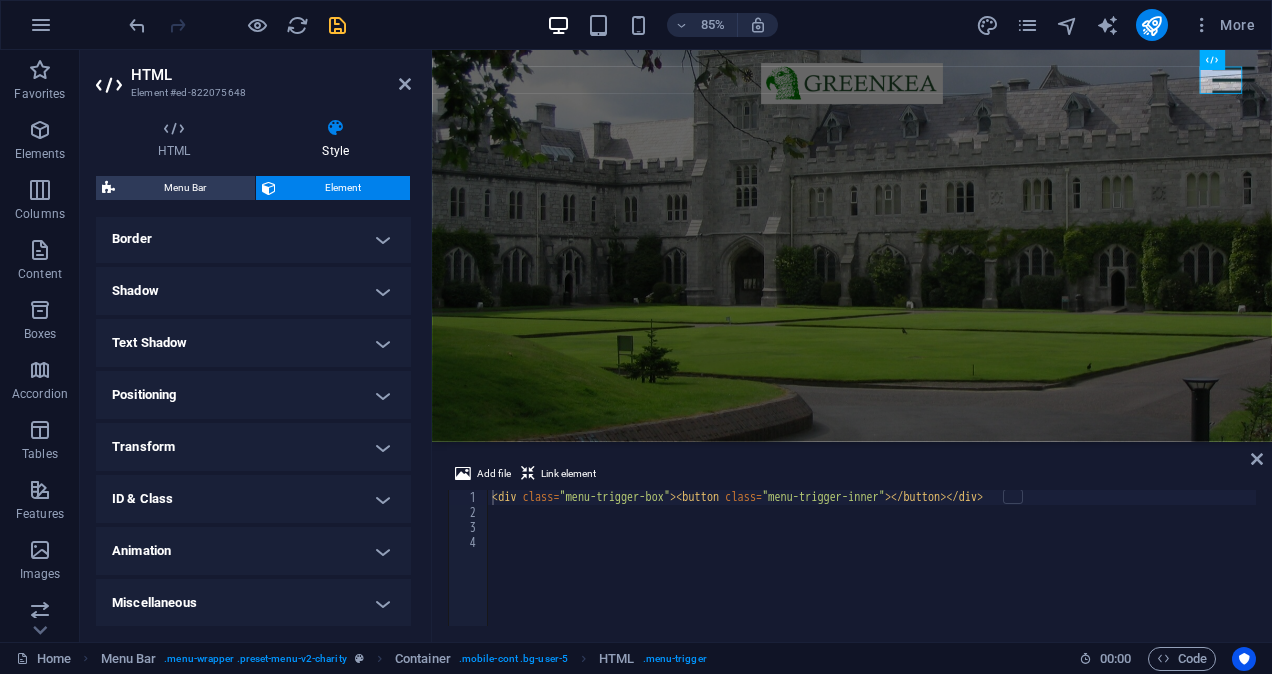 scroll, scrollTop: 320, scrollLeft: 0, axis: vertical 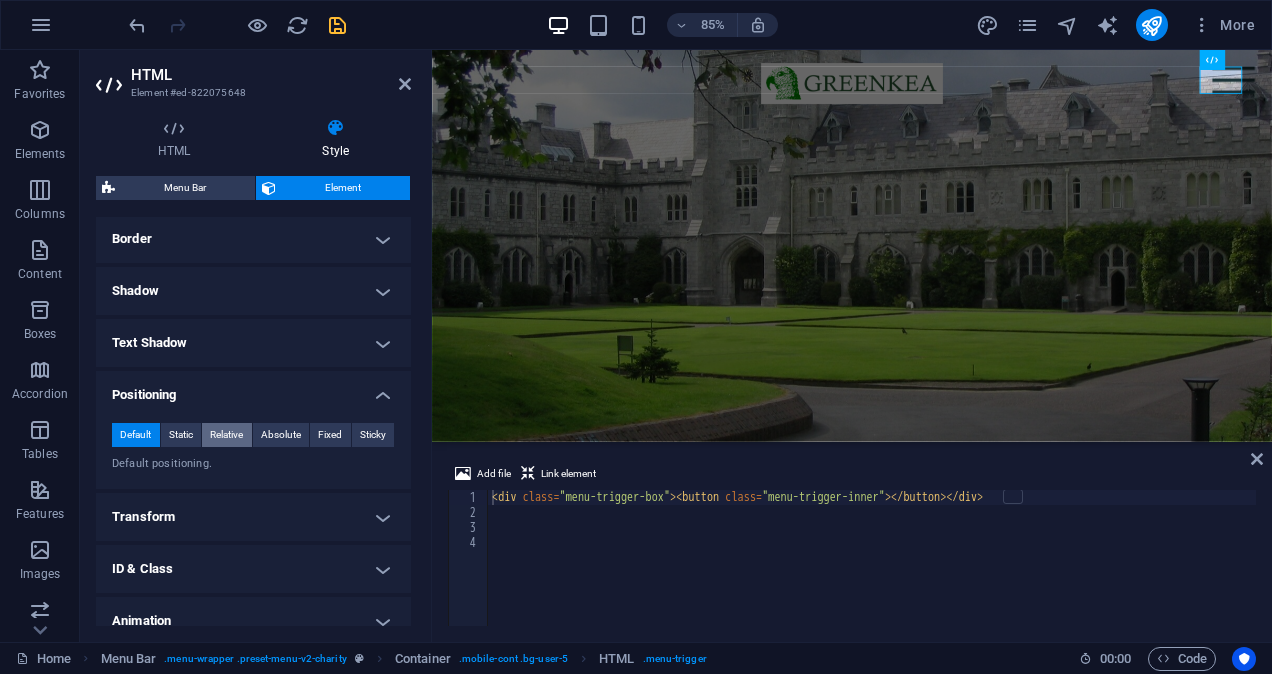 click on "Relative" at bounding box center (226, 435) 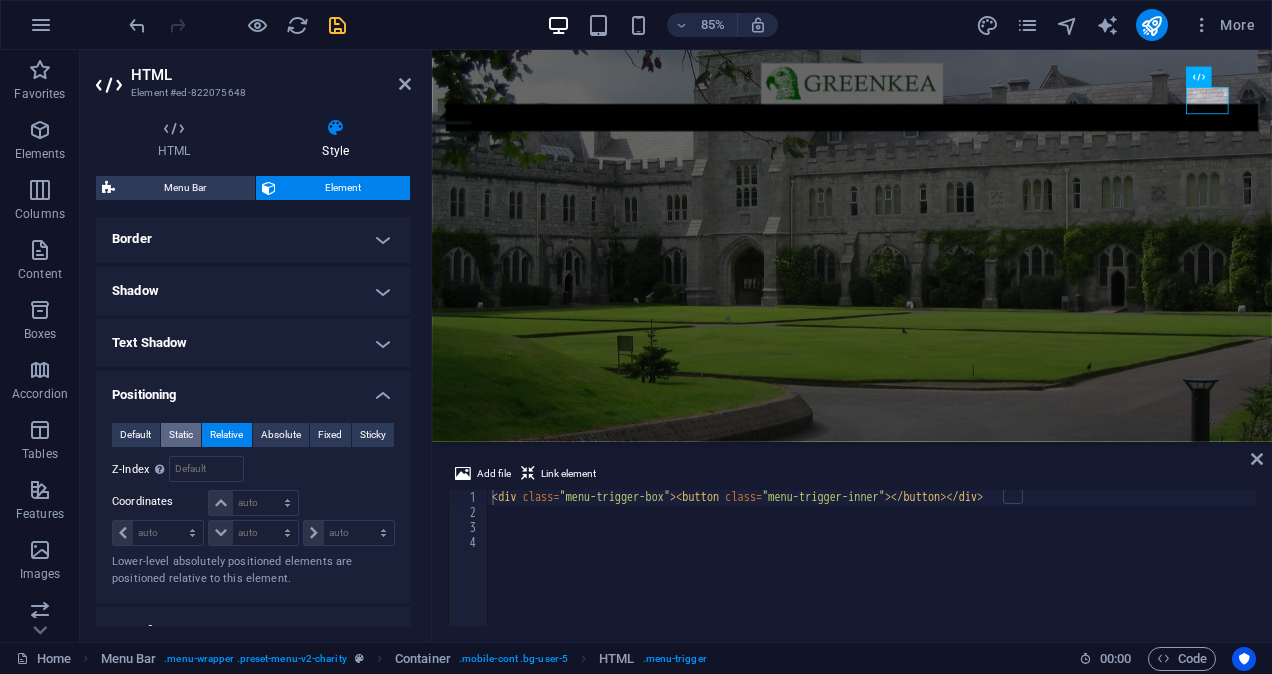click on "Static" at bounding box center (181, 435) 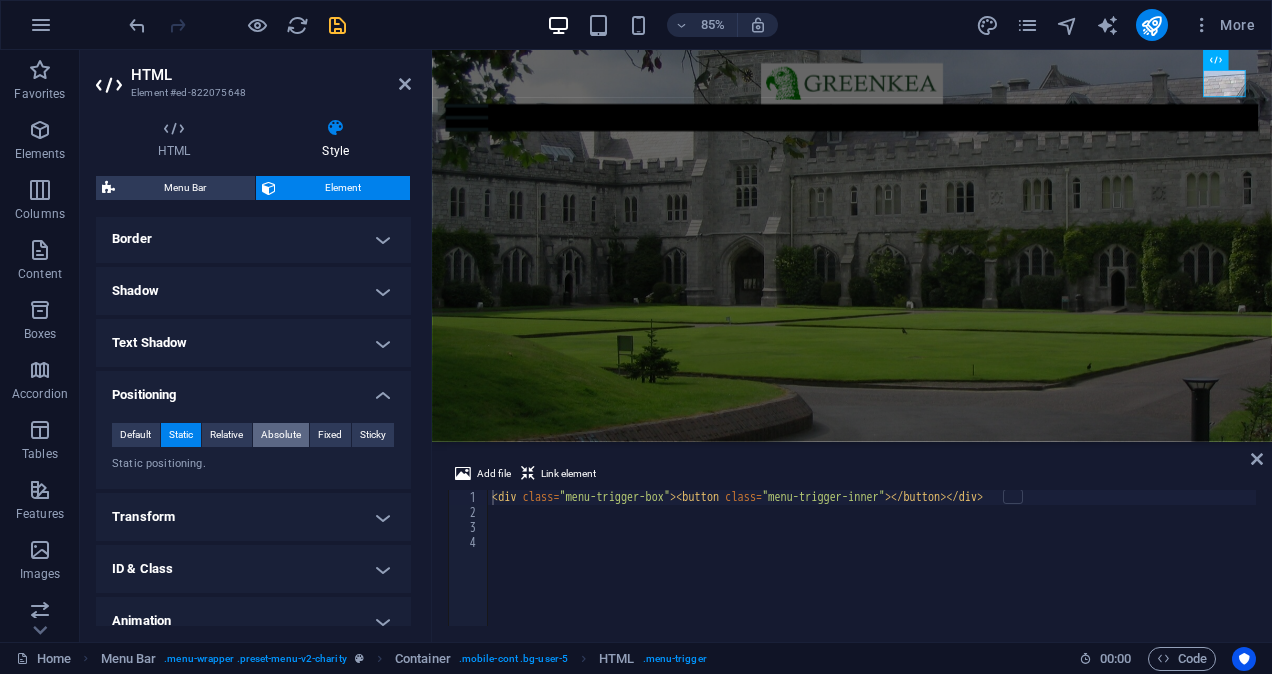 click on "Absolute" at bounding box center (281, 435) 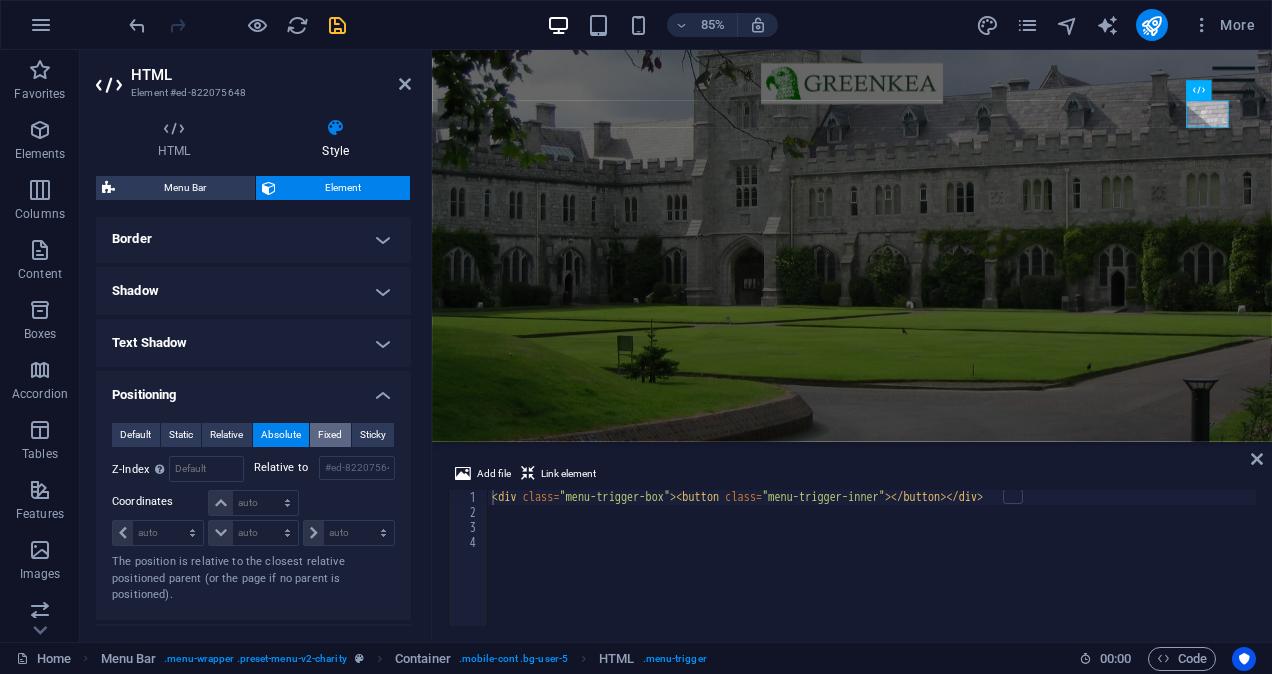 click on "Fixed" at bounding box center (330, 435) 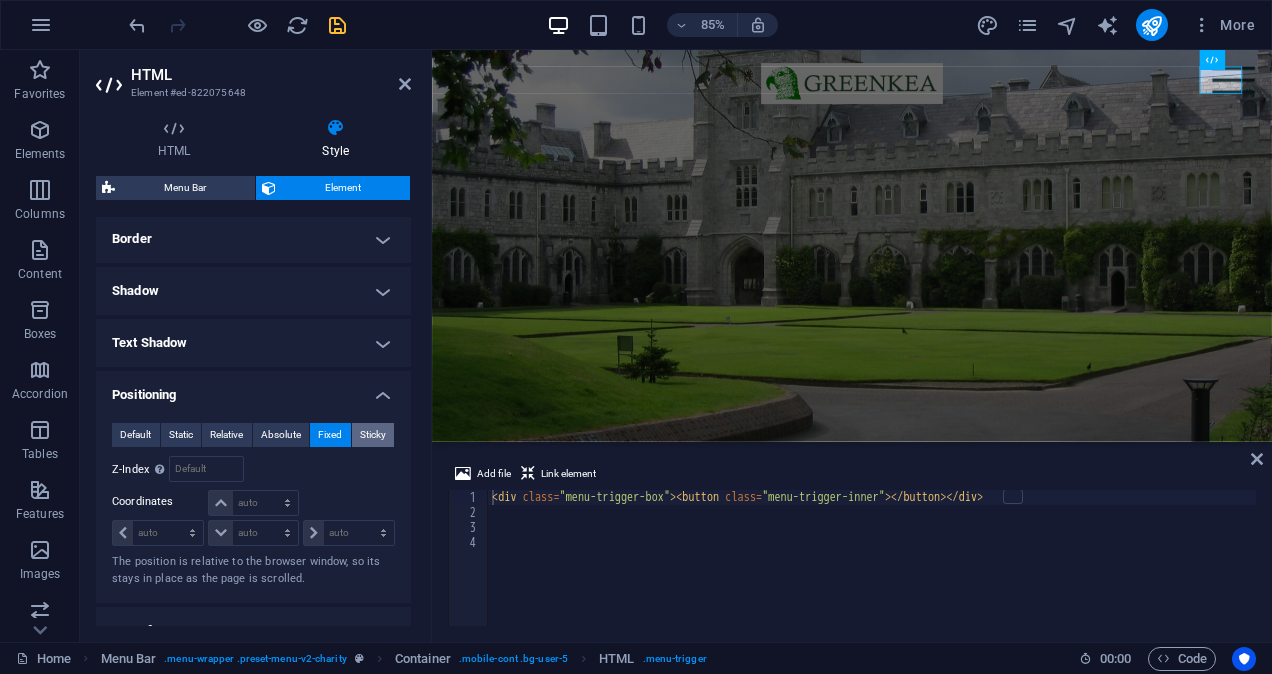 click on "Sticky" at bounding box center [373, 435] 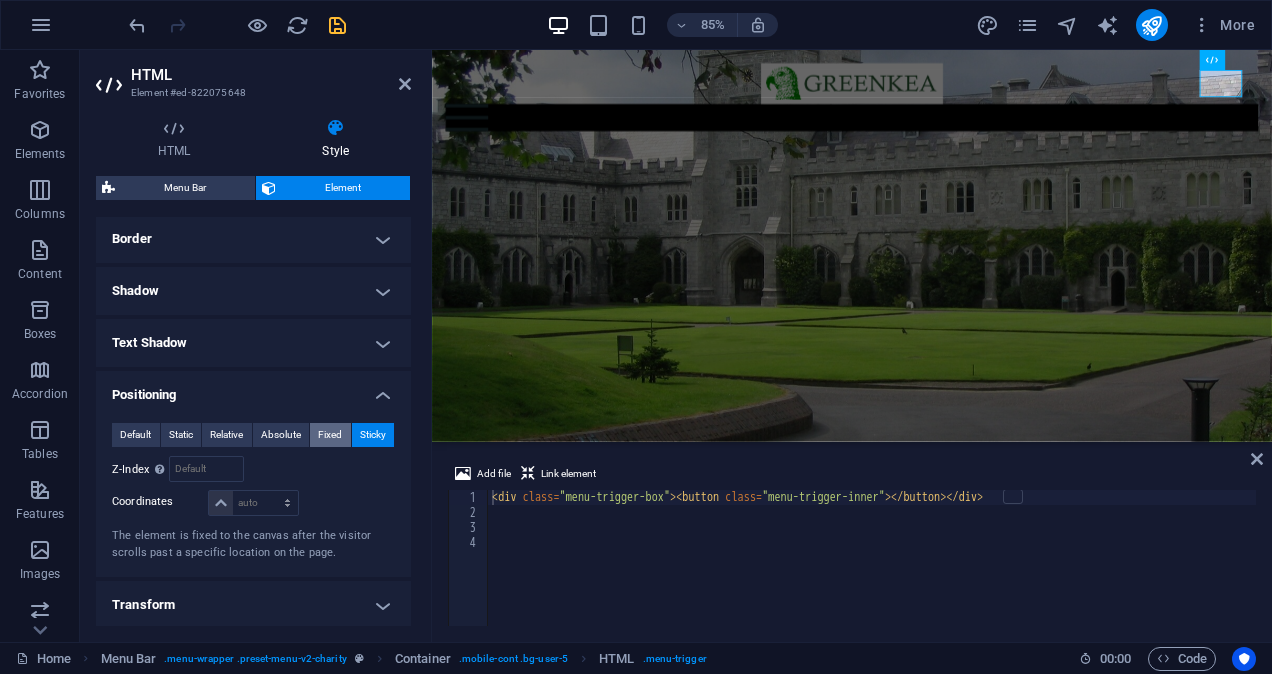 click on "Fixed" at bounding box center [330, 435] 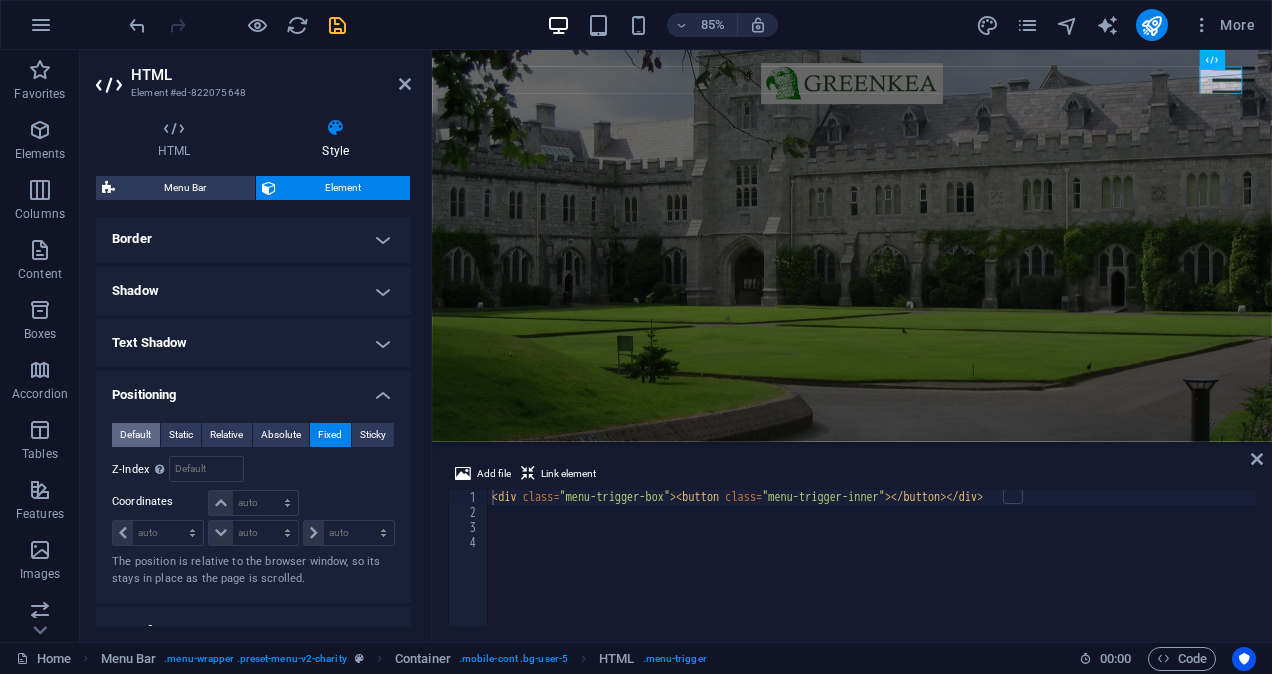 click on "Default" at bounding box center (135, 435) 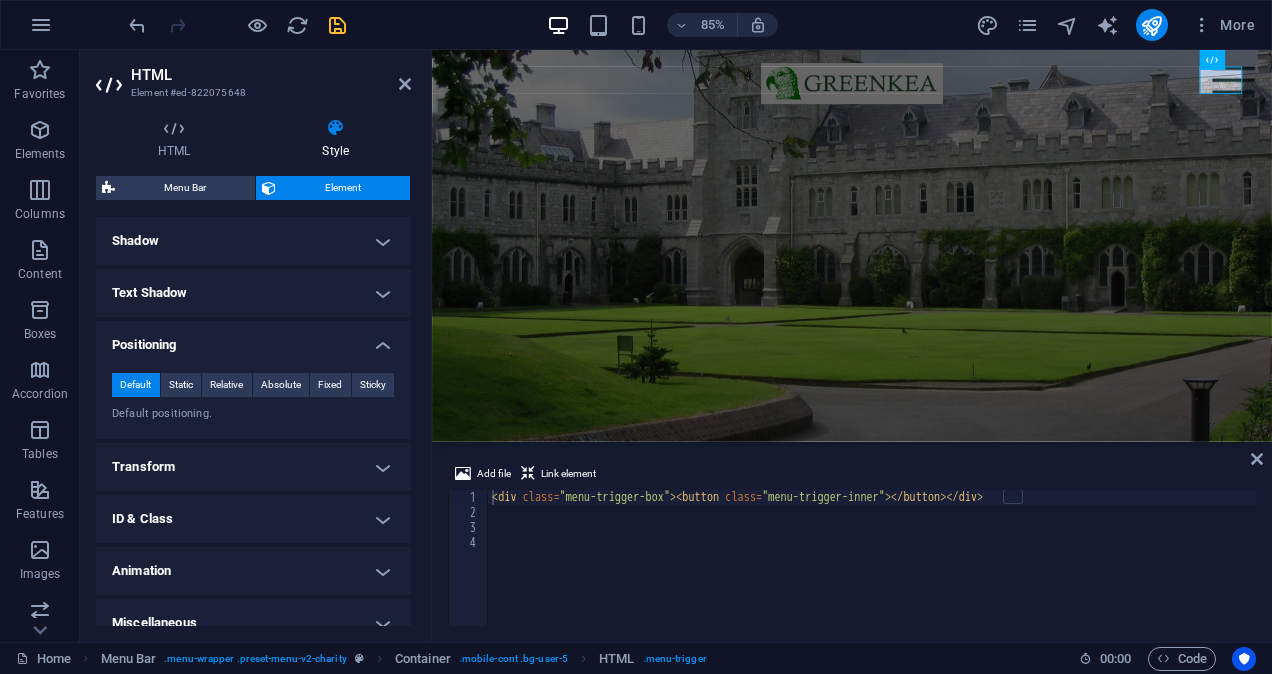 scroll, scrollTop: 390, scrollLeft: 0, axis: vertical 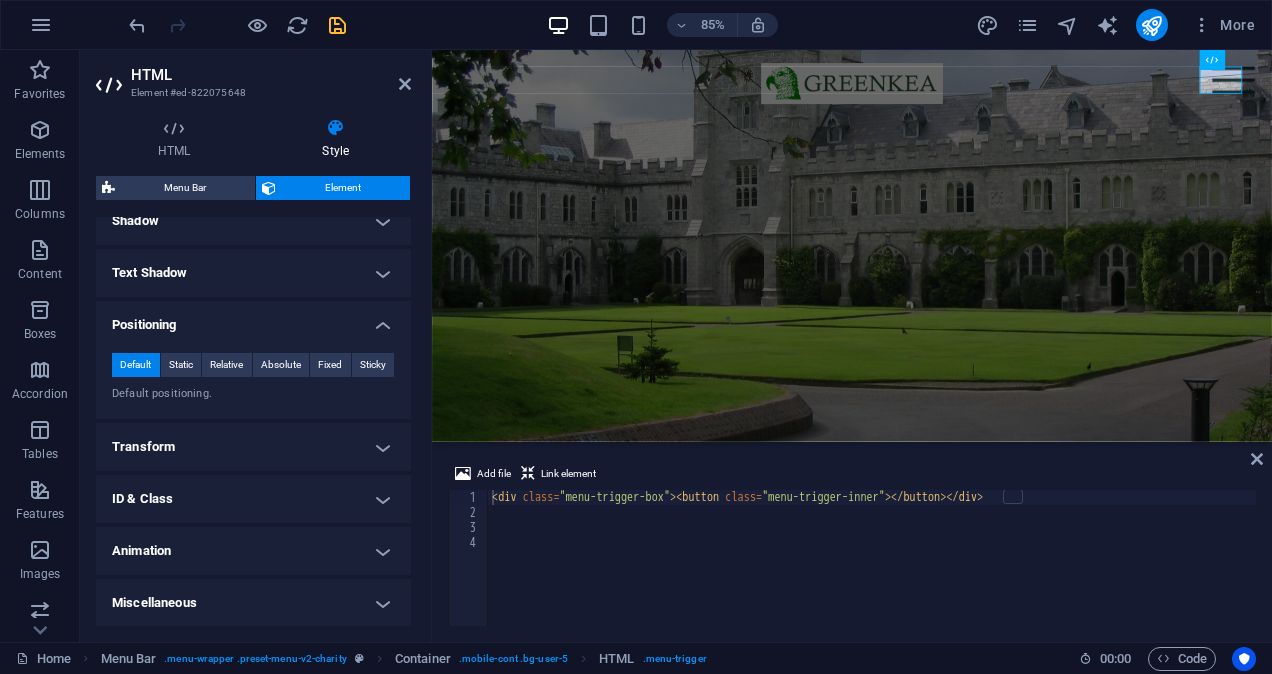 click on "Transform" at bounding box center (253, 447) 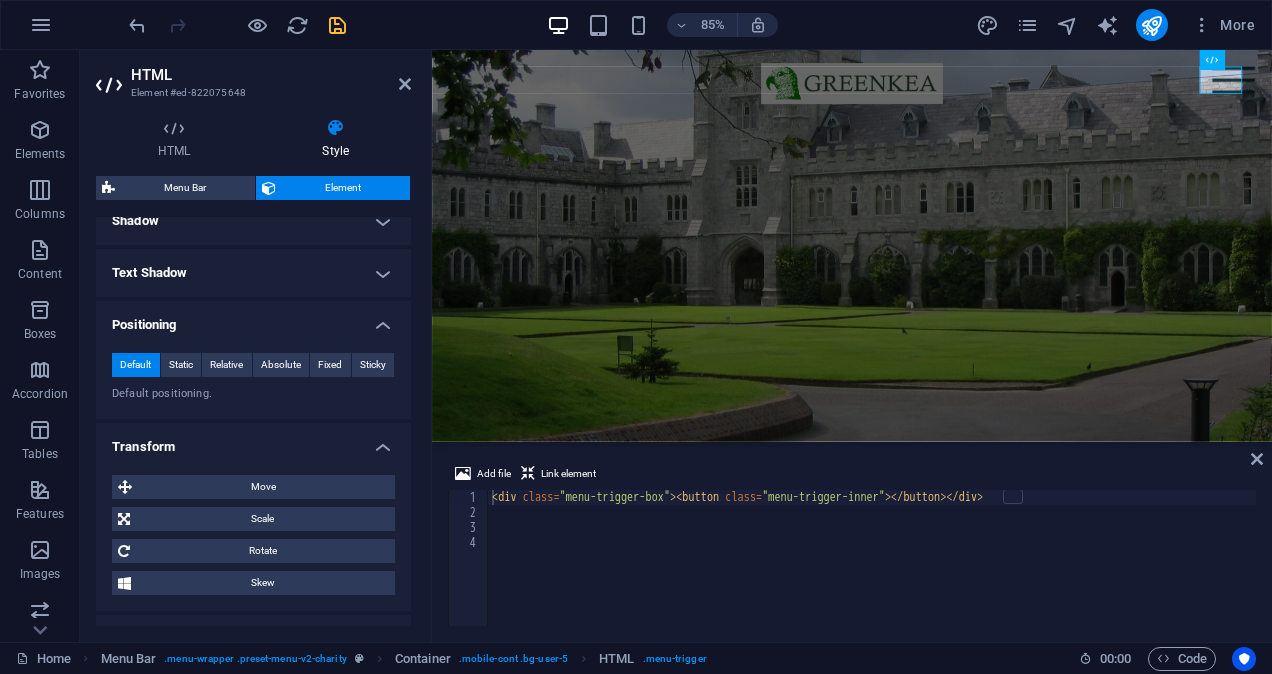 click on "Transform" at bounding box center [253, 441] 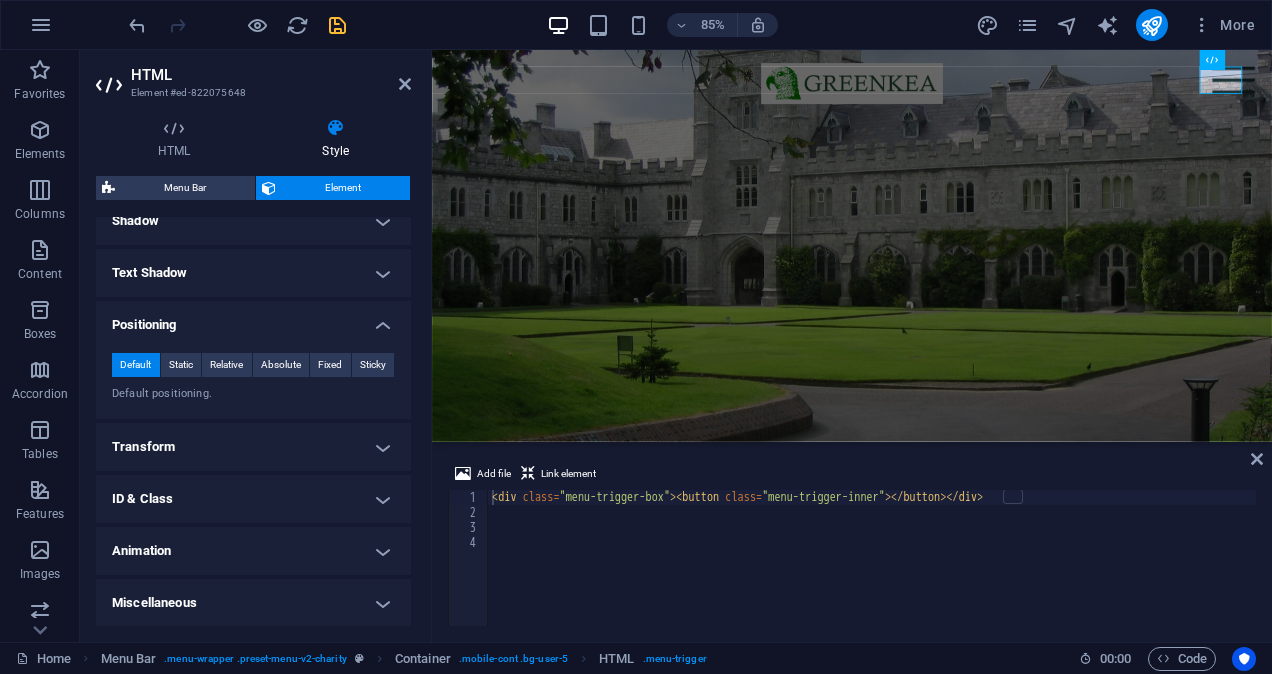click on "ID & Class" at bounding box center [253, 499] 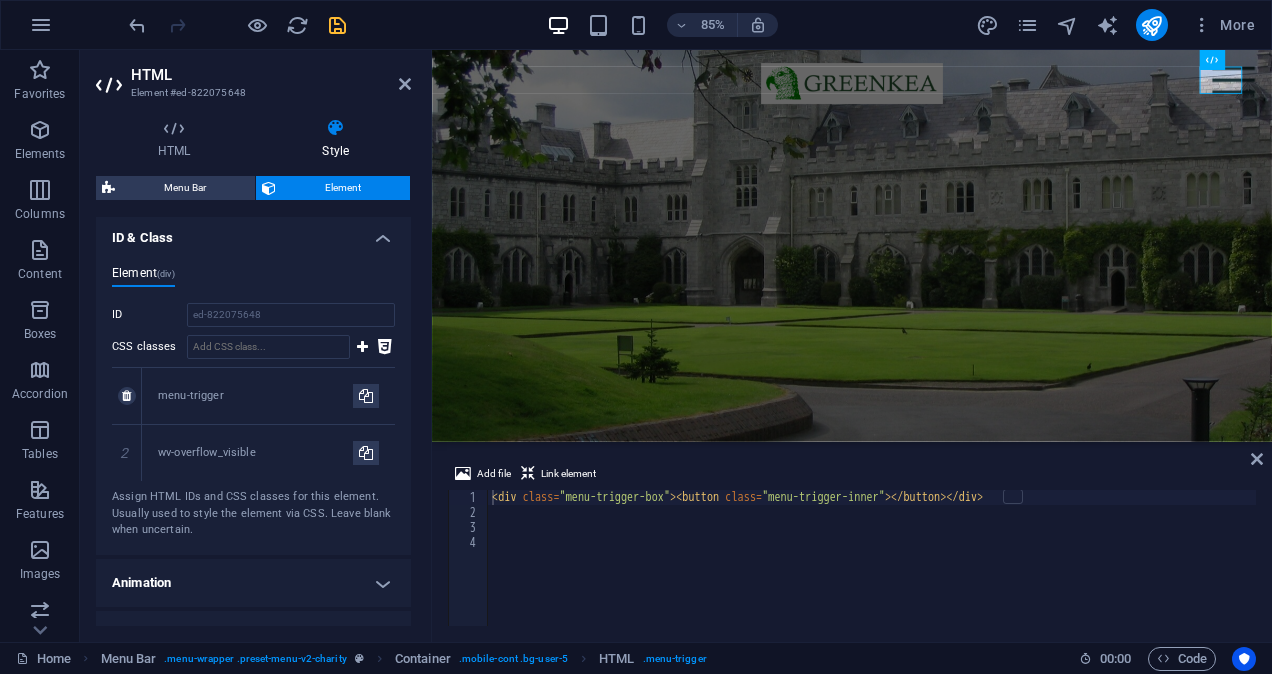 scroll, scrollTop: 682, scrollLeft: 0, axis: vertical 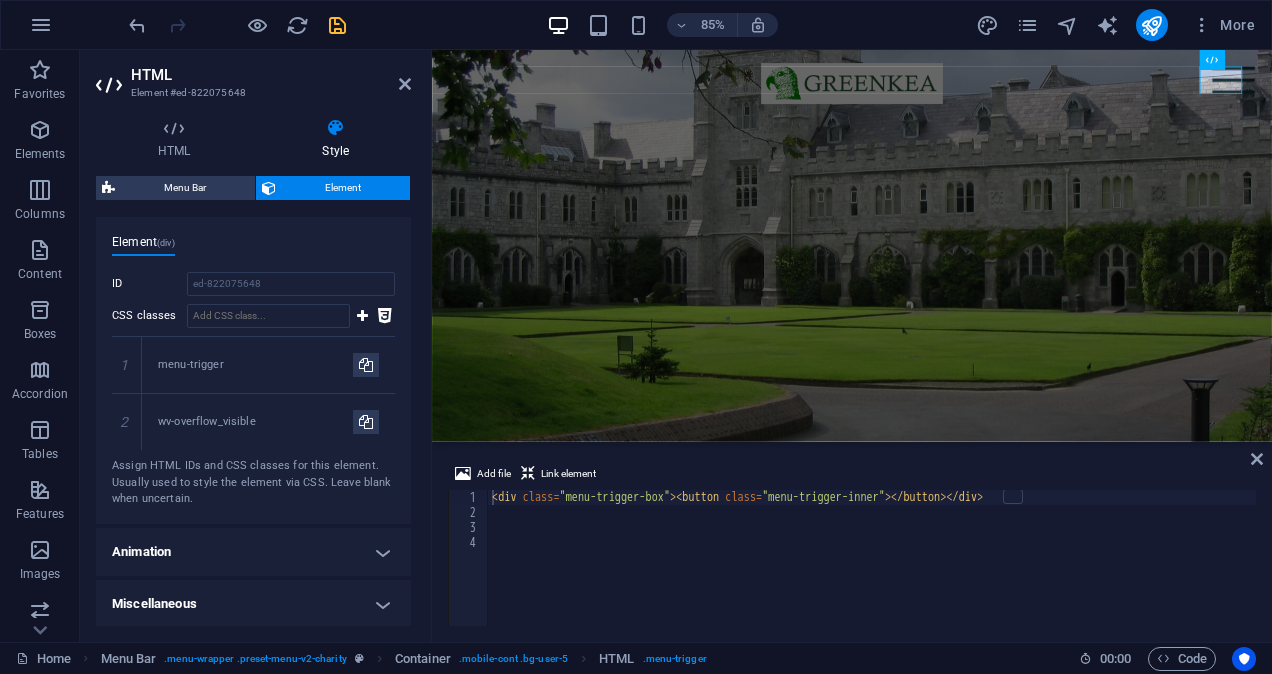 click on "Animation" at bounding box center [253, 552] 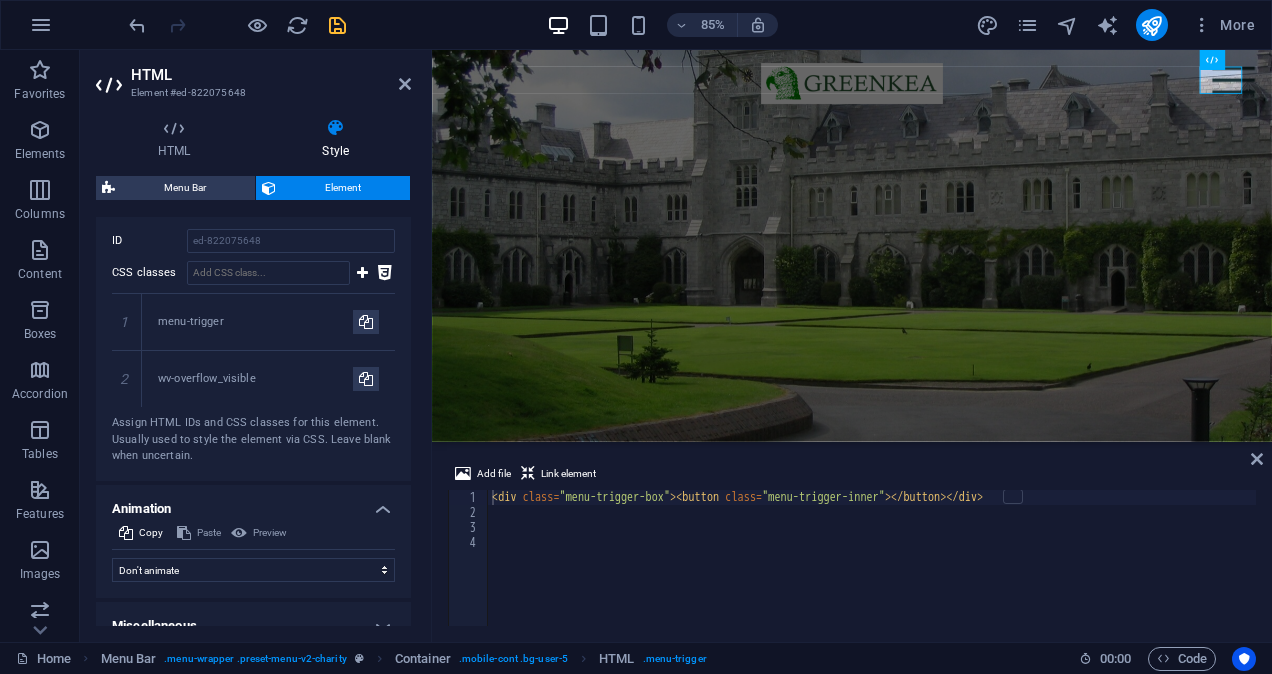 scroll, scrollTop: 747, scrollLeft: 0, axis: vertical 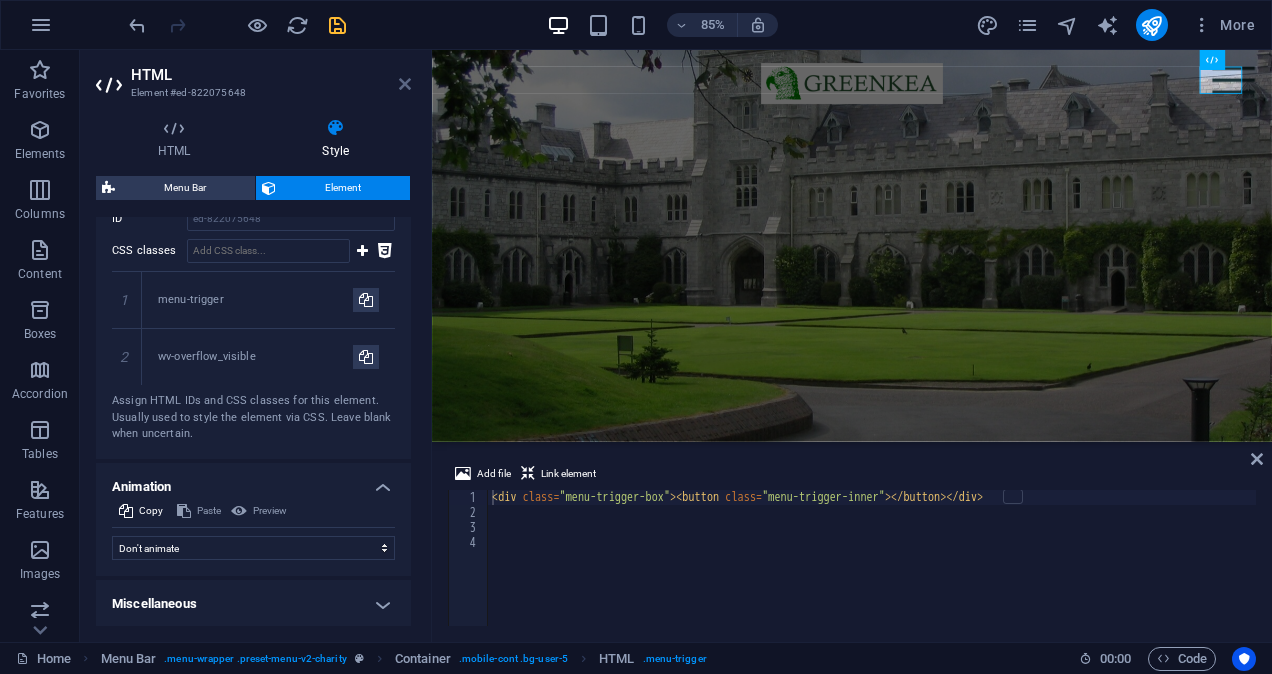 click at bounding box center (405, 84) 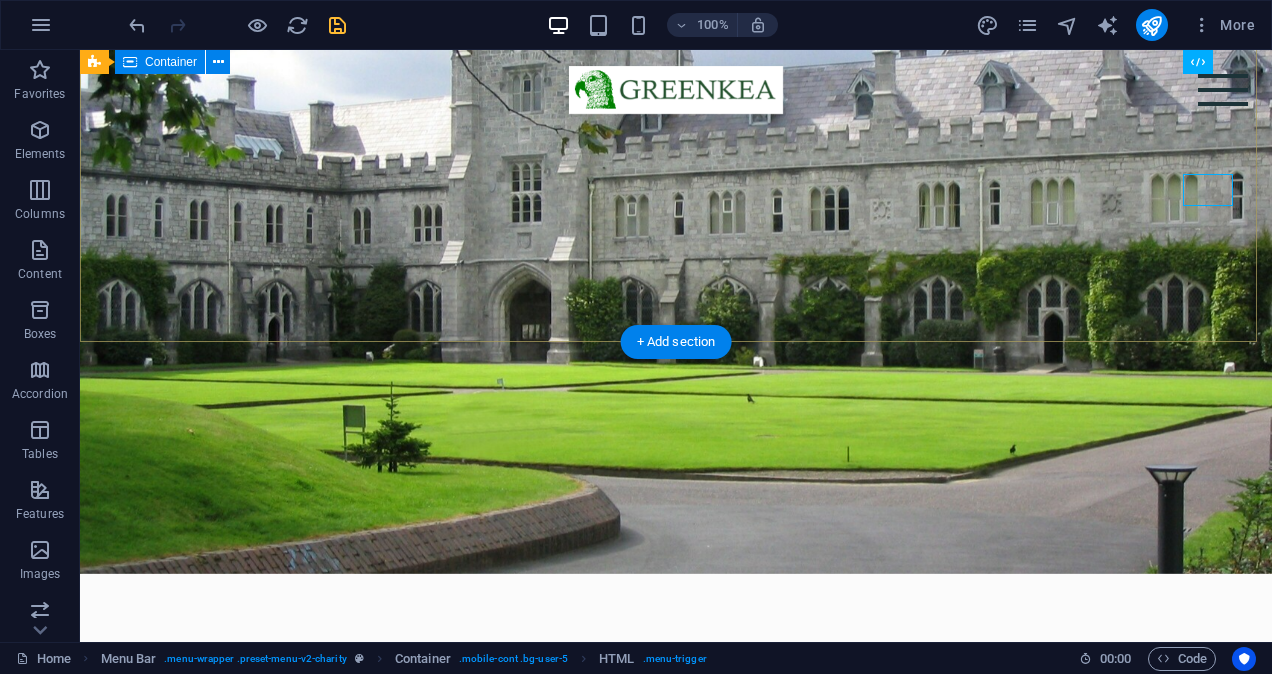 scroll, scrollTop: 0, scrollLeft: 0, axis: both 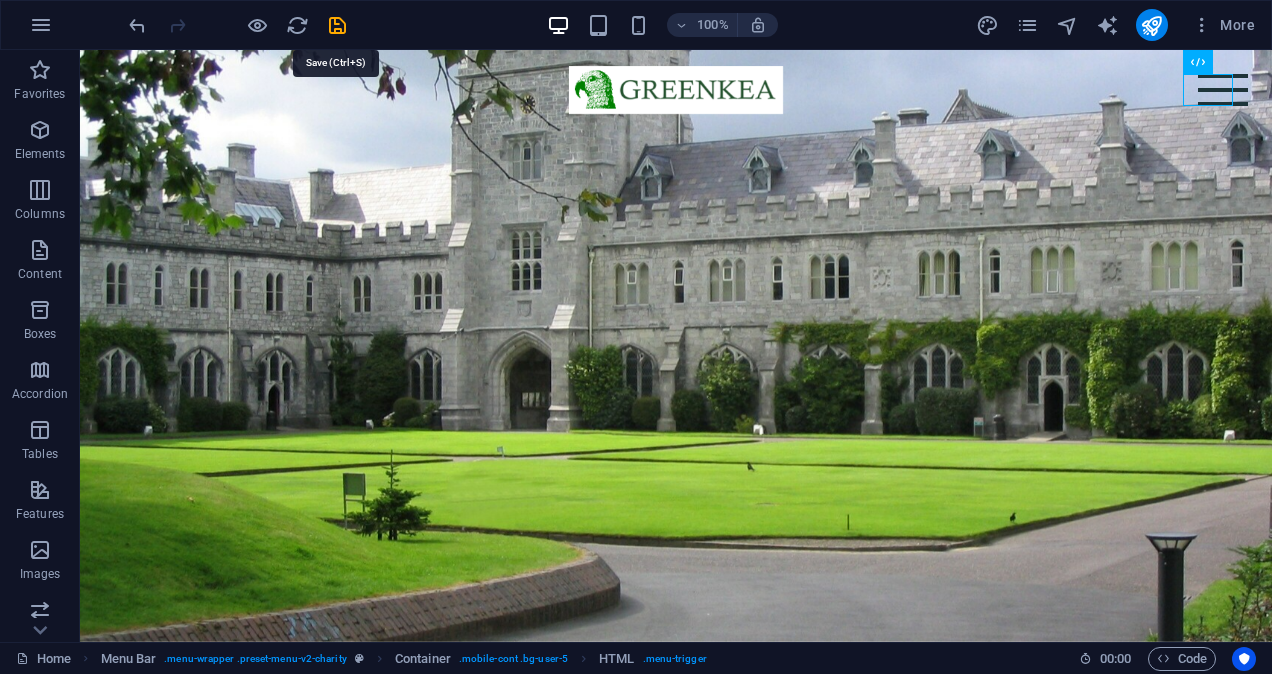 click at bounding box center [337, 25] 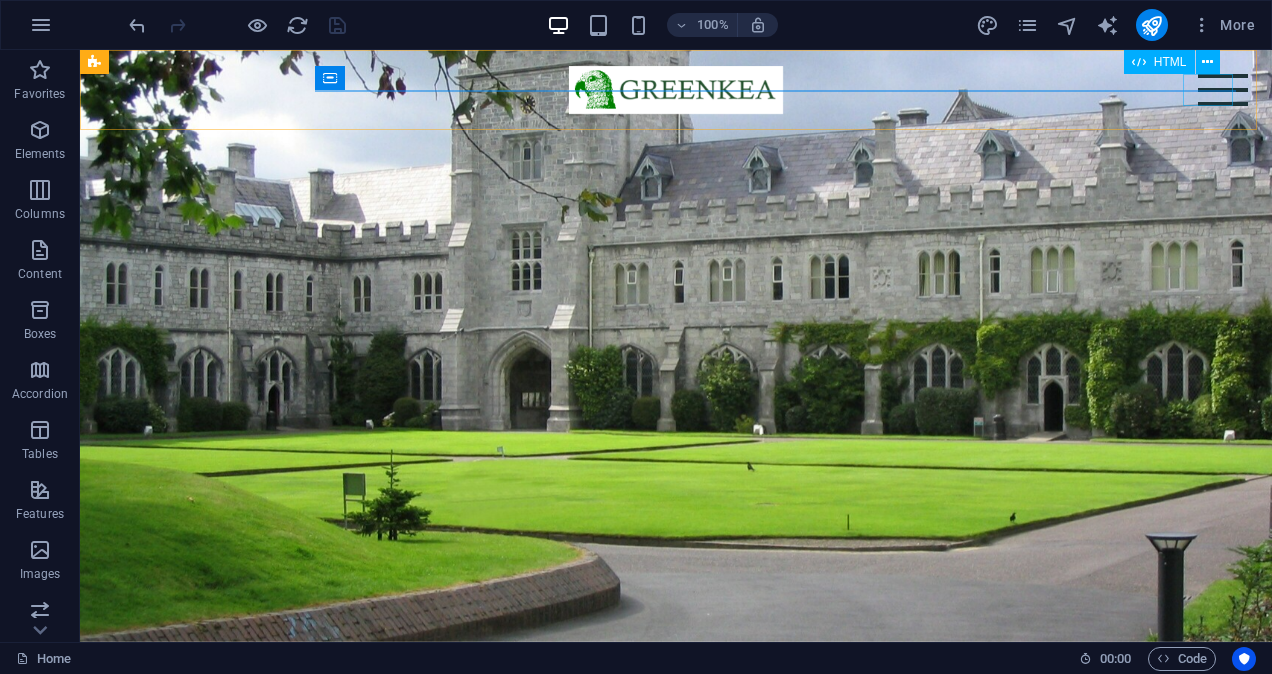click at bounding box center (1223, 90) 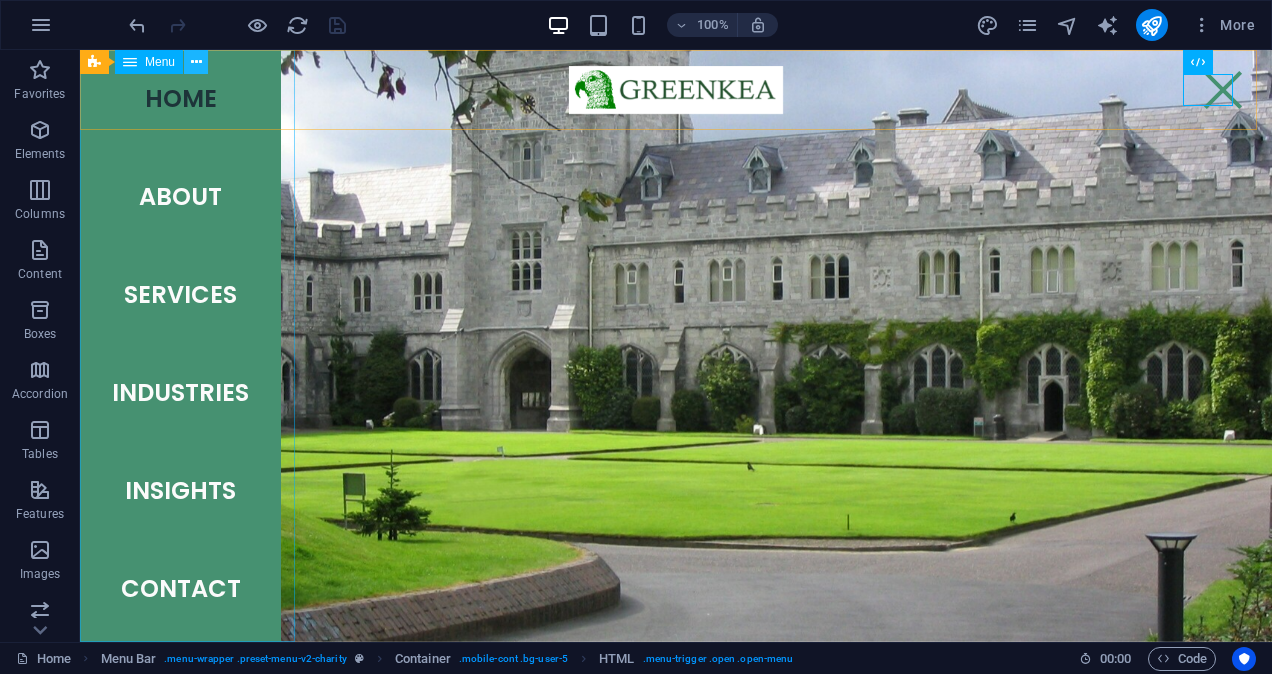 click at bounding box center [196, 62] 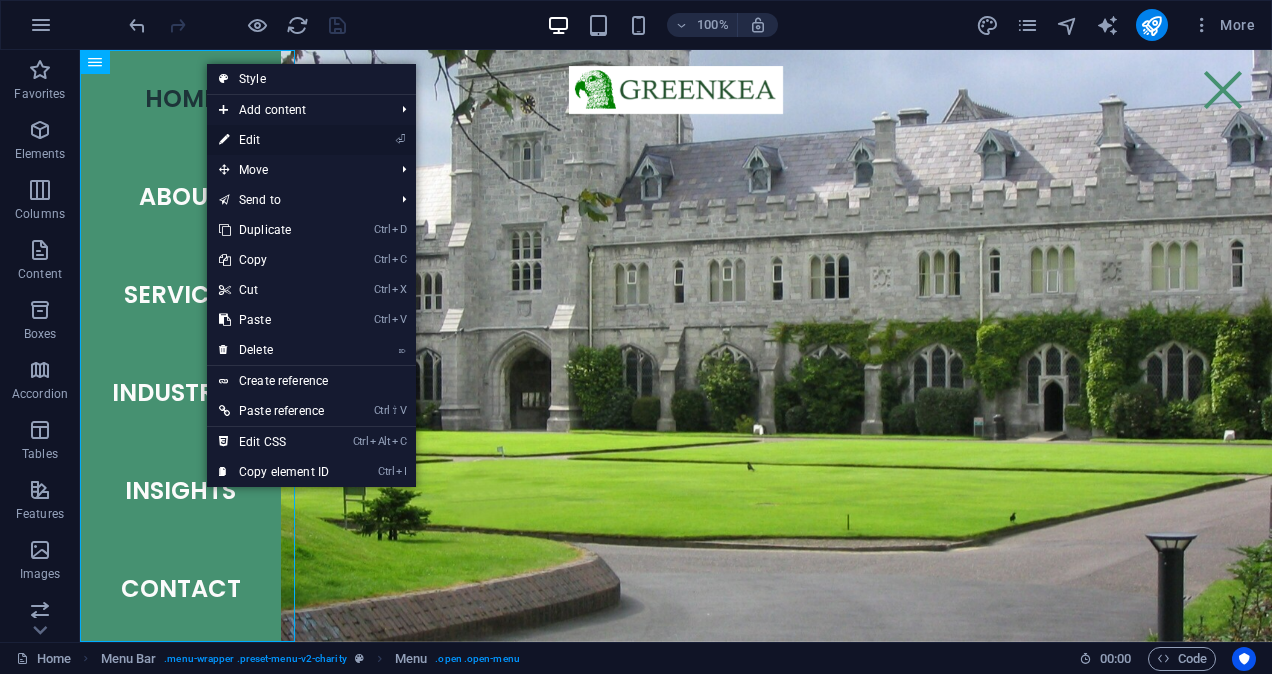 click on "⏎  Edit" at bounding box center [274, 140] 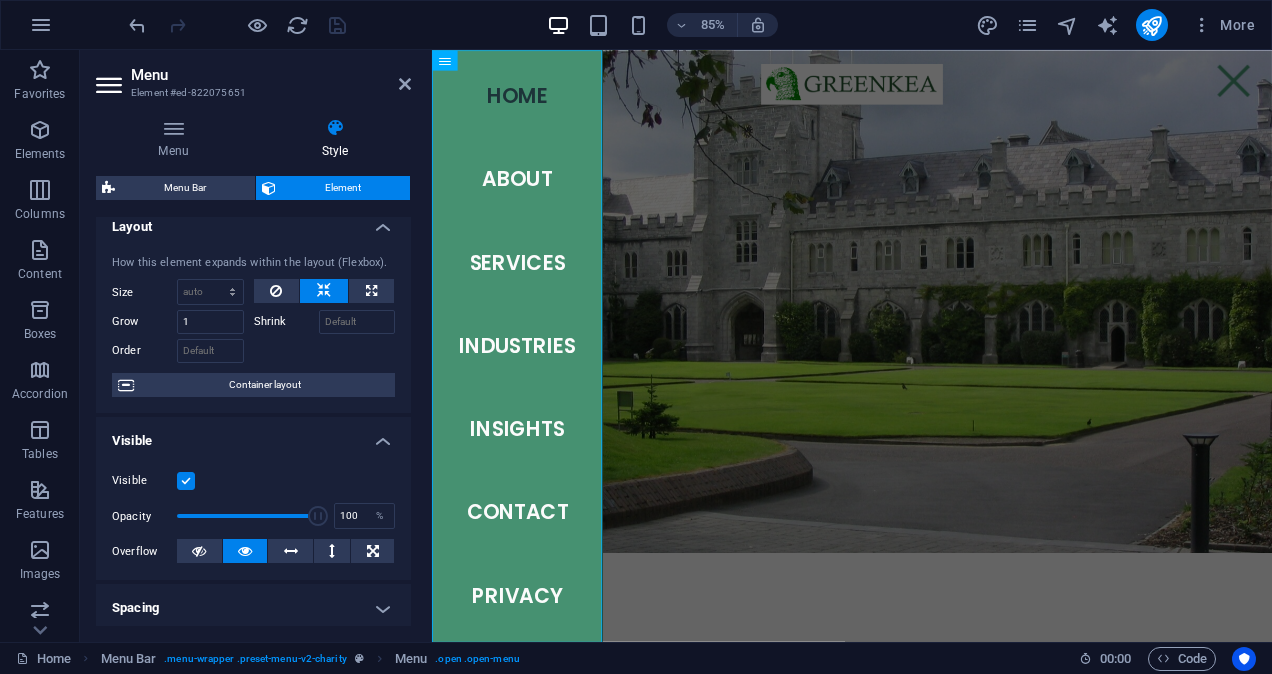 scroll, scrollTop: 0, scrollLeft: 0, axis: both 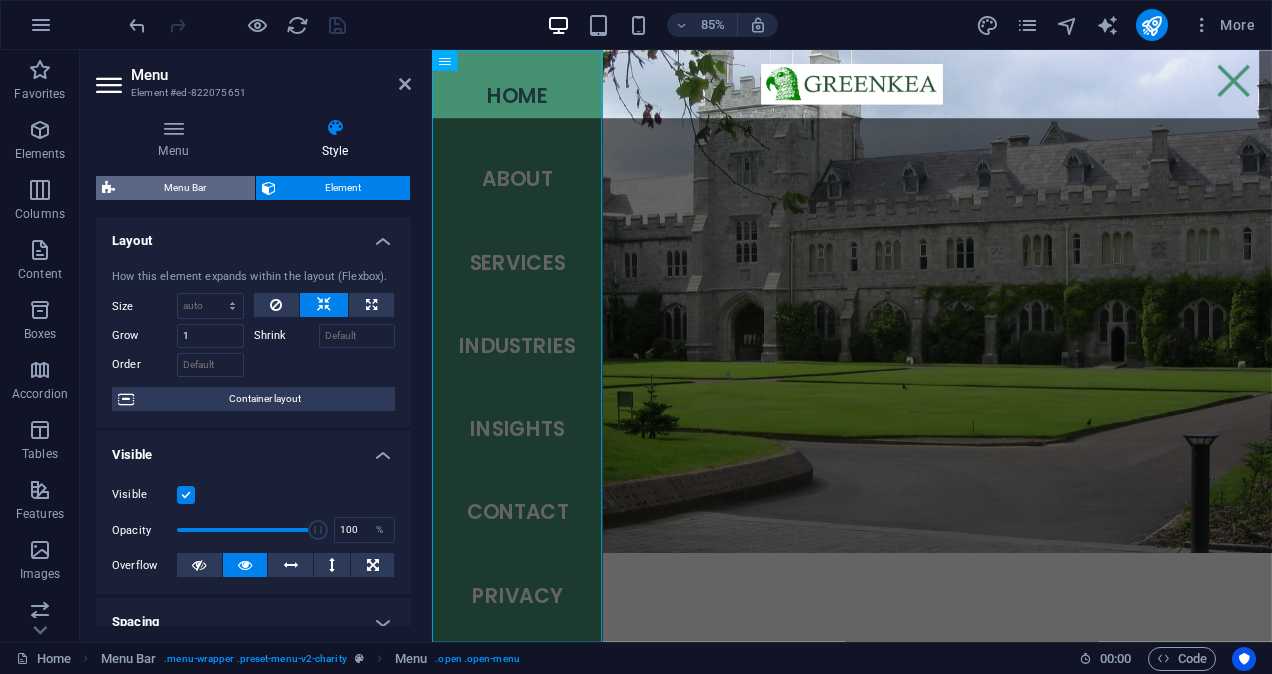 click on "Menu Bar" at bounding box center (185, 188) 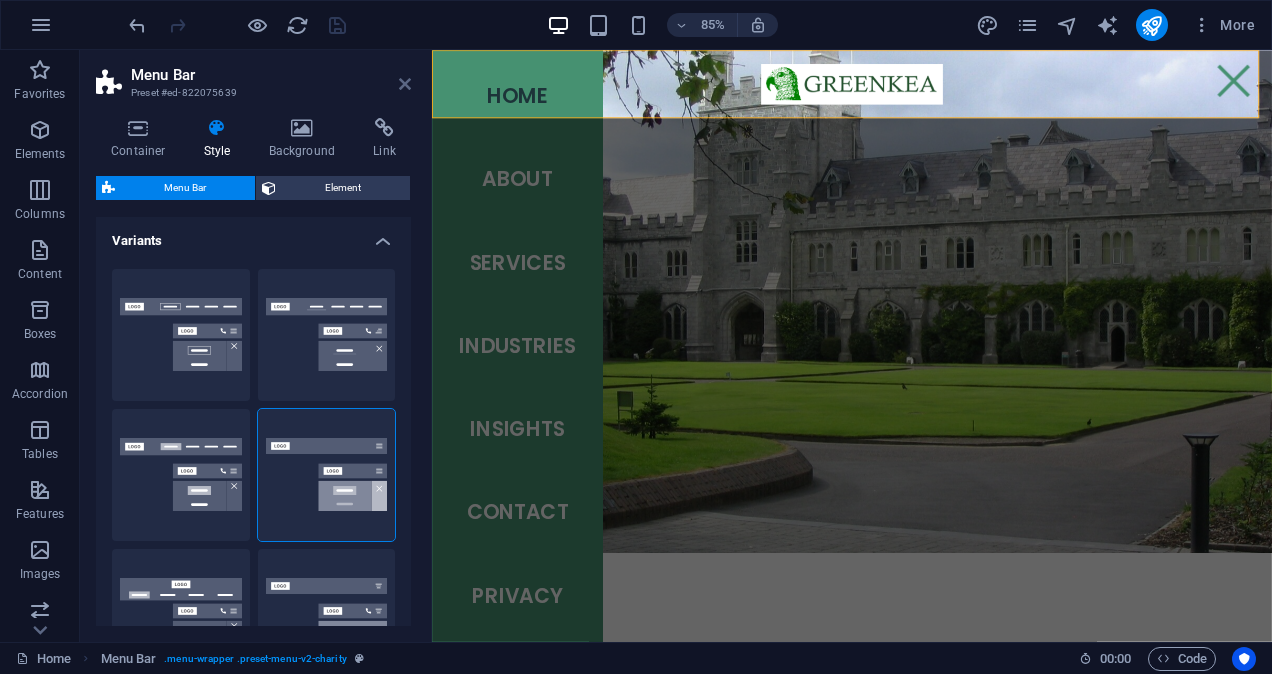 click at bounding box center (405, 84) 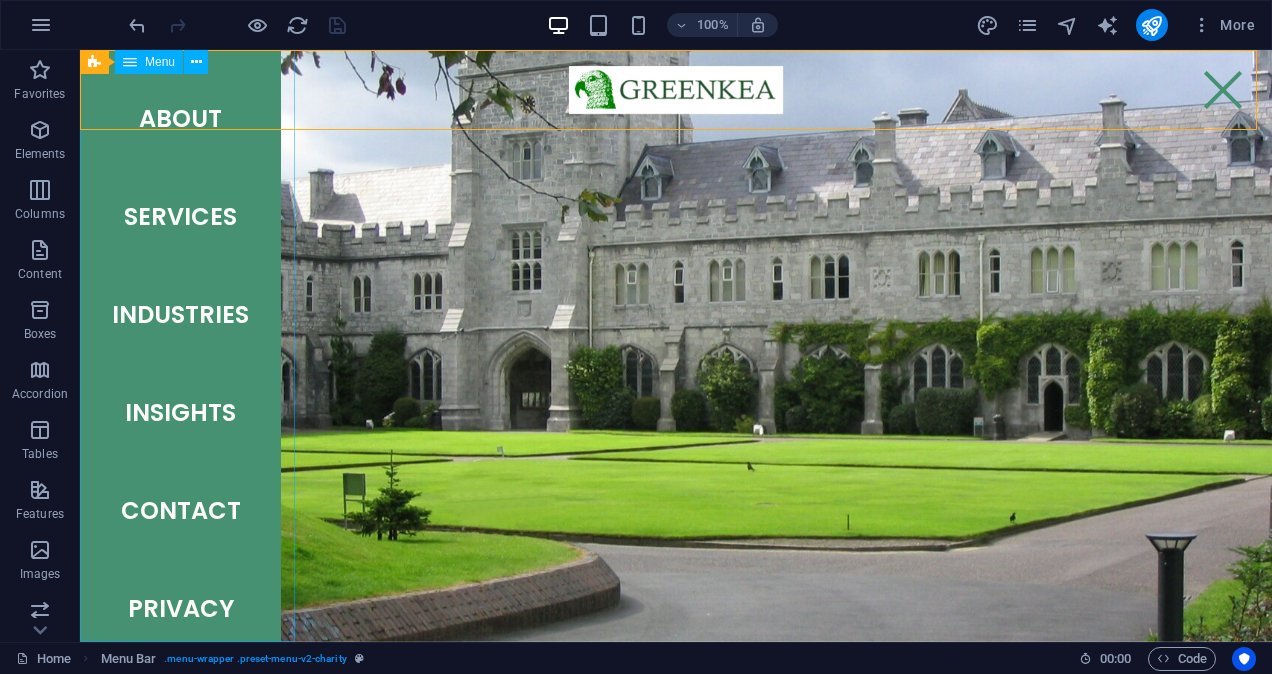 scroll, scrollTop: 0, scrollLeft: 0, axis: both 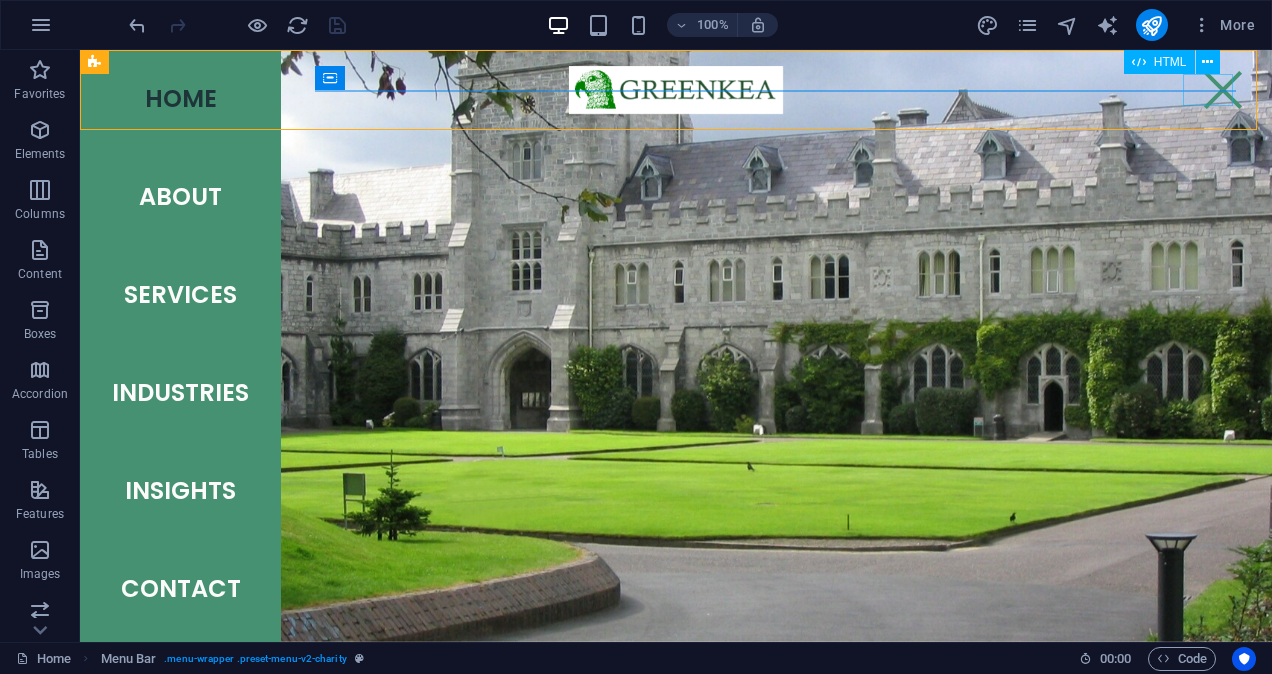 click at bounding box center (1223, 90) 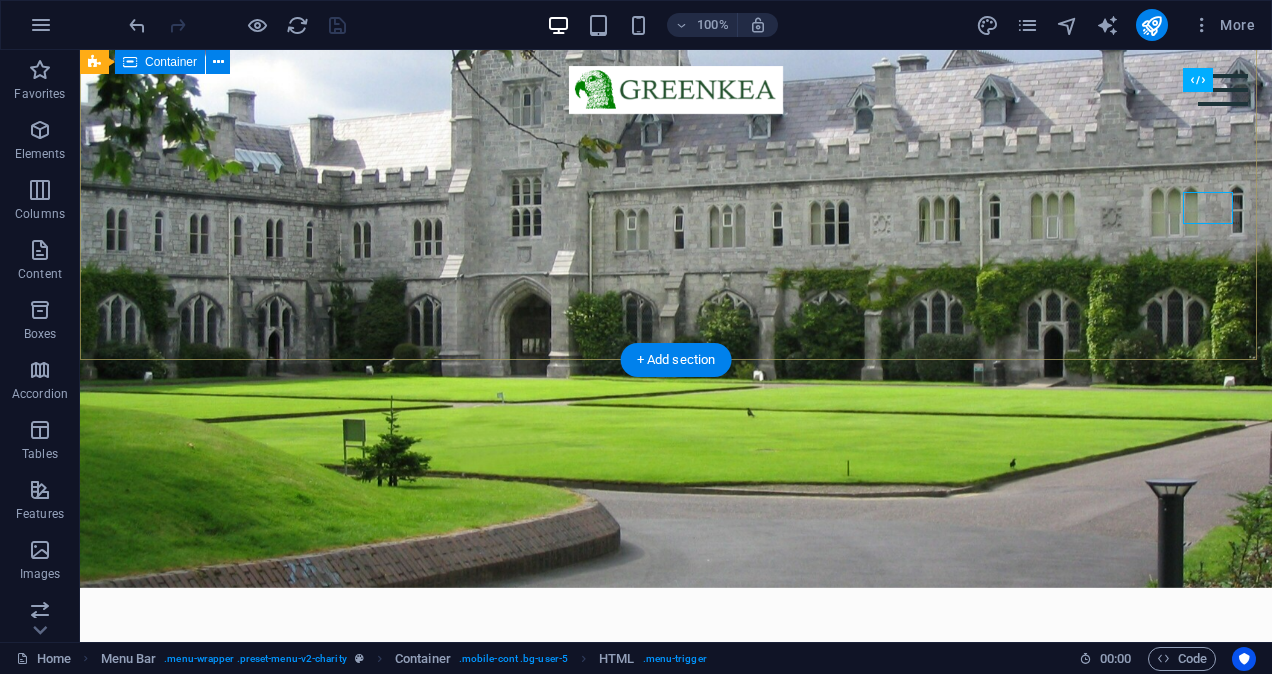 scroll, scrollTop: 0, scrollLeft: 0, axis: both 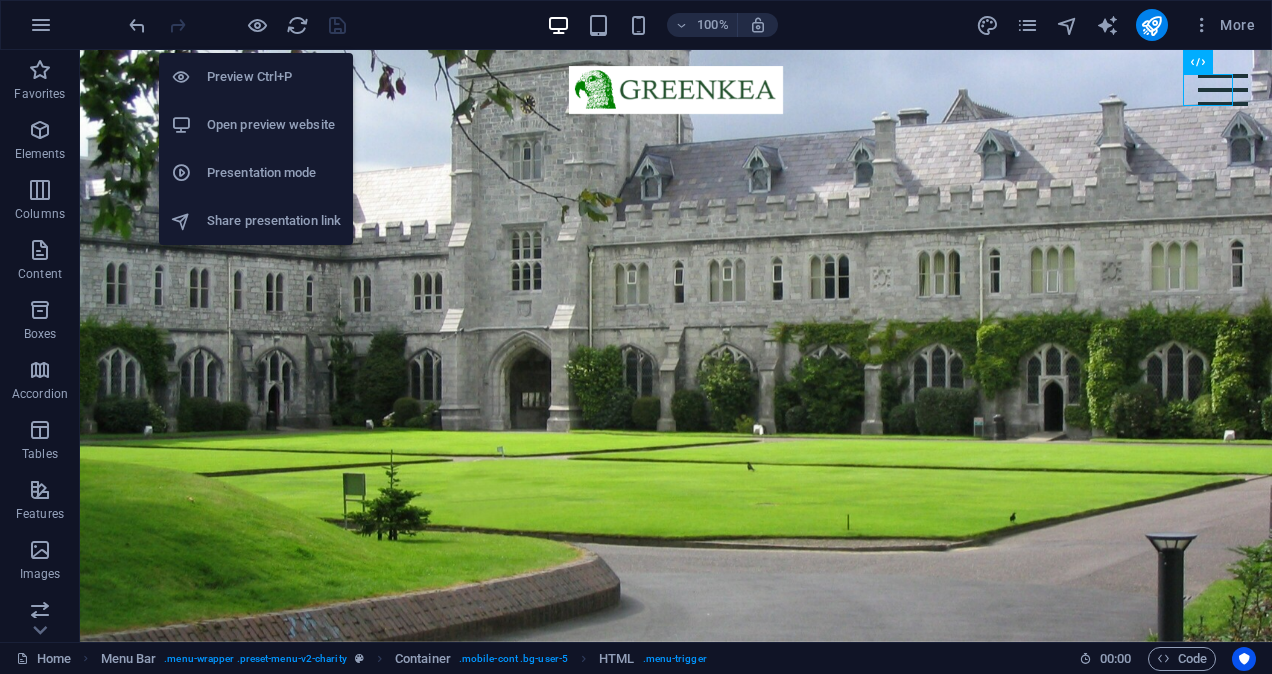 click on "Presentation mode" at bounding box center (274, 173) 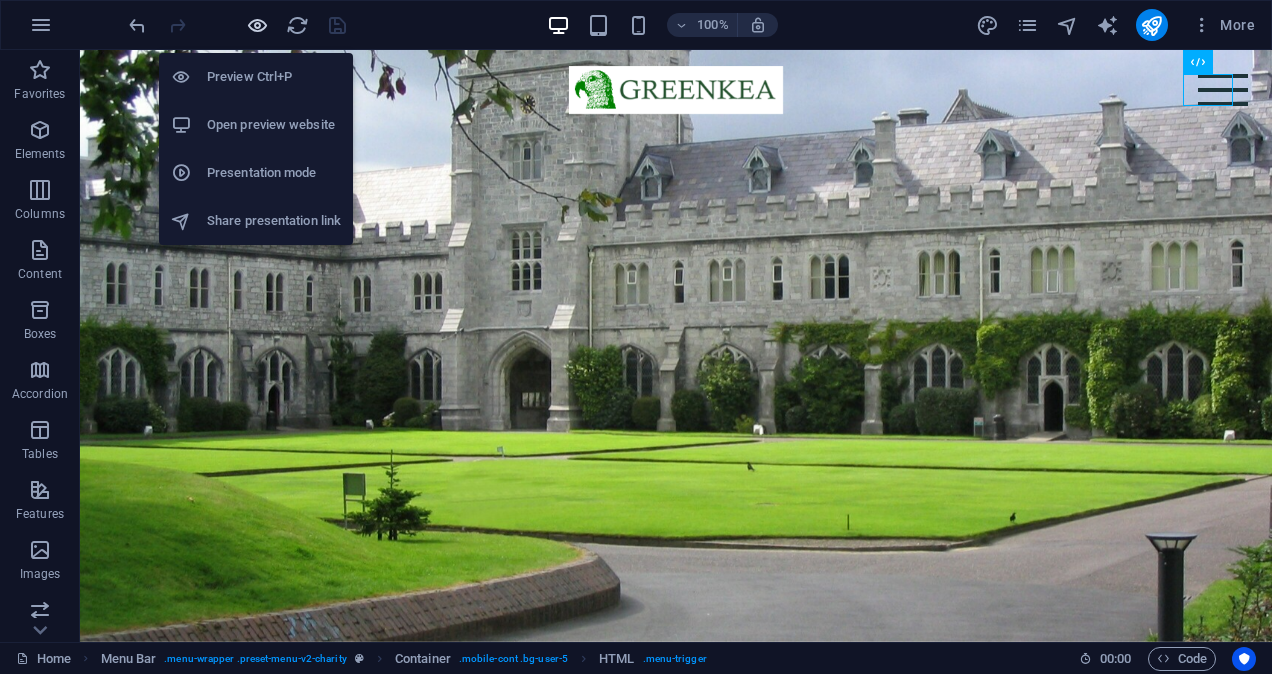 click at bounding box center [257, 25] 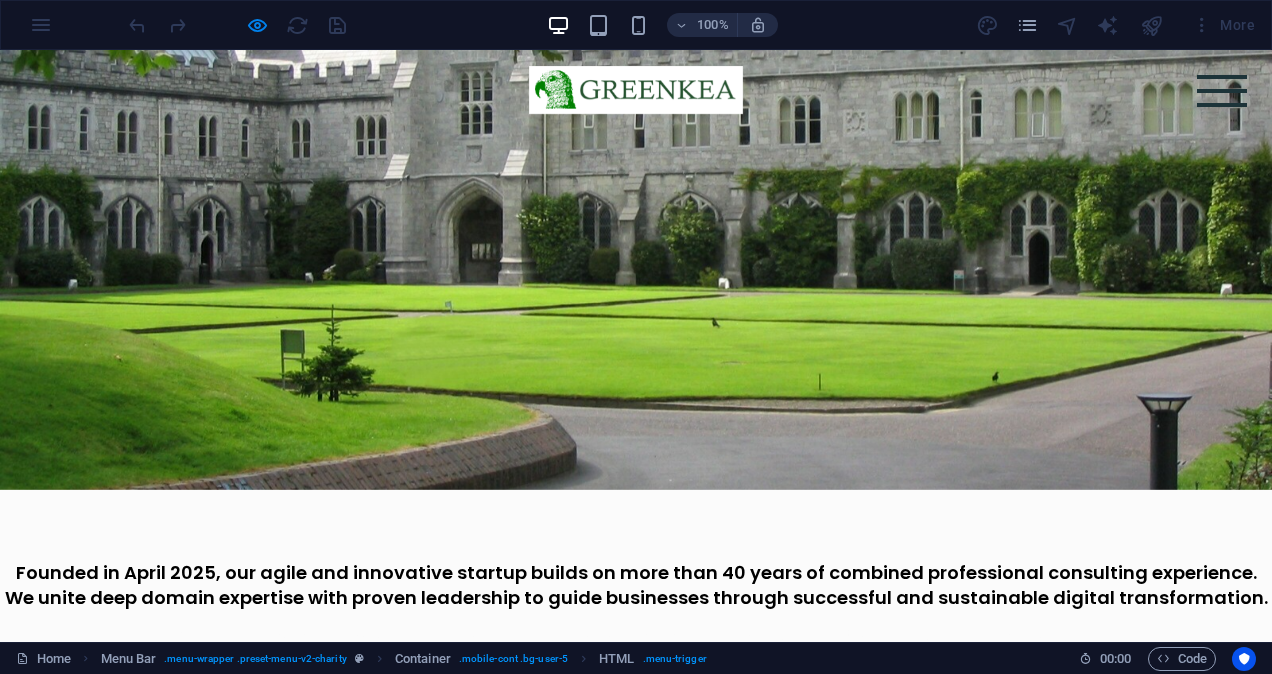 scroll, scrollTop: 0, scrollLeft: 0, axis: both 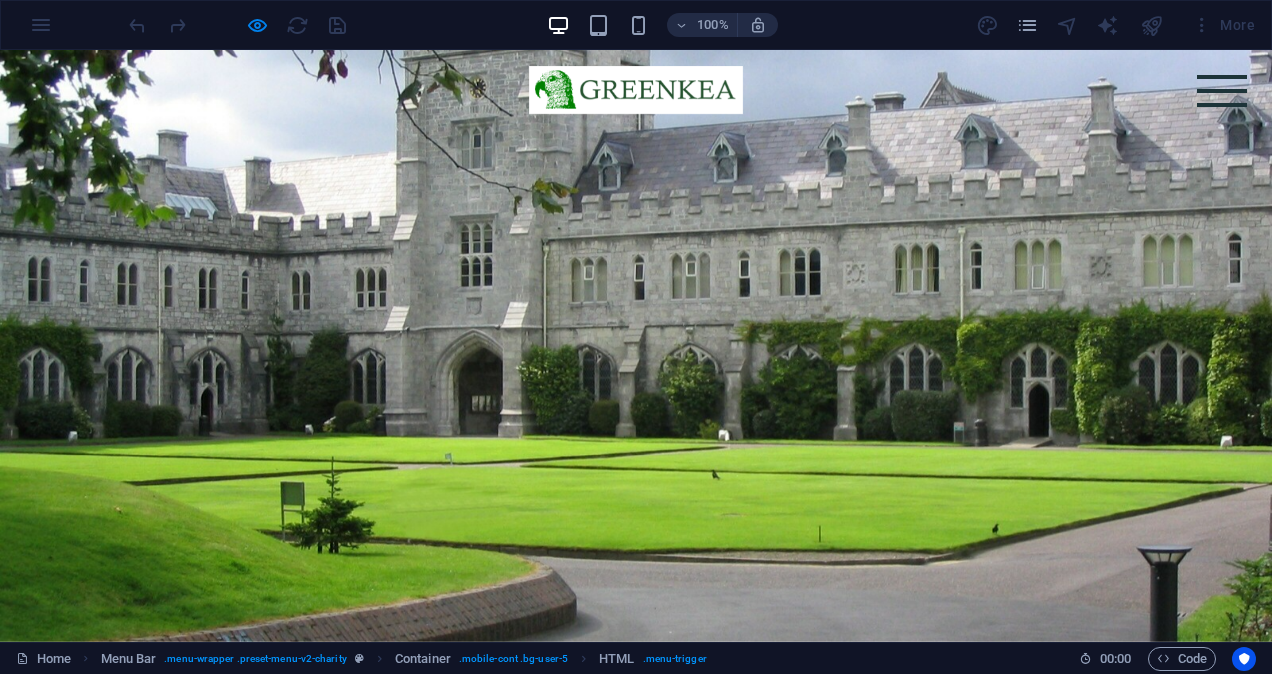 click at bounding box center (1222, 91) 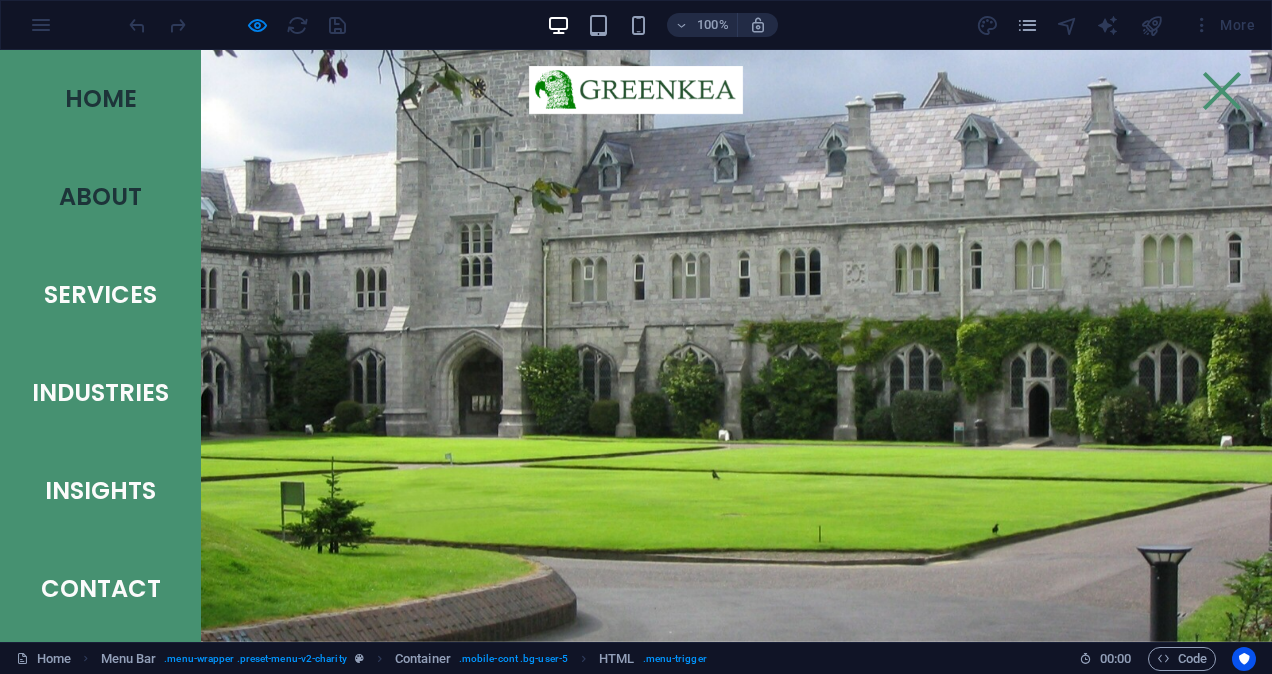 click on "About" at bounding box center [100, 197] 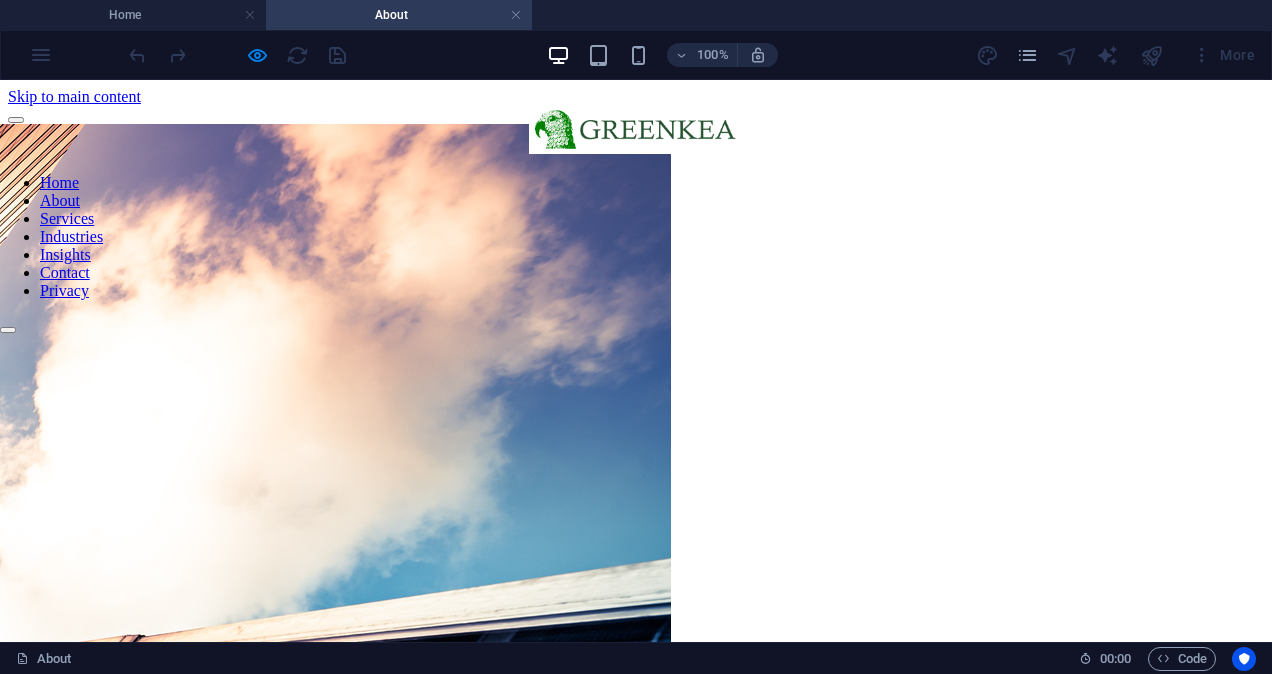 scroll, scrollTop: 180, scrollLeft: 0, axis: vertical 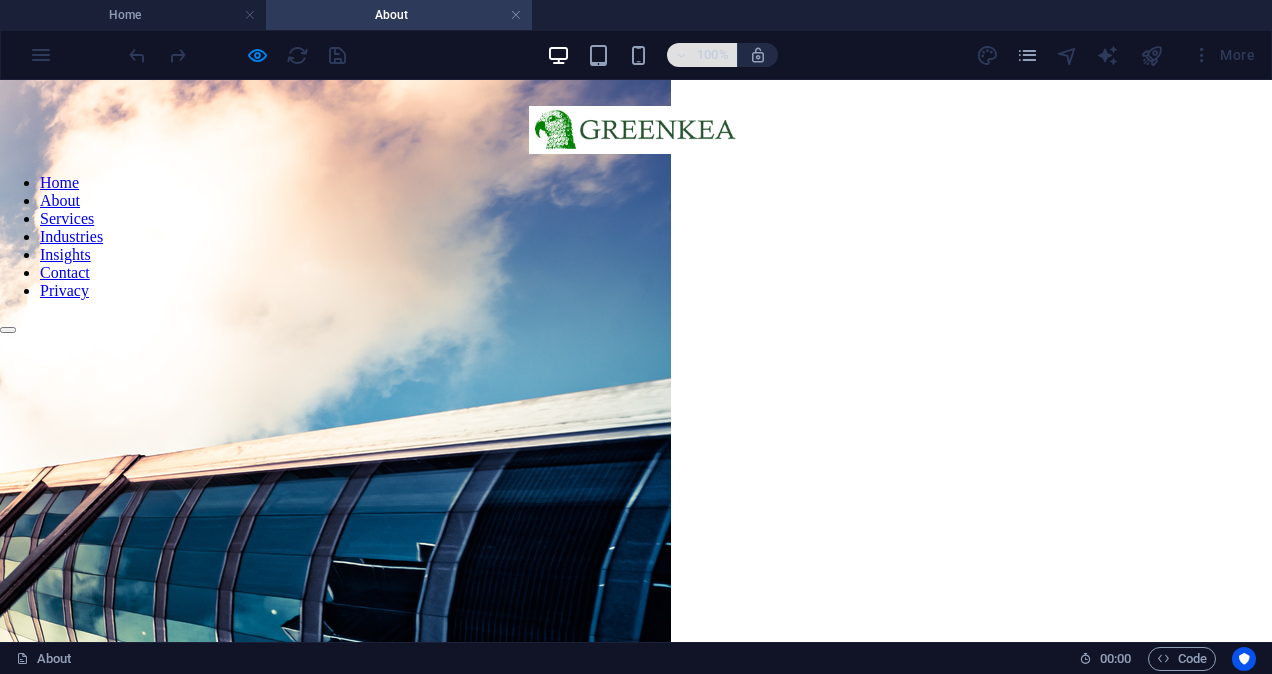 click on "100%" at bounding box center [702, 55] 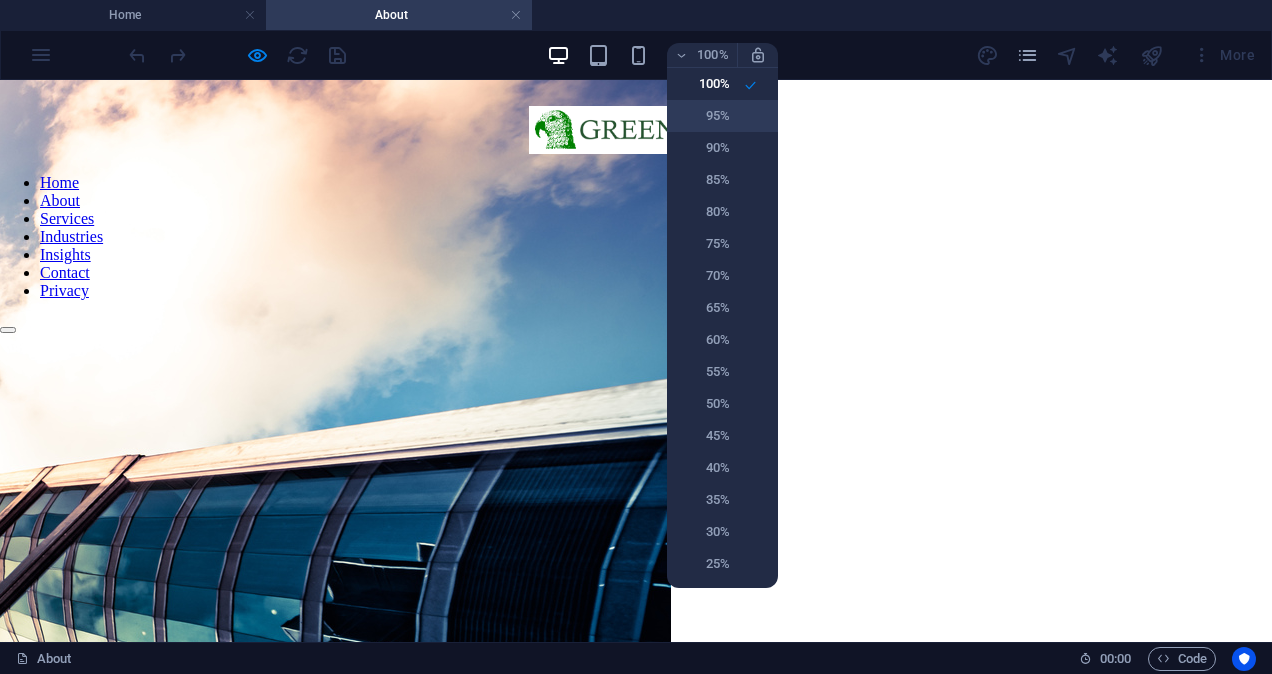 click on "95%" at bounding box center [704, 116] 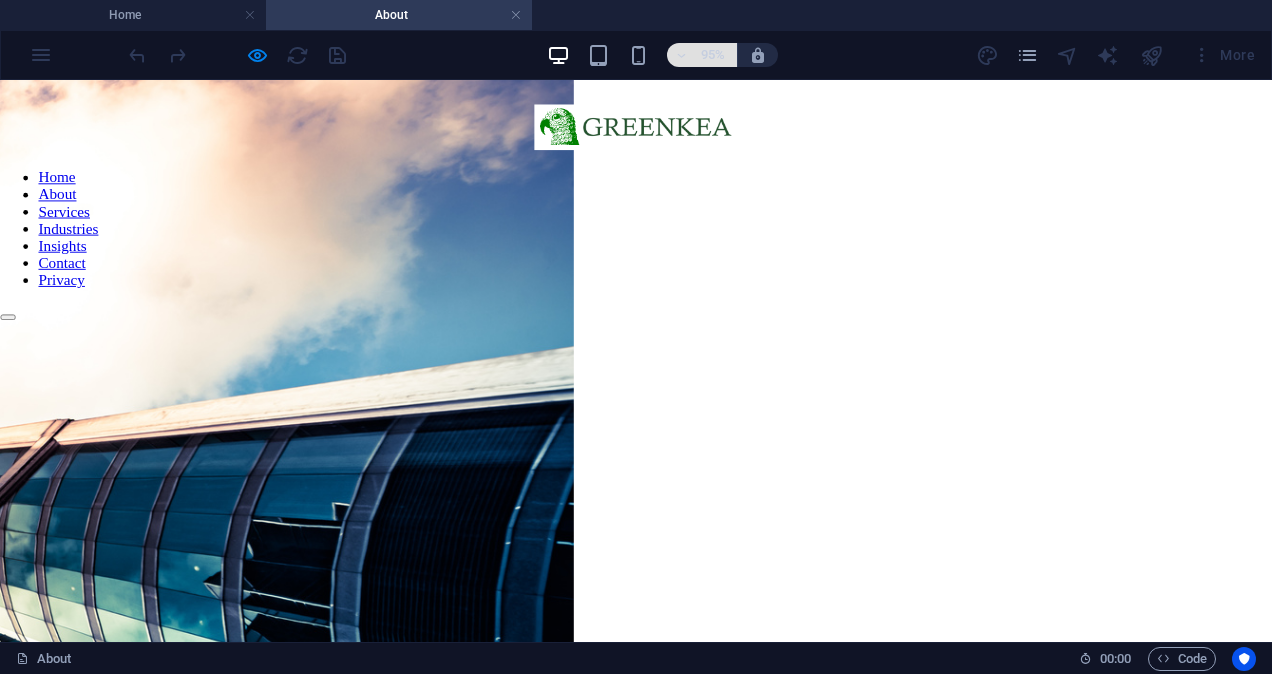 click at bounding box center (682, 55) 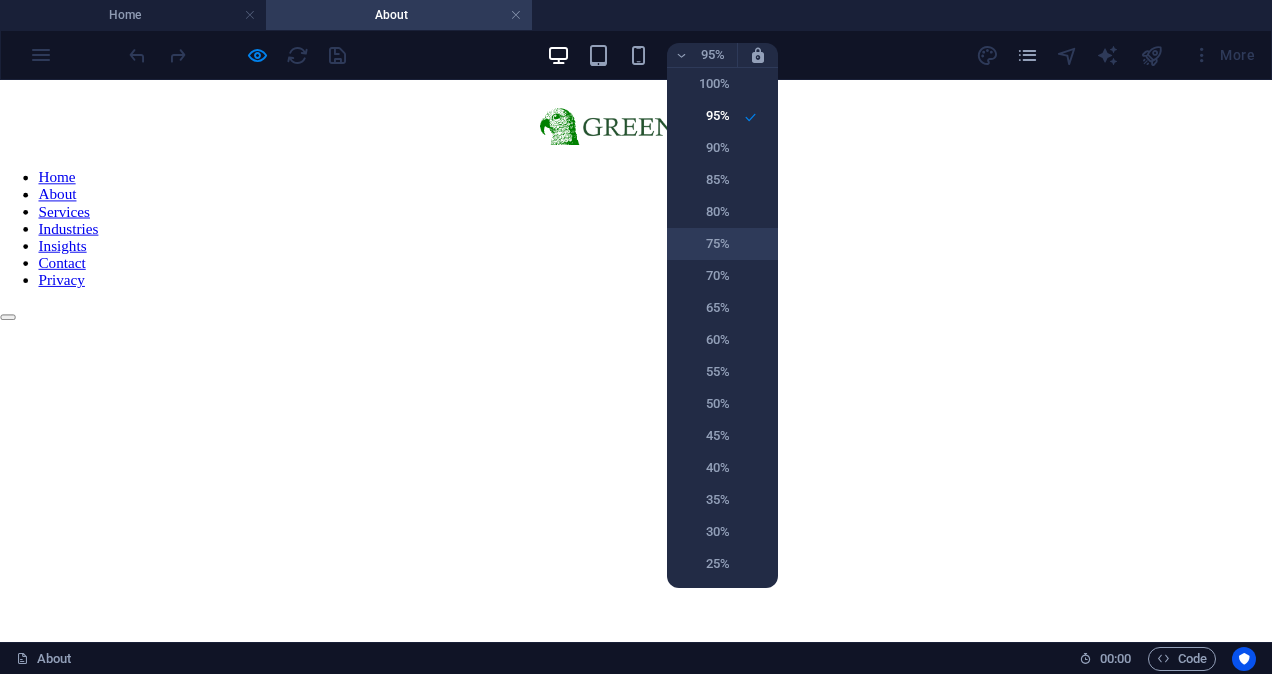 click on "75%" at bounding box center [704, 244] 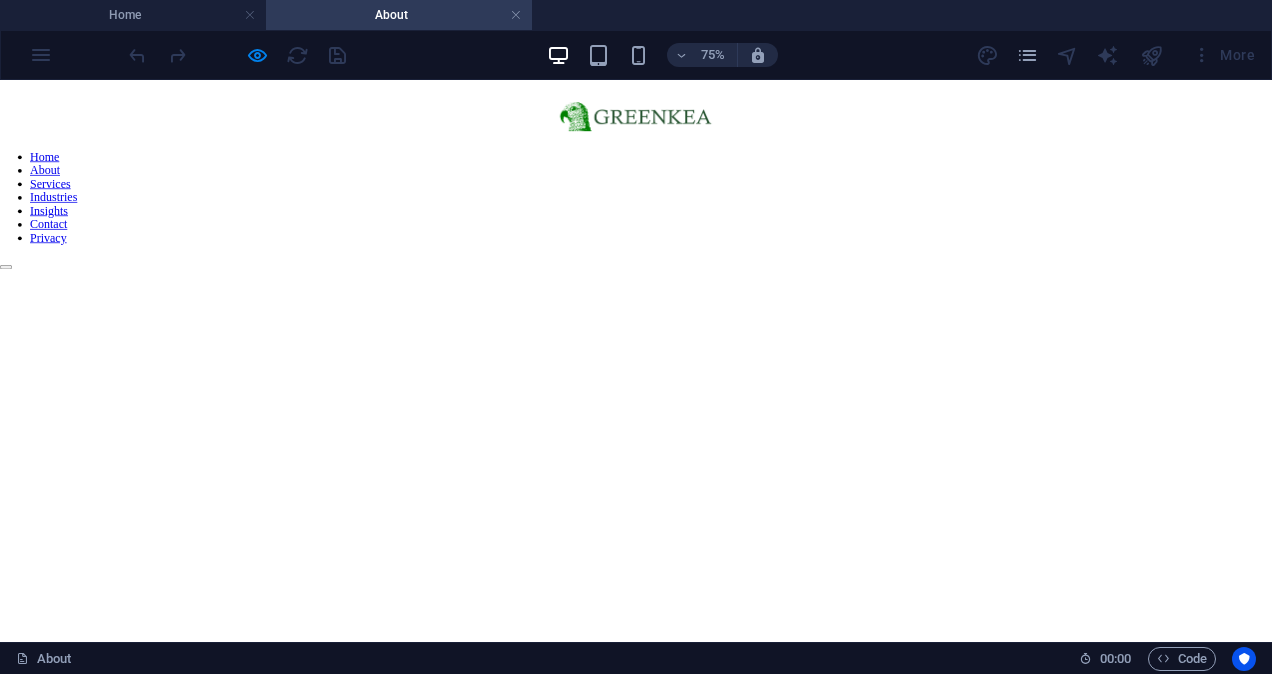 scroll, scrollTop: 0, scrollLeft: 0, axis: both 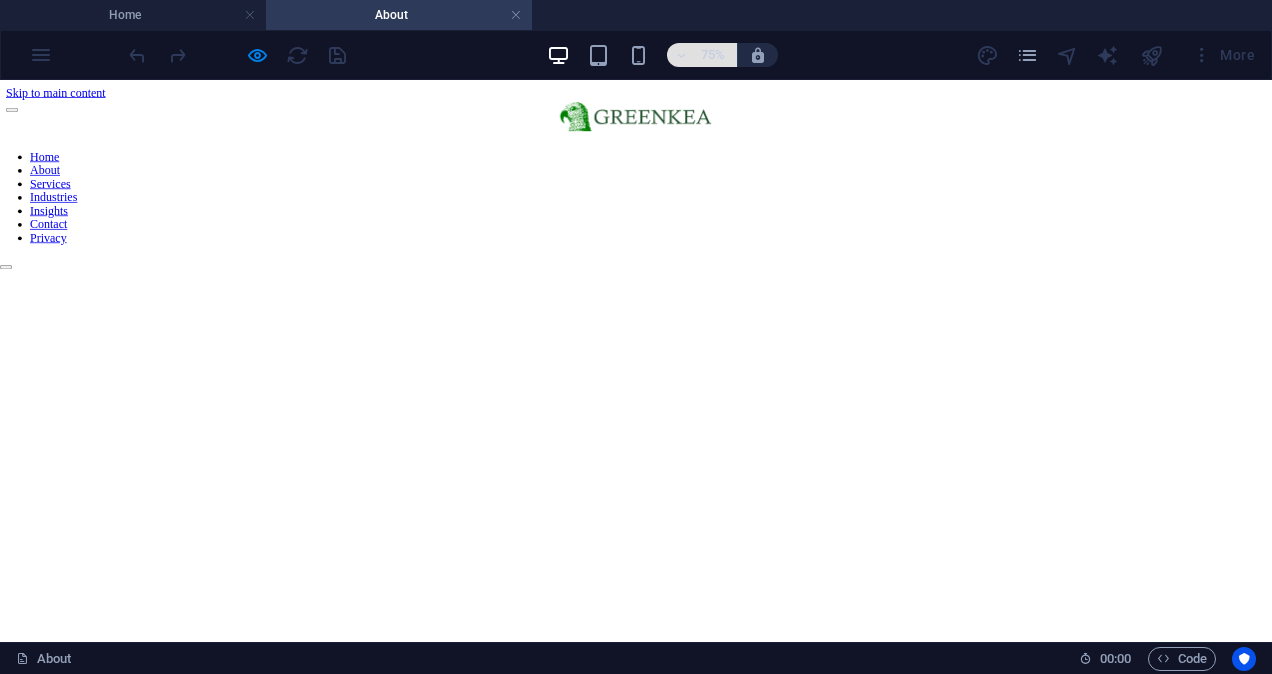 click on "75%" at bounding box center [702, 55] 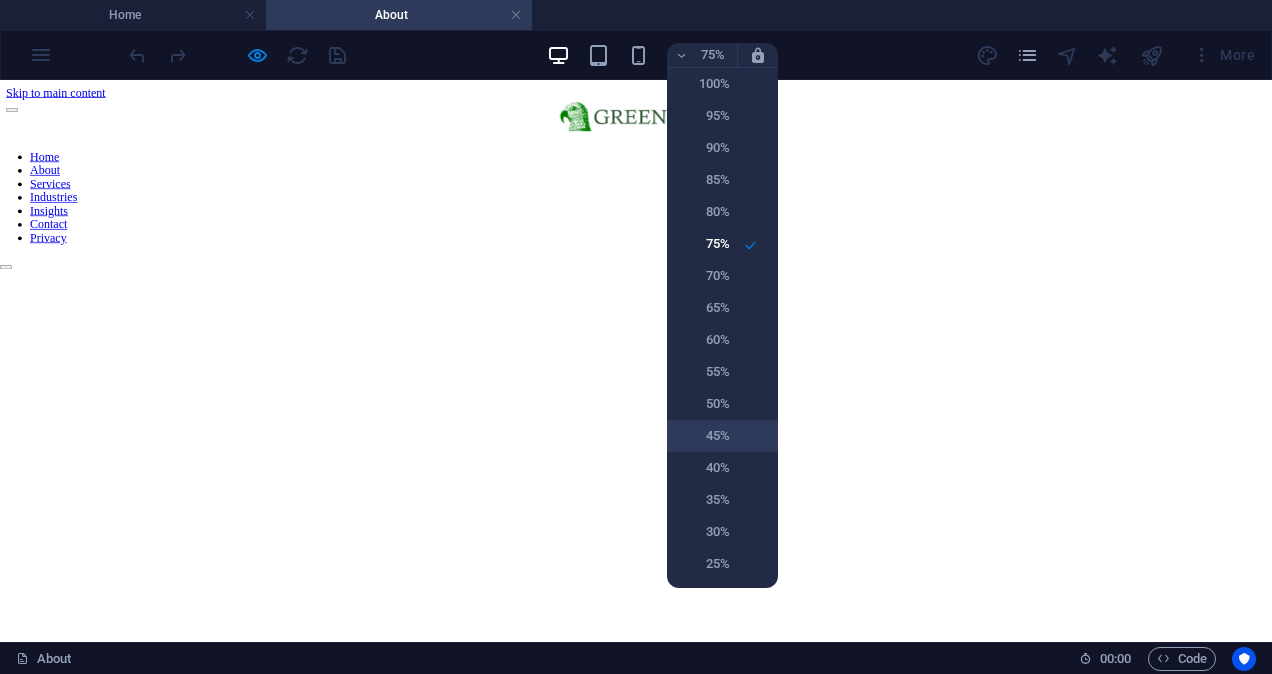 click on "45%" at bounding box center (704, 436) 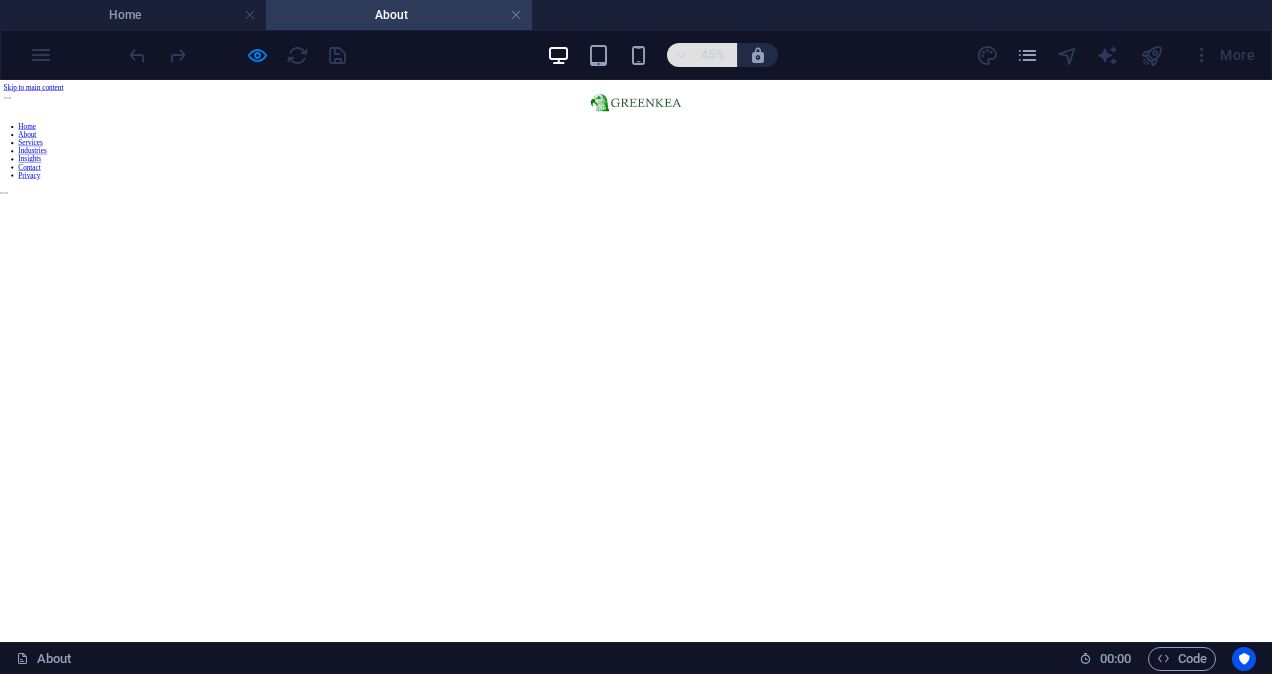 click on "45%" at bounding box center (702, 55) 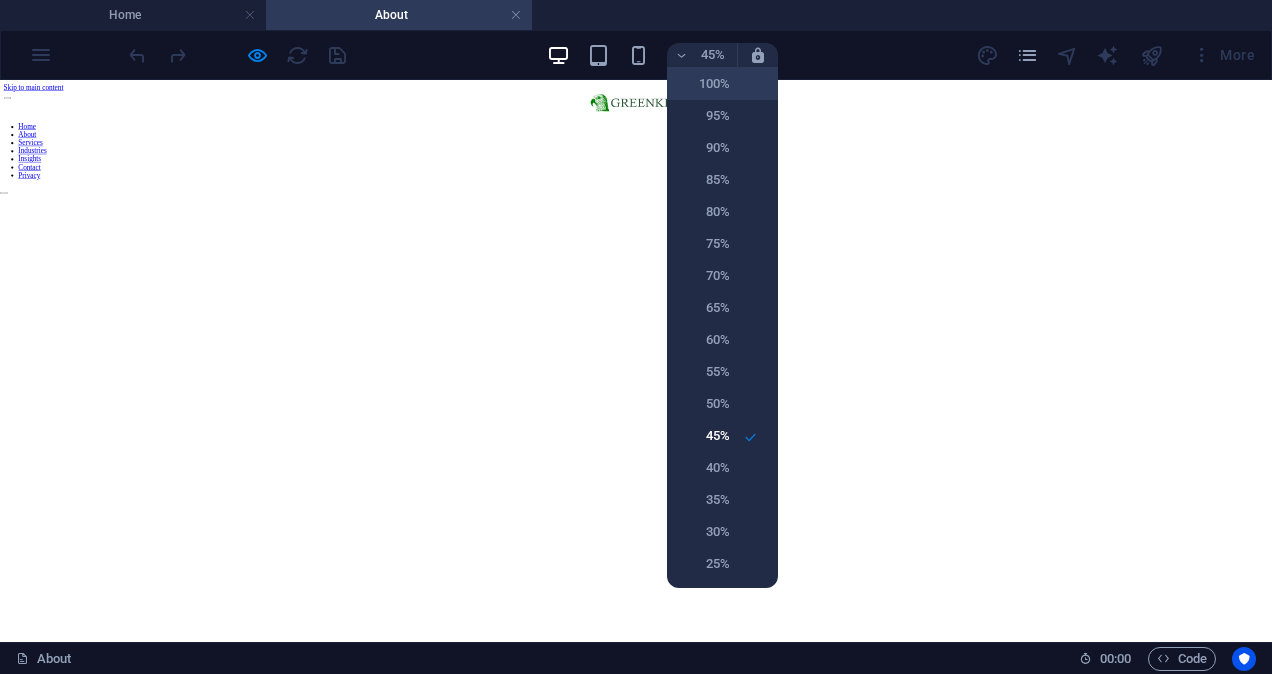 click on "100%" at bounding box center (704, 84) 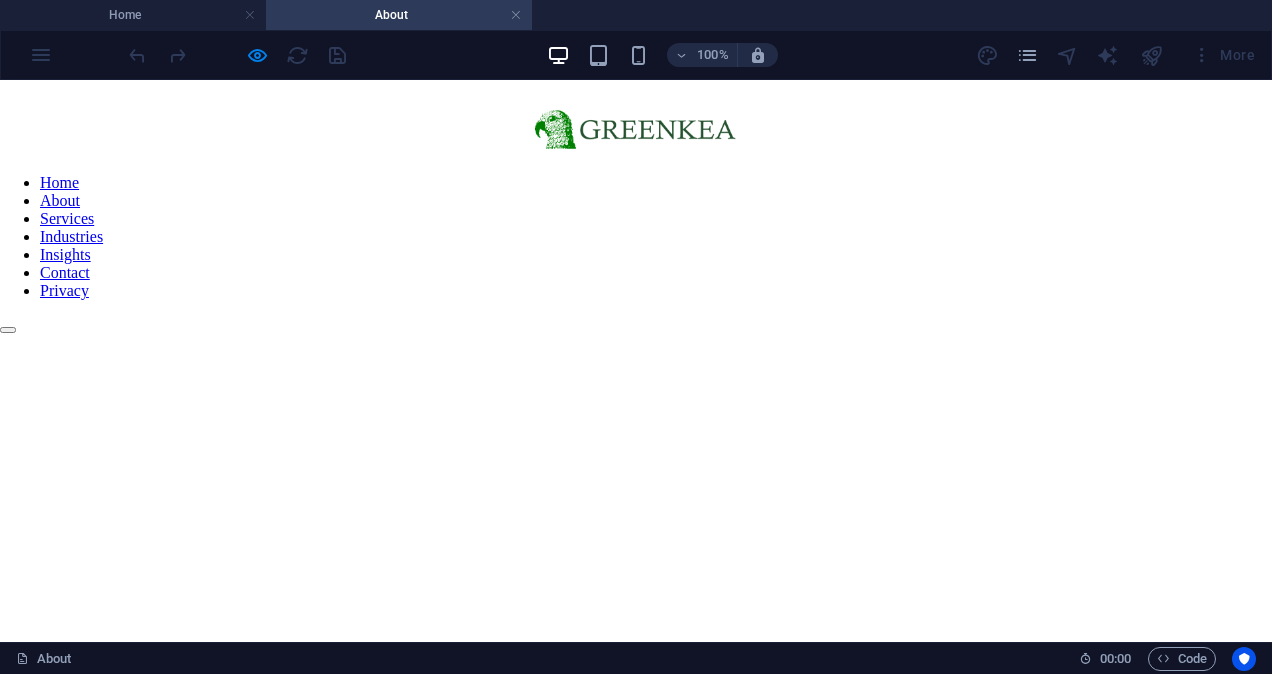 scroll, scrollTop: 0, scrollLeft: 0, axis: both 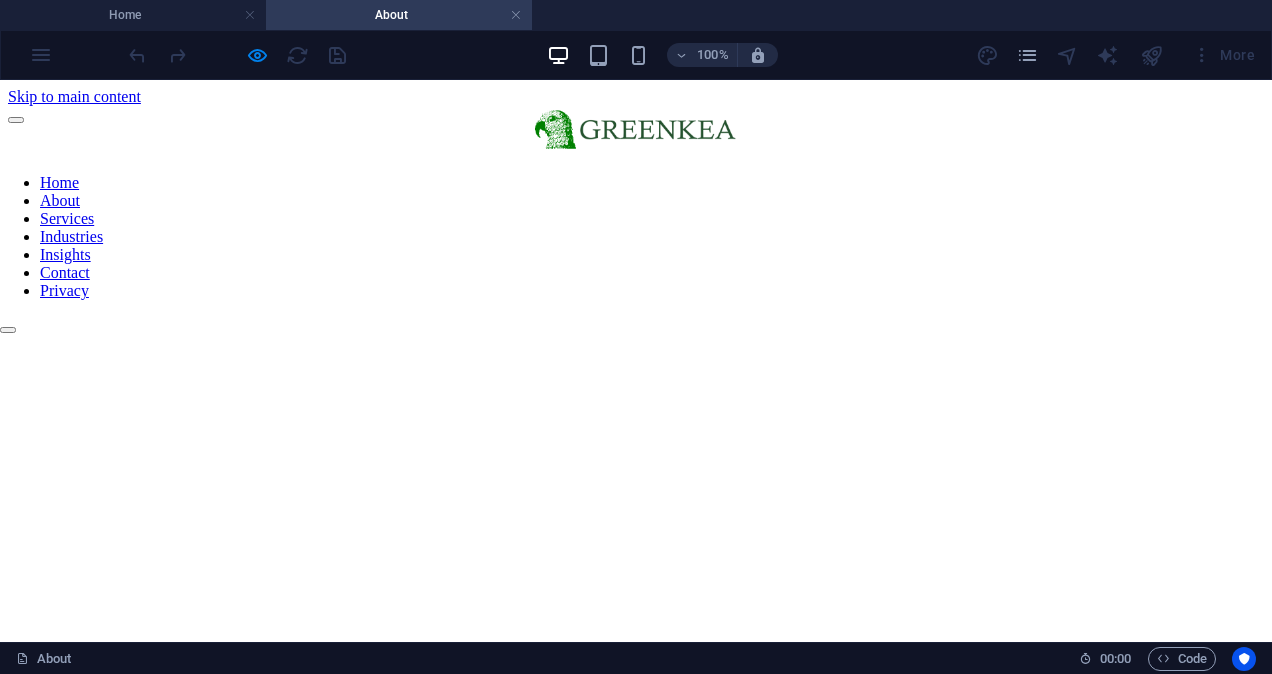 click at bounding box center (16, 6681) 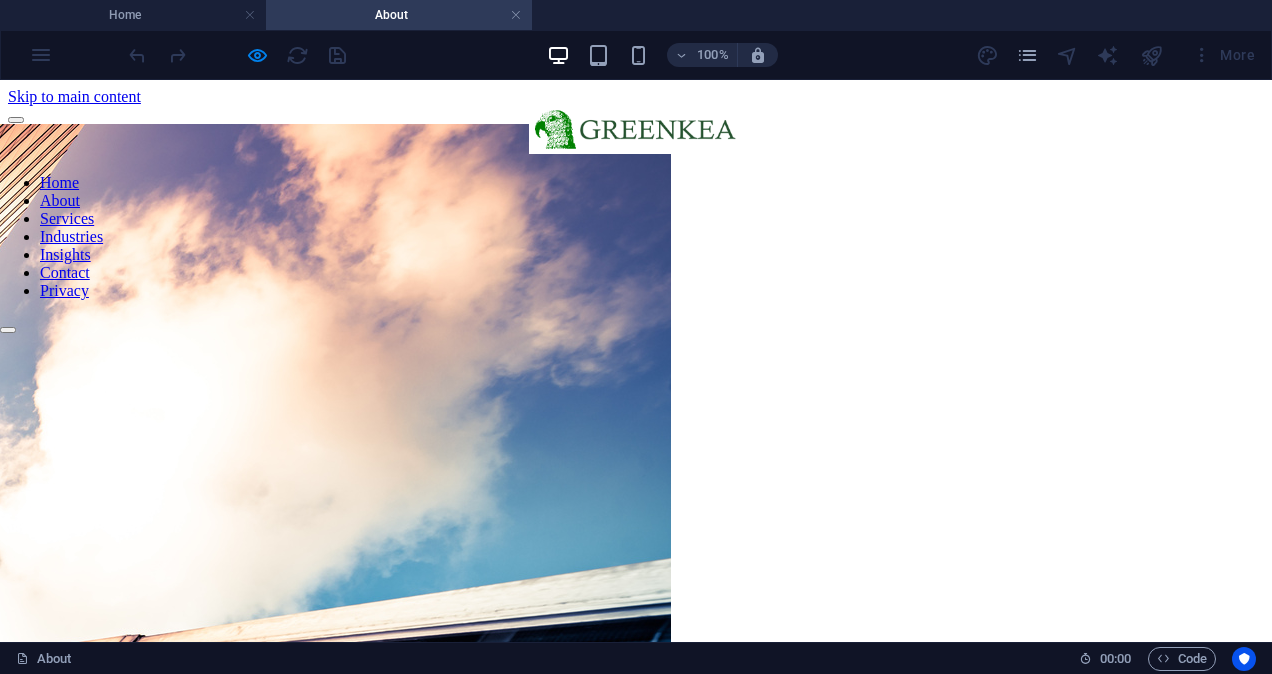 click at bounding box center [636, 325] 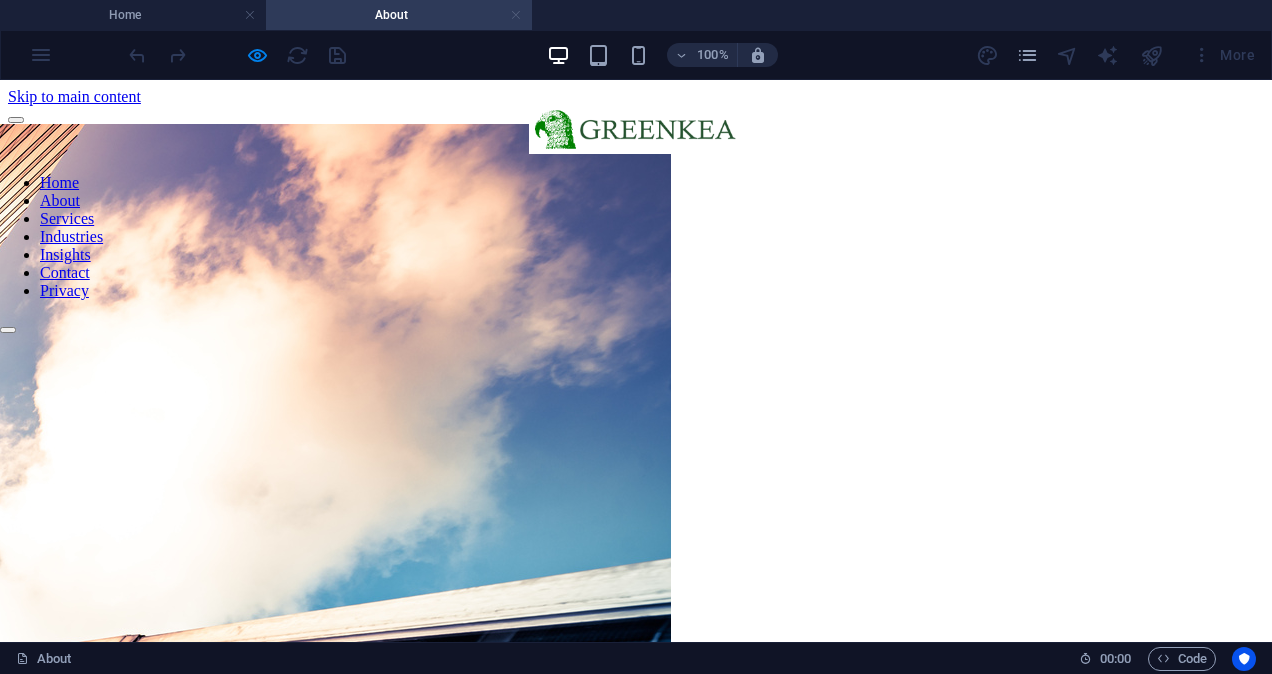 click at bounding box center [516, 15] 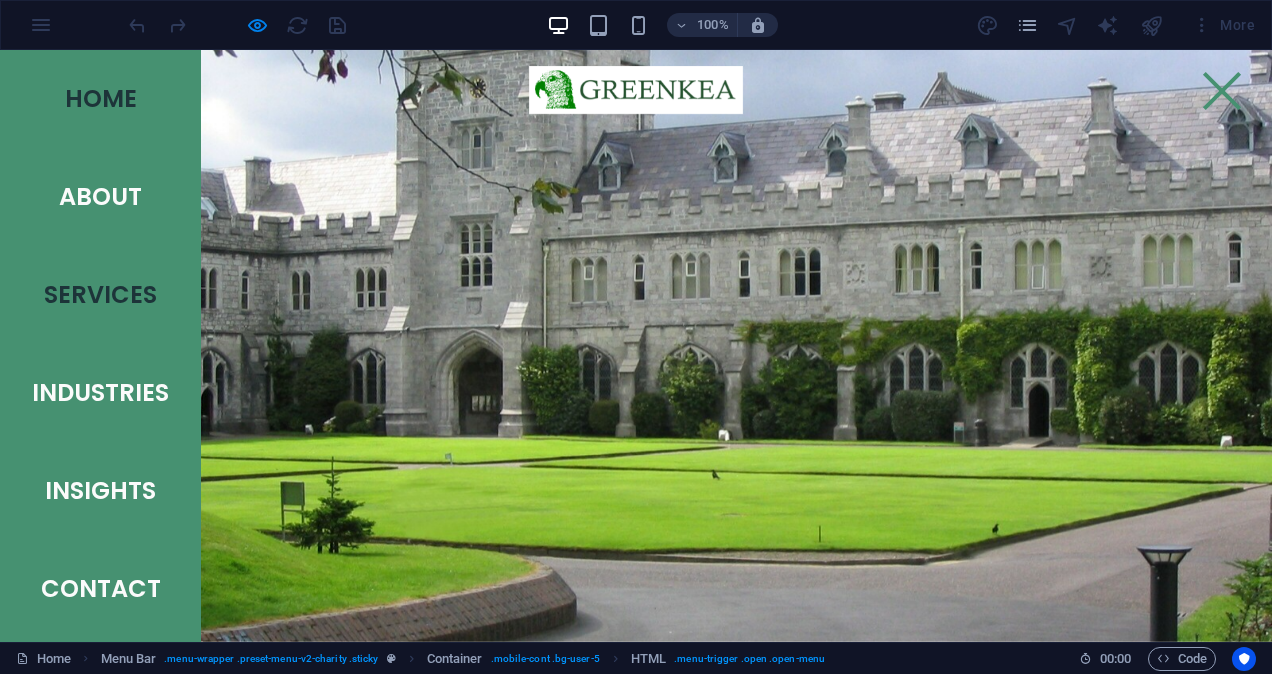 click on "Services" at bounding box center [100, 295] 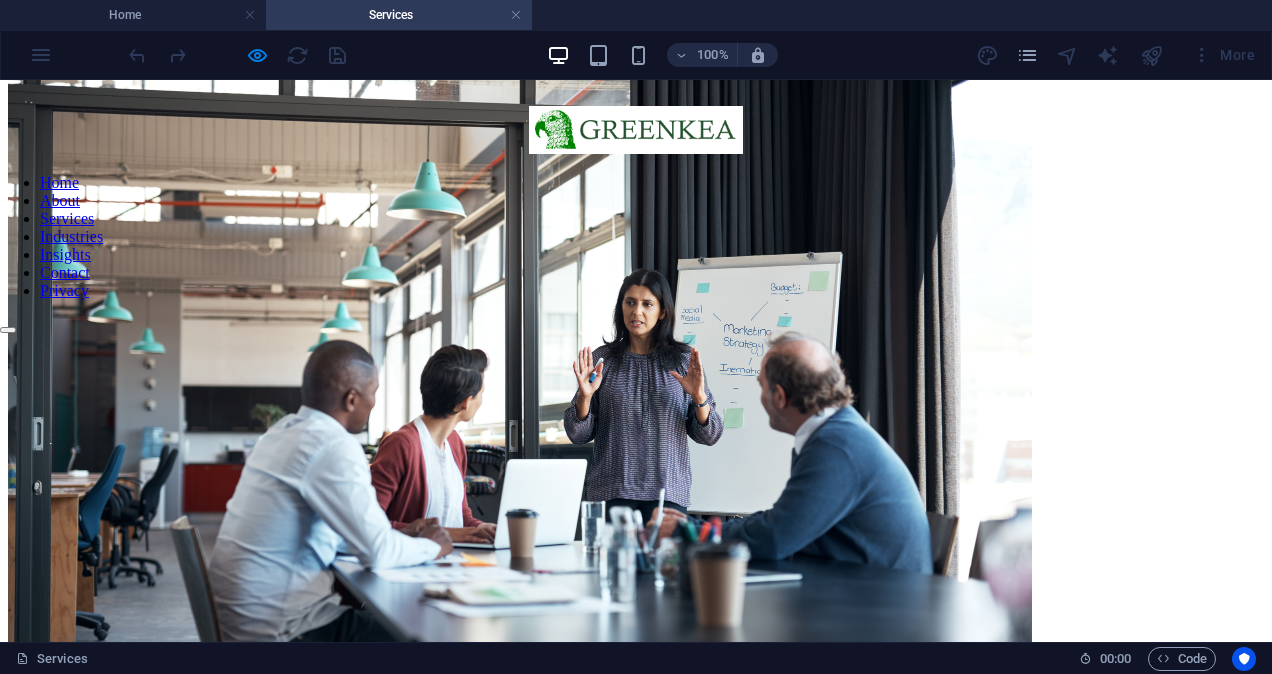 scroll, scrollTop: 822, scrollLeft: 0, axis: vertical 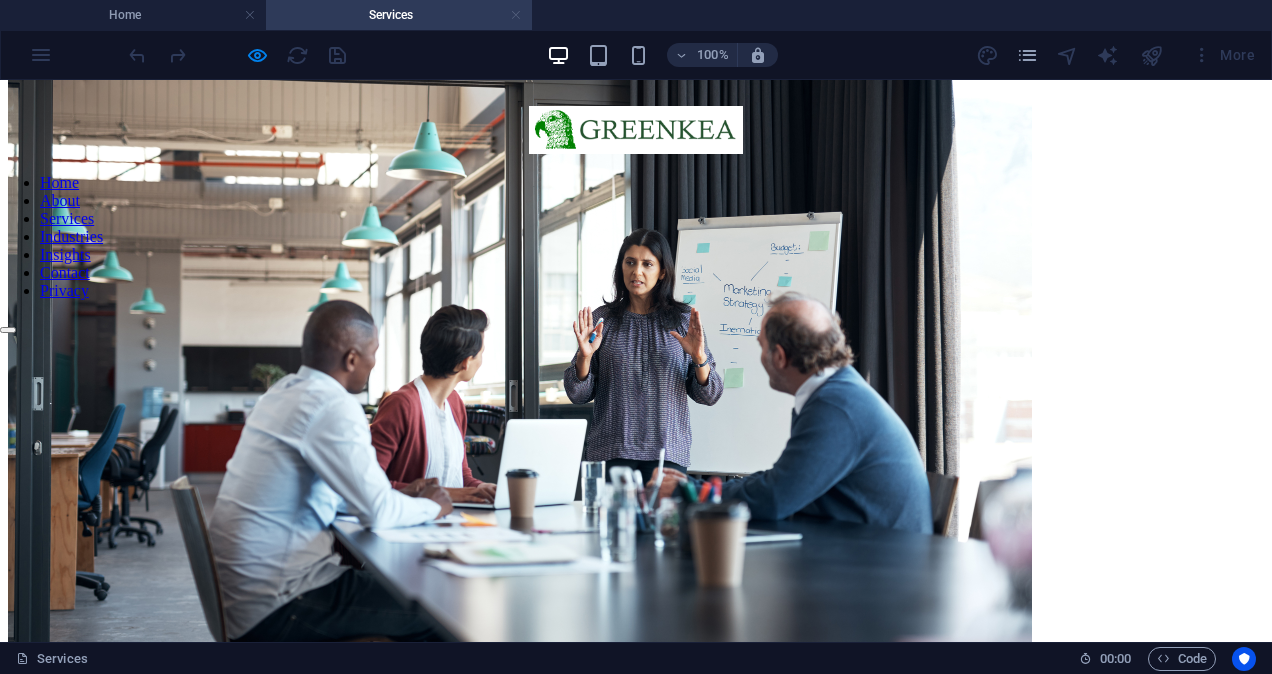 click at bounding box center (516, 15) 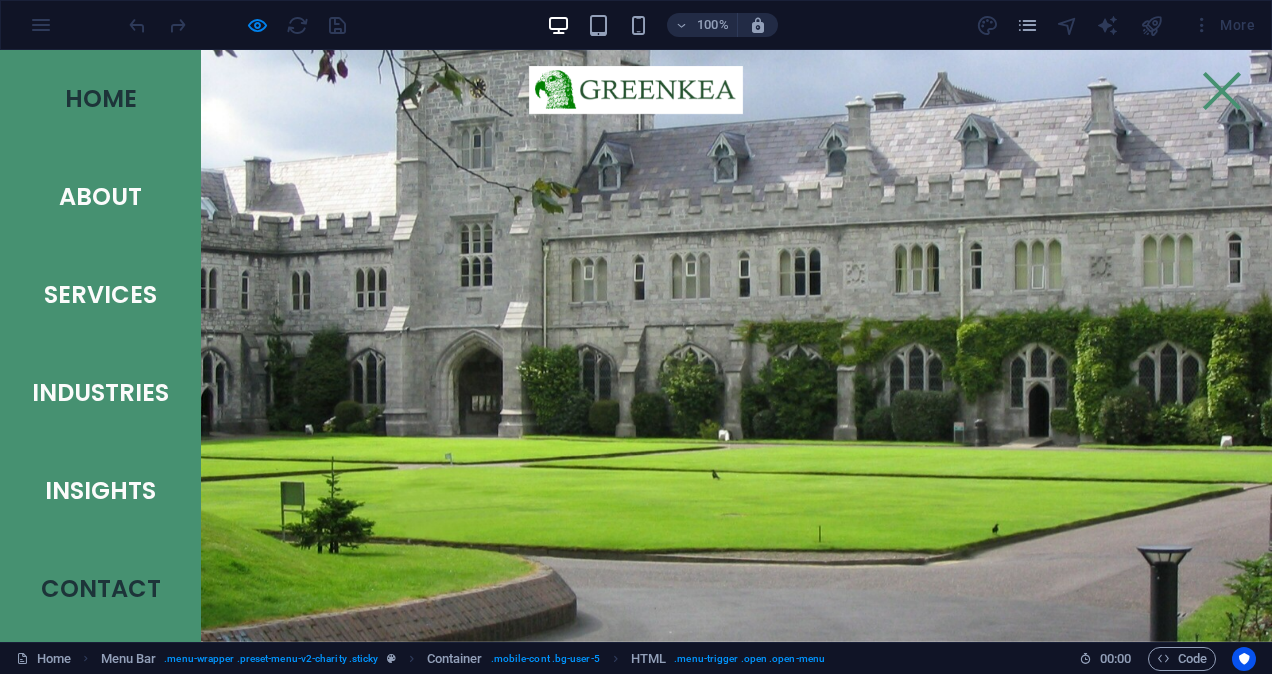 click on "Contact" at bounding box center [101, 589] 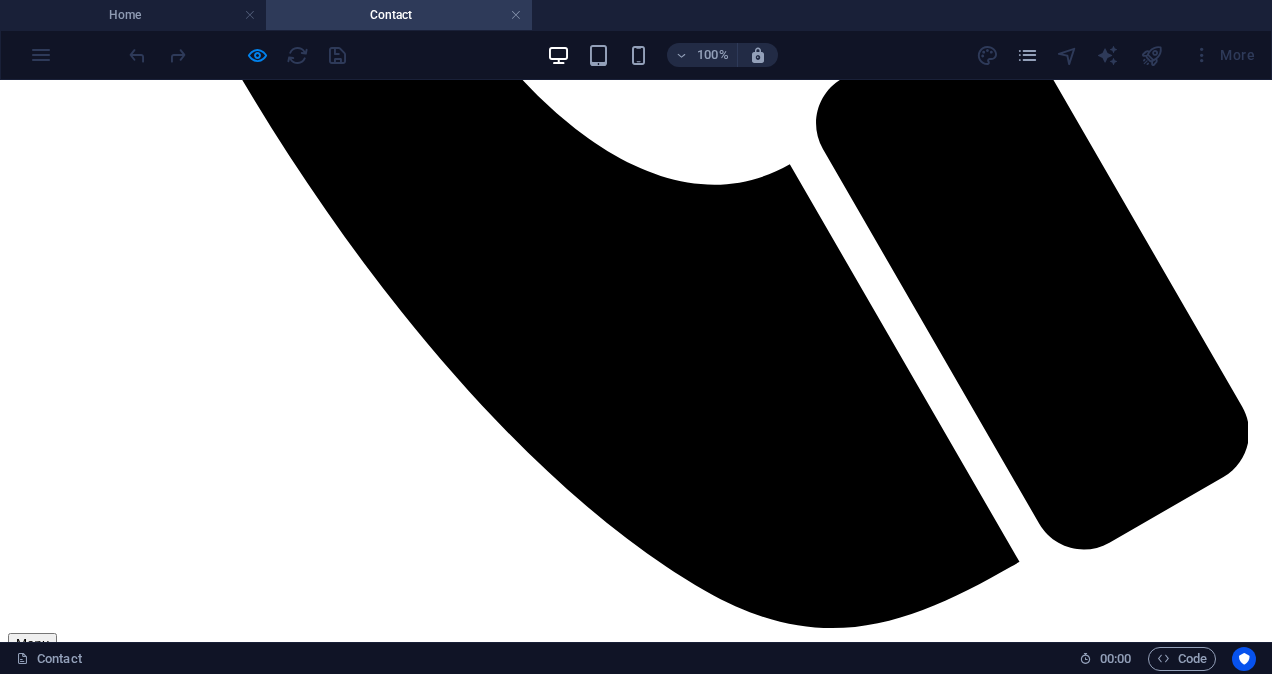 scroll, scrollTop: 1198, scrollLeft: 0, axis: vertical 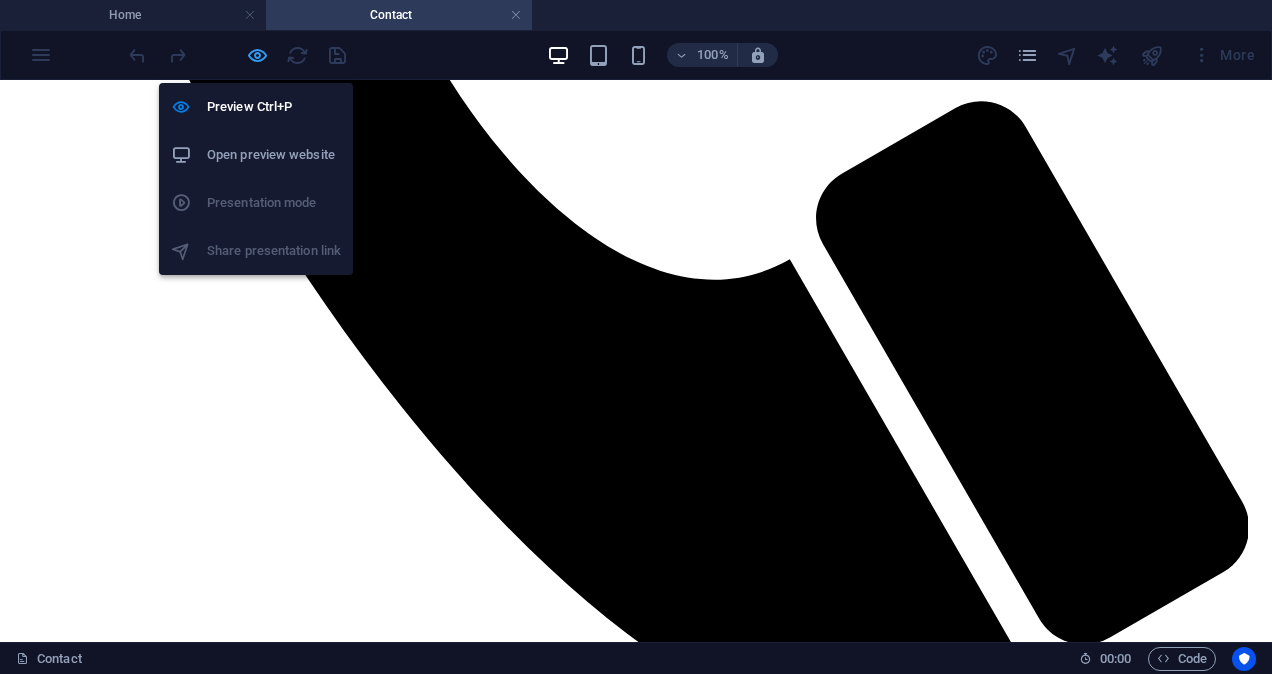 click at bounding box center (257, 55) 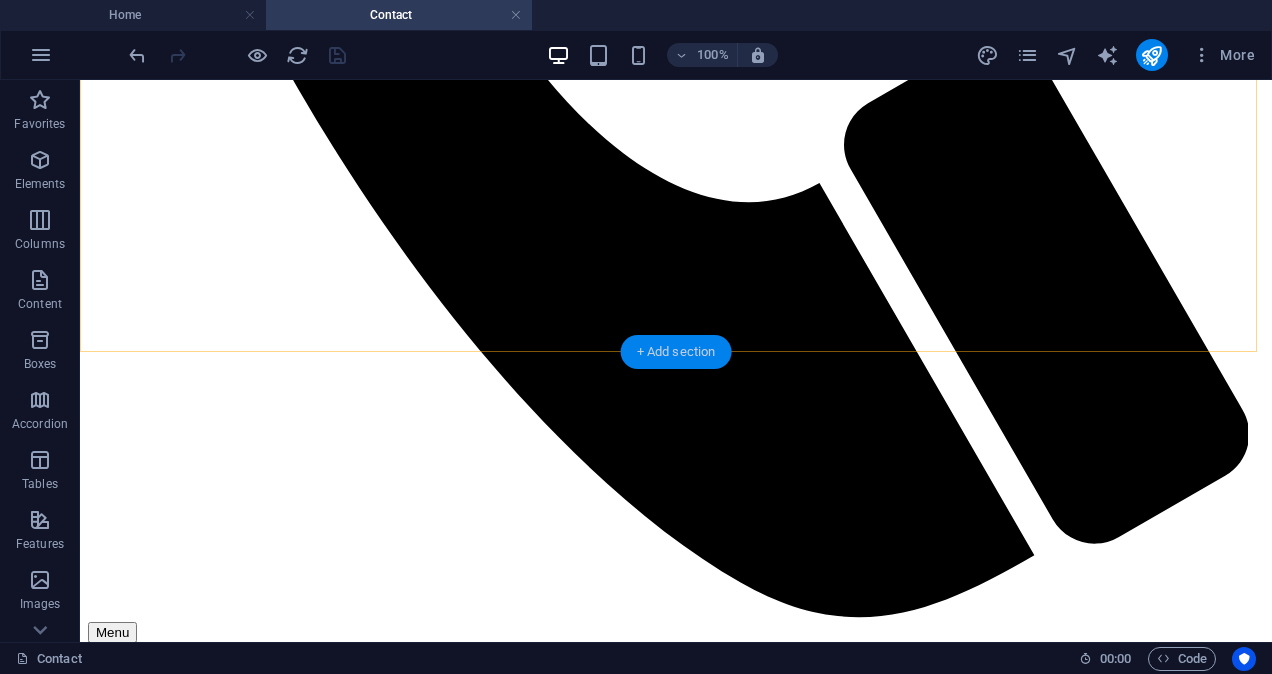 click on "+ Add section" at bounding box center (676, 352) 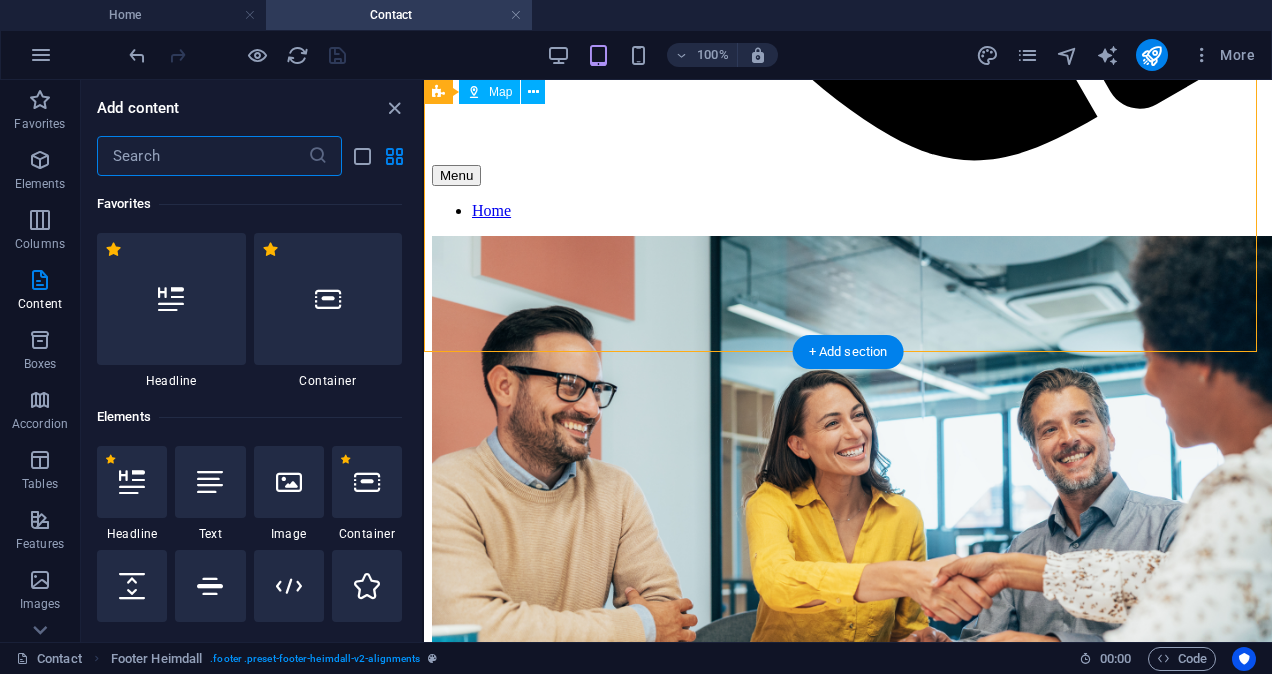 scroll, scrollTop: 1028, scrollLeft: 0, axis: vertical 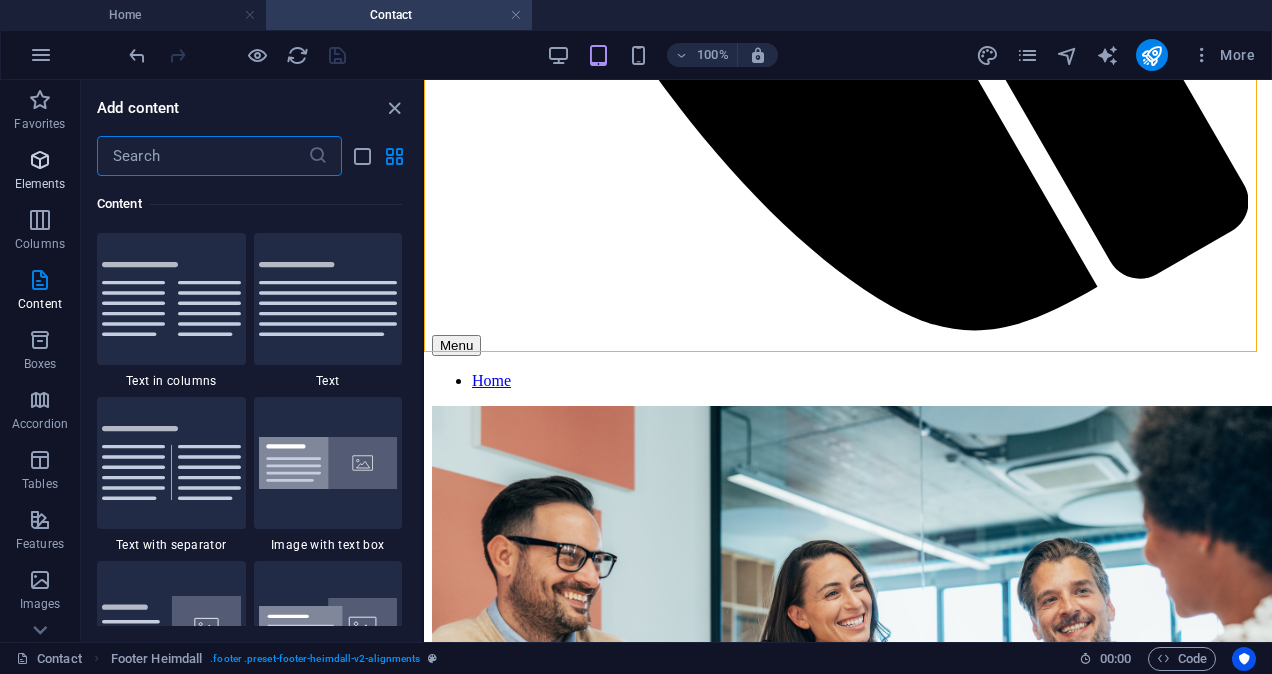 click at bounding box center (40, 160) 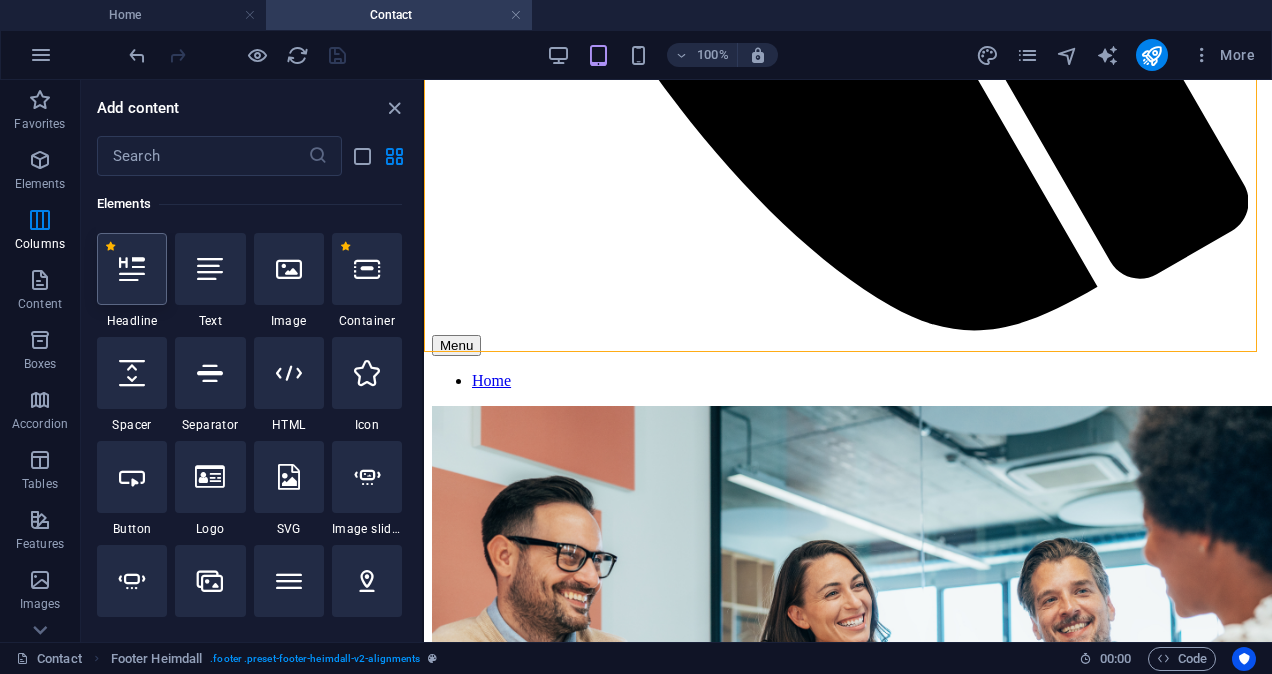 scroll, scrollTop: 213, scrollLeft: 0, axis: vertical 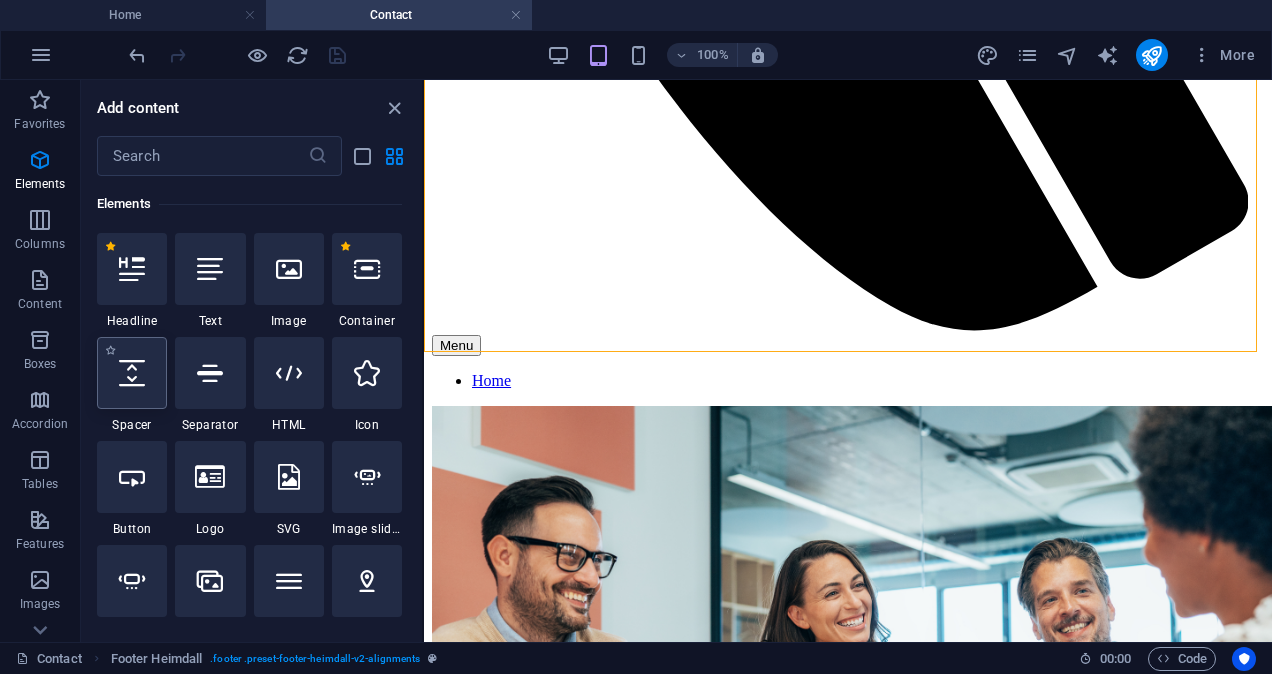 click at bounding box center (132, 373) 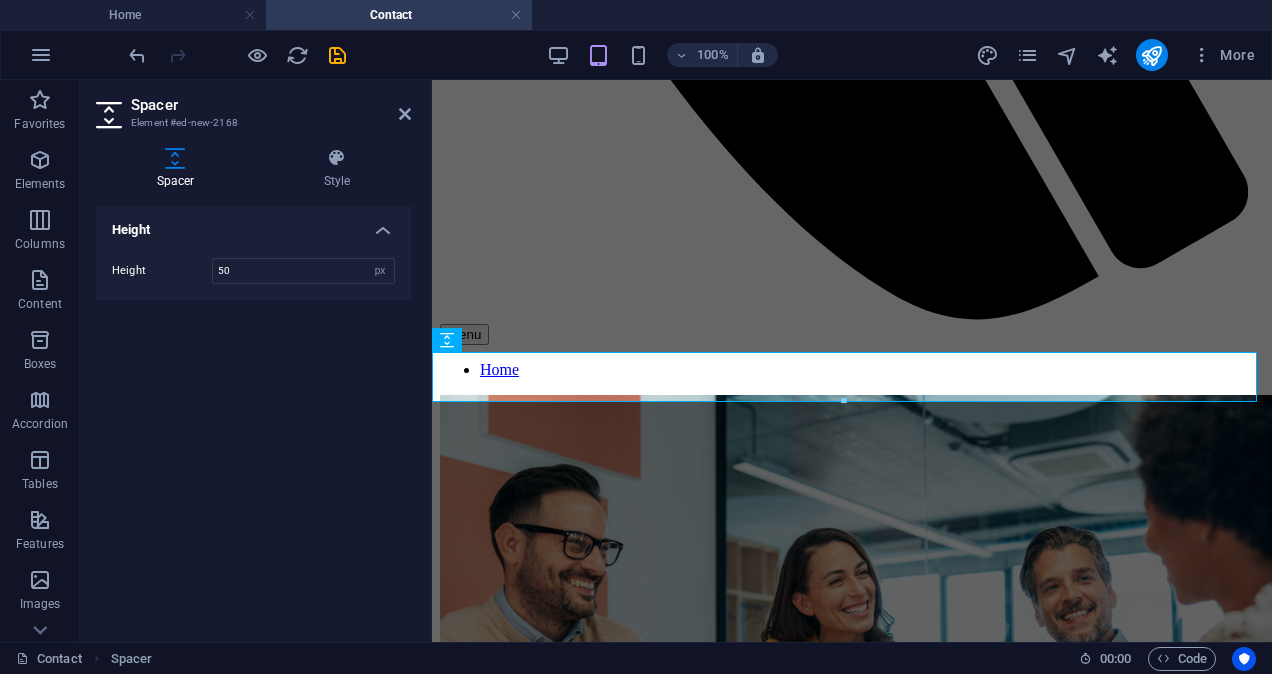 scroll, scrollTop: 1022, scrollLeft: 0, axis: vertical 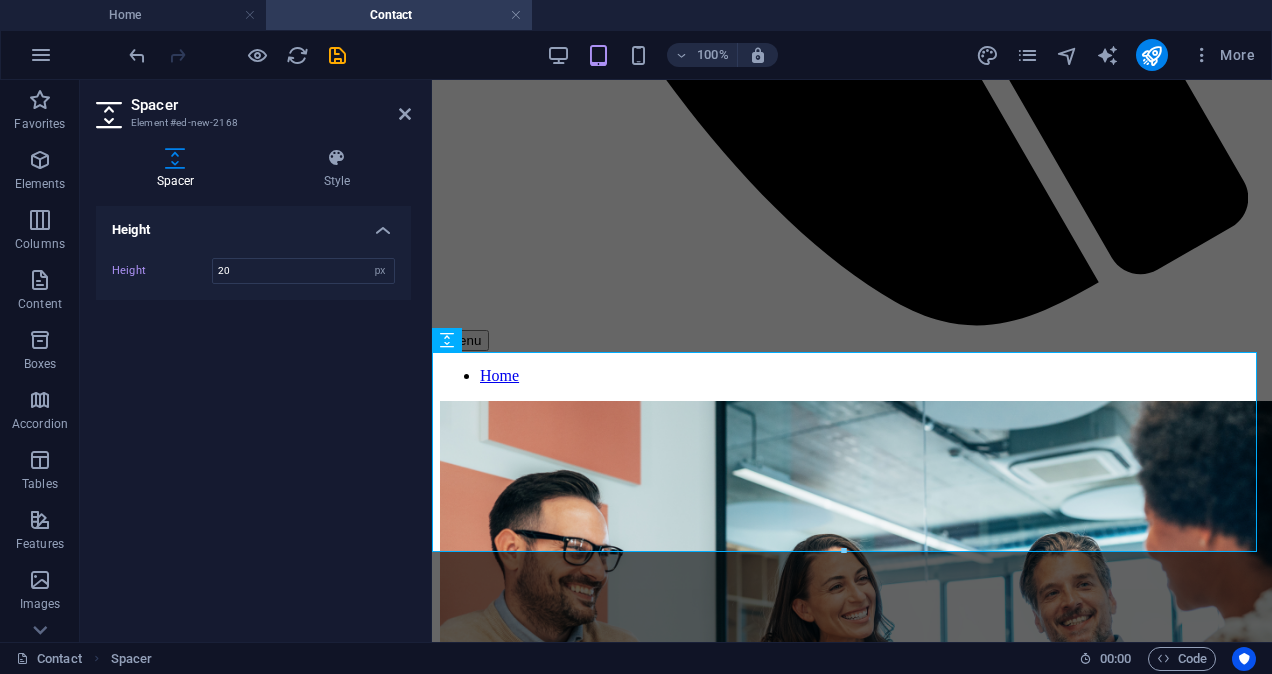 type on "2" 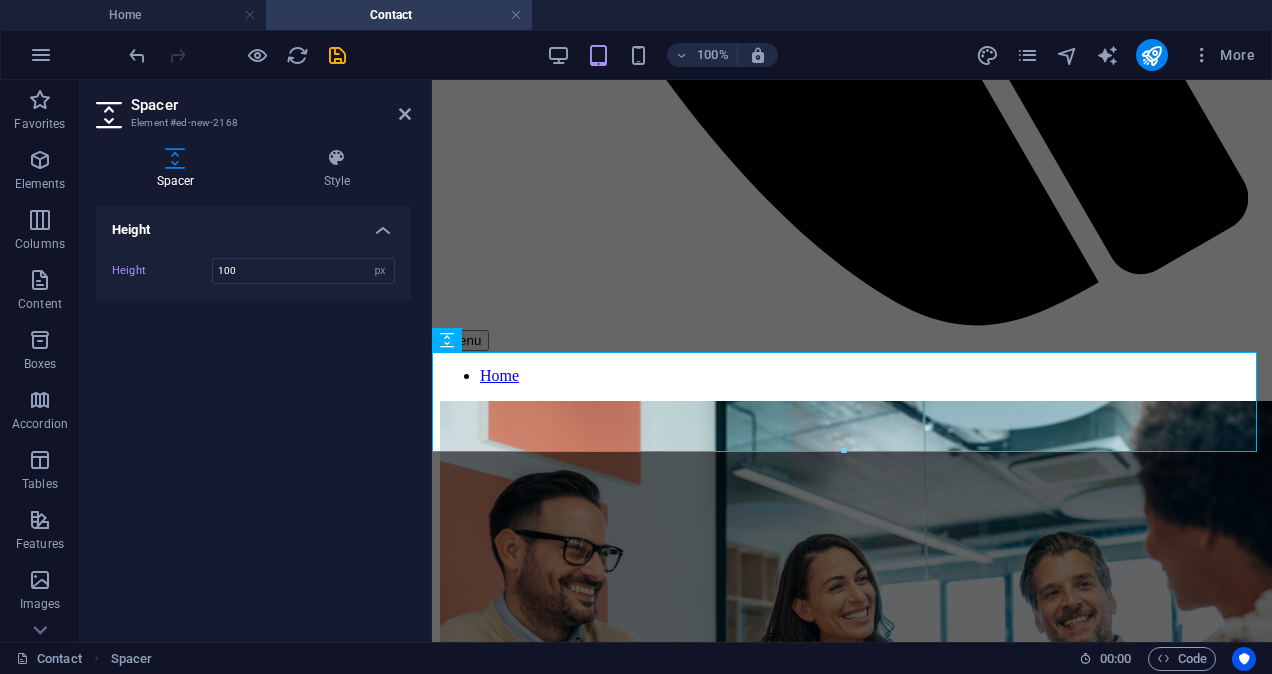 type on "100" 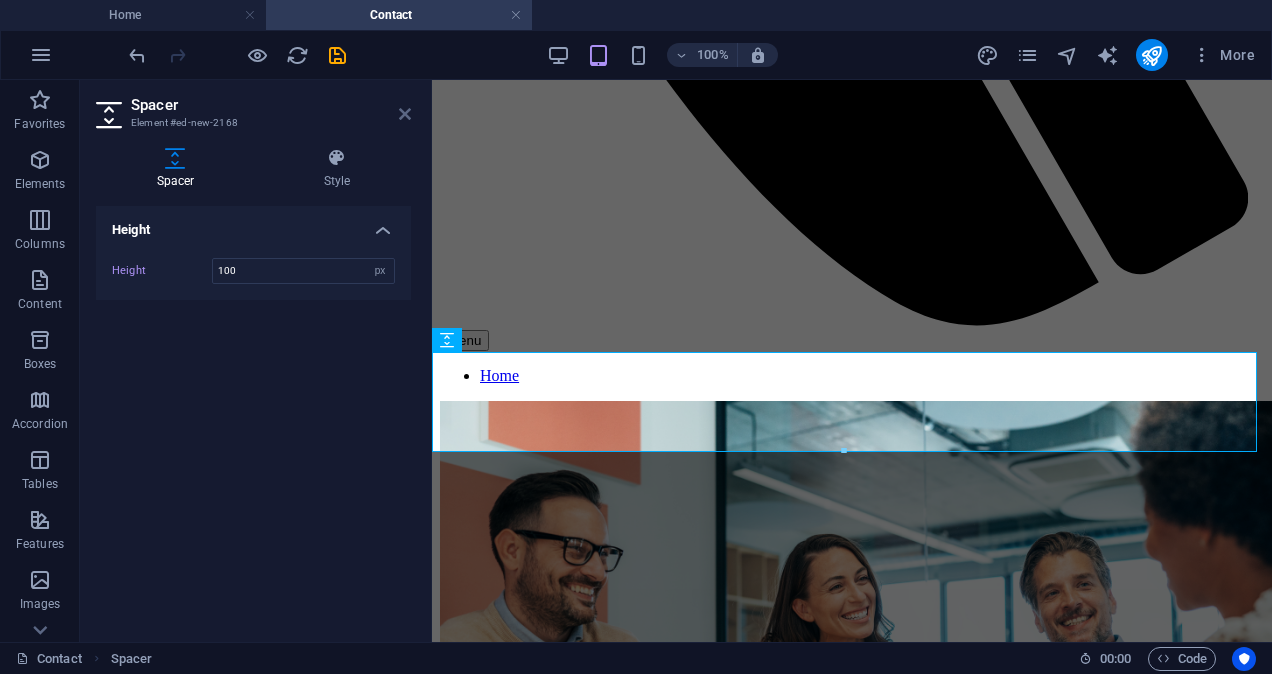 click at bounding box center [405, 114] 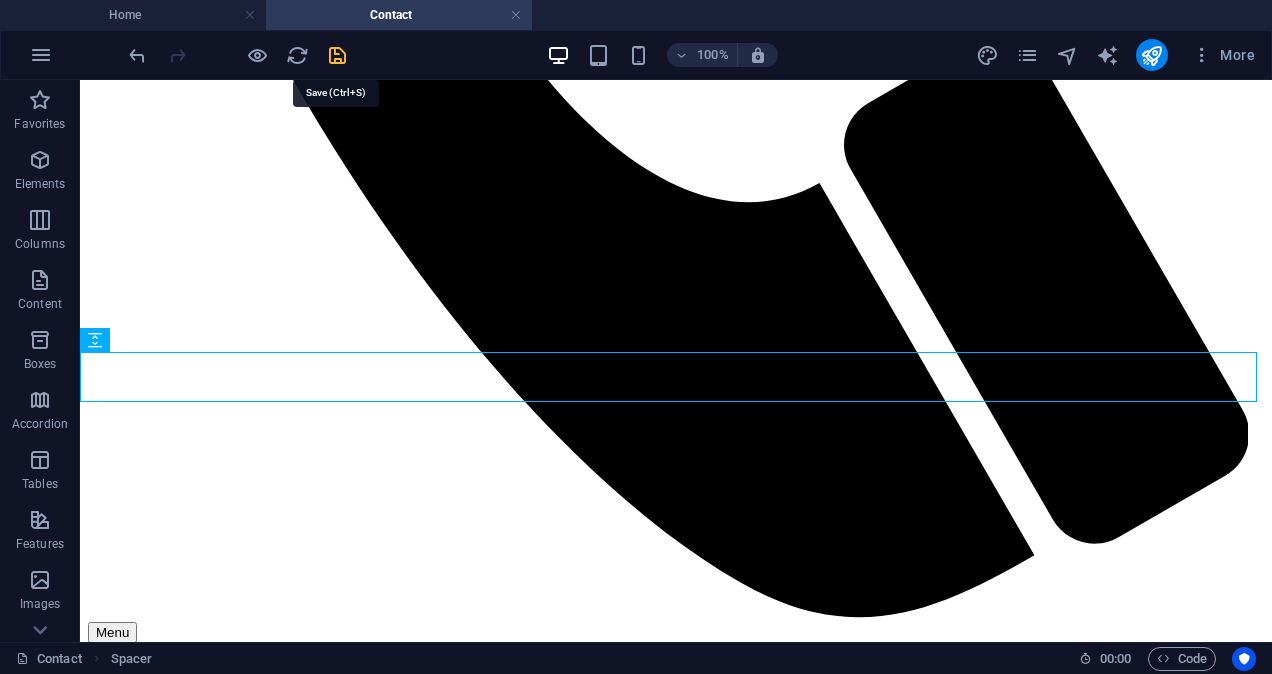 click at bounding box center (337, 55) 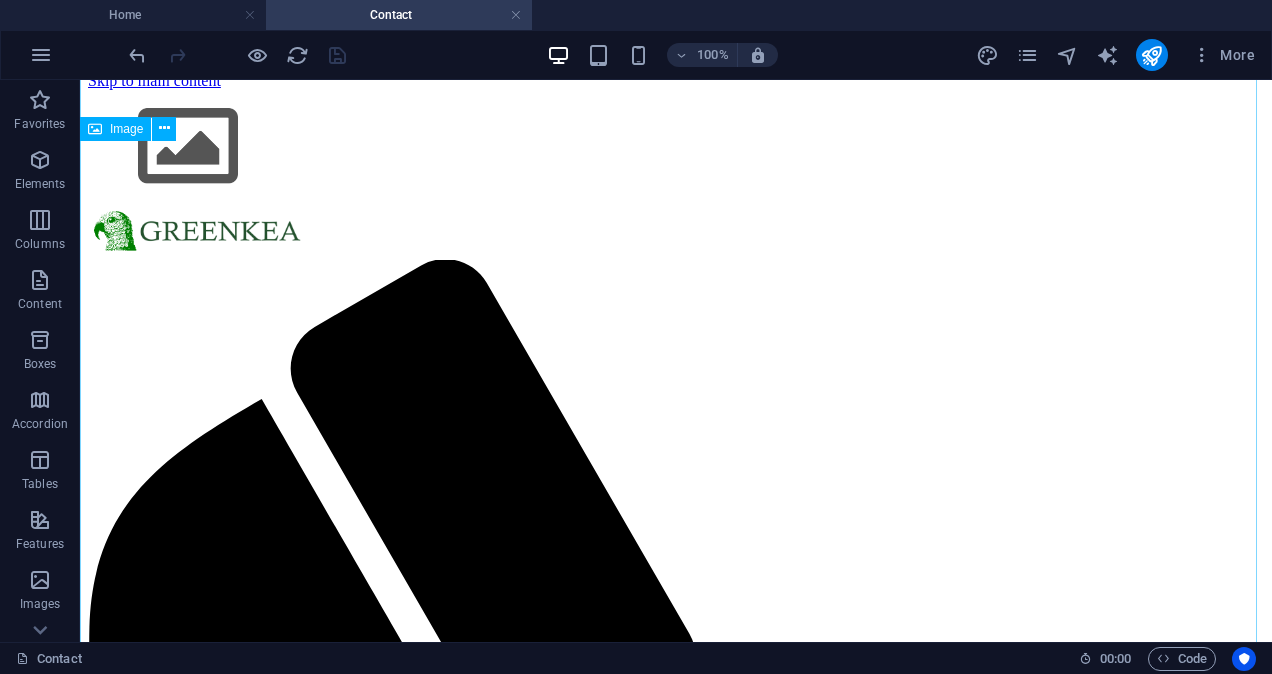 scroll, scrollTop: 0, scrollLeft: 0, axis: both 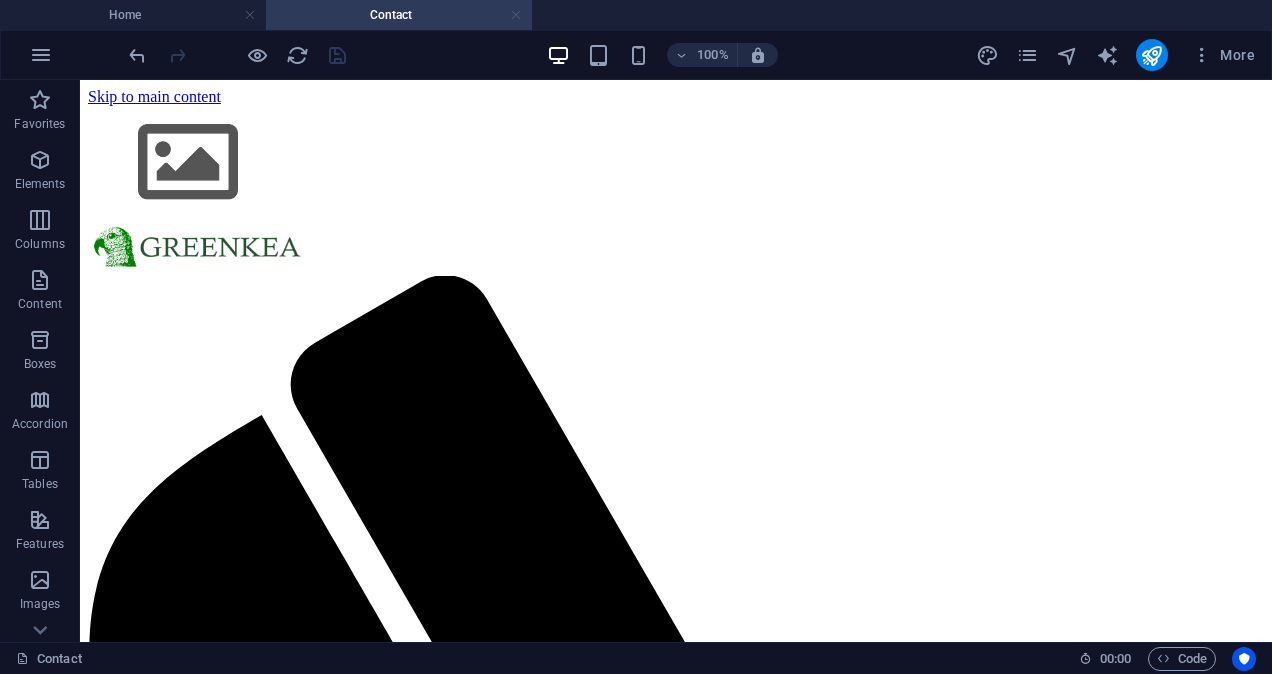 click at bounding box center (516, 15) 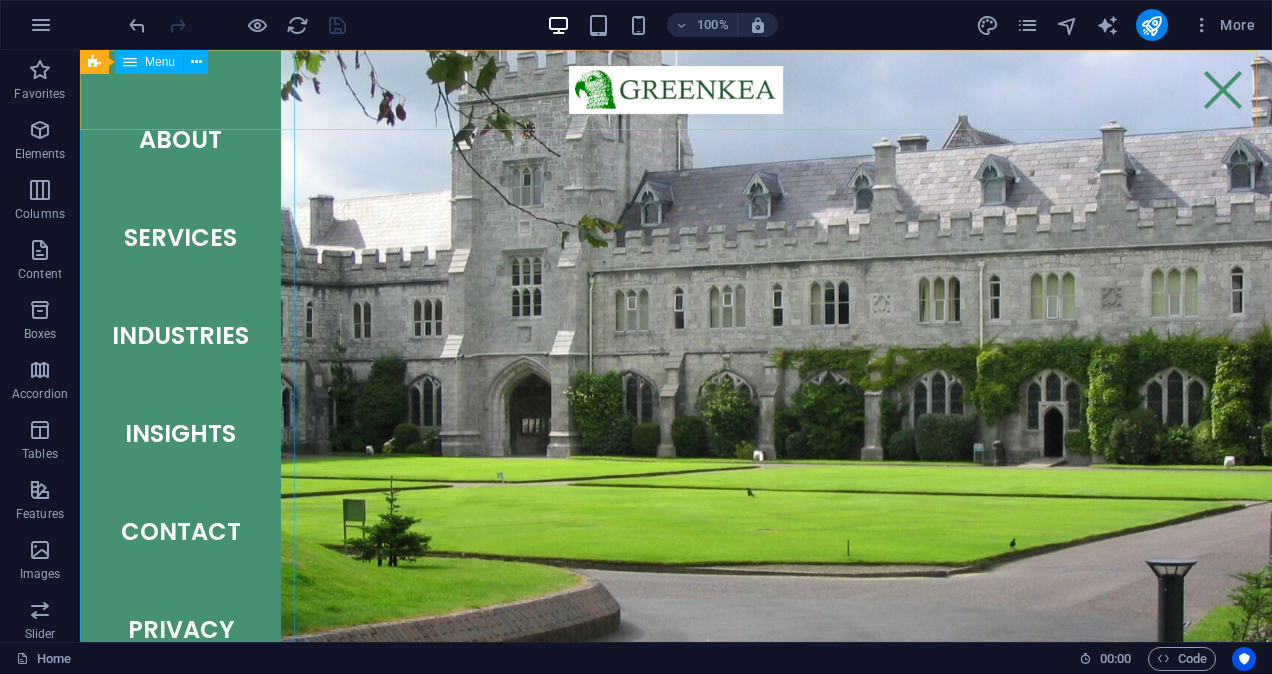 scroll, scrollTop: 78, scrollLeft: 0, axis: vertical 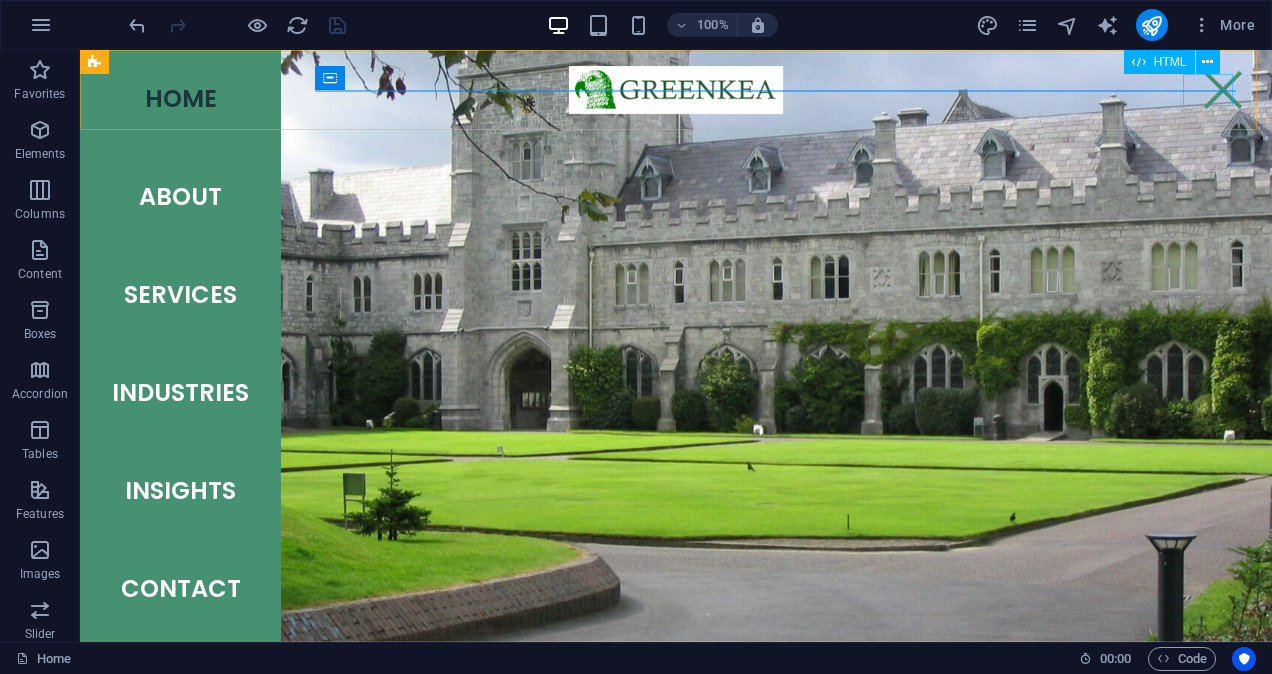 click at bounding box center (1223, 90) 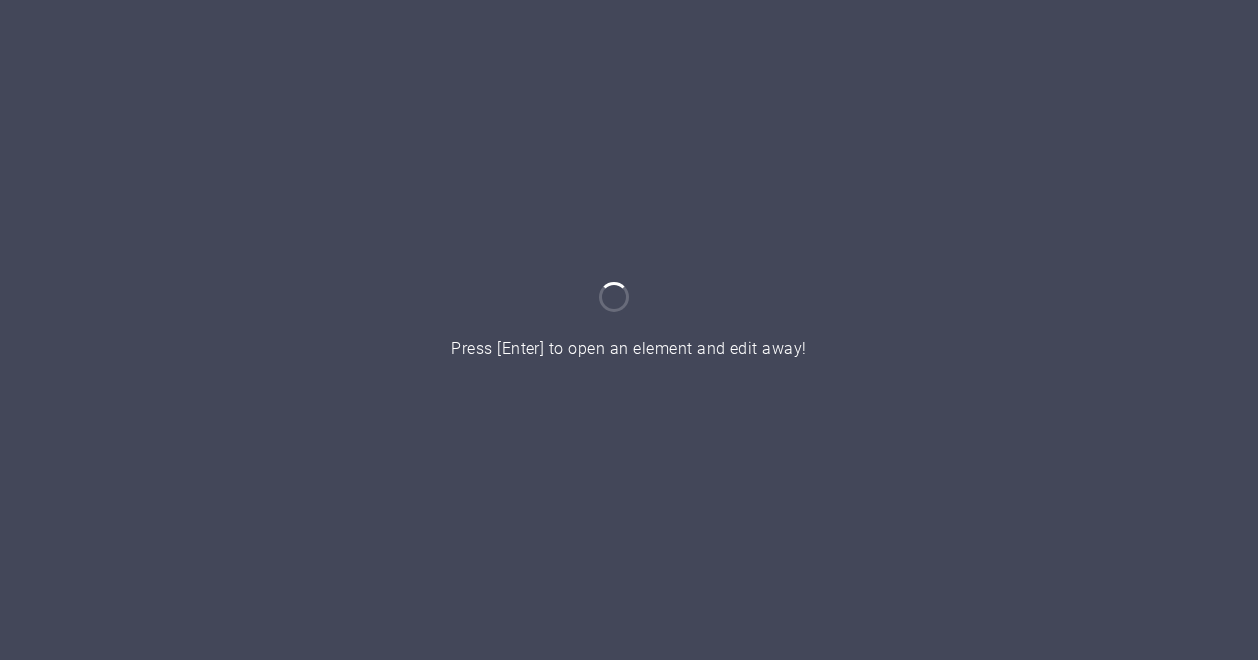 scroll, scrollTop: 0, scrollLeft: 0, axis: both 